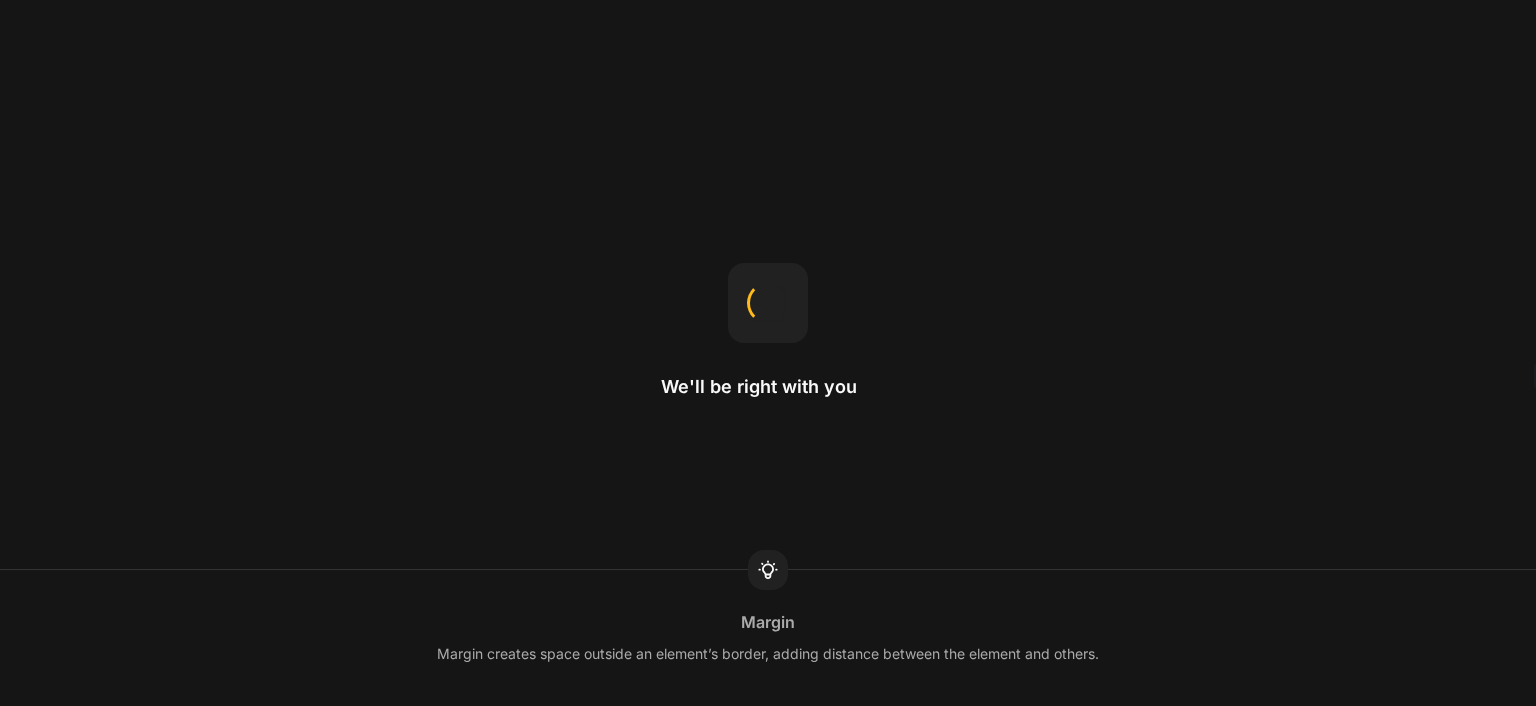 scroll, scrollTop: 0, scrollLeft: 0, axis: both 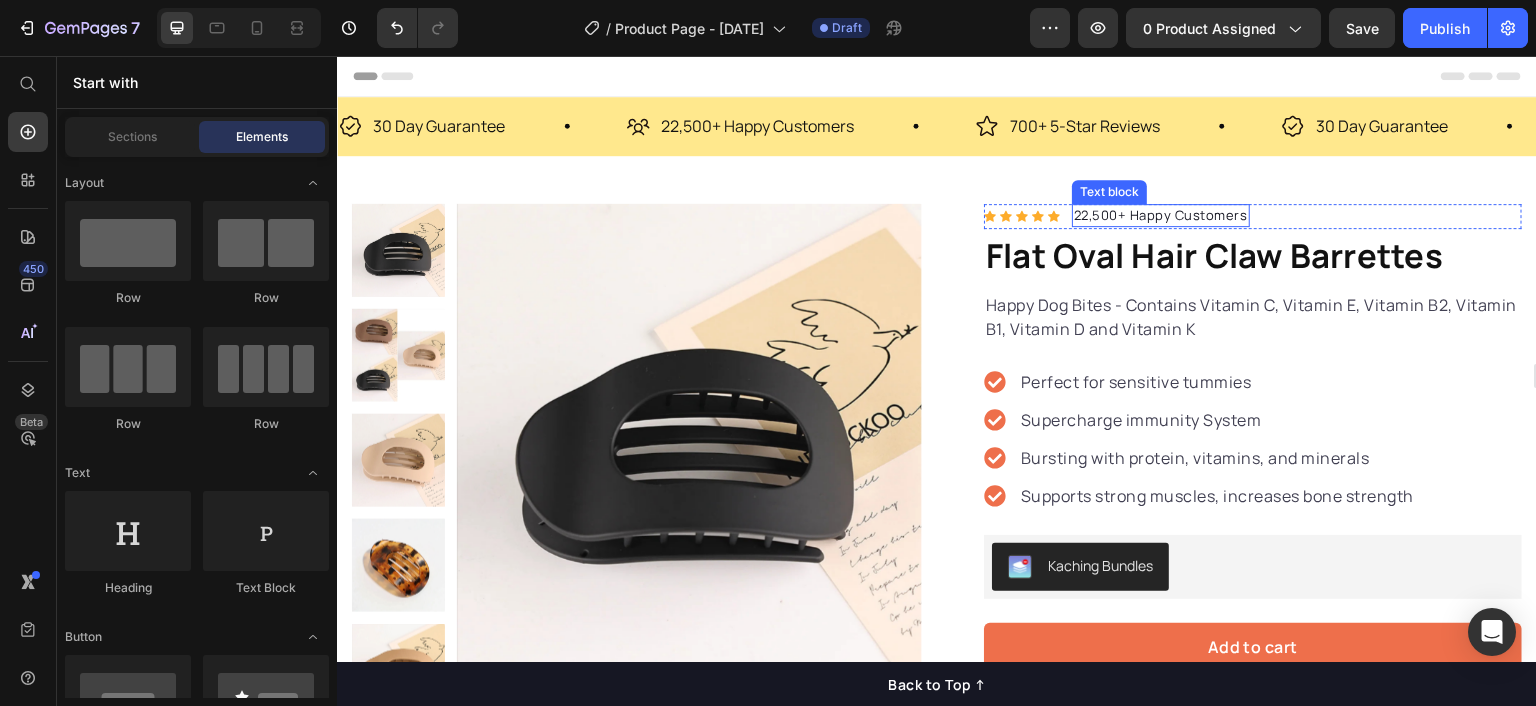 click on "22,500+ Happy Customers" at bounding box center (1161, 216) 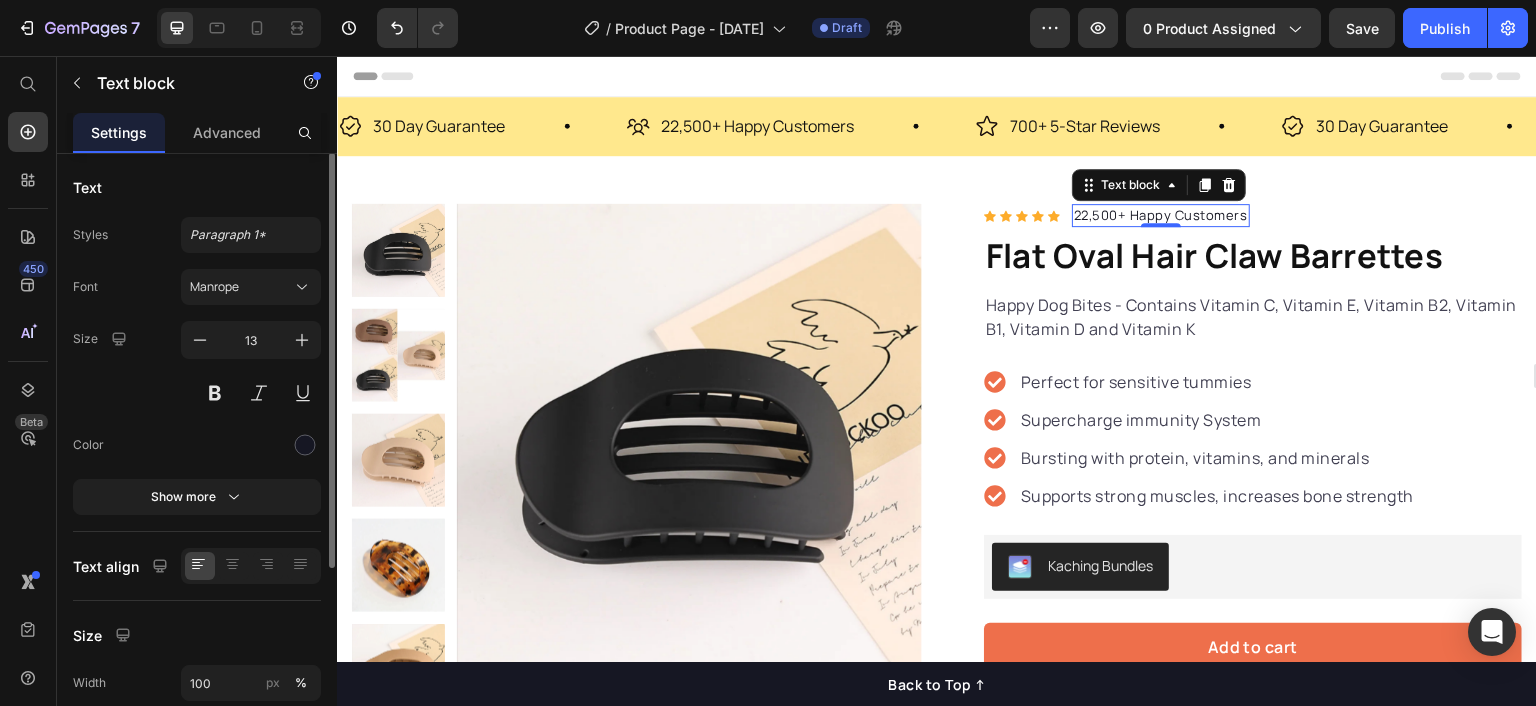scroll, scrollTop: 0, scrollLeft: 0, axis: both 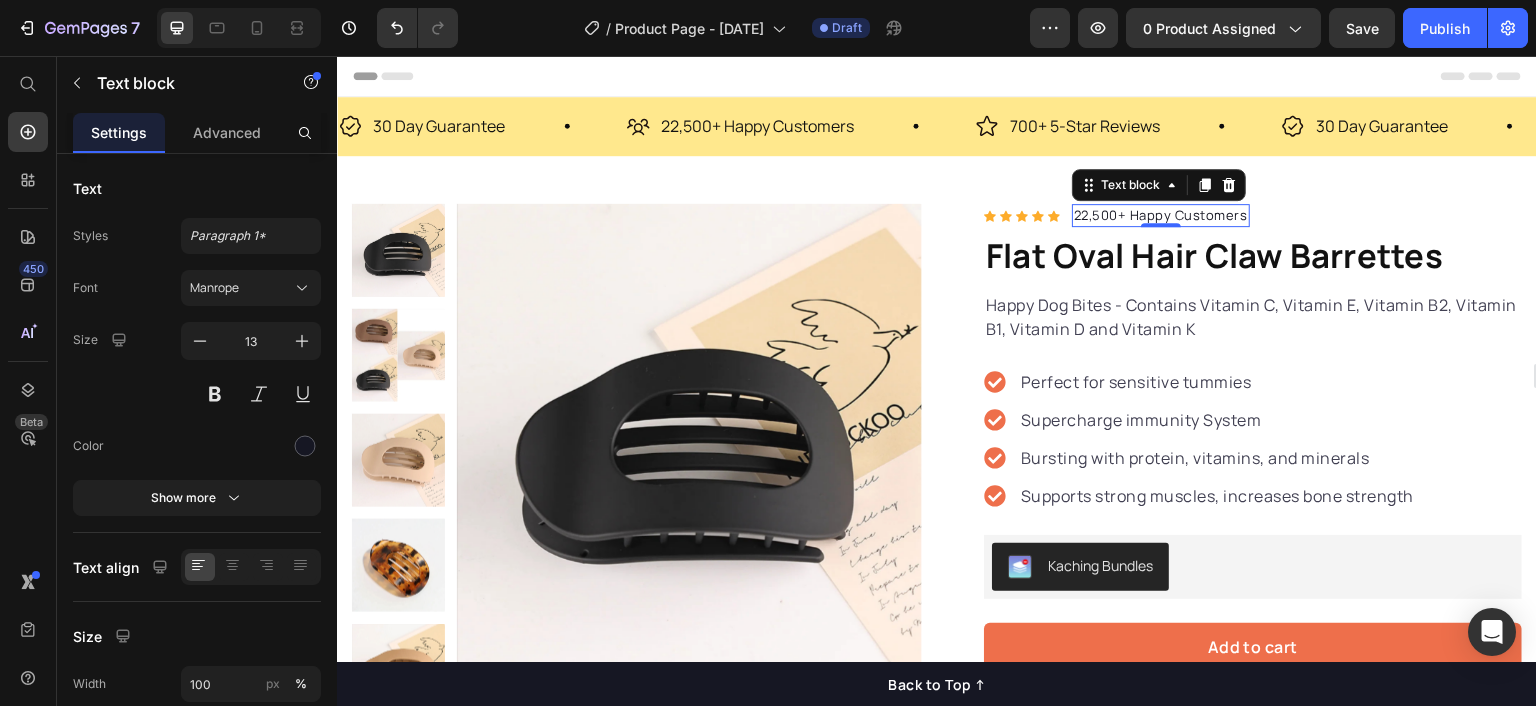 click on "22,500+ Happy Customers" at bounding box center [1161, 216] 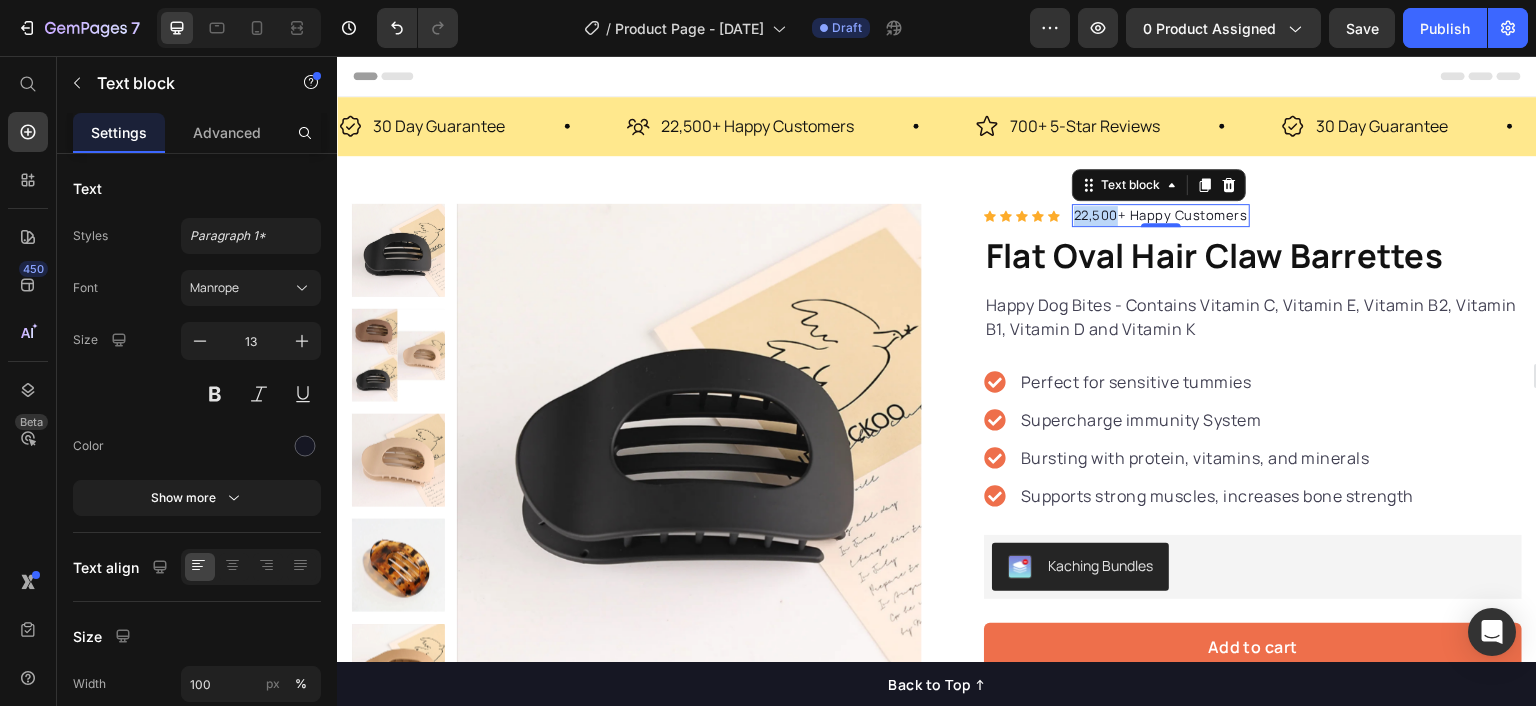 click on "22,500+ Happy Customers" at bounding box center (1161, 216) 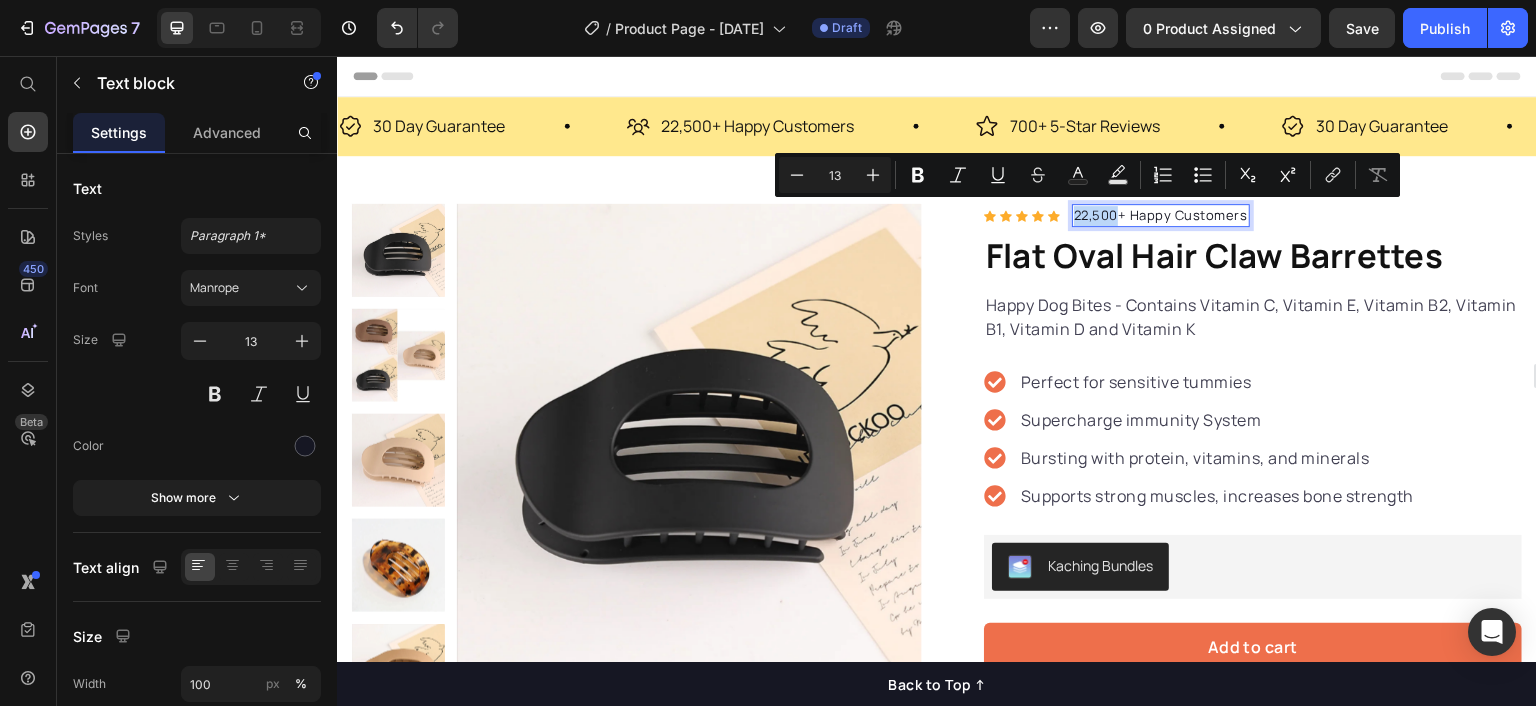 click on "22,500+ Happy Customers" at bounding box center [1161, 216] 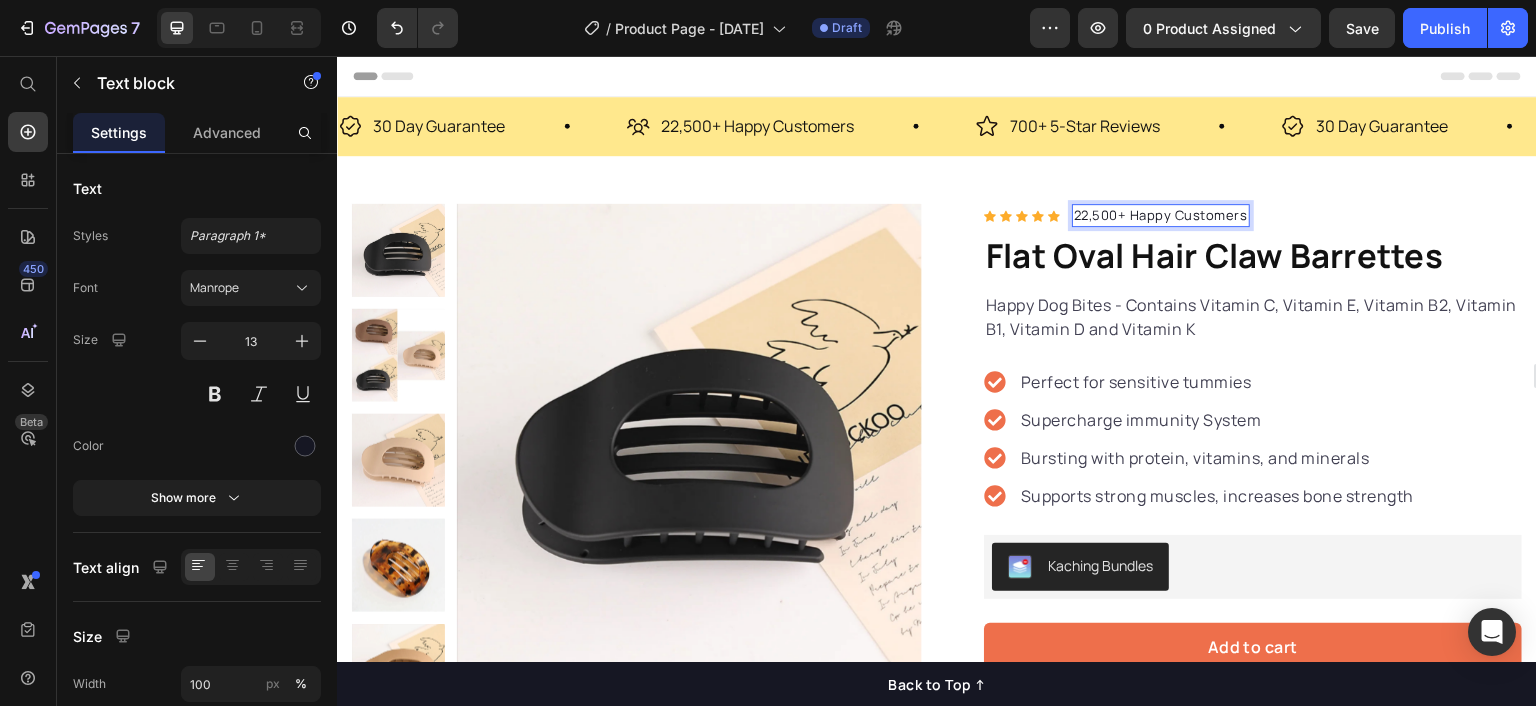 click on "22,500+ Happy Customers" at bounding box center [1161, 216] 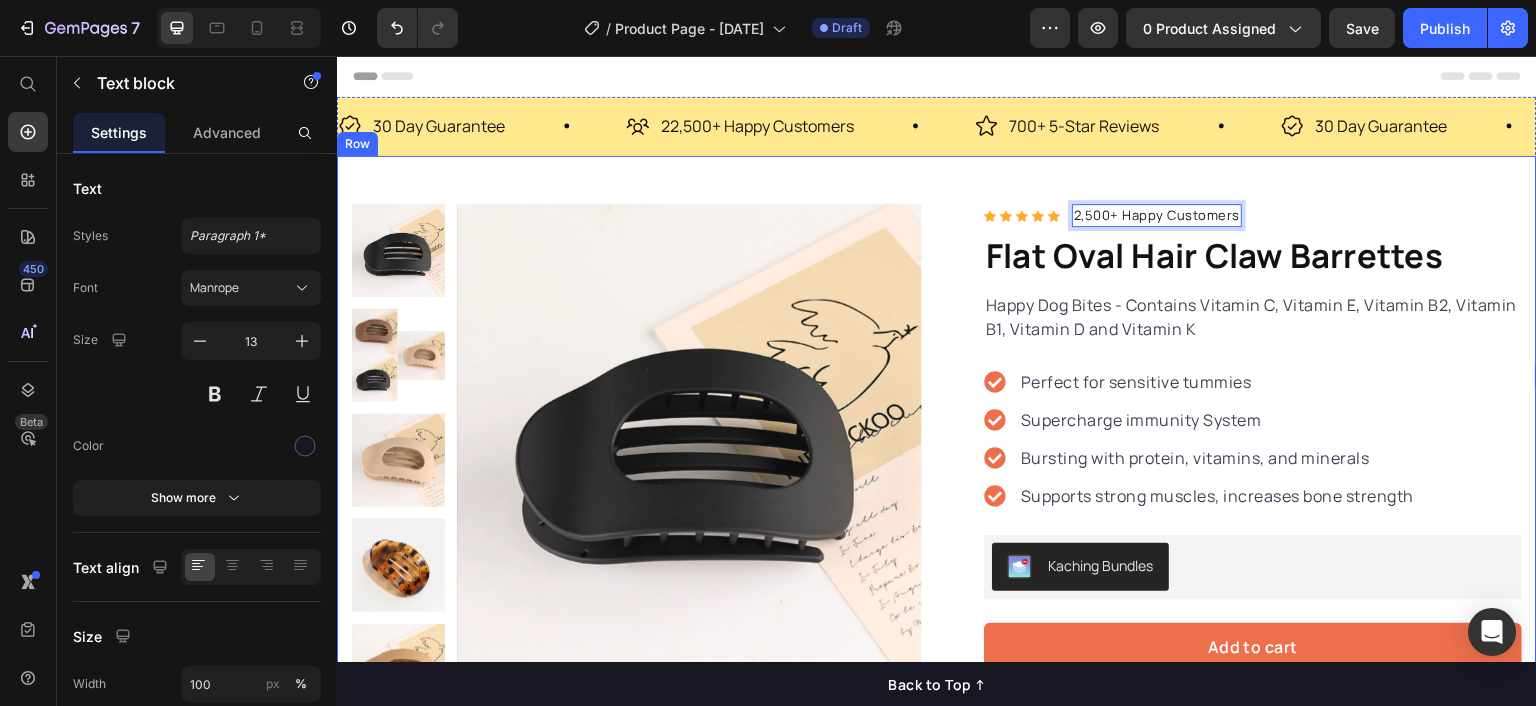 click on "Product Images "The transformation in my dog's overall health since switching to this food has been remarkable. Their coat is shinier, their energy levels have increased, and they seem happier than ever before." Text block -Daisy Text block
Verified buyer Item list Row Row "My dog absolutely loves this food! It's clear that the taste and quality are top-notch."  -Daisy Text block Row Row Icon Icon Icon Icon Icon Icon List Hoz 2,500+ Happy Customers Text block   0 Row Flat Oval Hair Claw Barrettes Product Title Happy Dog Bites - Contains Vitamin C, Vitamin E, Vitamin B2, Vitamin B1, Vitamin D and Vitamin K Text block Perfect for sensitive tummies Supercharge immunity System Bursting with protein, vitamins, and minerals Supports strong muscles, increases bone strength Item list Kaching Bundles Kaching Bundles Add to cart Product Cart Button Perfect for sensitive tummies Supercharge immunity System Bursting with protein, vitamins, and minerals Supports strong muscles, increases bone strength Row" at bounding box center (937, 603) 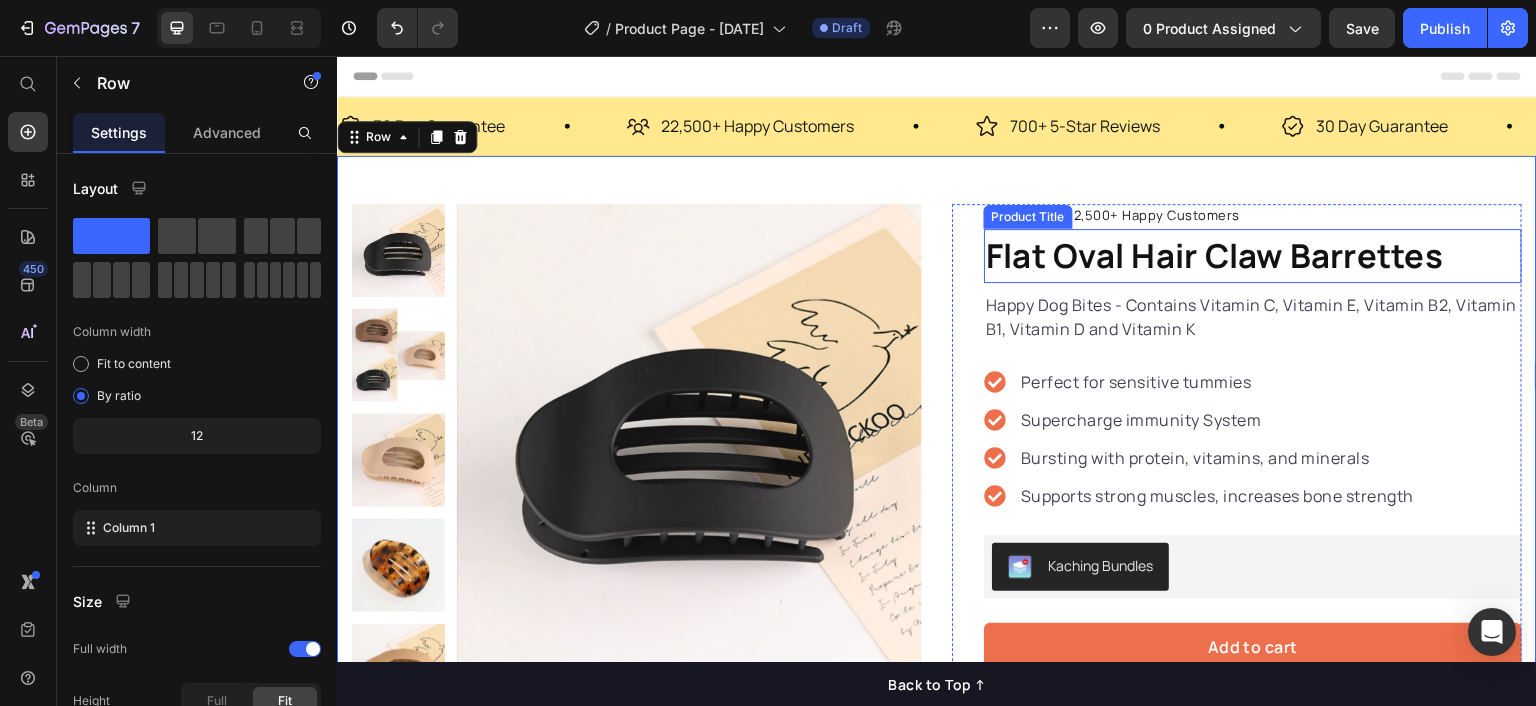click on "Flat Oval Hair Claw Barrettes" at bounding box center (1253, 256) 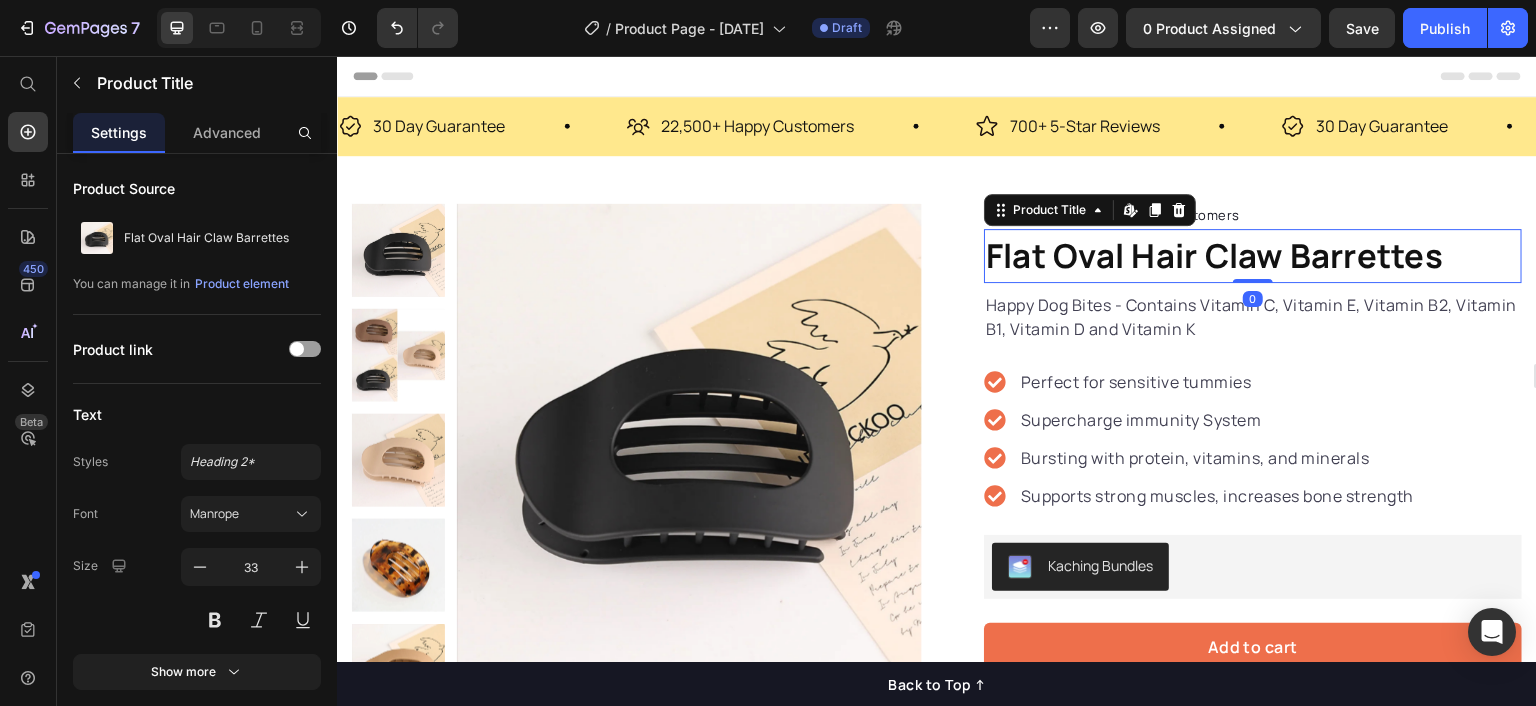 click on "Flat Oval Hair Claw Barrettes" at bounding box center (1253, 256) 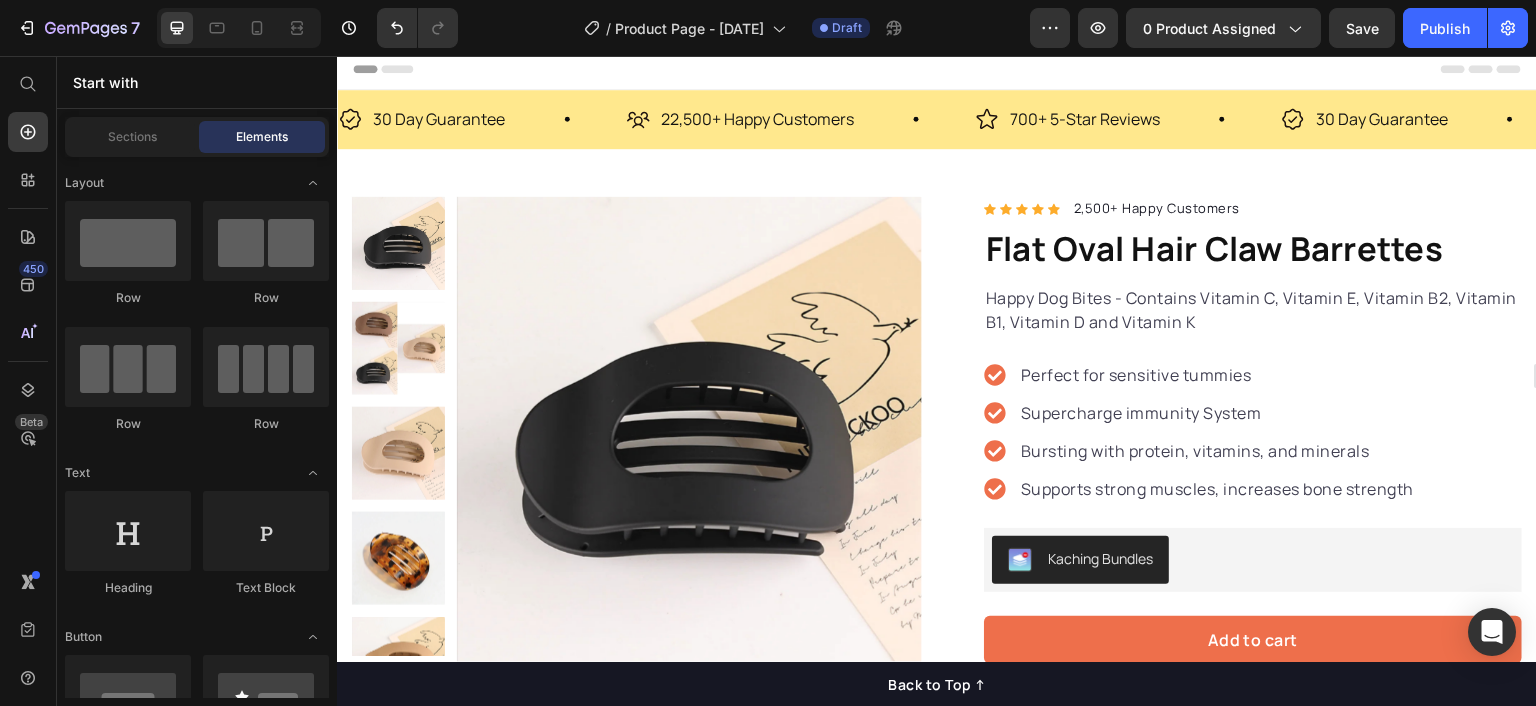 scroll, scrollTop: 0, scrollLeft: 0, axis: both 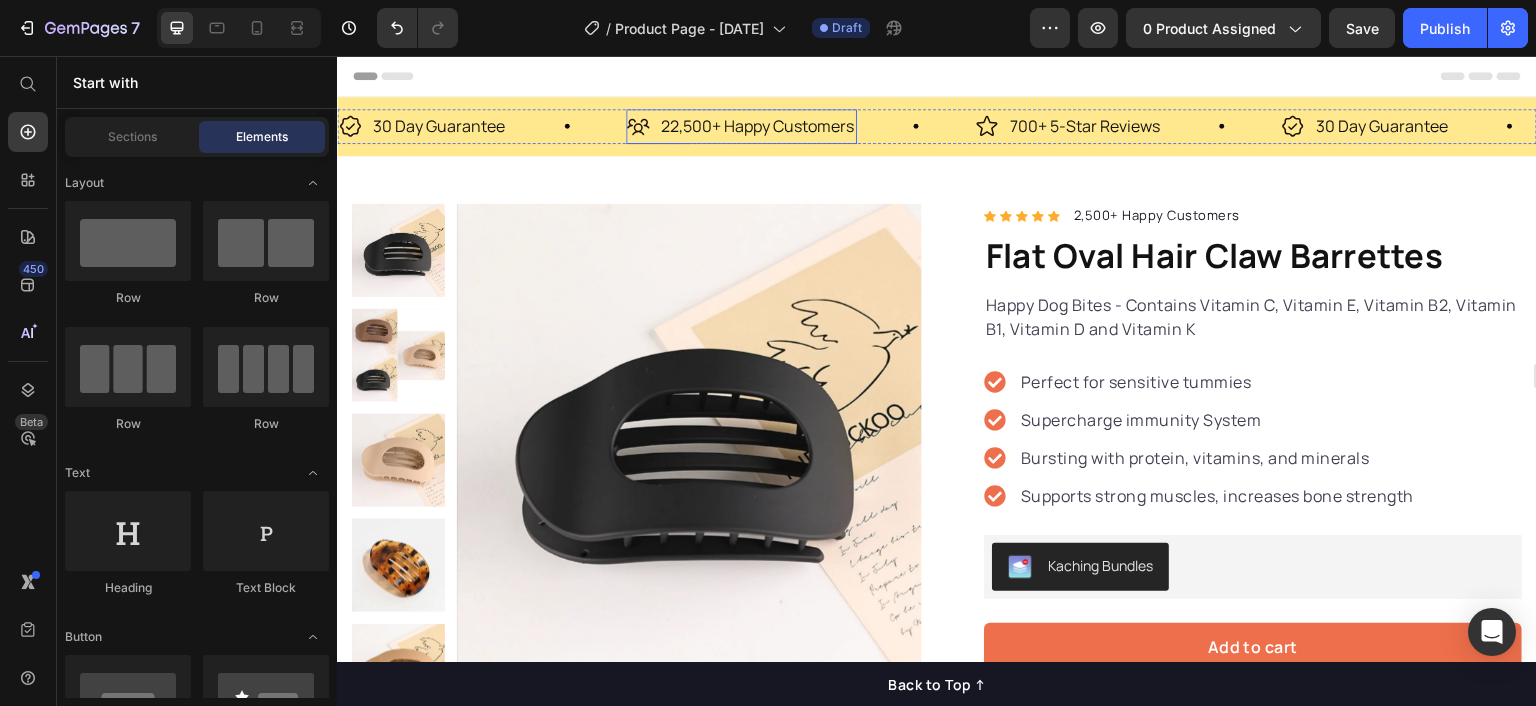 click on "22,500+ Happy Customers" at bounding box center [757, 126] 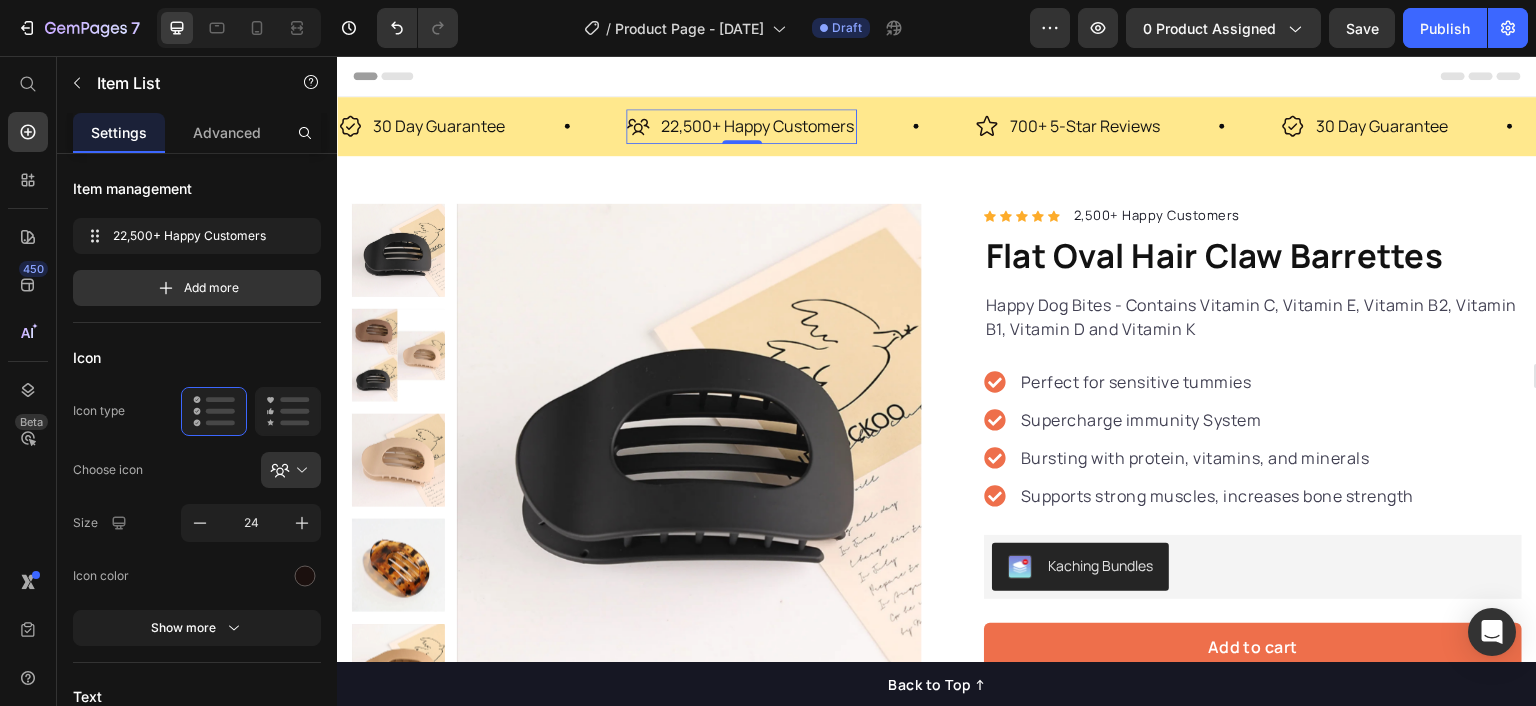 click on "22,500+ Happy Customers" at bounding box center (757, 126) 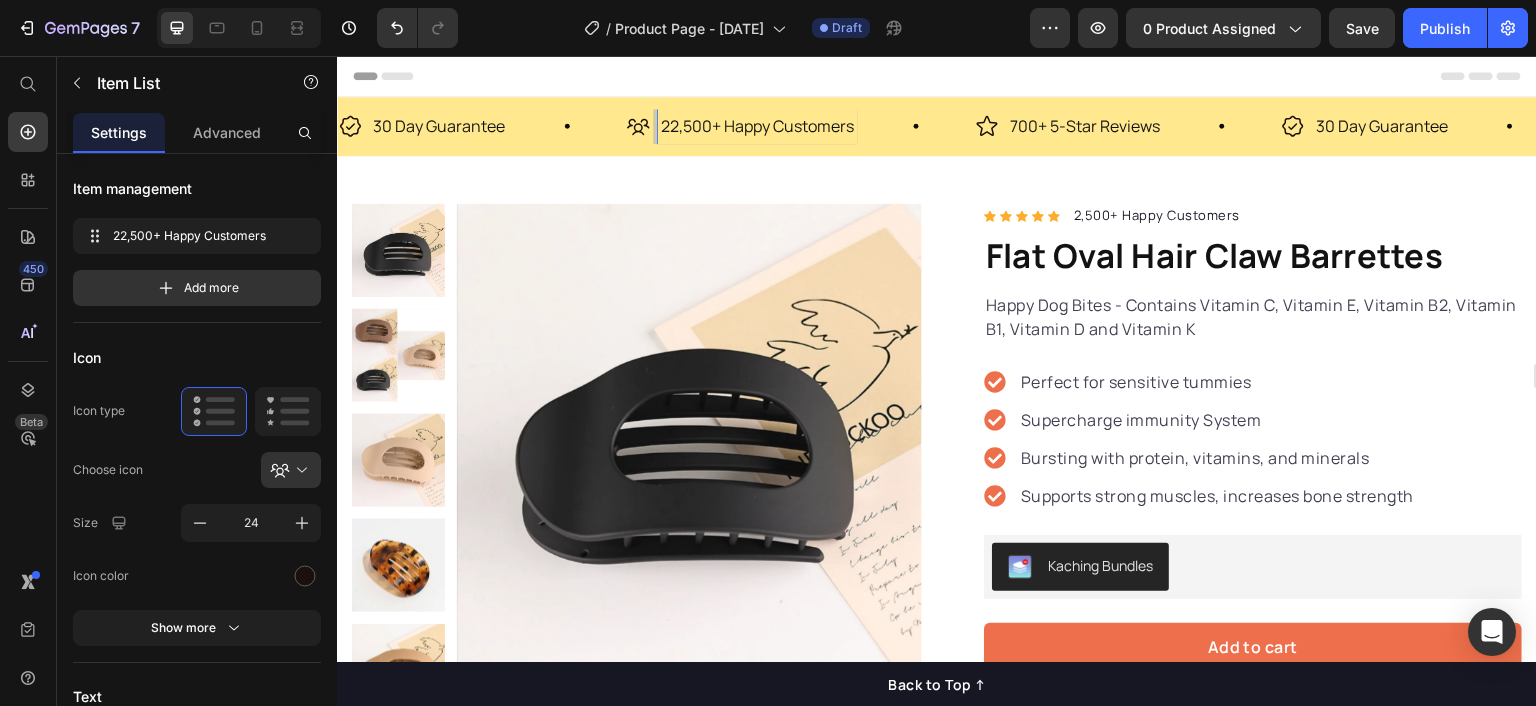 click on "22,500+ Happy Customers" at bounding box center (757, 126) 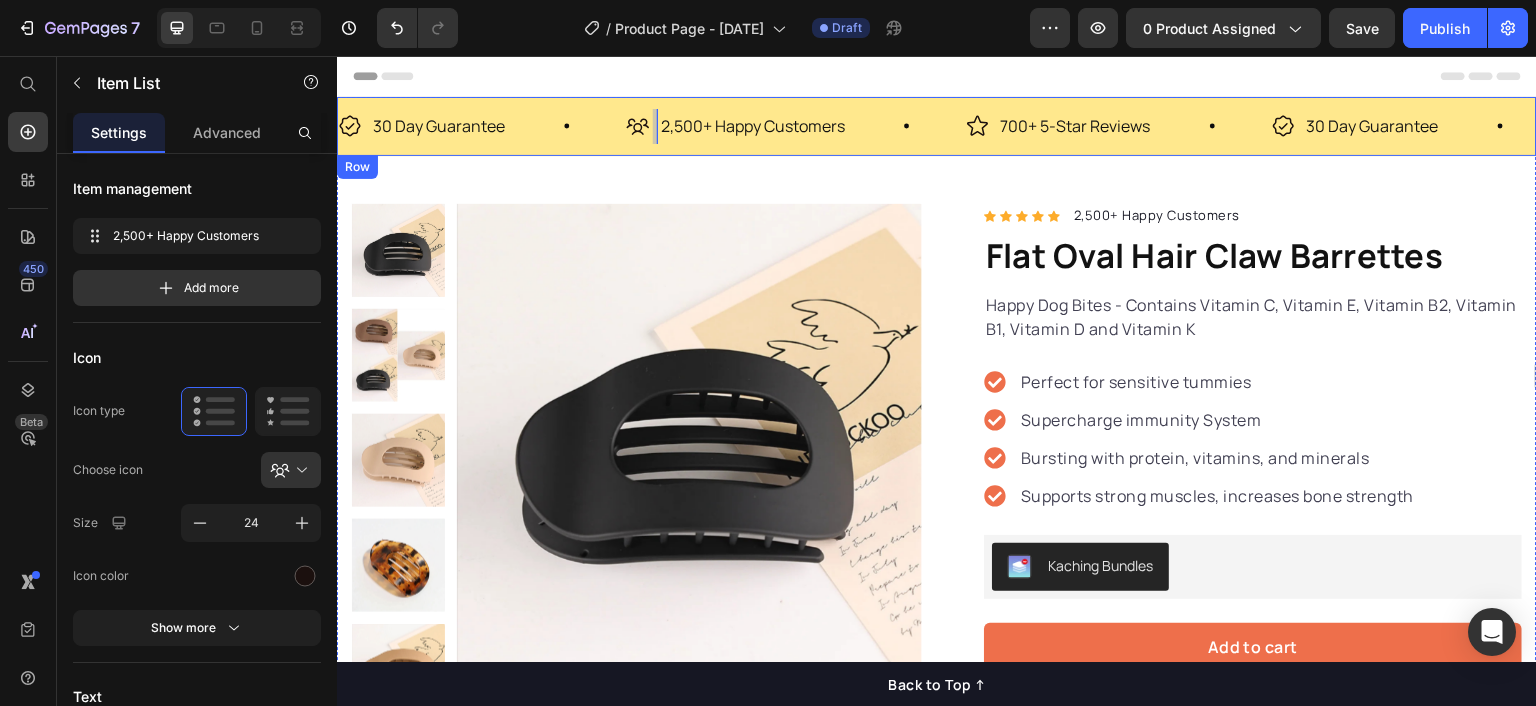 click on "30 Day Guarantee Item List
2,500+ Happy Customers Item List   0
700+ 5-Star Reviews Item List
30 Day Guarantee Item List
2,500+ Happy Customers Item List   0
700+ 5-Star Reviews Item List
30 Day Guarantee Item List
2,500+ Happy Customers Item List   0
700+ 5-Star Reviews Item List
30 Day Guarantee Item List
2,500+ Happy Customers Item List   0
700+ 5-Star Reviews Item List
30 Day Guarantee Item List
2,500+ Happy Customers Item List   0
700+ 5-Star Reviews Item List
30 Day Guarantee Item List" at bounding box center [937, 126] 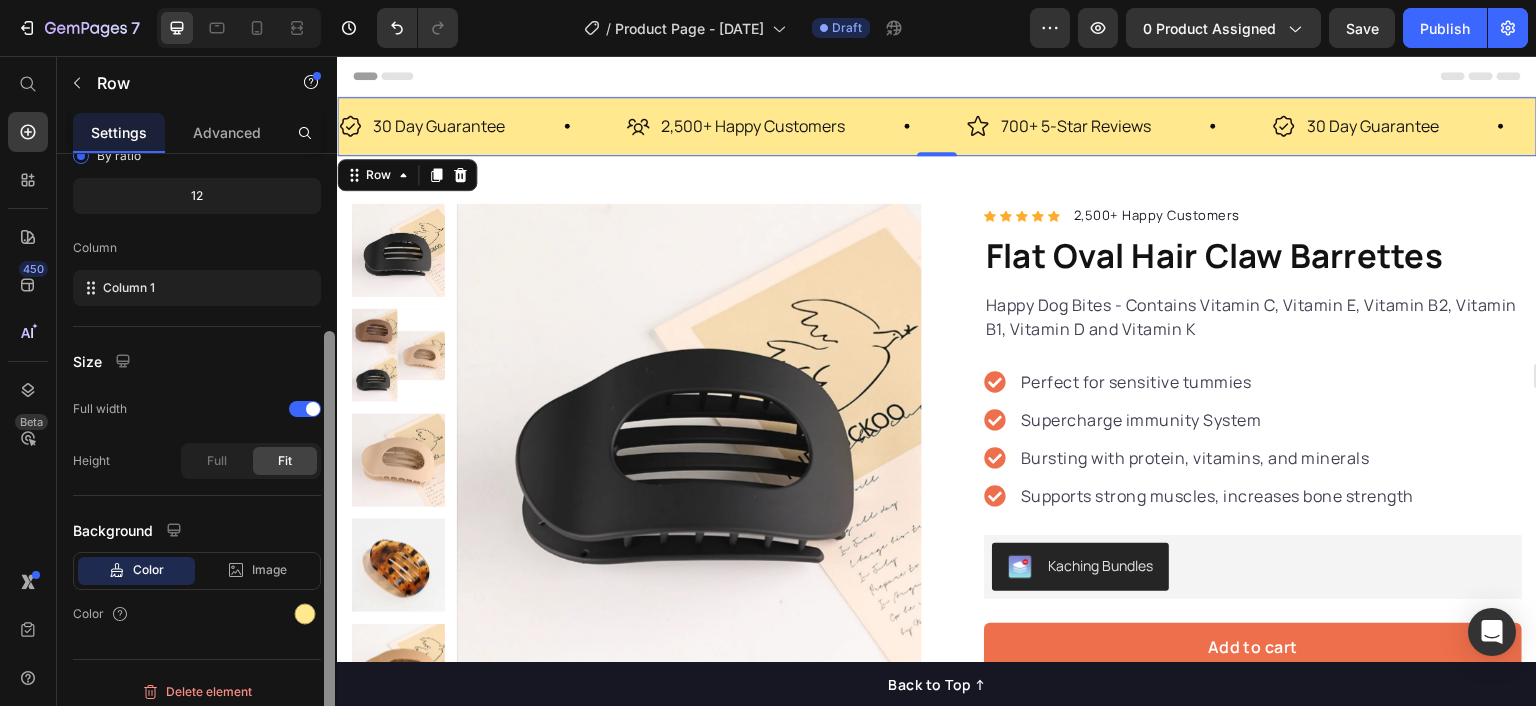 drag, startPoint x: 329, startPoint y: 267, endPoint x: 329, endPoint y: 441, distance: 174 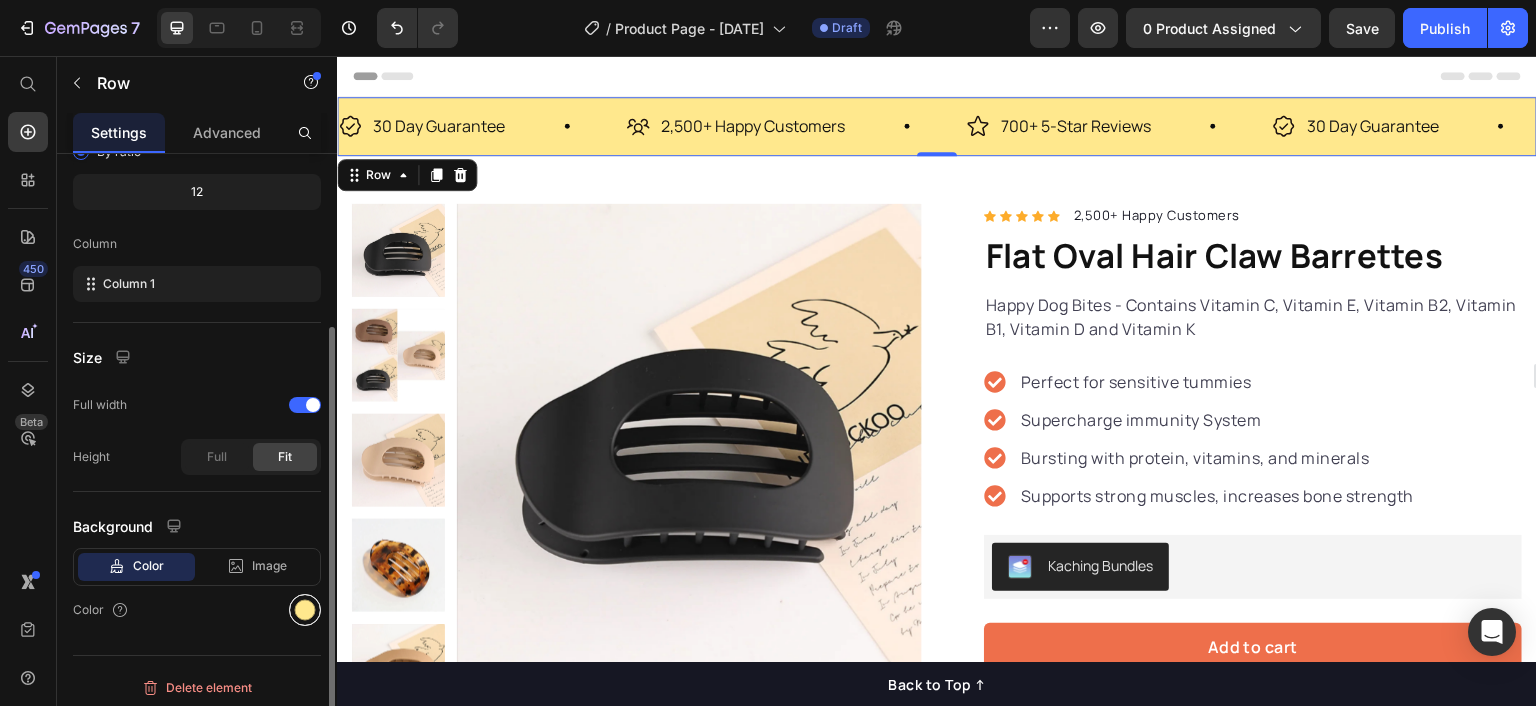 click at bounding box center [305, 610] 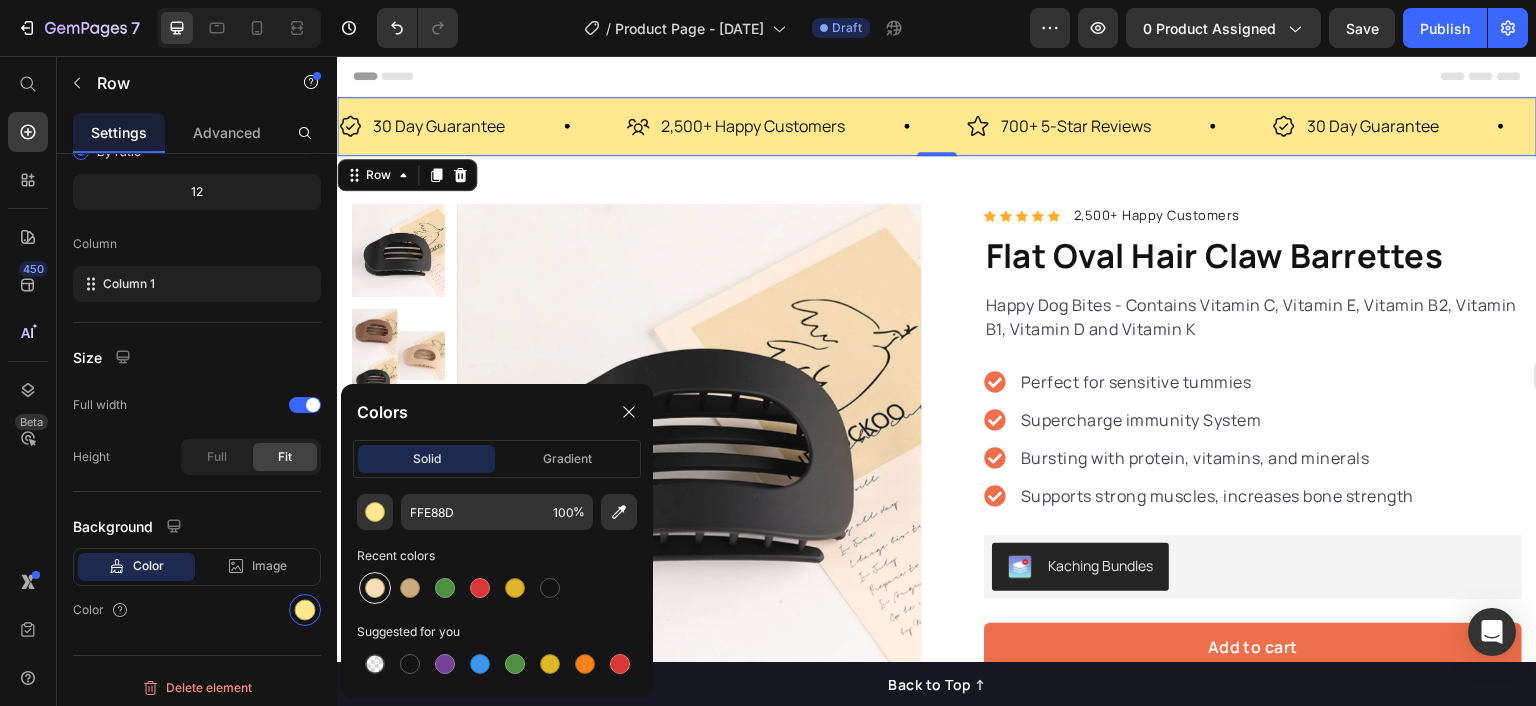 click at bounding box center [375, 588] 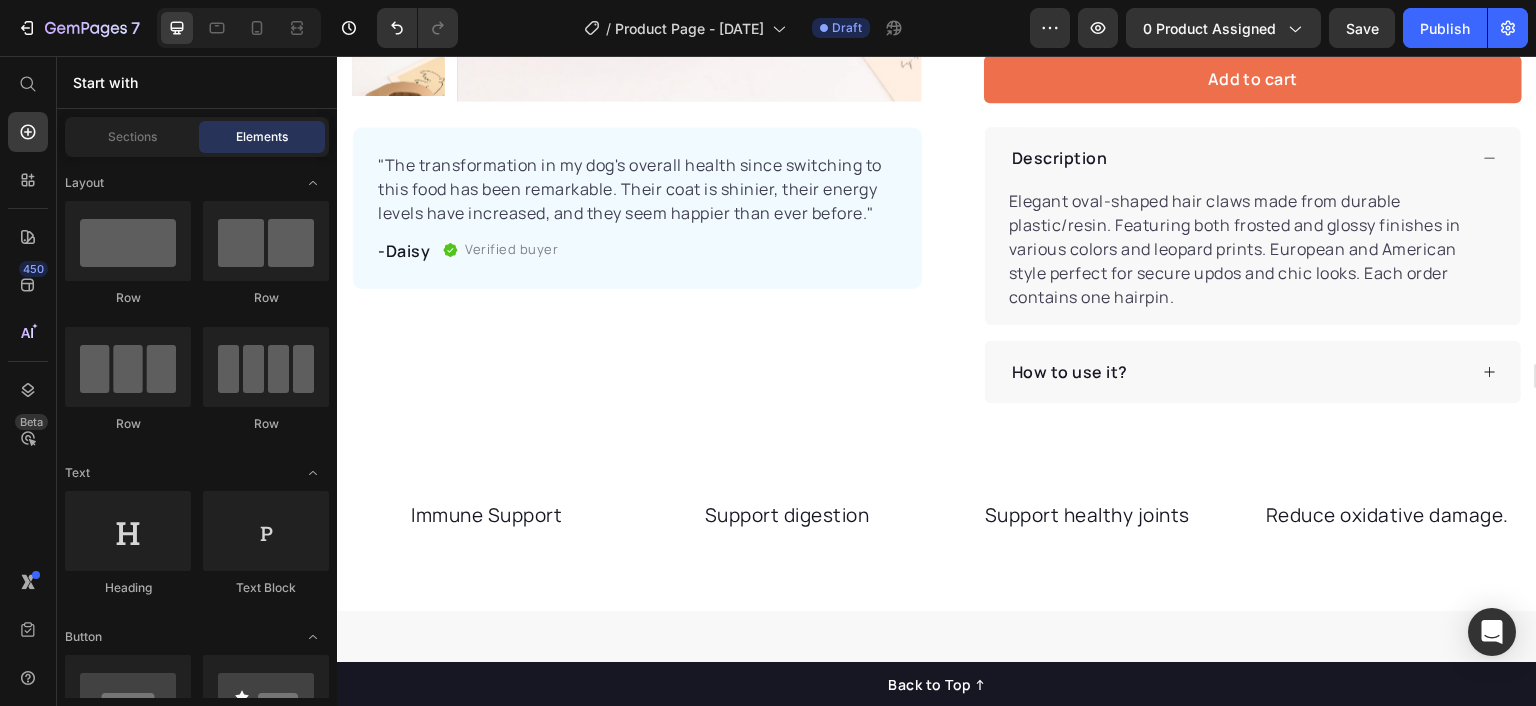 scroll, scrollTop: 0, scrollLeft: 0, axis: both 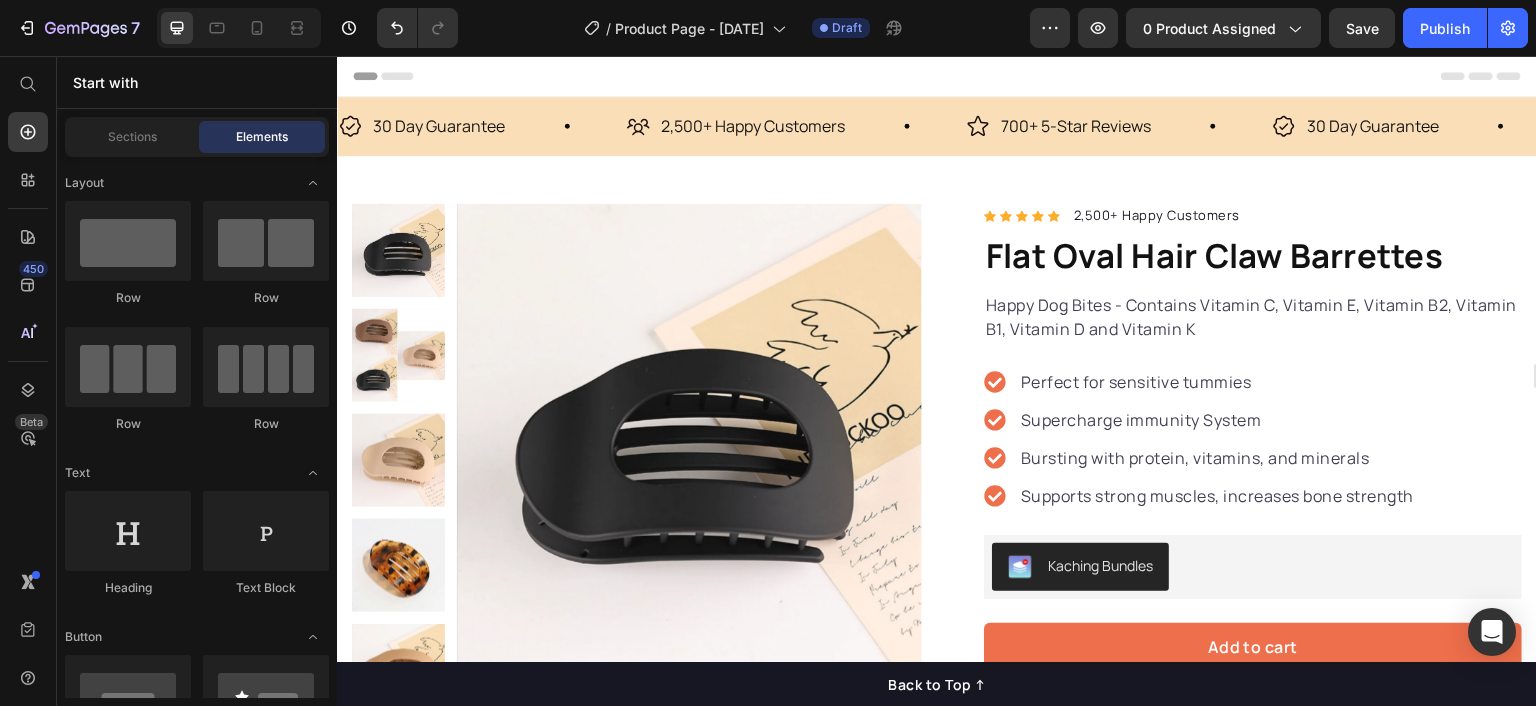 drag, startPoint x: 1530, startPoint y: 156, endPoint x: 1868, endPoint y: 107, distance: 341.5333 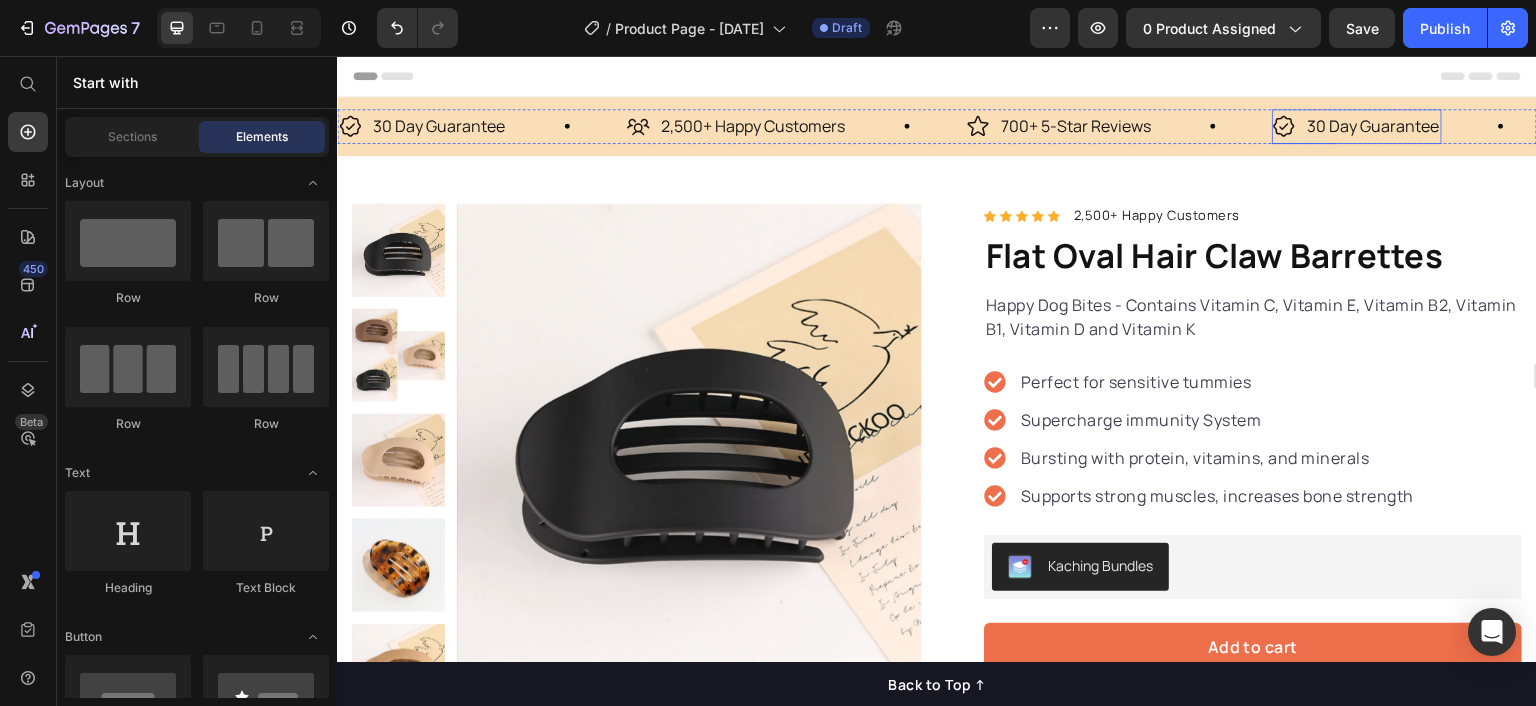 click on "30 Day Guarantee" at bounding box center [1373, 126] 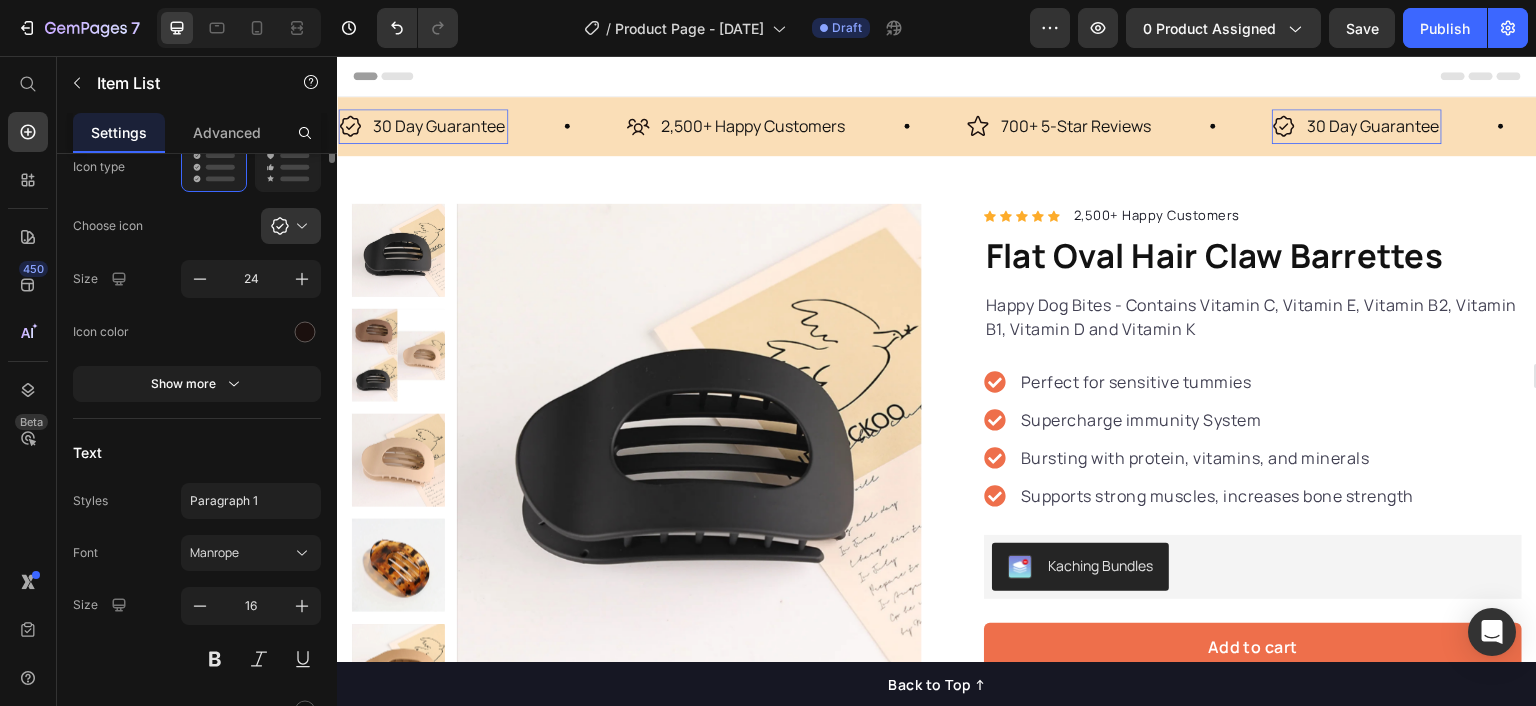 scroll, scrollTop: 0, scrollLeft: 0, axis: both 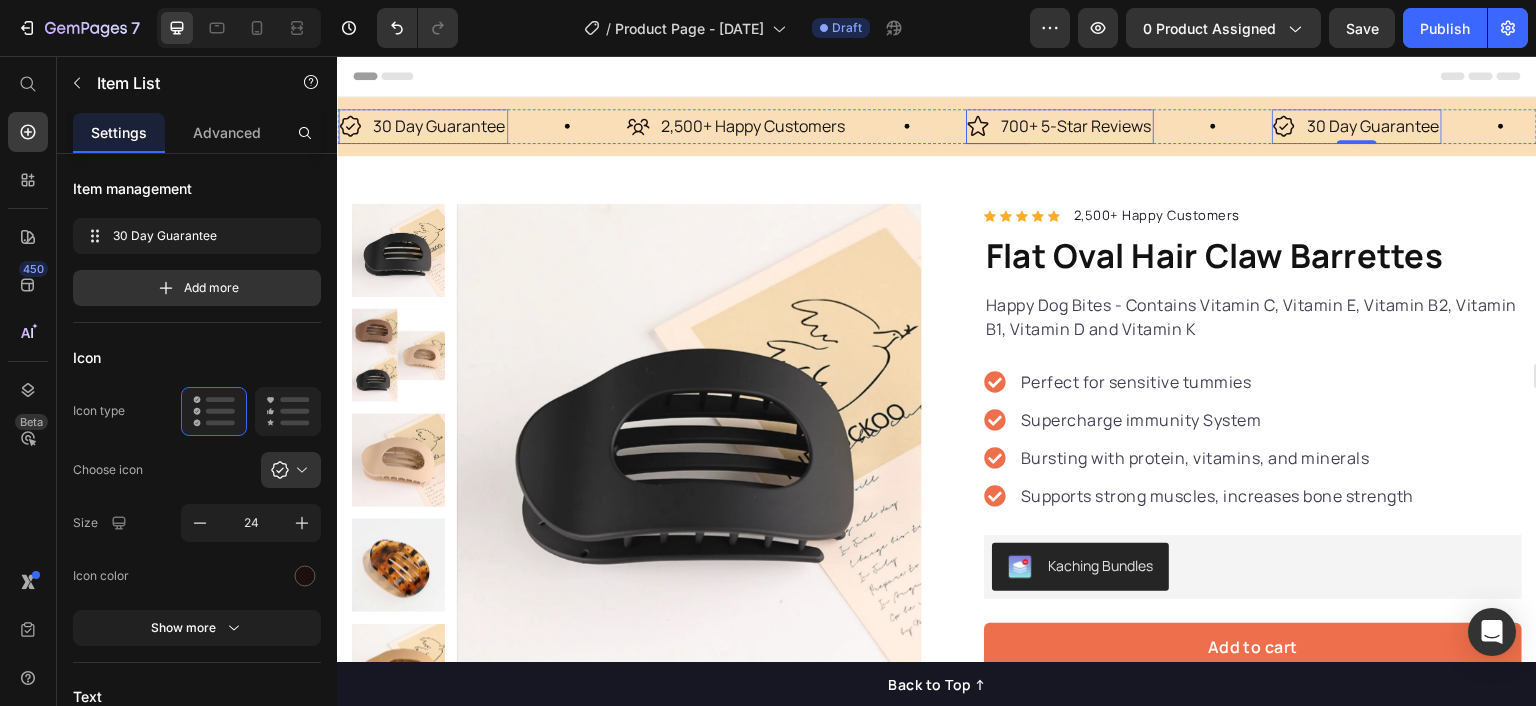 click 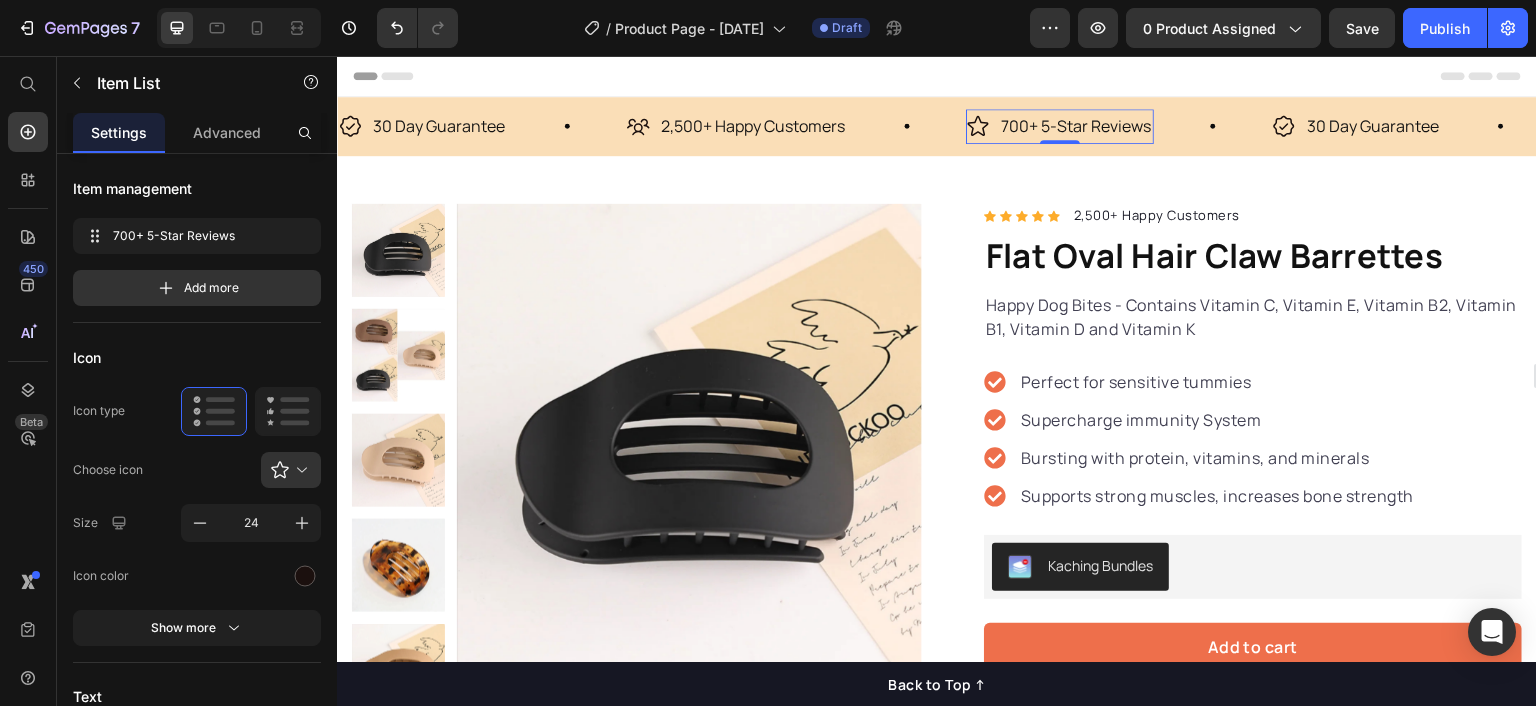 click 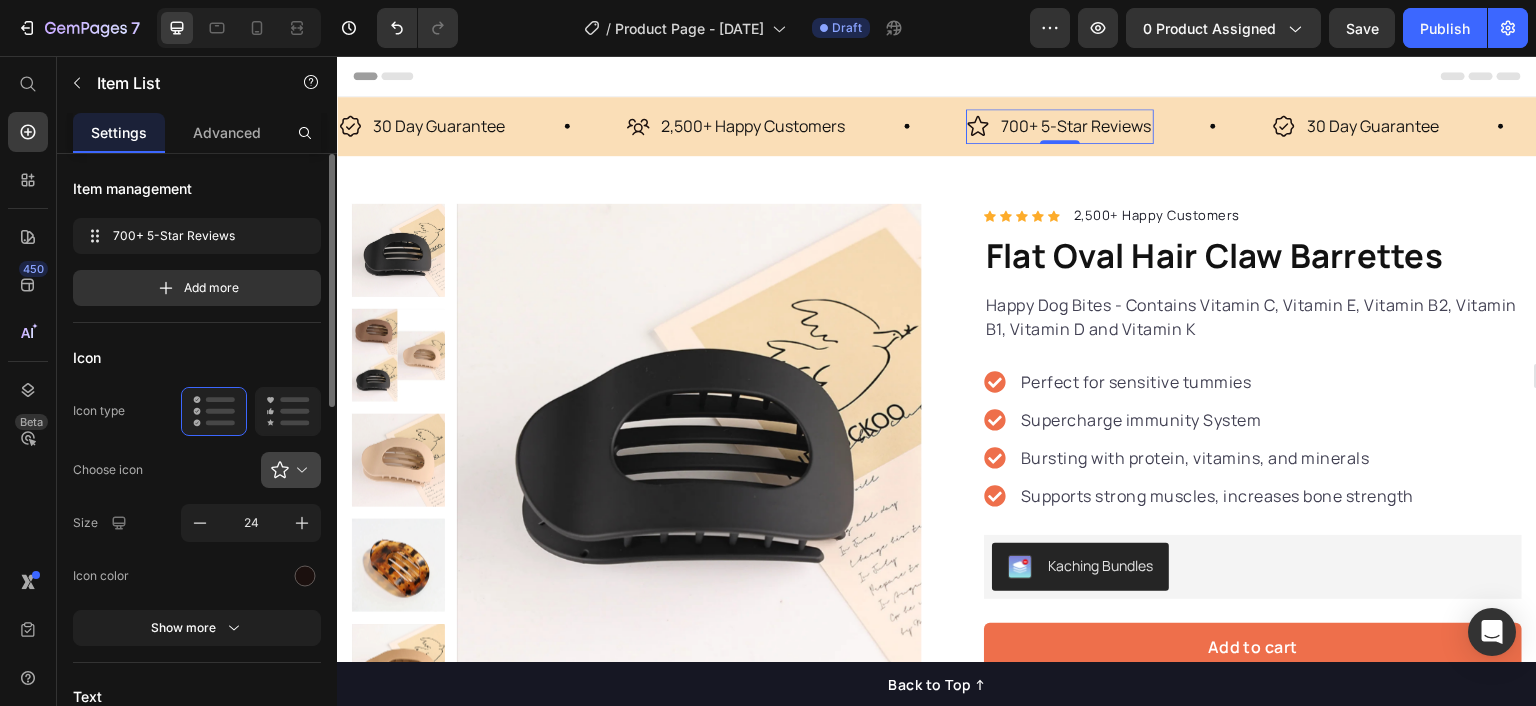 click at bounding box center [299, 470] 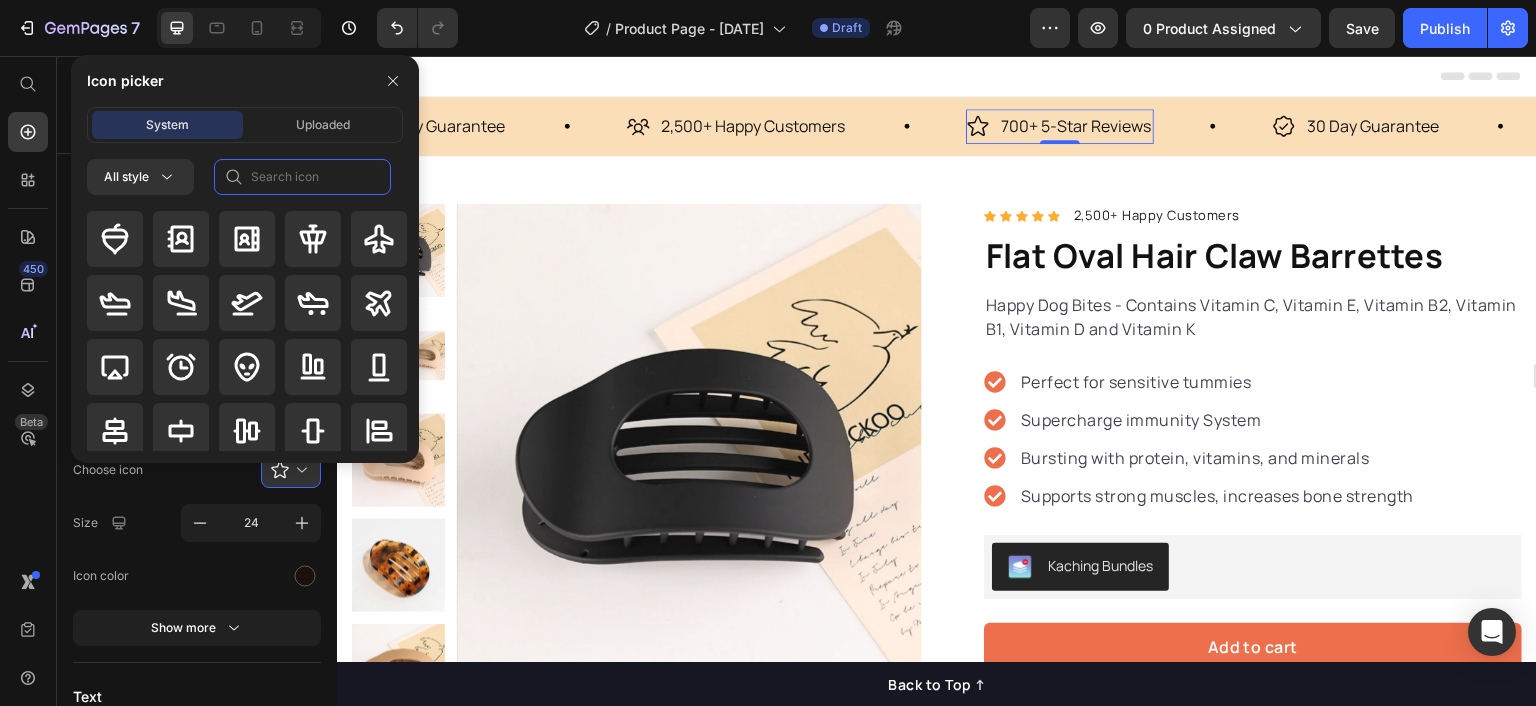 click 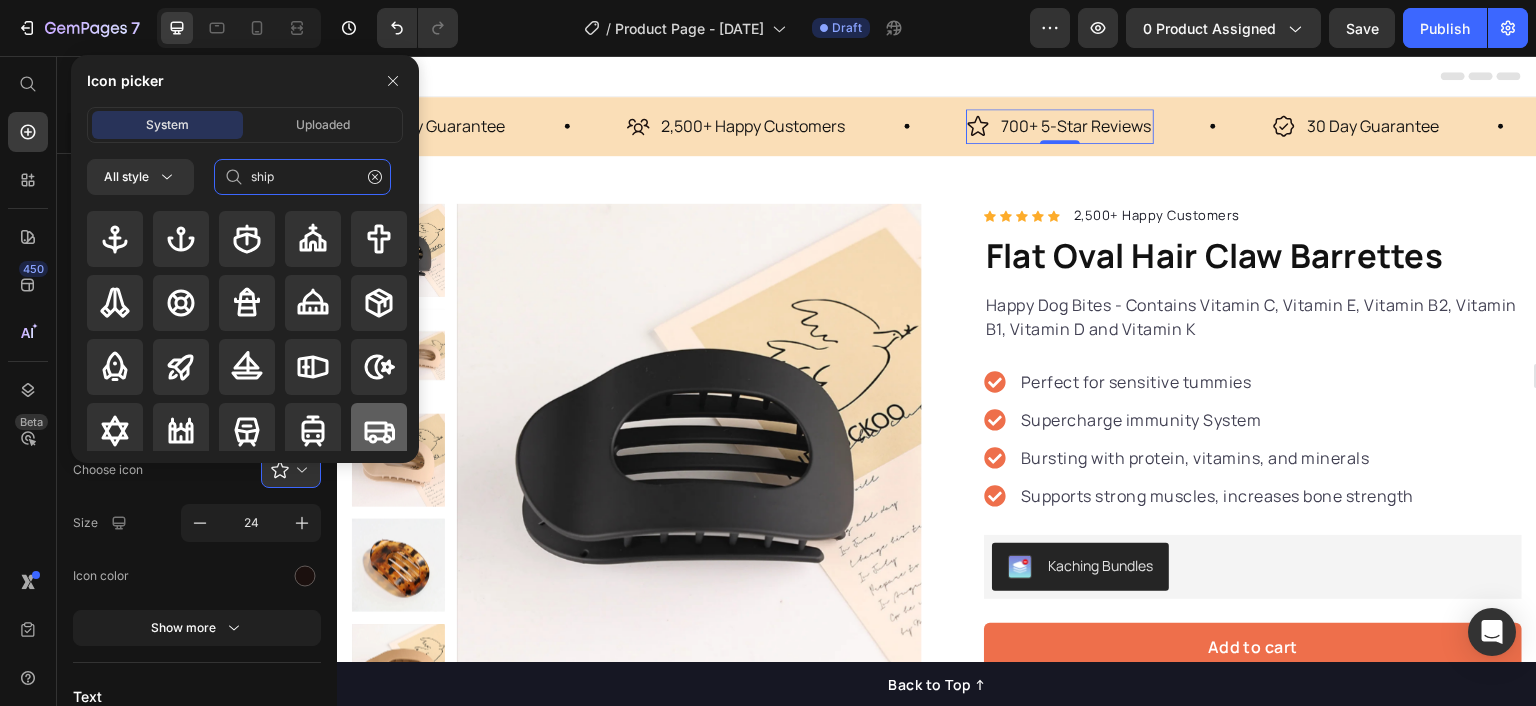 type on "ship" 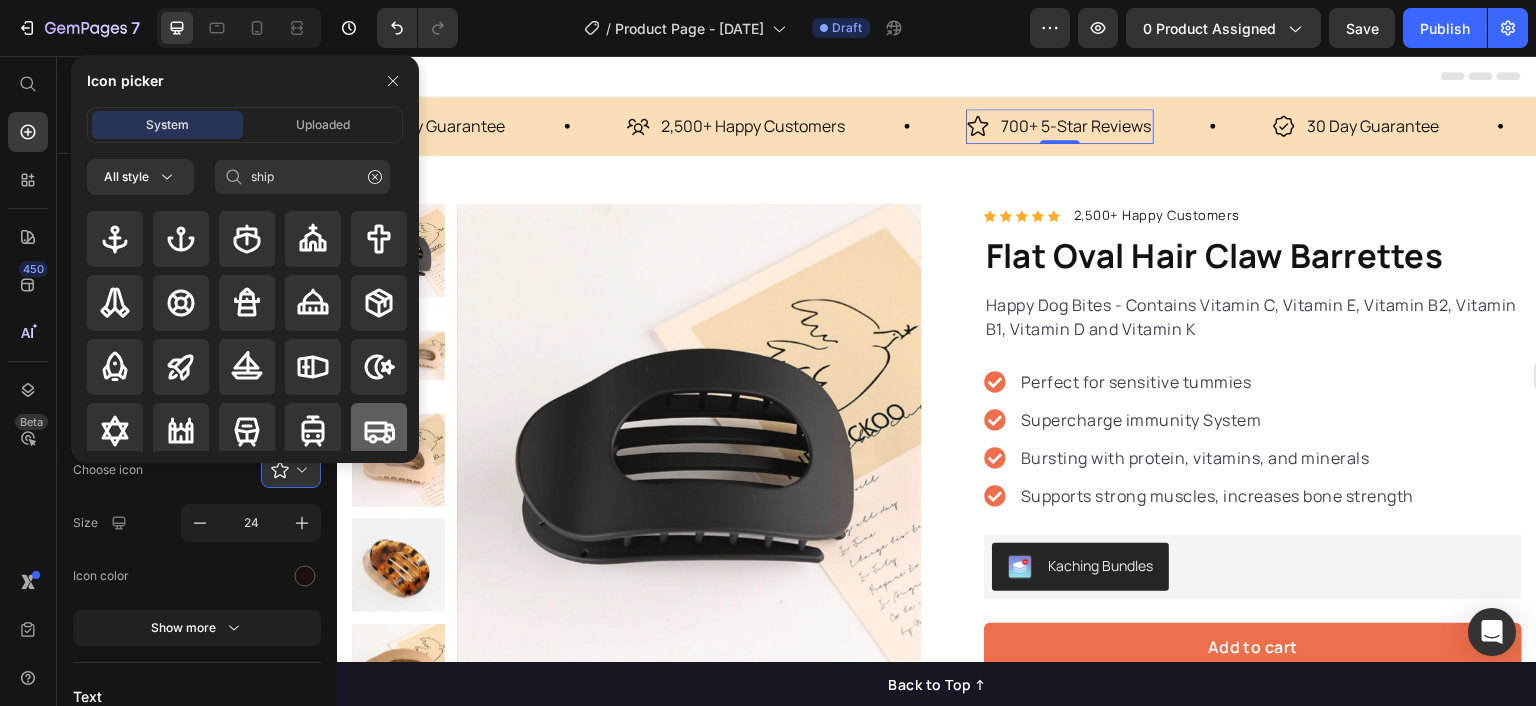 click 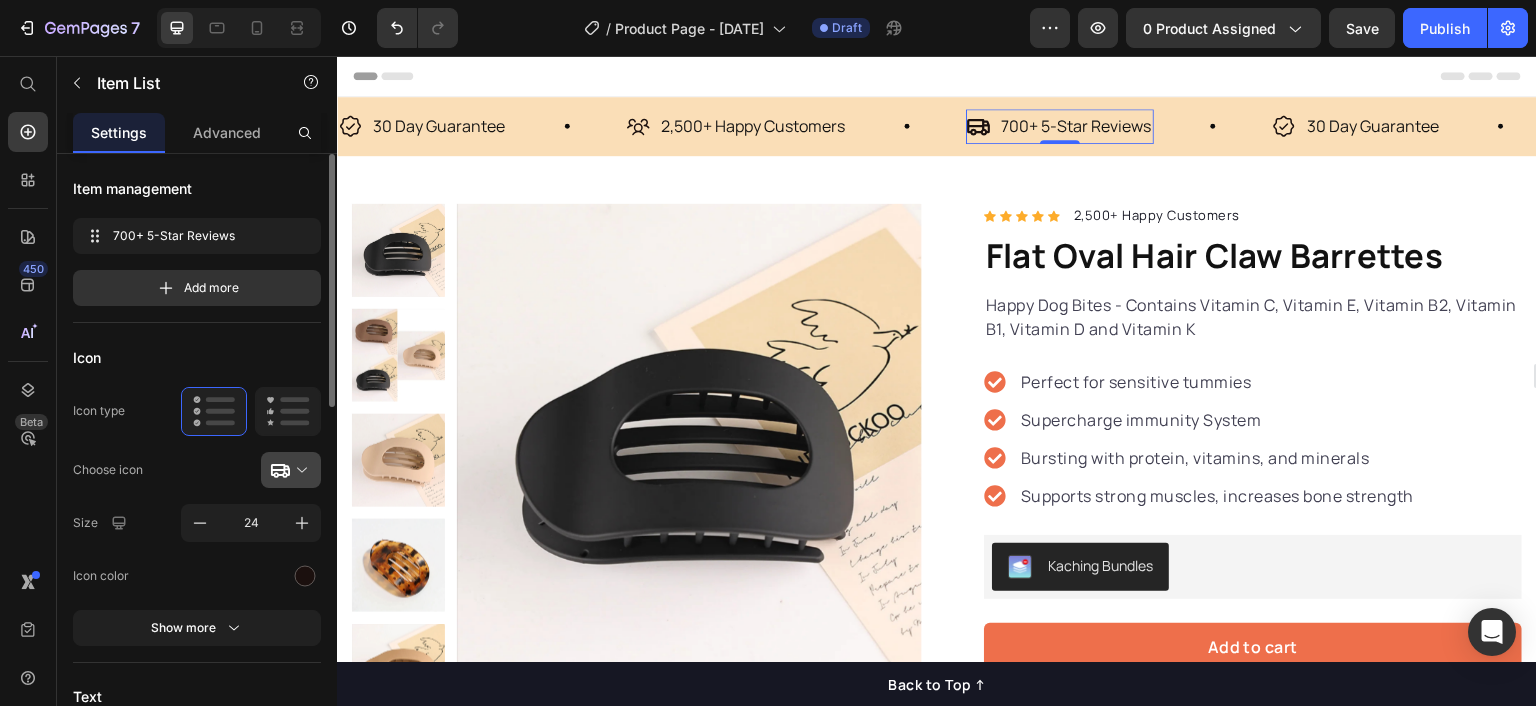 click at bounding box center [299, 470] 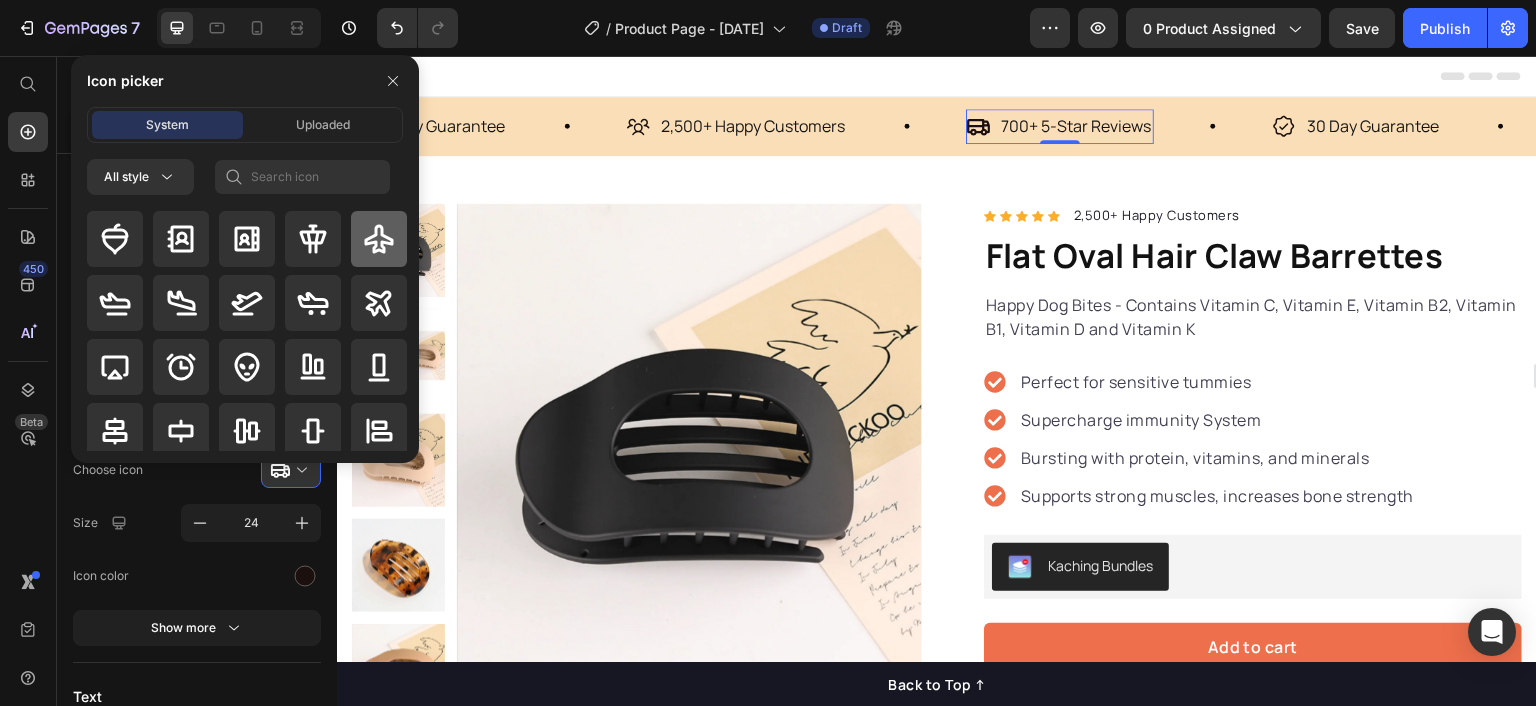 click 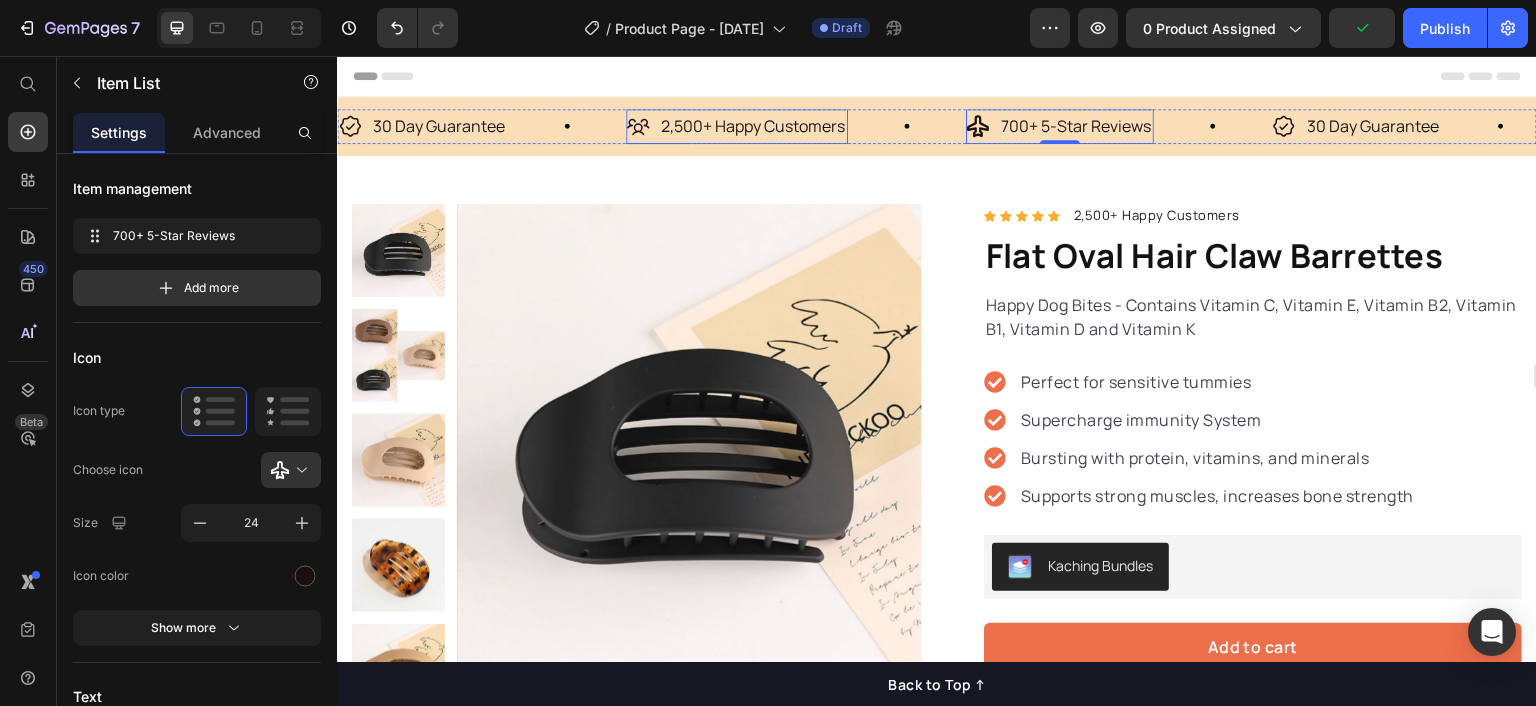 click 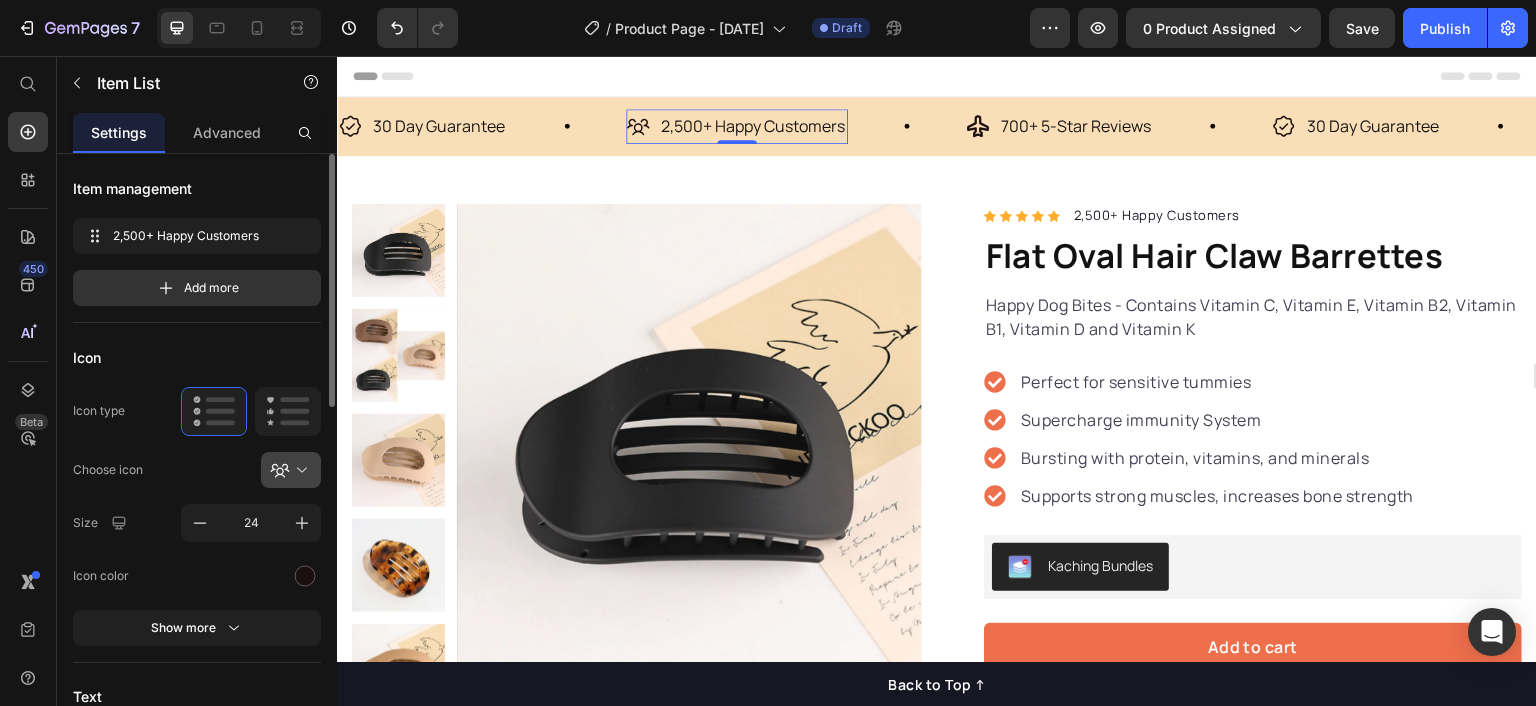 click at bounding box center (299, 470) 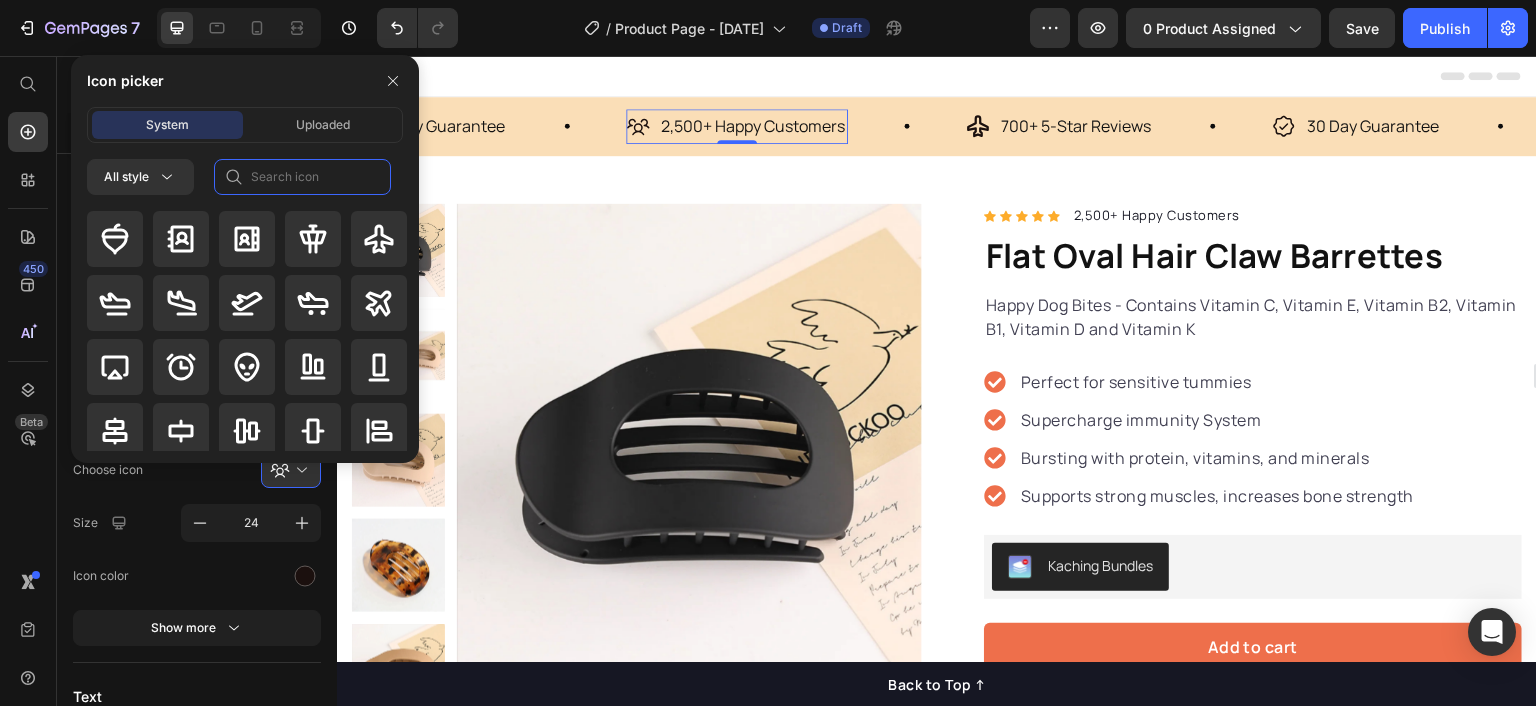 click 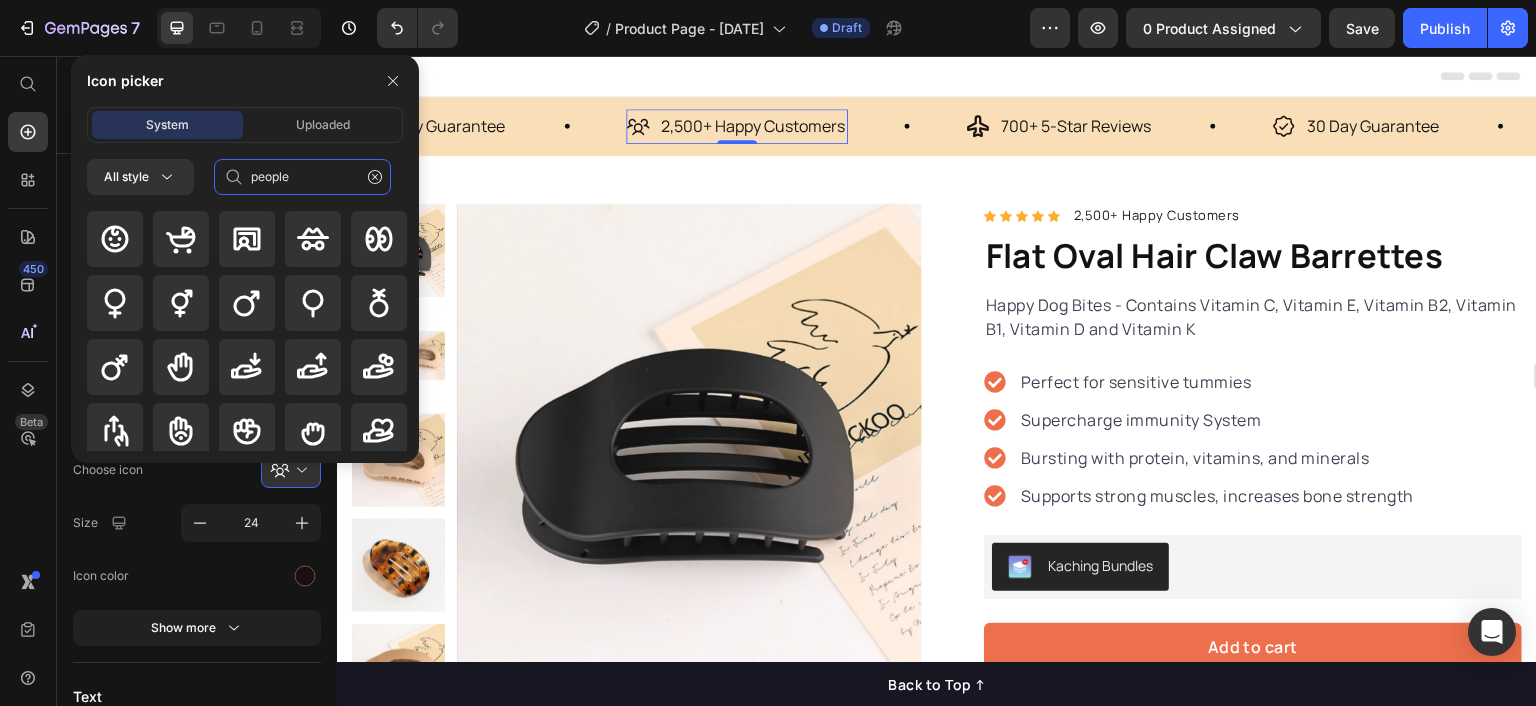 type on "people" 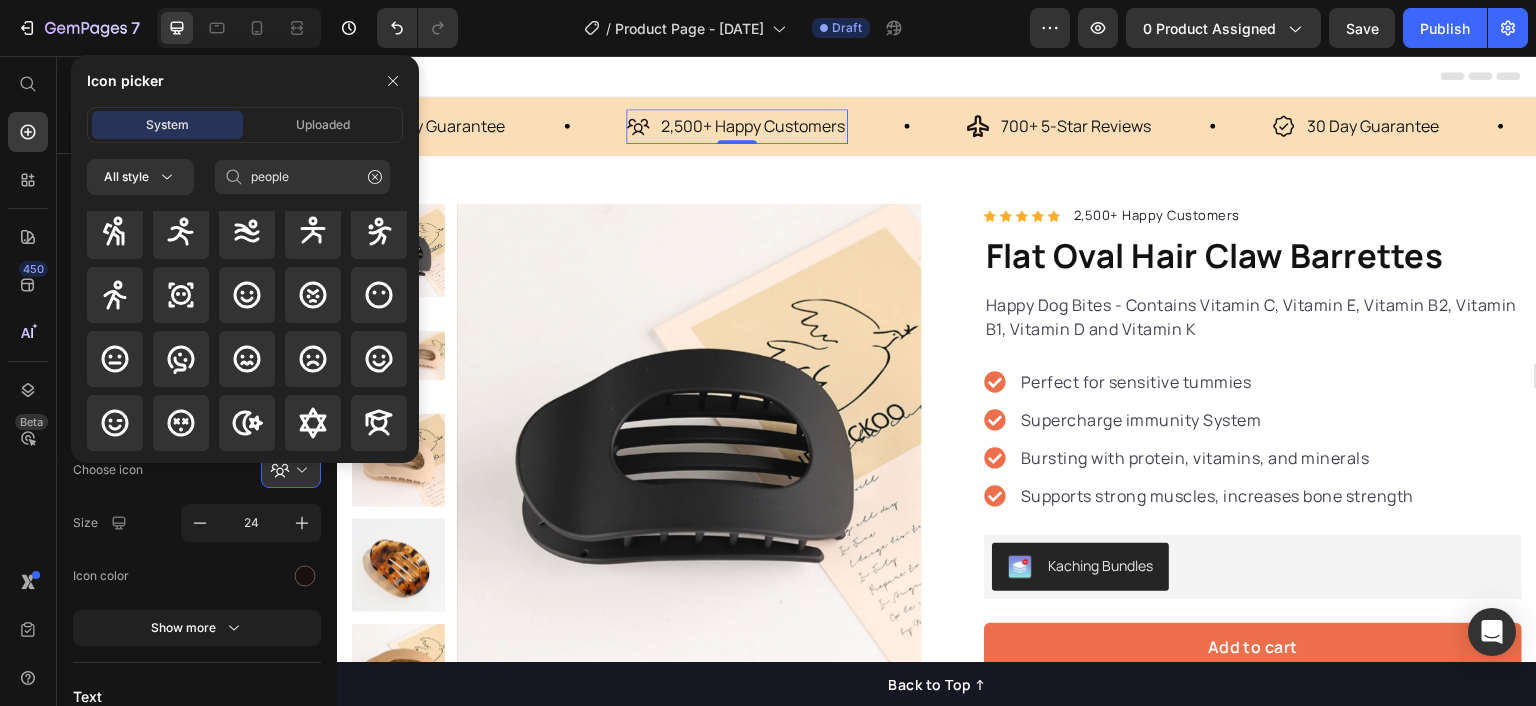 scroll, scrollTop: 500, scrollLeft: 0, axis: vertical 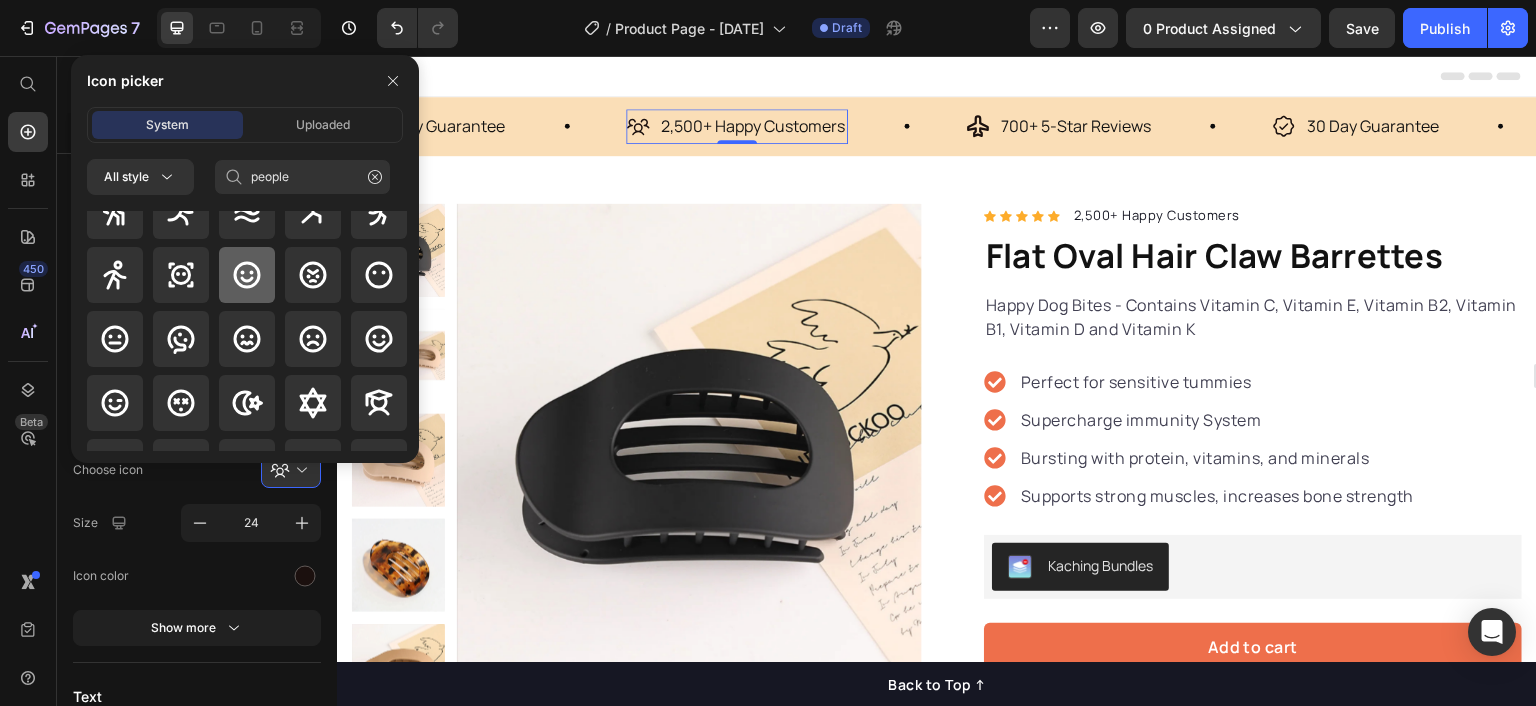 click 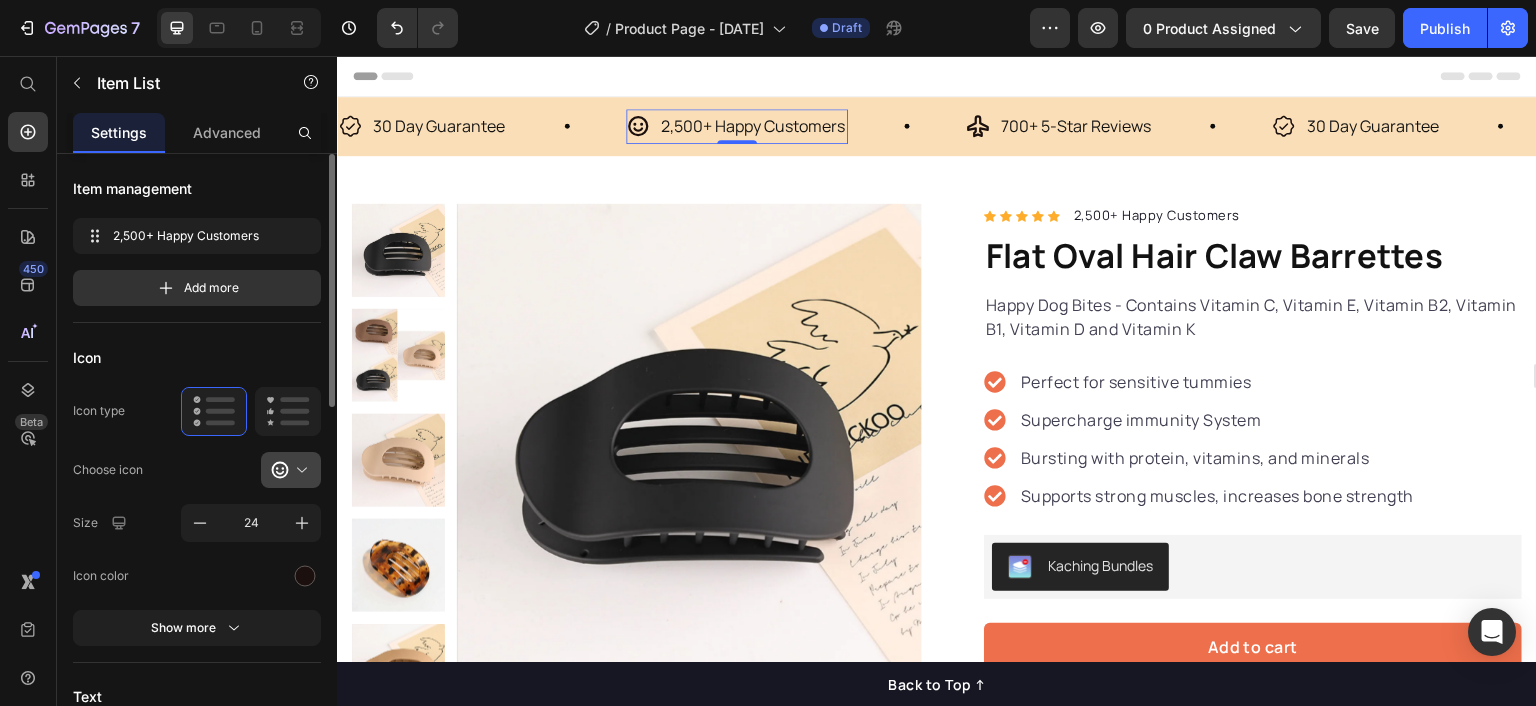 click at bounding box center (299, 470) 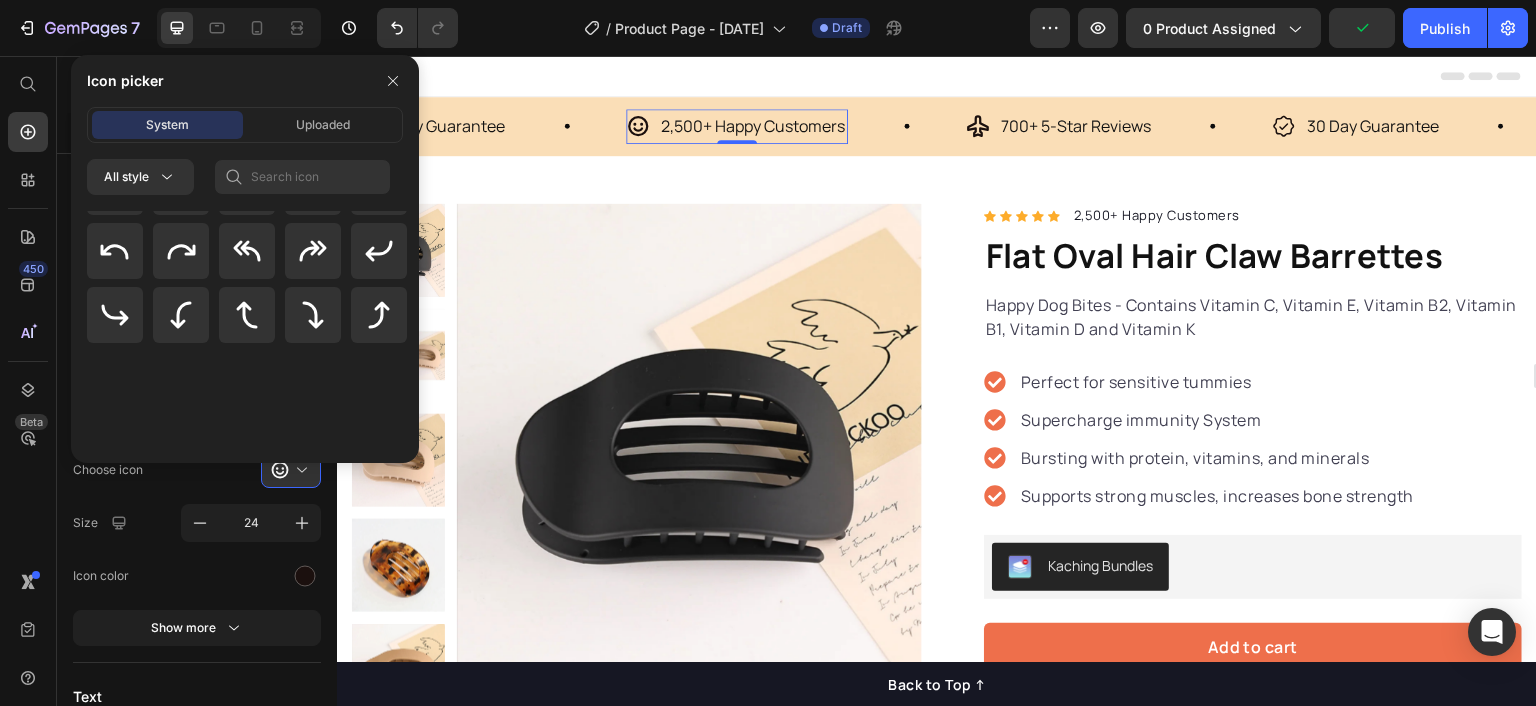 scroll, scrollTop: 0, scrollLeft: 0, axis: both 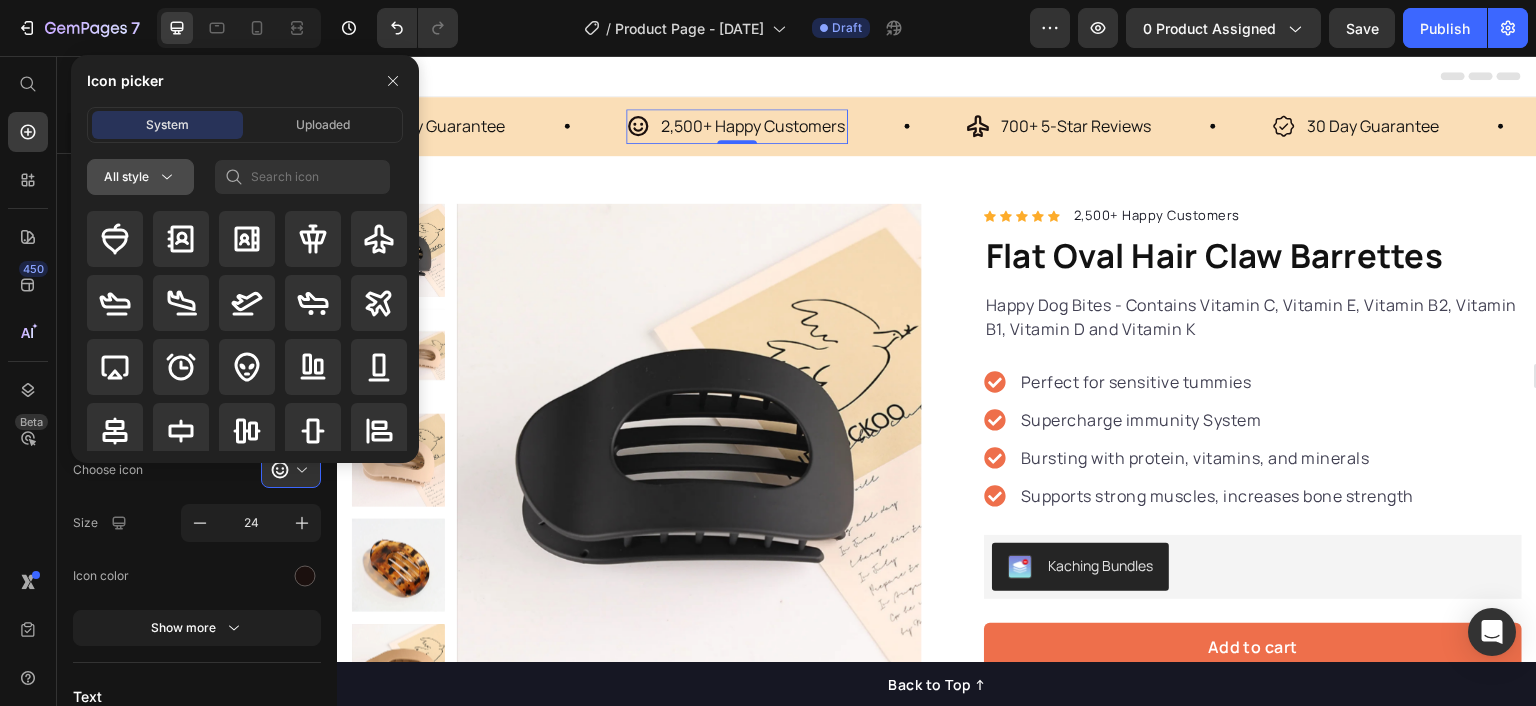 click 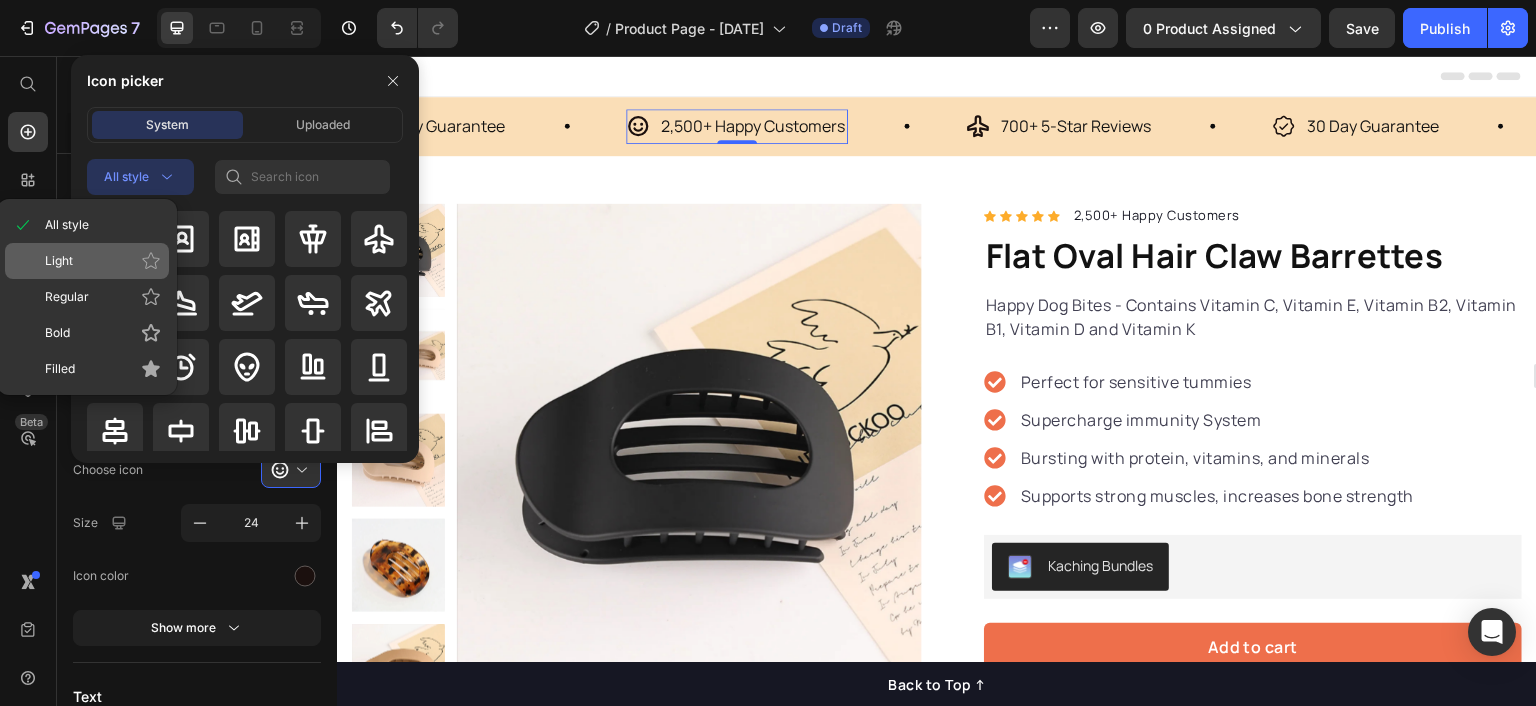 click on "Light" at bounding box center [103, 261] 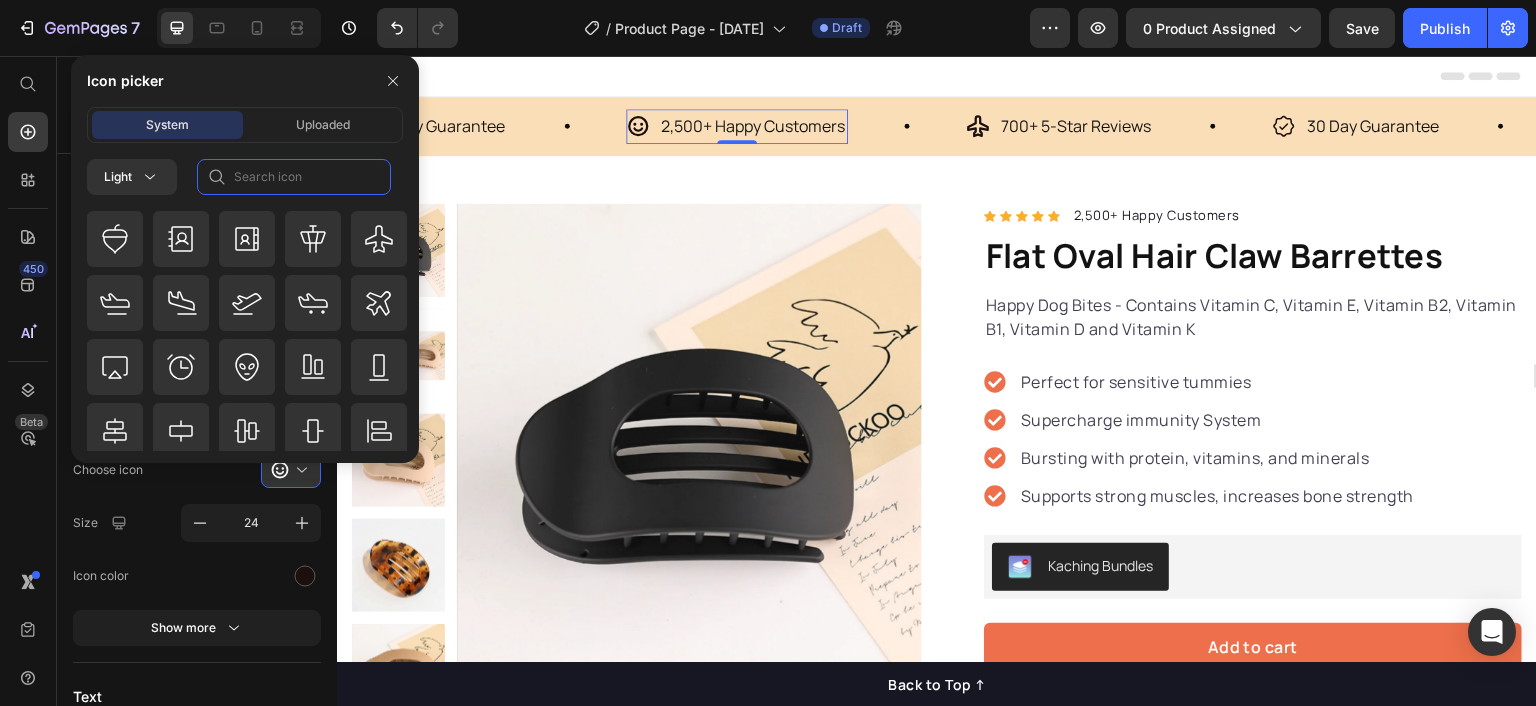 click 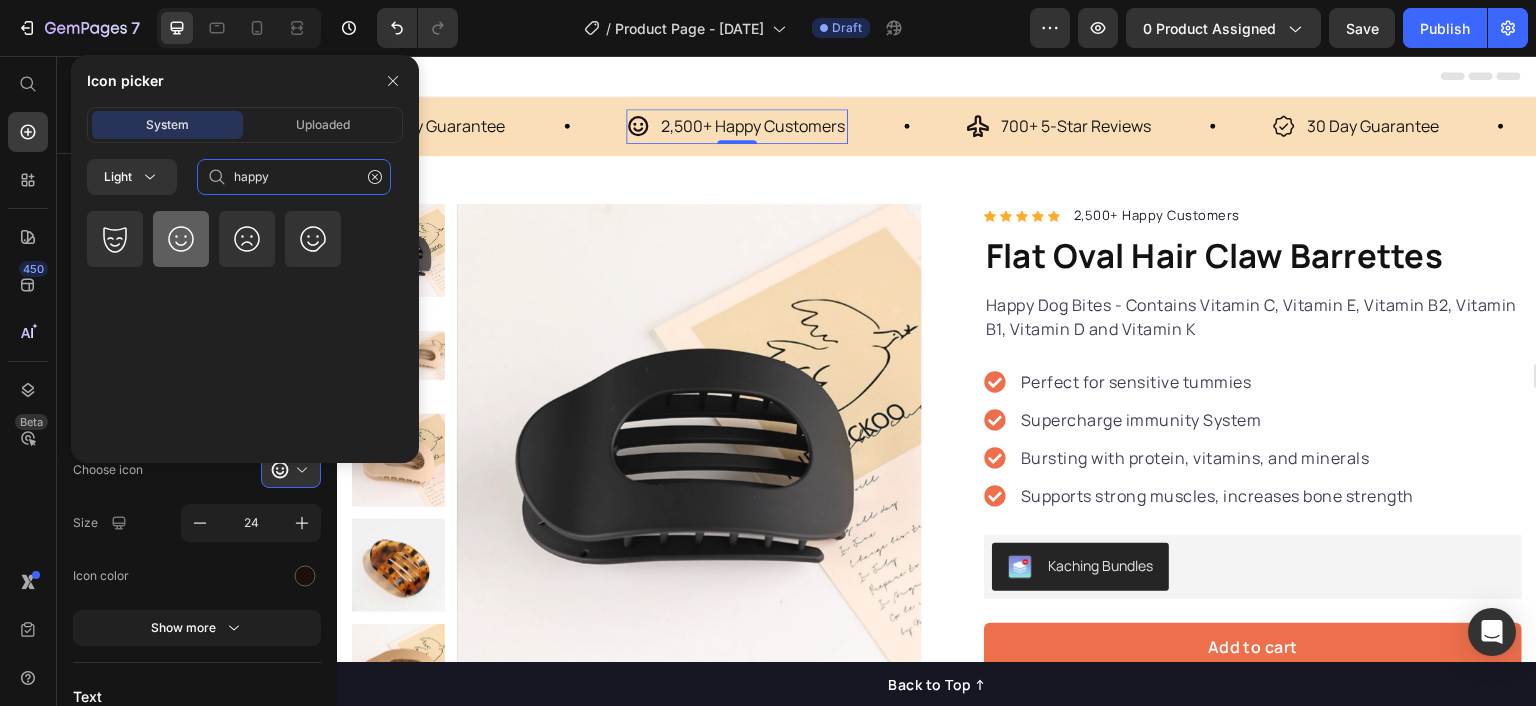 type on "happy" 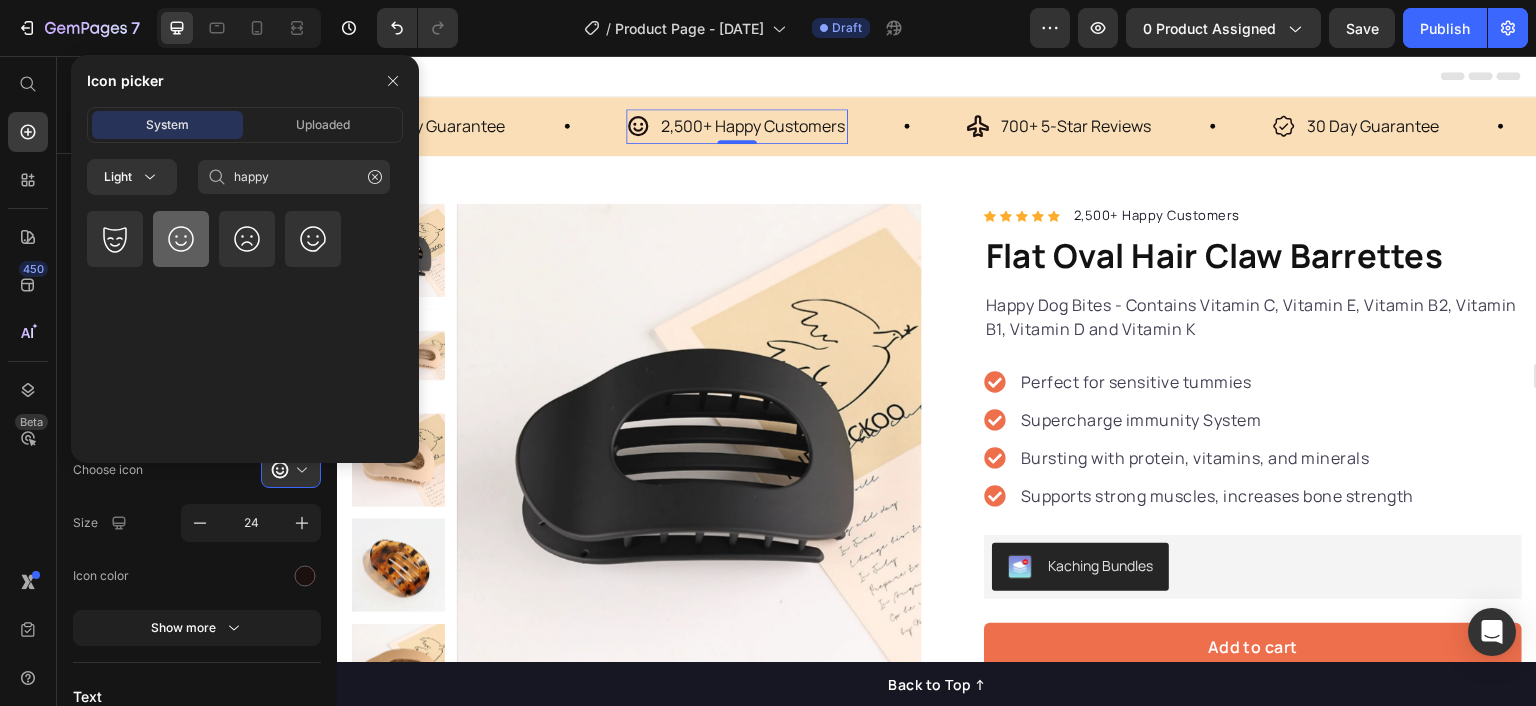 click 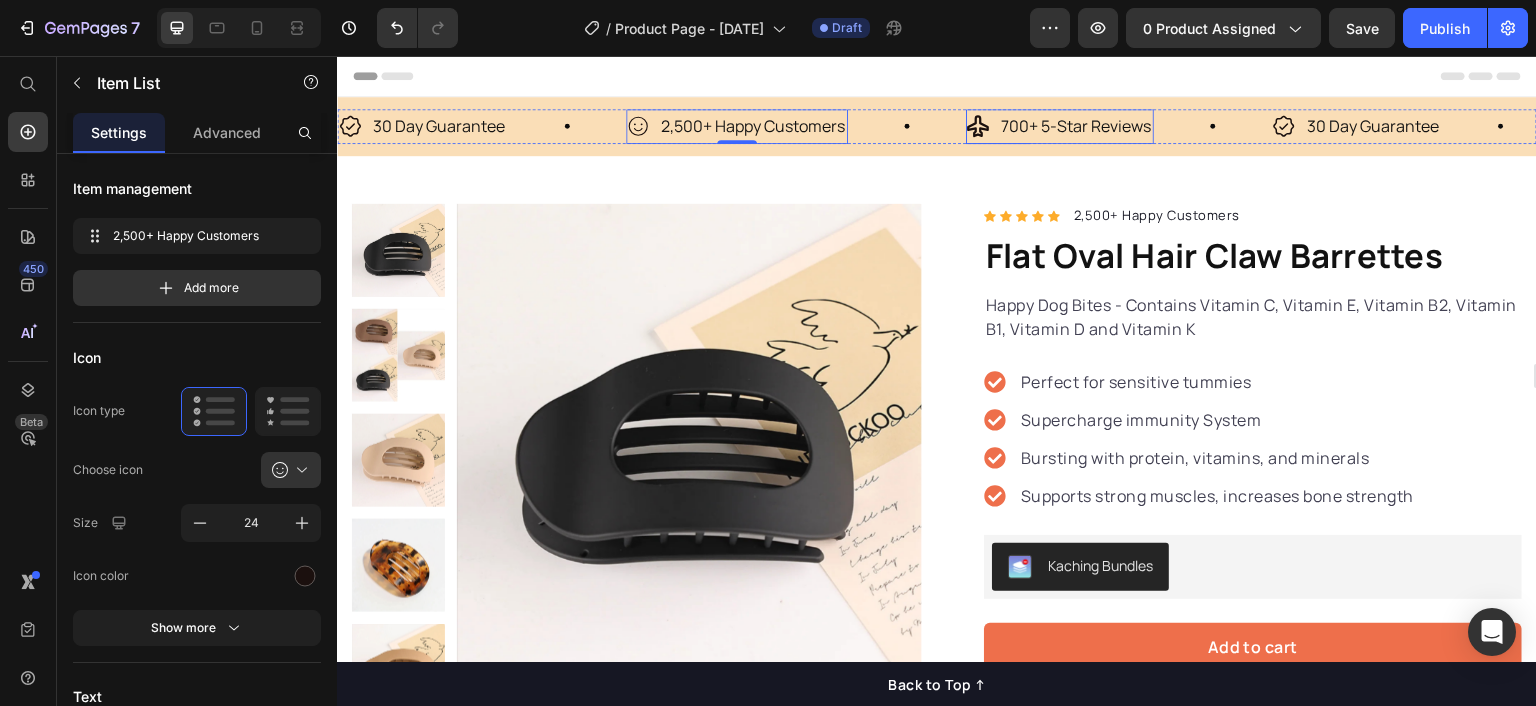 click 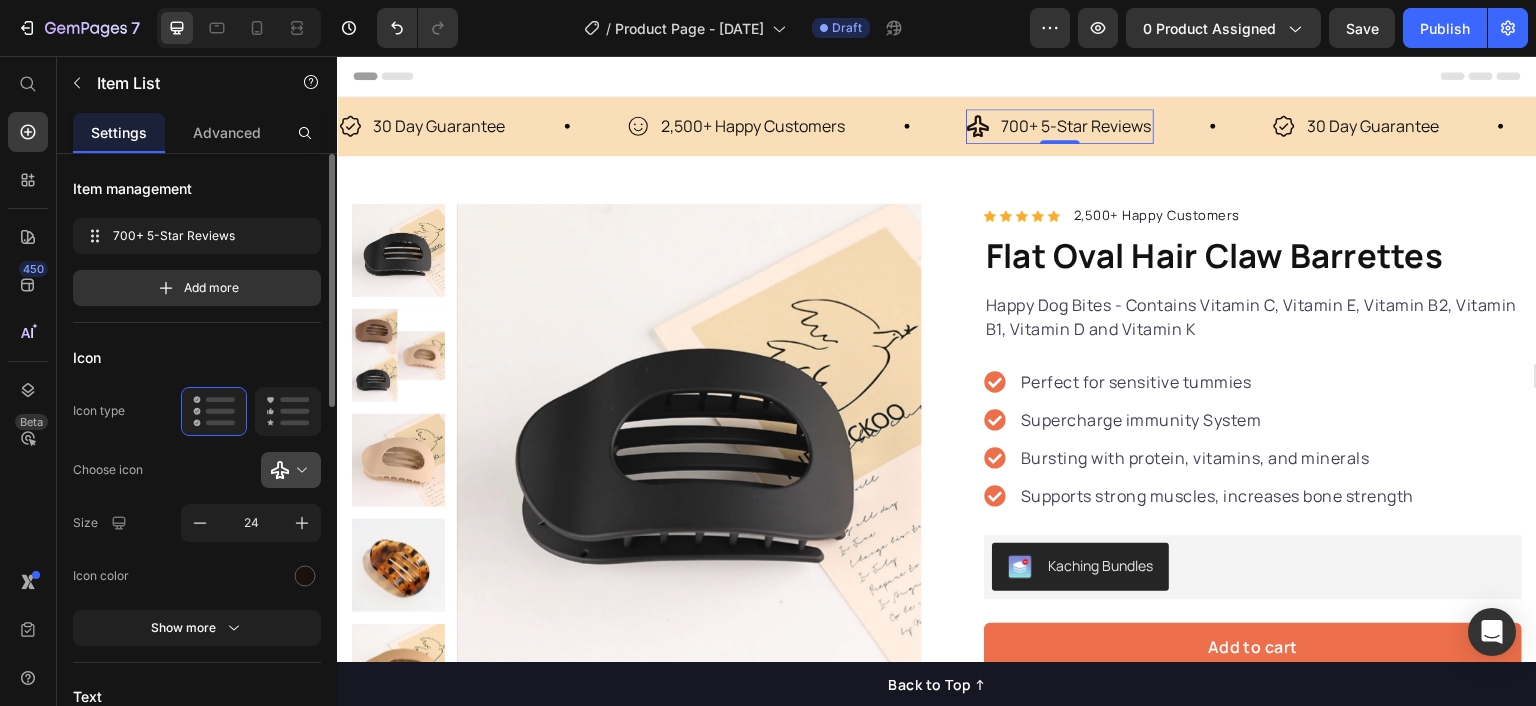 click at bounding box center [299, 470] 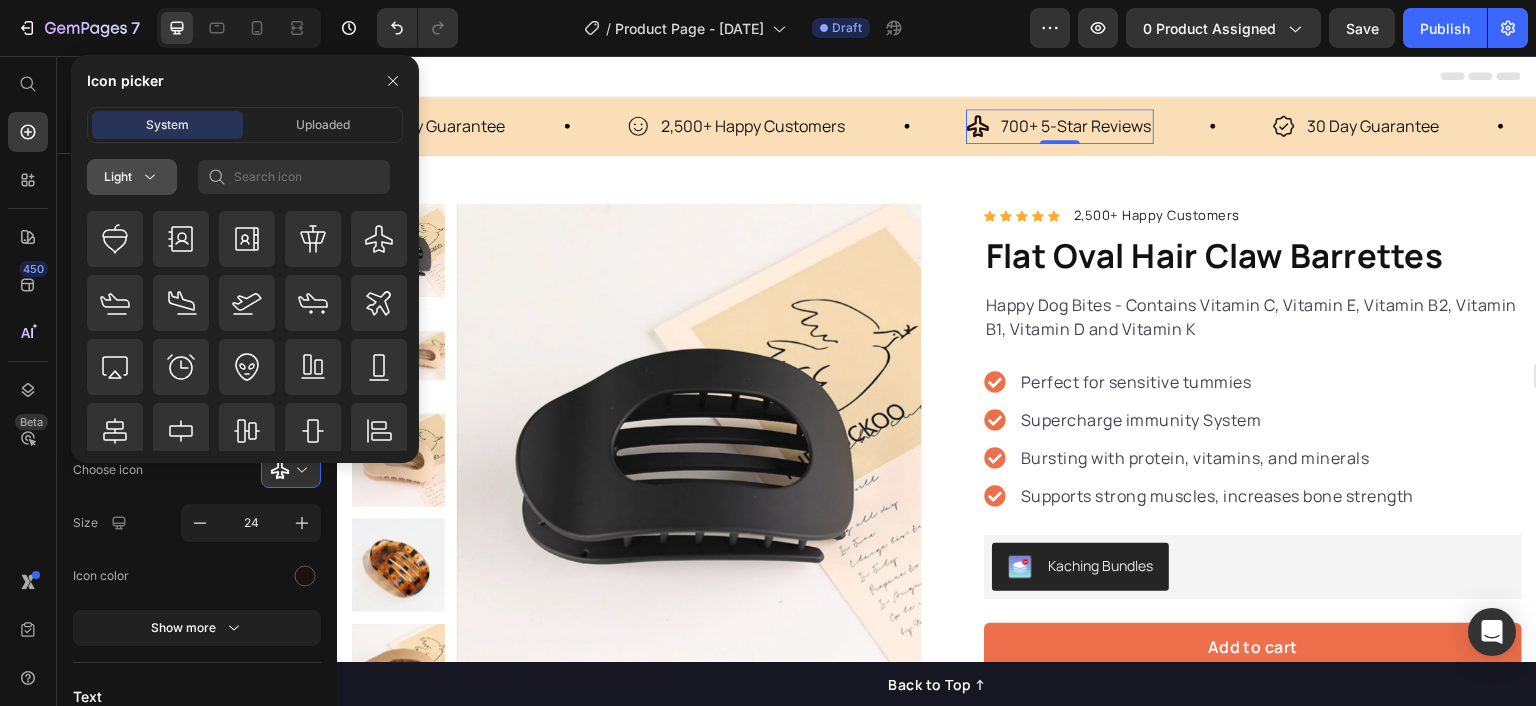 click on "Light" at bounding box center (132, 177) 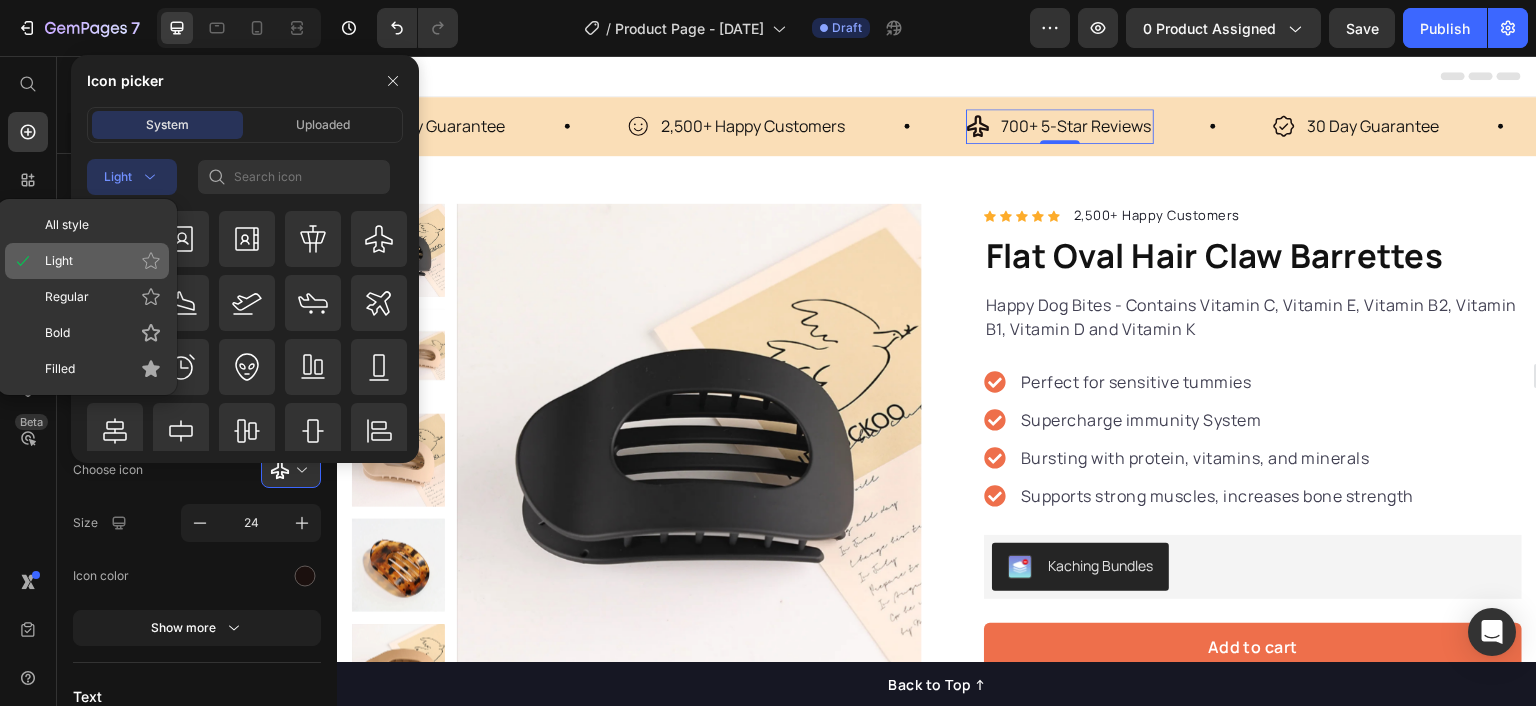 click on "Light" at bounding box center [103, 261] 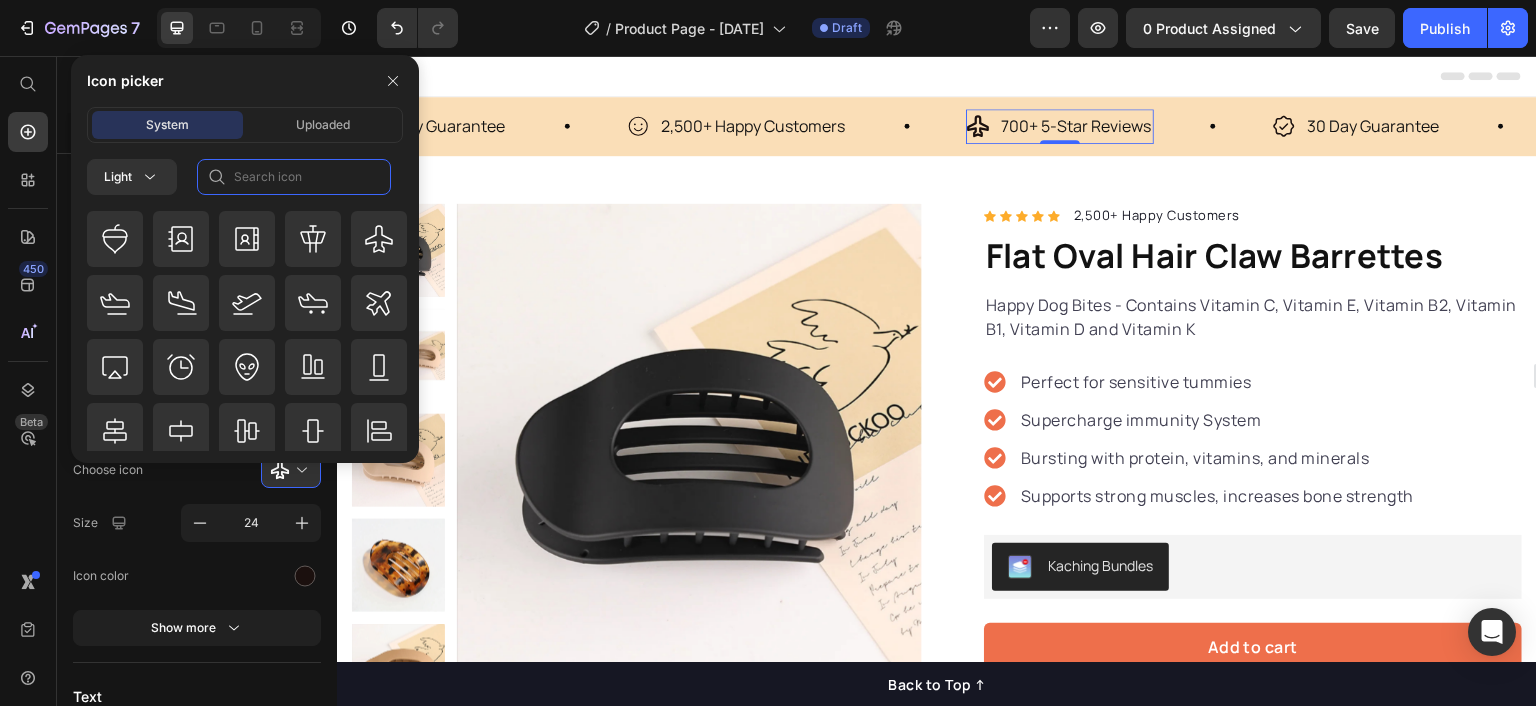 click 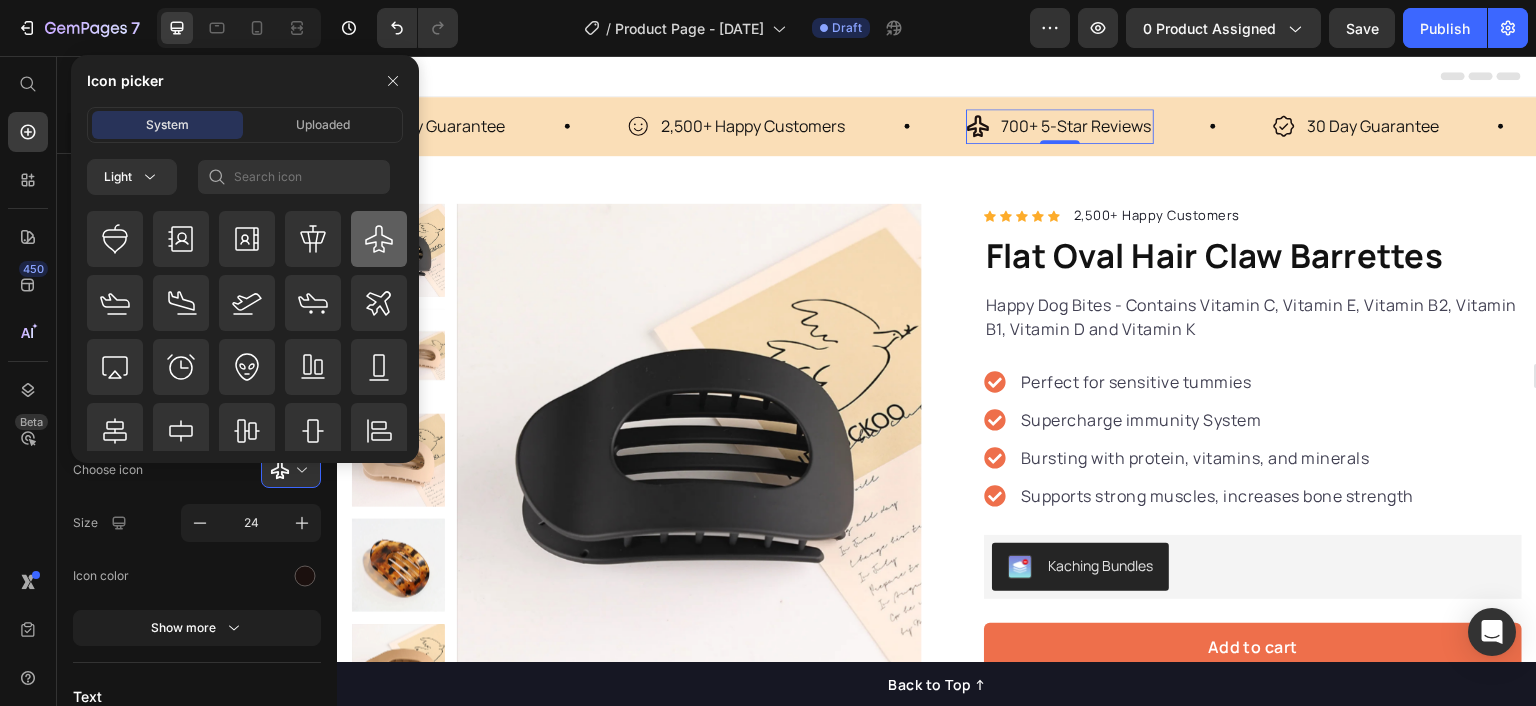 click 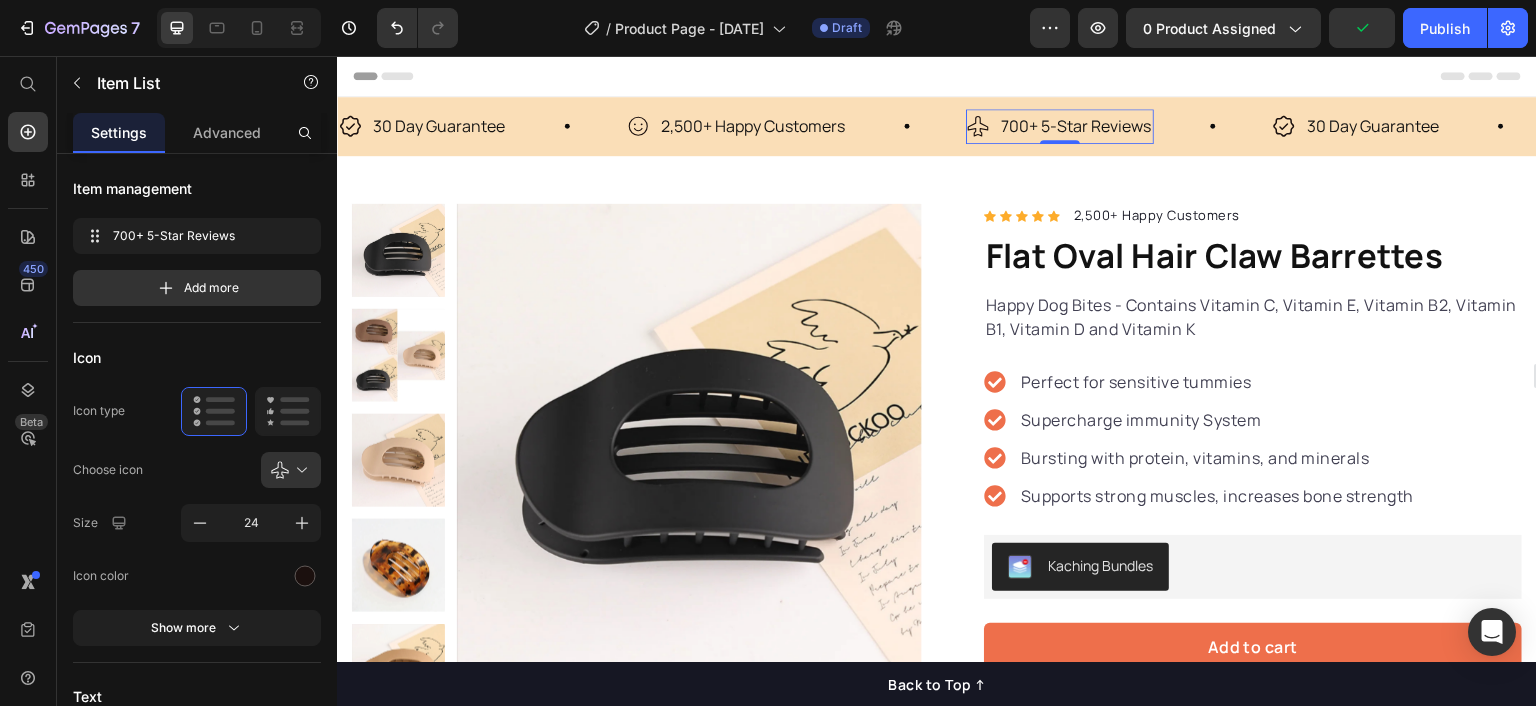 click on "700+ 5-Star Reviews" at bounding box center [1076, 126] 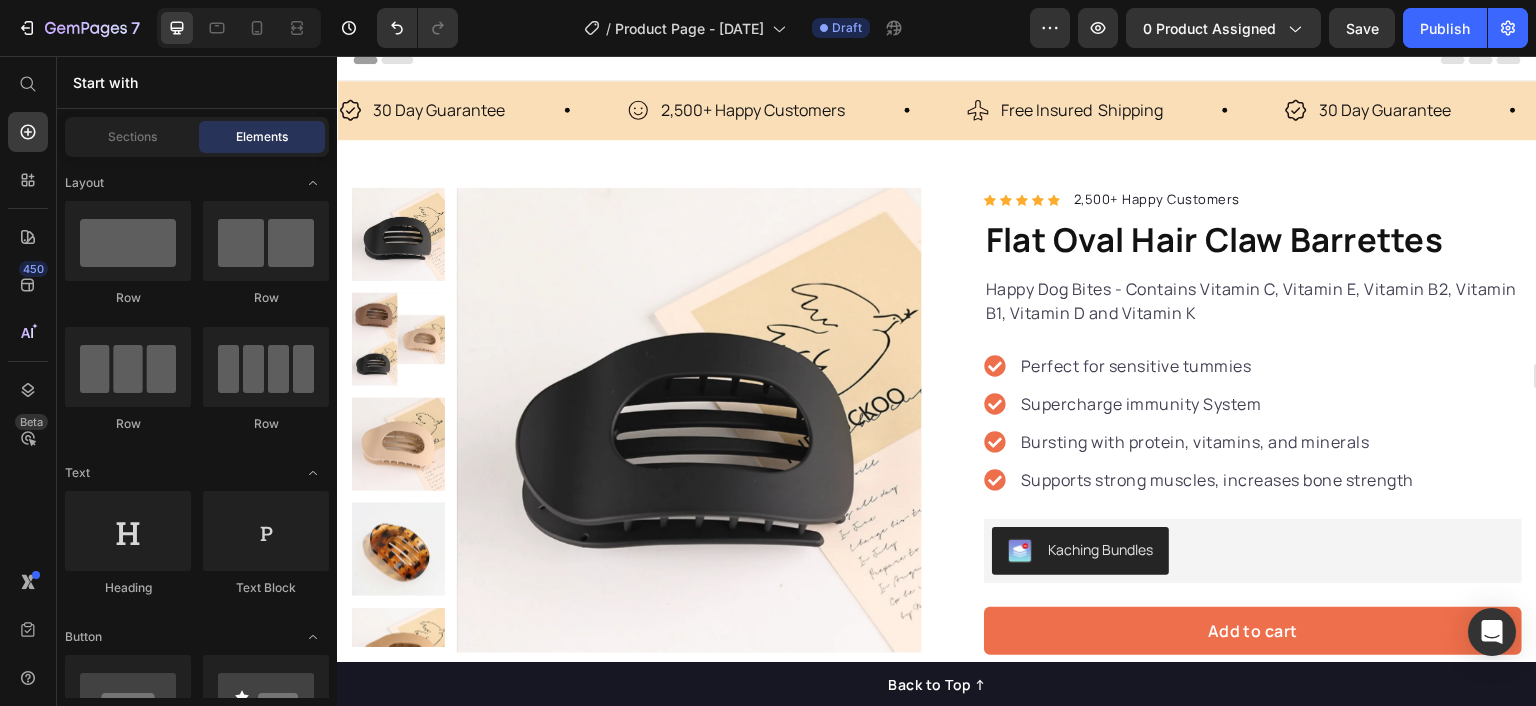 scroll, scrollTop: 0, scrollLeft: 0, axis: both 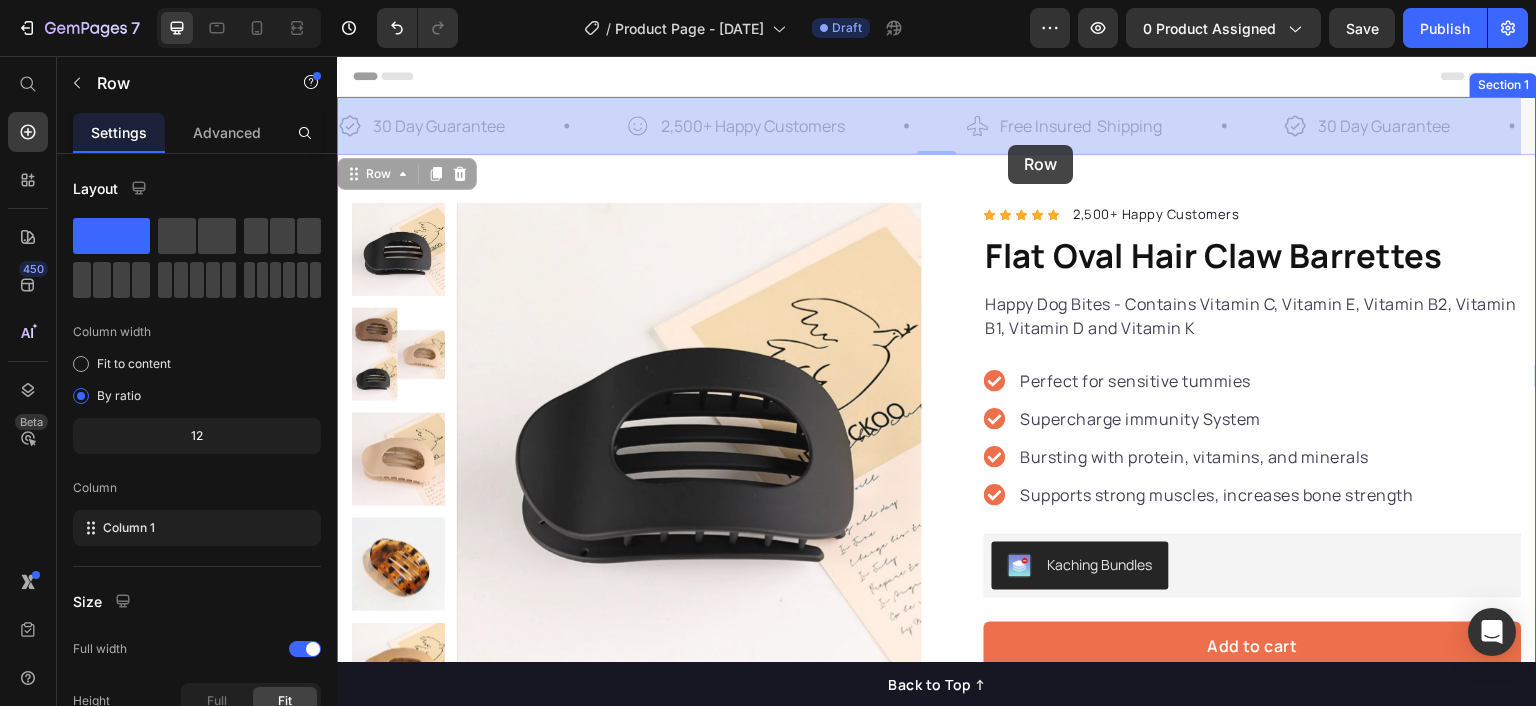 drag, startPoint x: 1189, startPoint y: 103, endPoint x: 1009, endPoint y: 145, distance: 184.83507 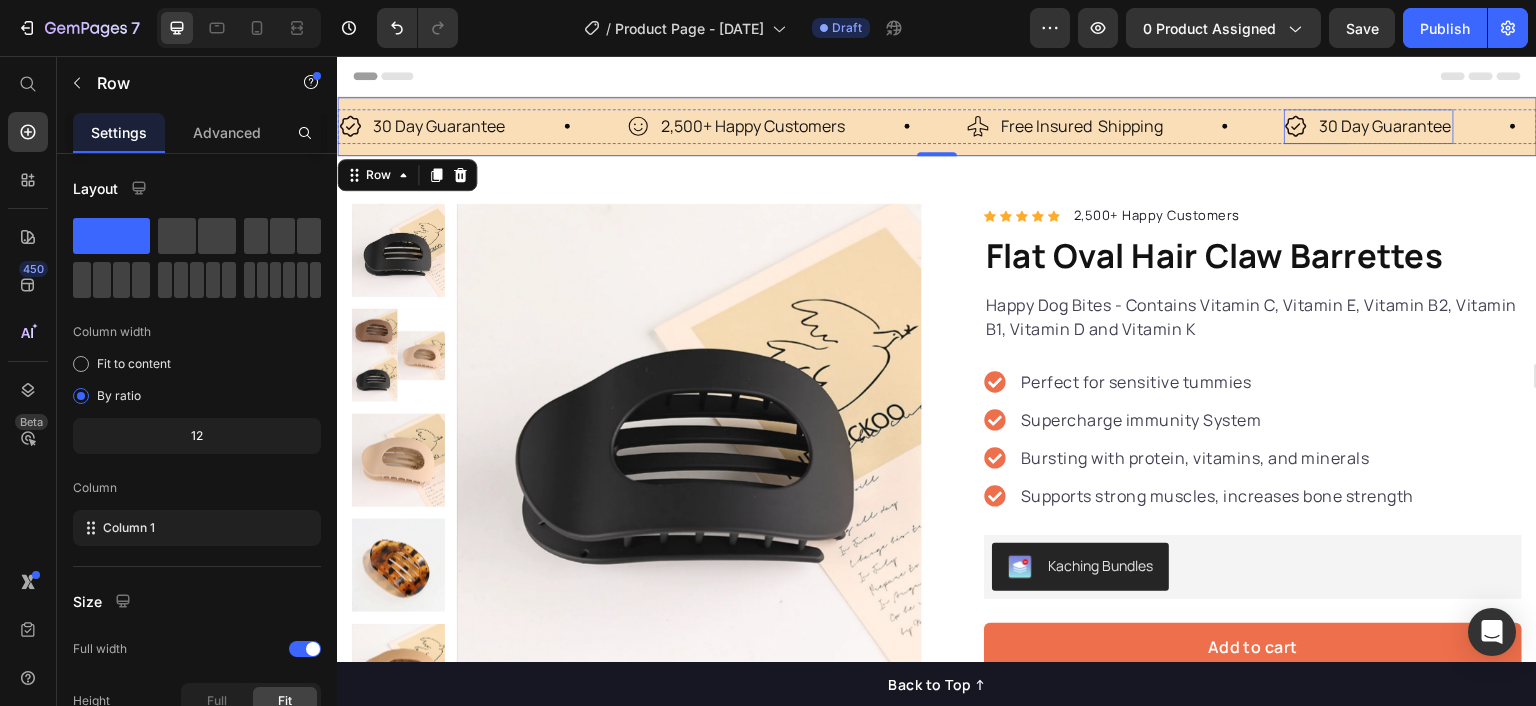 click on "30 Day Guarantee" at bounding box center (1385, 126) 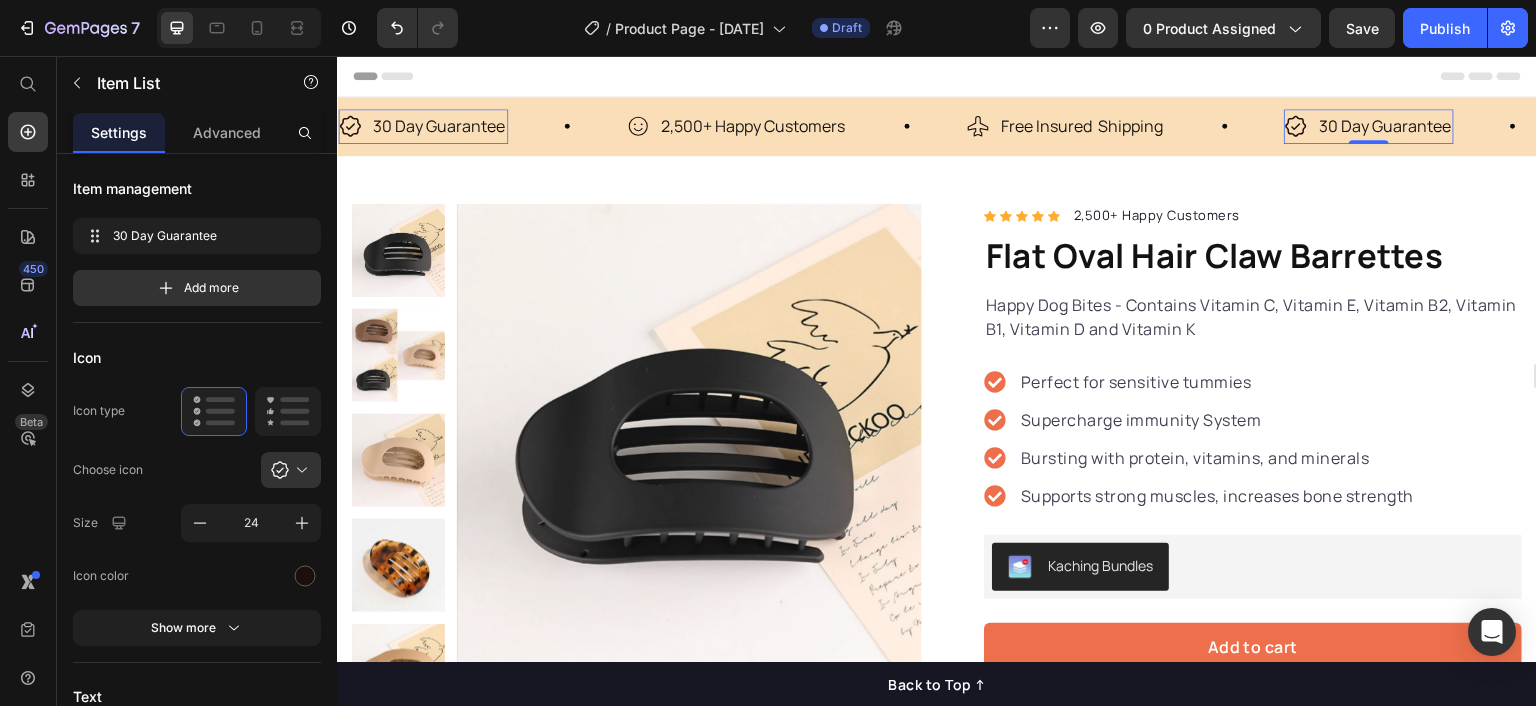 click on "30 Day Guarantee" at bounding box center [1385, 126] 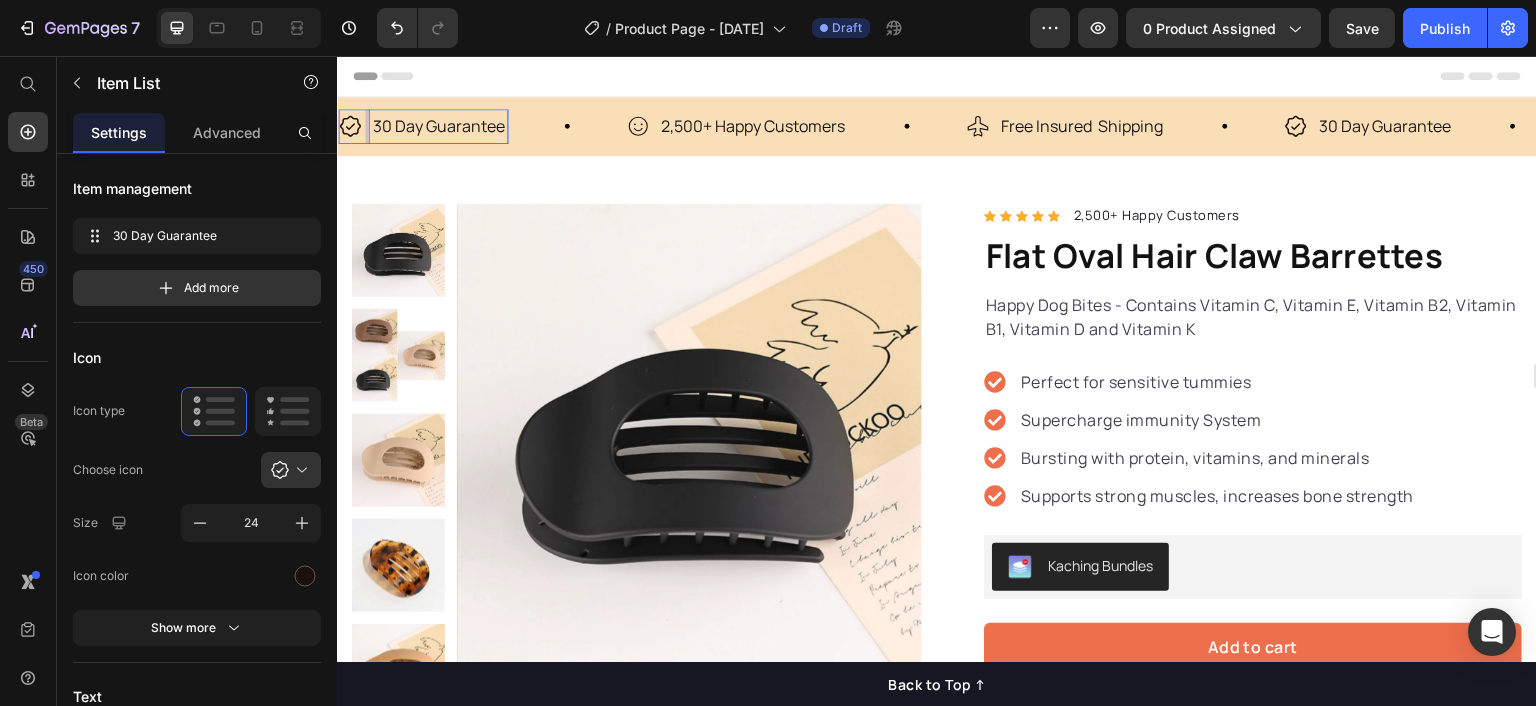 click on "30 Day Guarantee" at bounding box center [1385, 126] 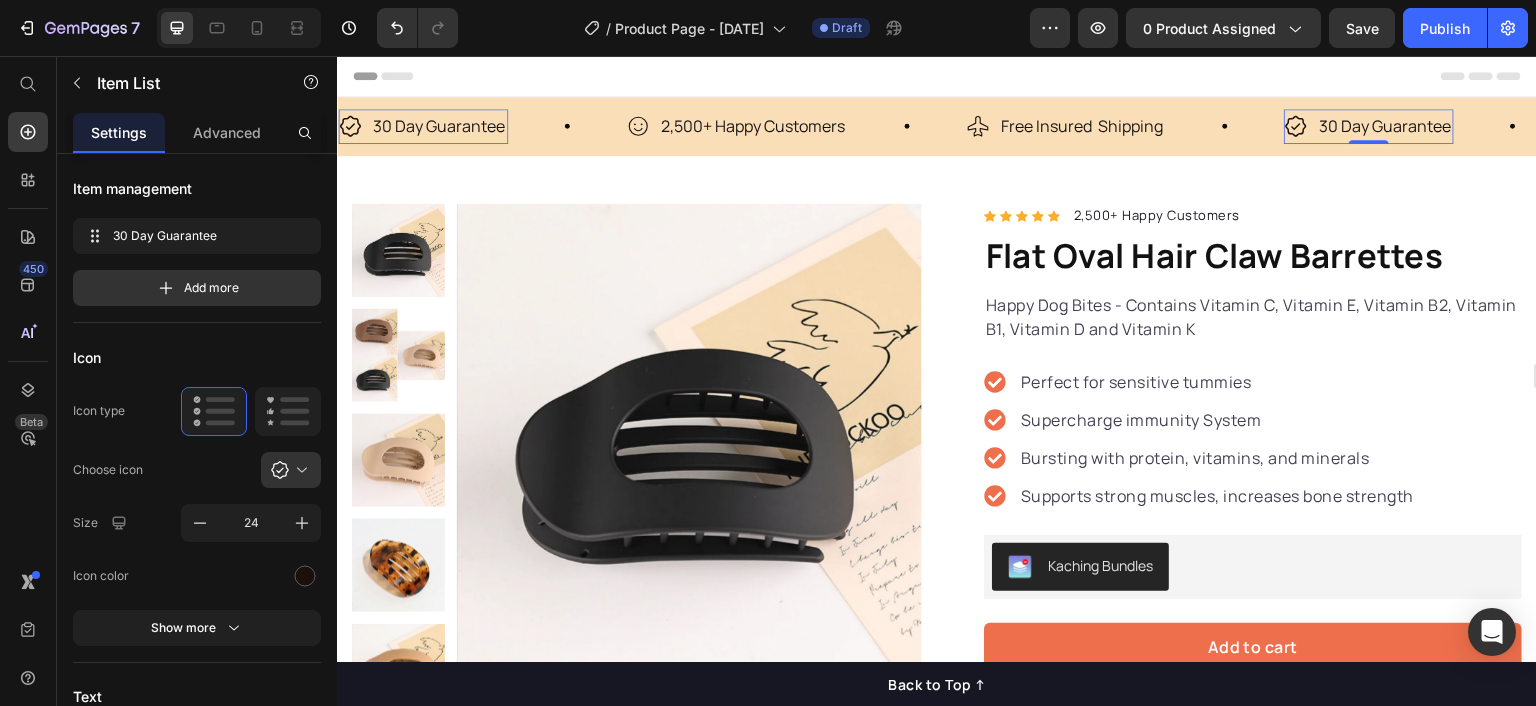 click on "30 Day Guarantee" at bounding box center (1385, 126) 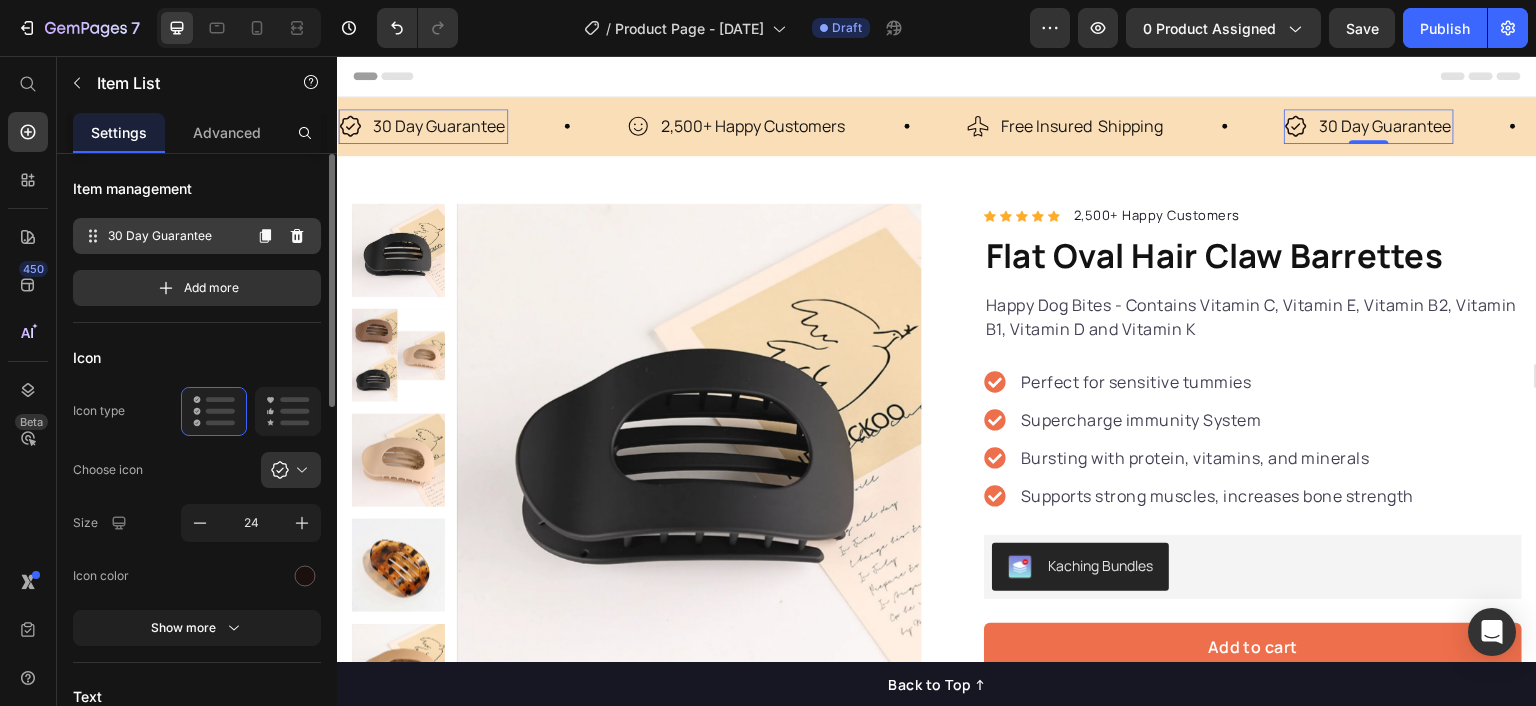 click on "30 Day Guarantee" at bounding box center (174, 236) 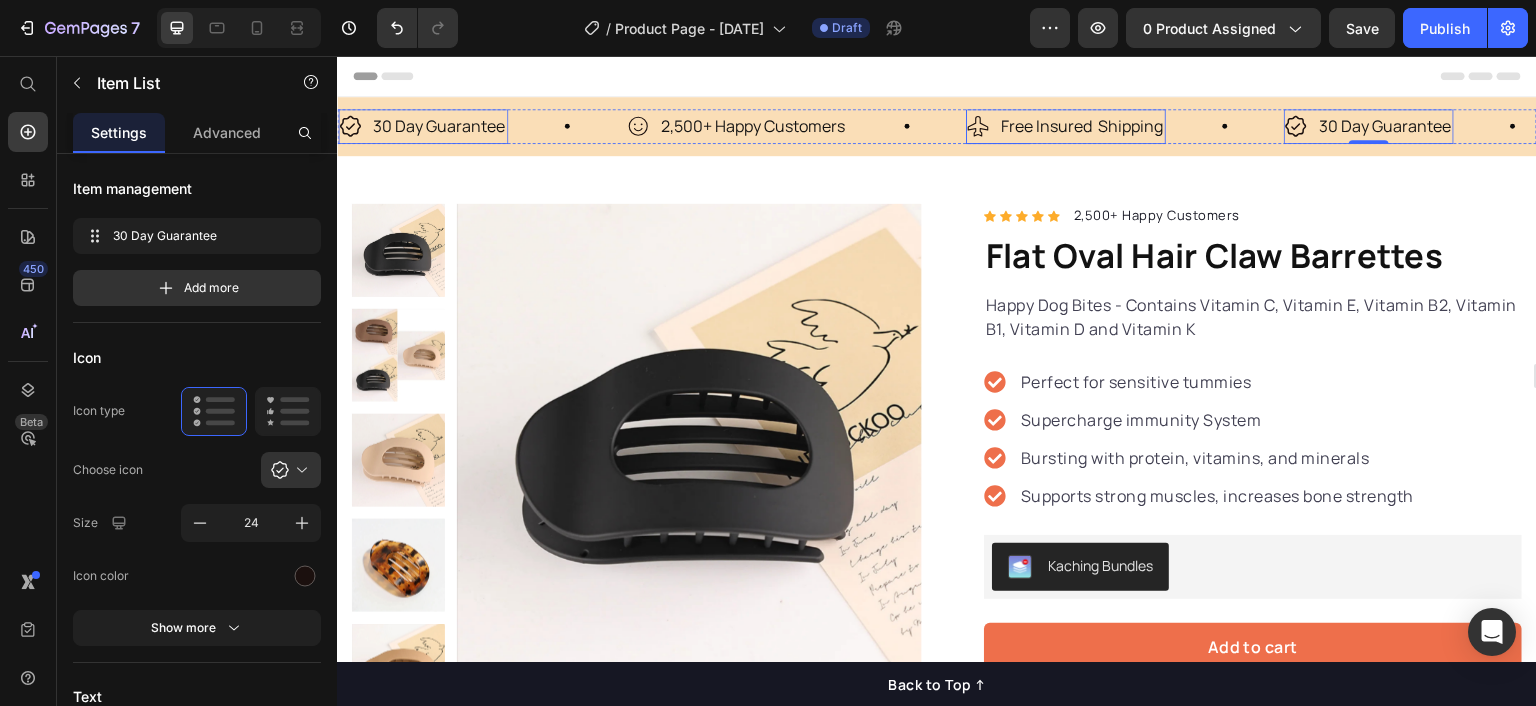 click on "Free Insured  Shipping" at bounding box center [1082, 126] 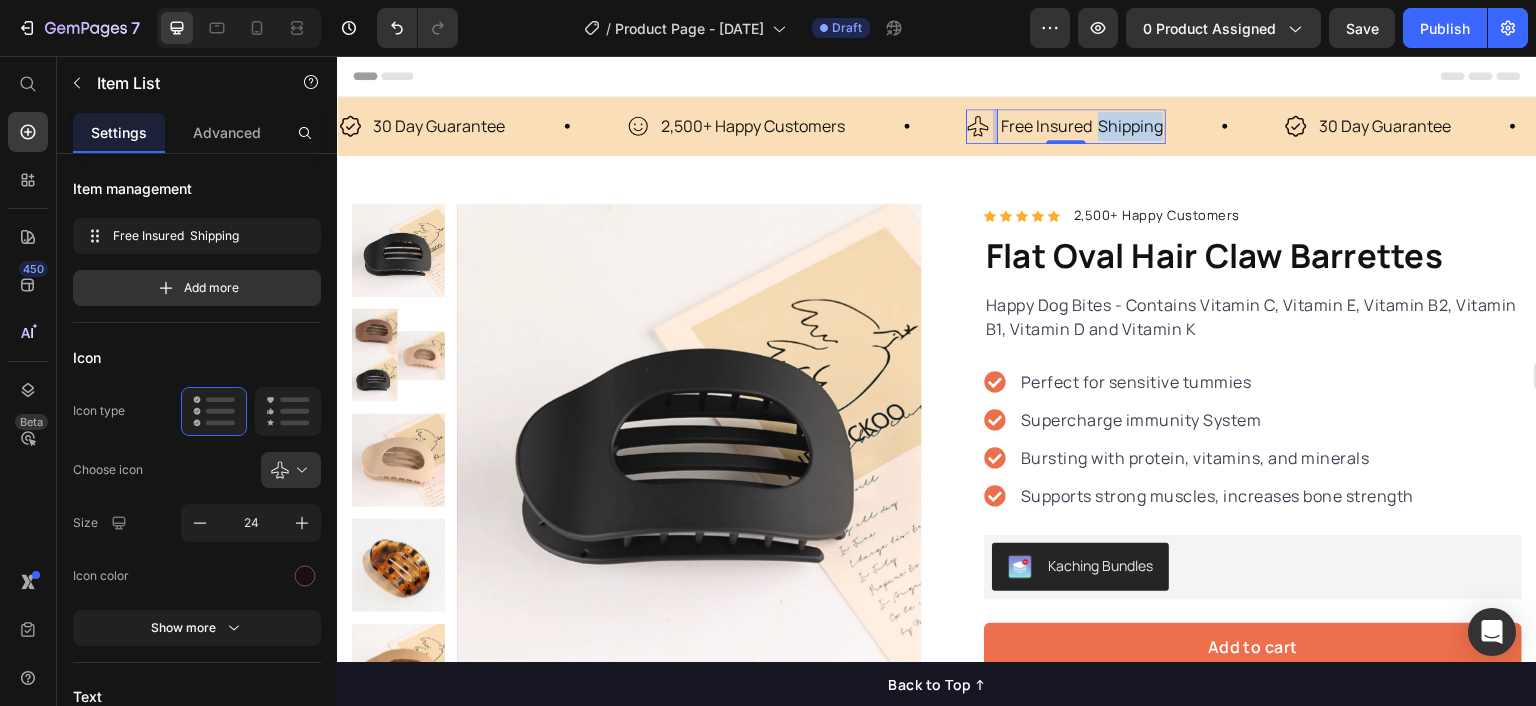 click on "Free Insured  Shipping" at bounding box center (1082, 126) 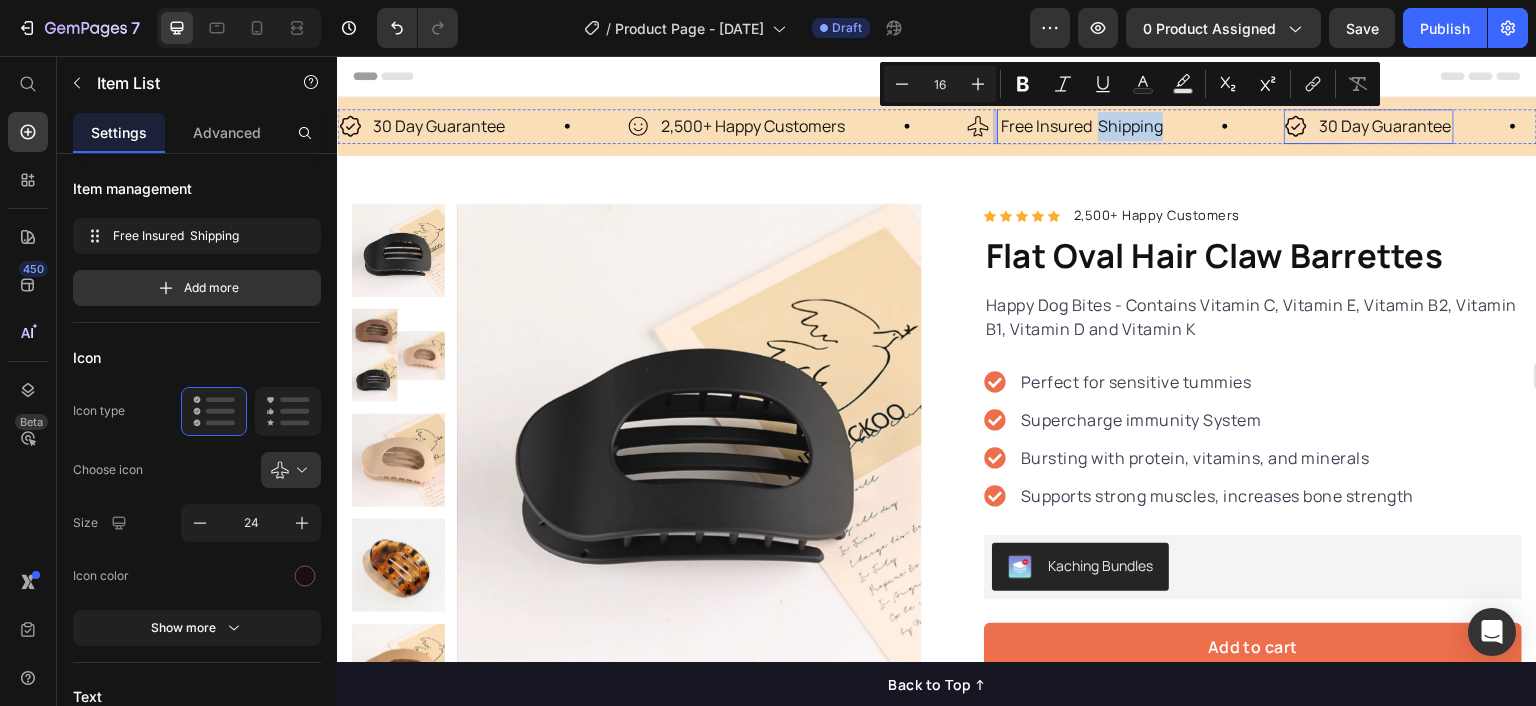 click on "30 Day Guarantee" at bounding box center (1385, 126) 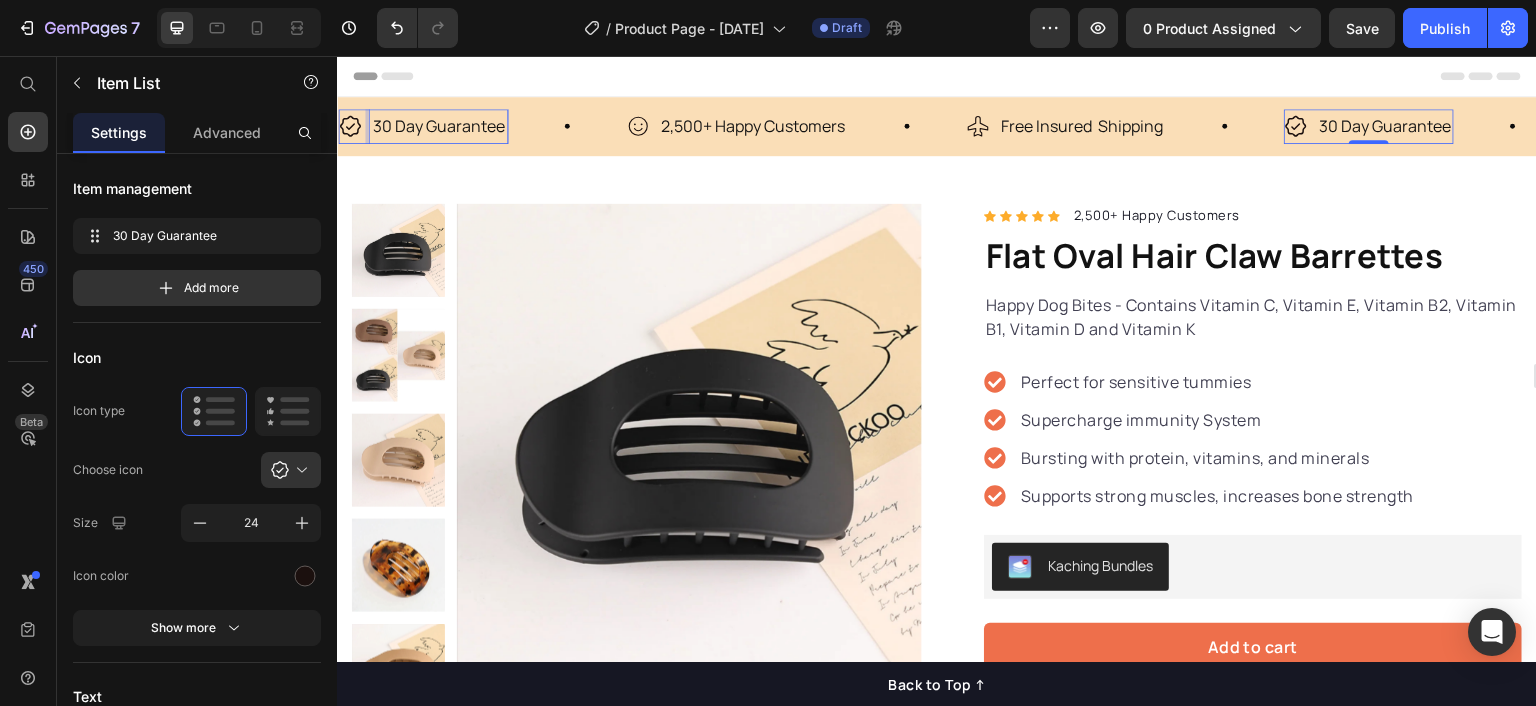 click on "30 Day Guarantee" at bounding box center (1385, 126) 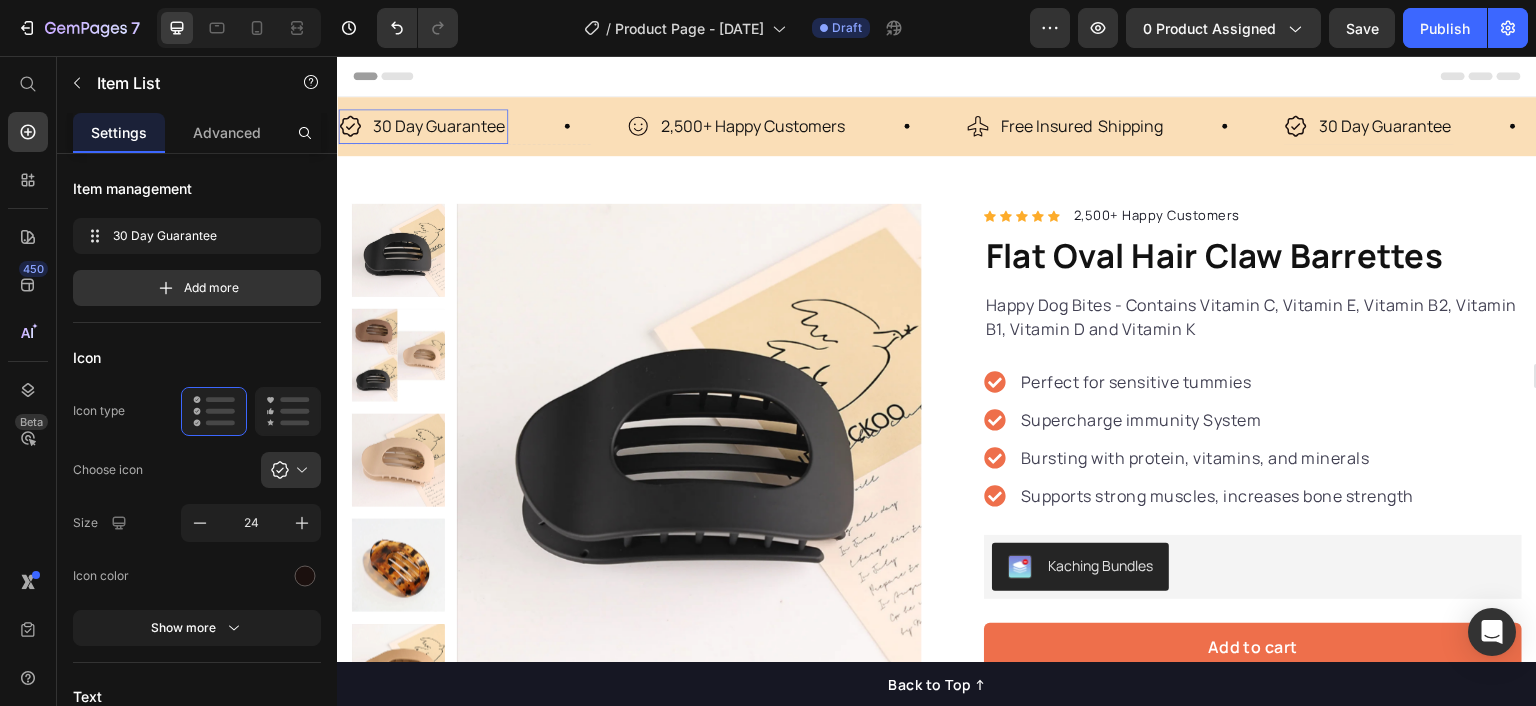 click on "30 Day Guarantee" at bounding box center (1385, 126) 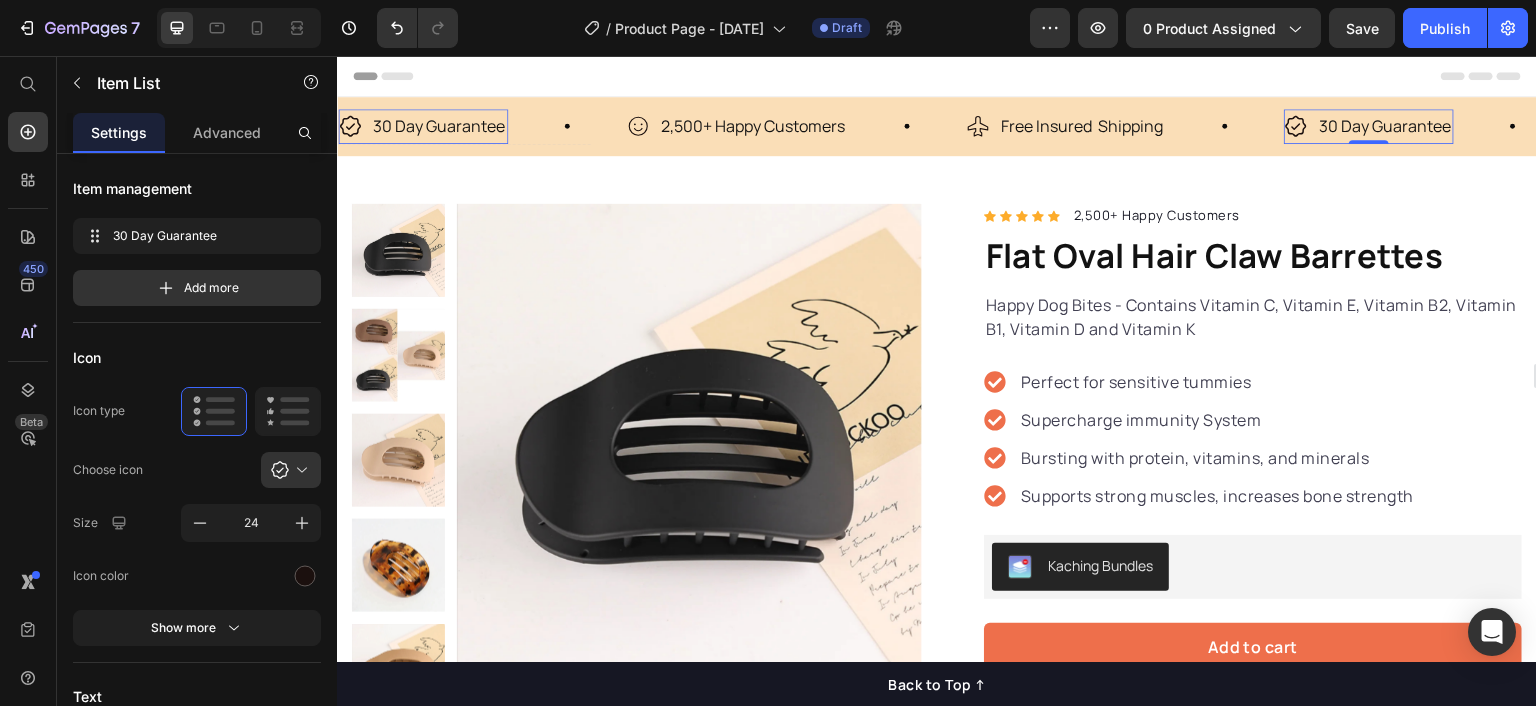 click on "30 Day Guarantee" at bounding box center [1385, 126] 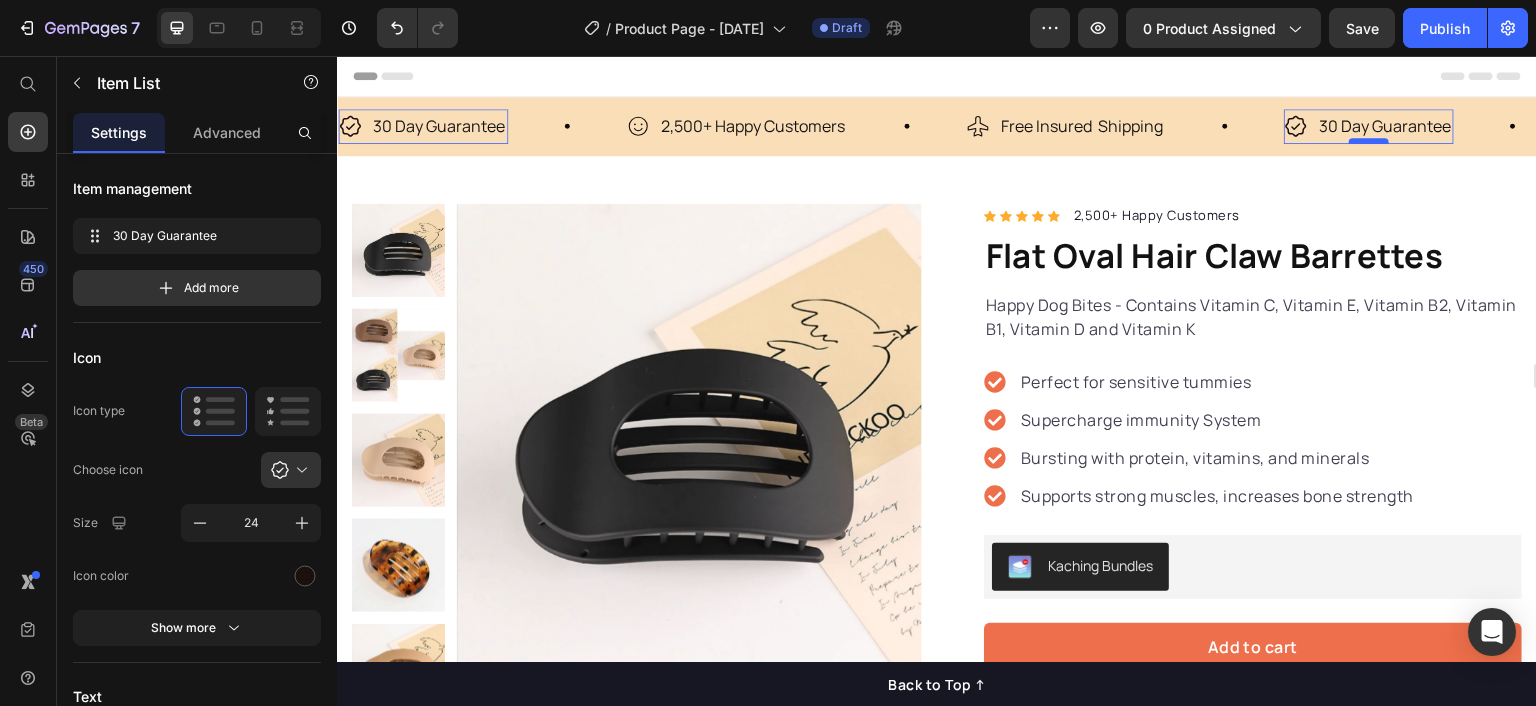 click at bounding box center [1369, 141] 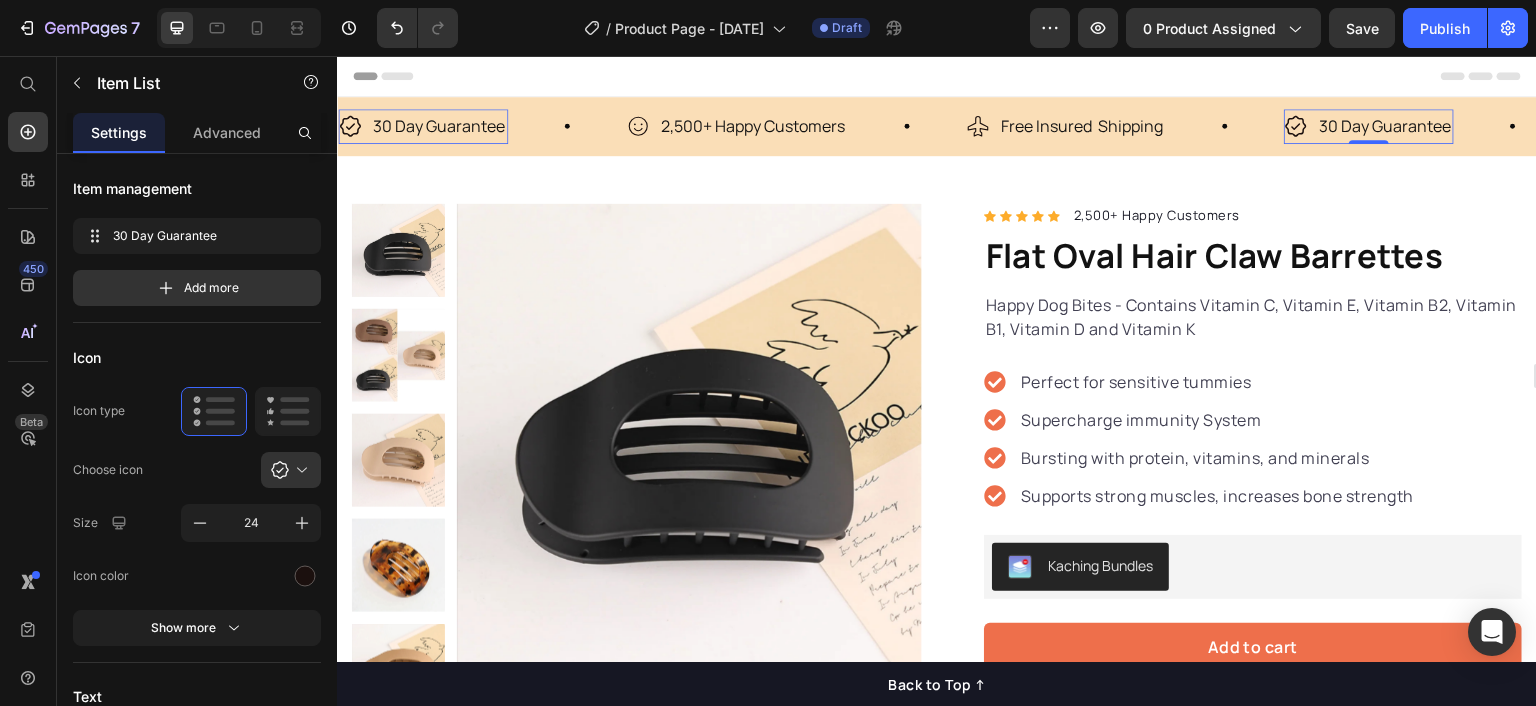 click on "30 Day Guarantee" at bounding box center (1385, 126) 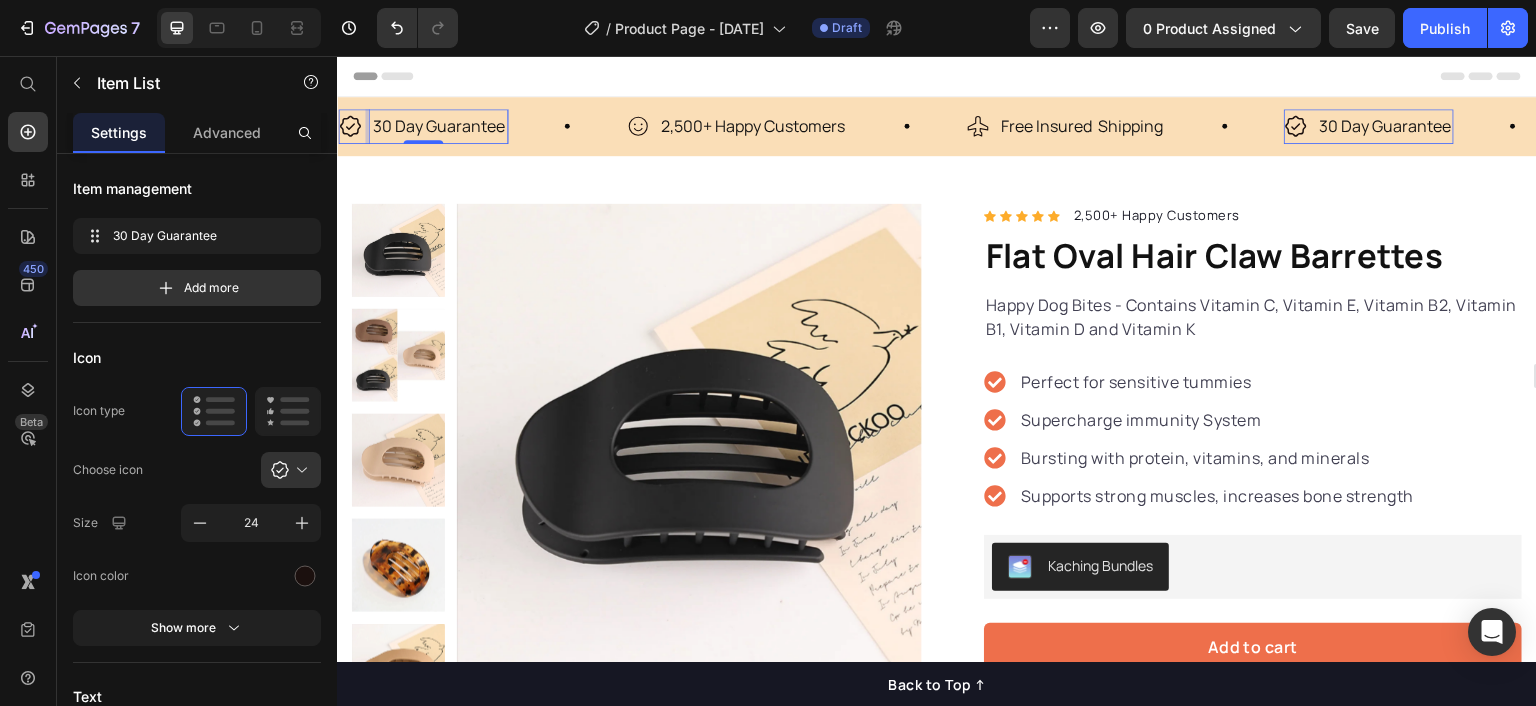 click on "30 Day Guarantee" at bounding box center [439, 126] 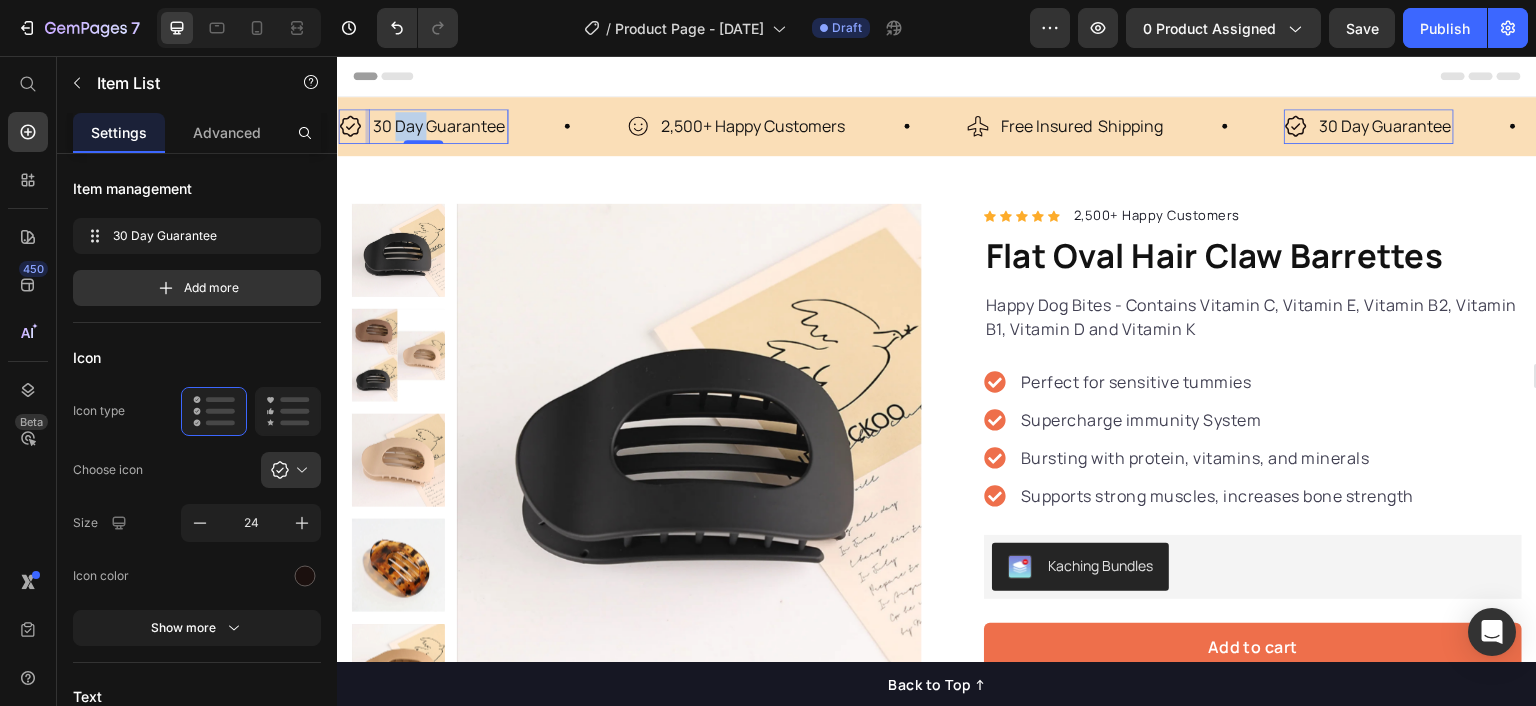 click on "30 Day Guarantee" at bounding box center [439, 126] 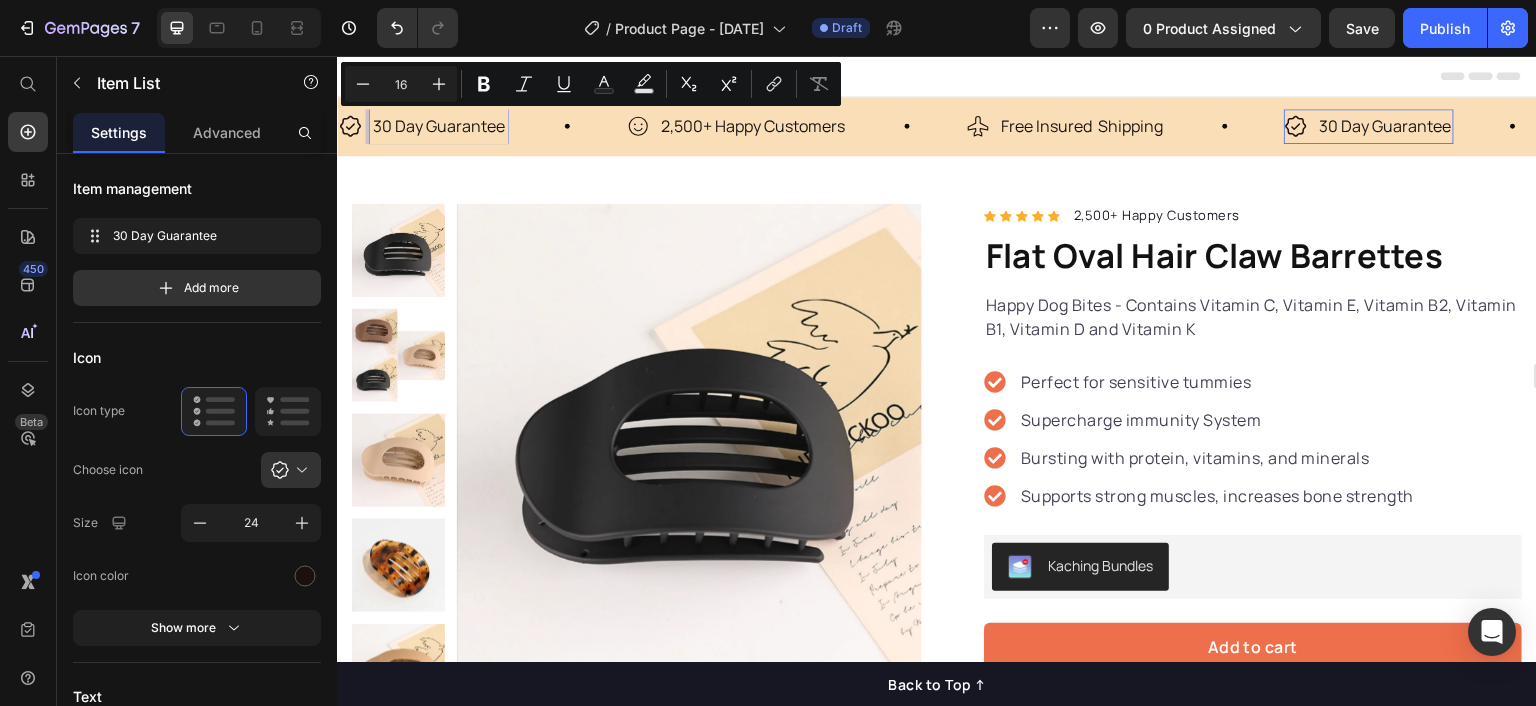 click on "30 Day Guarantee" at bounding box center [439, 126] 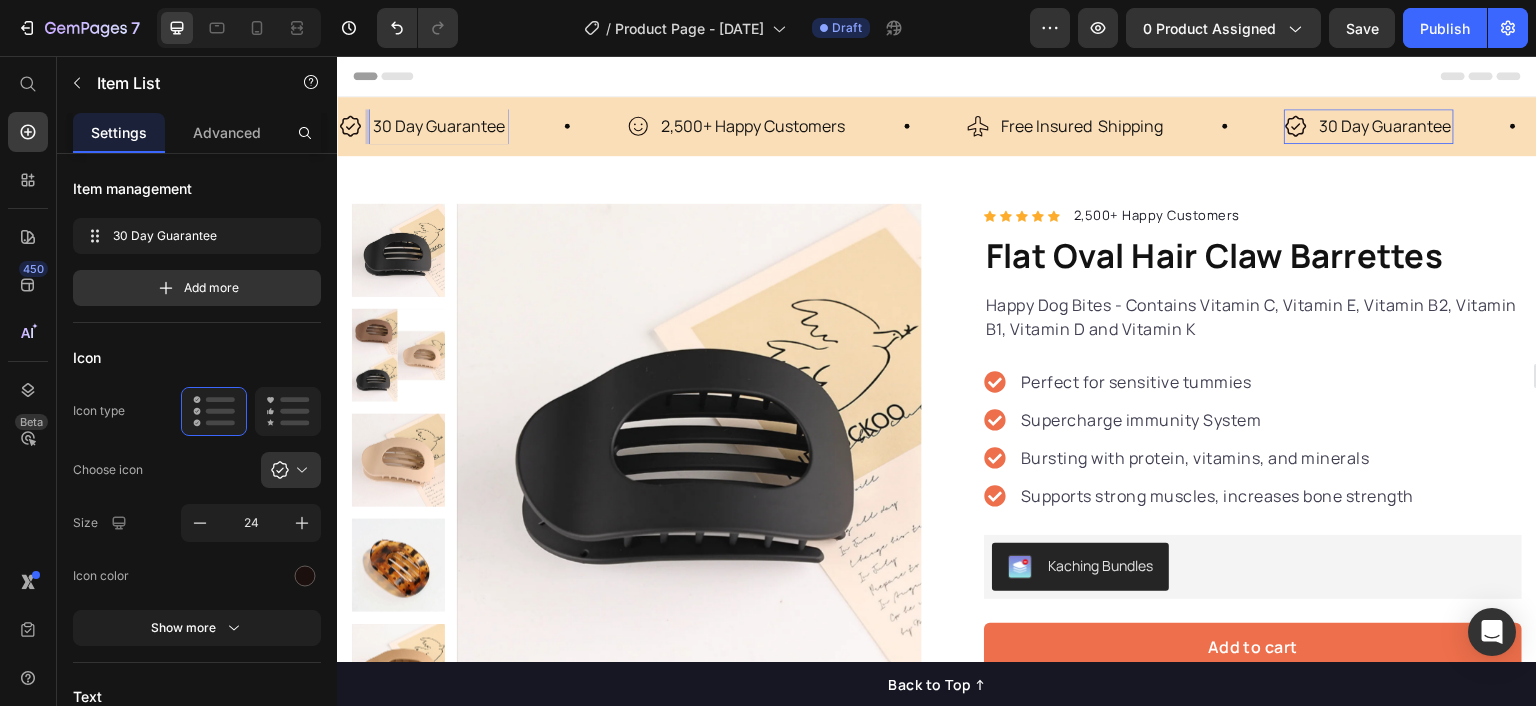 click on "30 Day Guarantee" at bounding box center [439, 126] 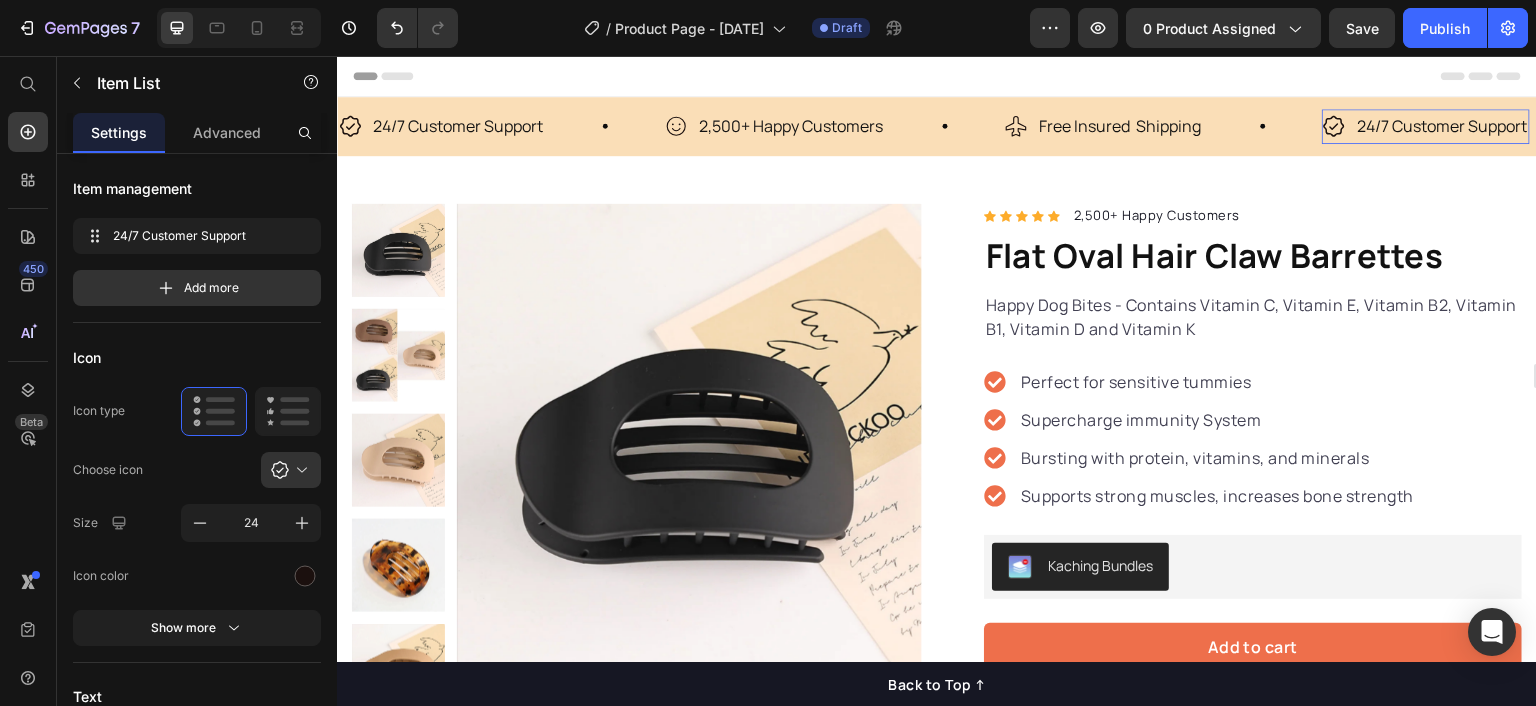 click on "24/7 Customer Support" at bounding box center (1442, 126) 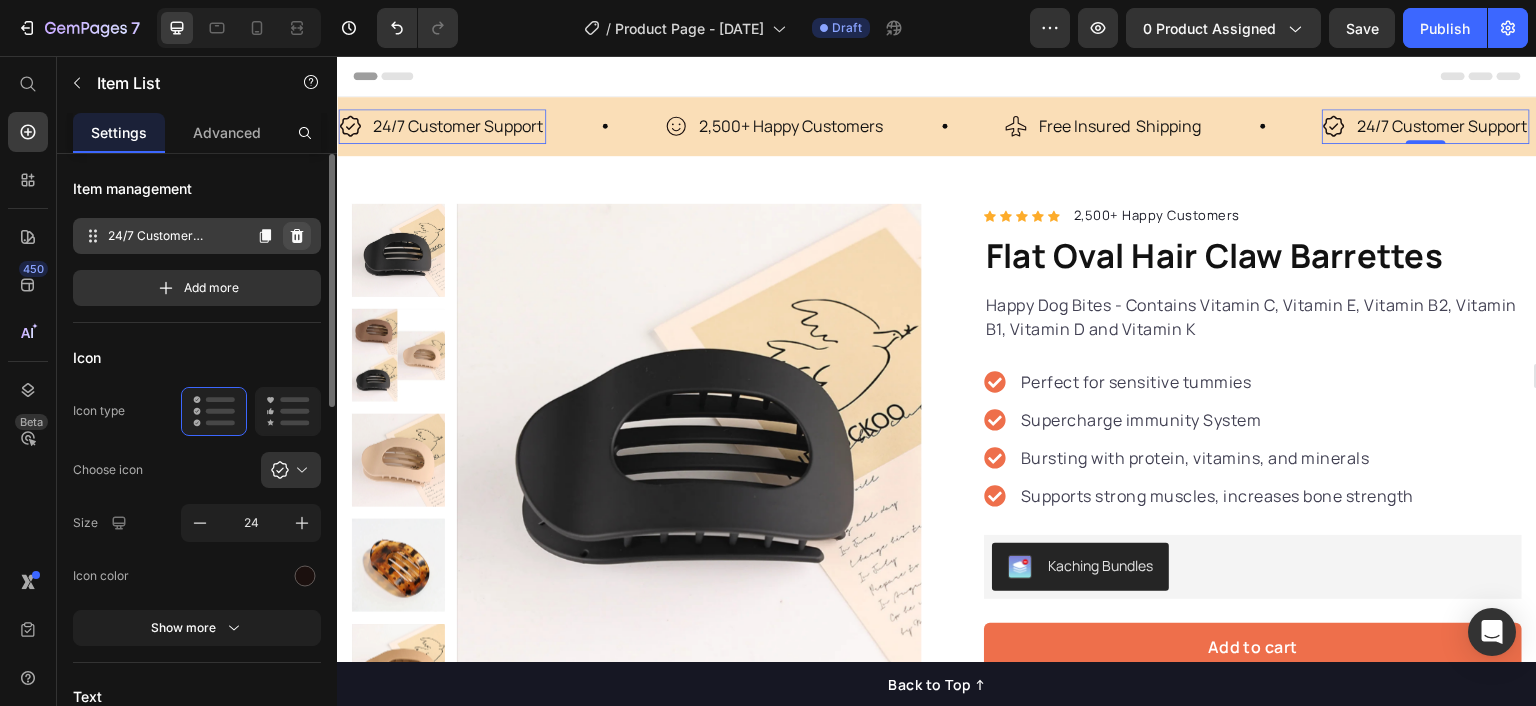 click 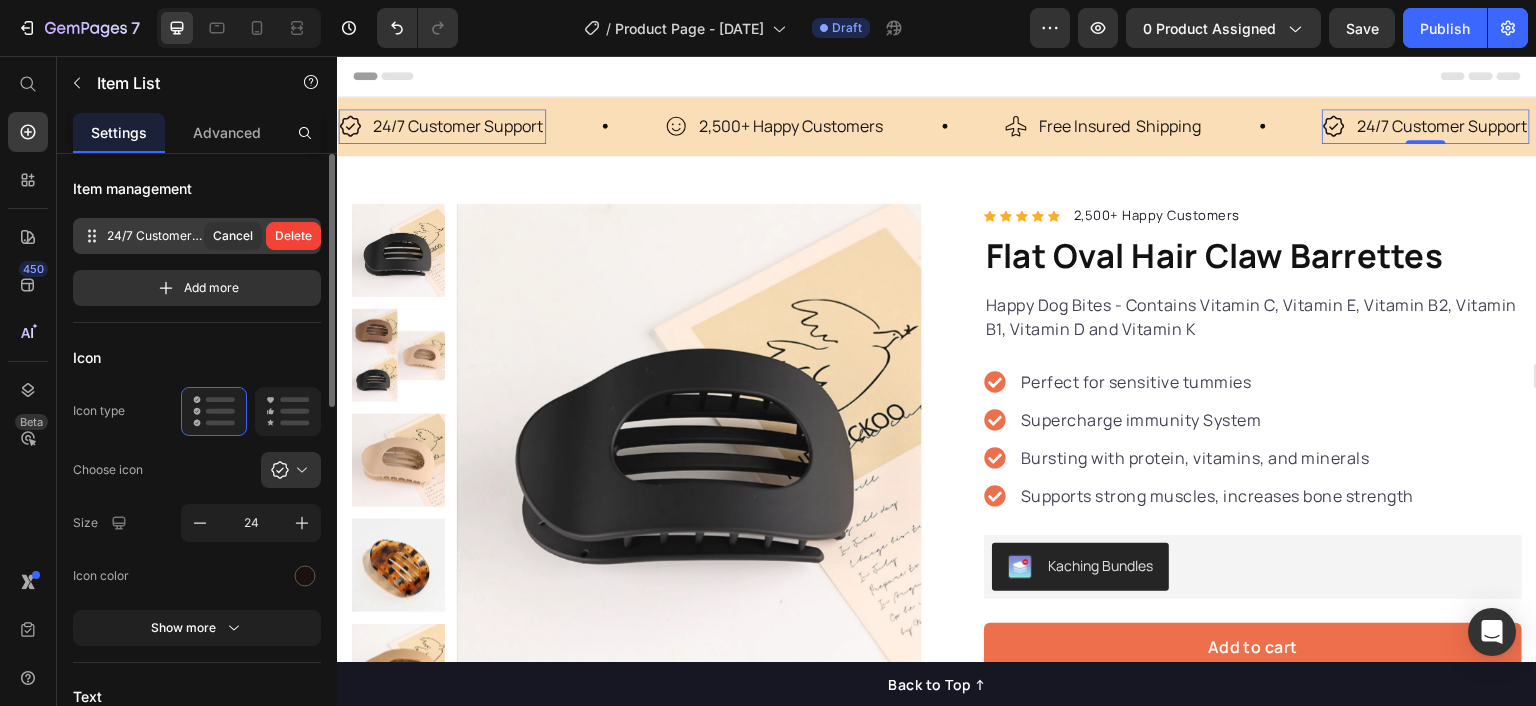 click on "Delete" at bounding box center [293, 236] 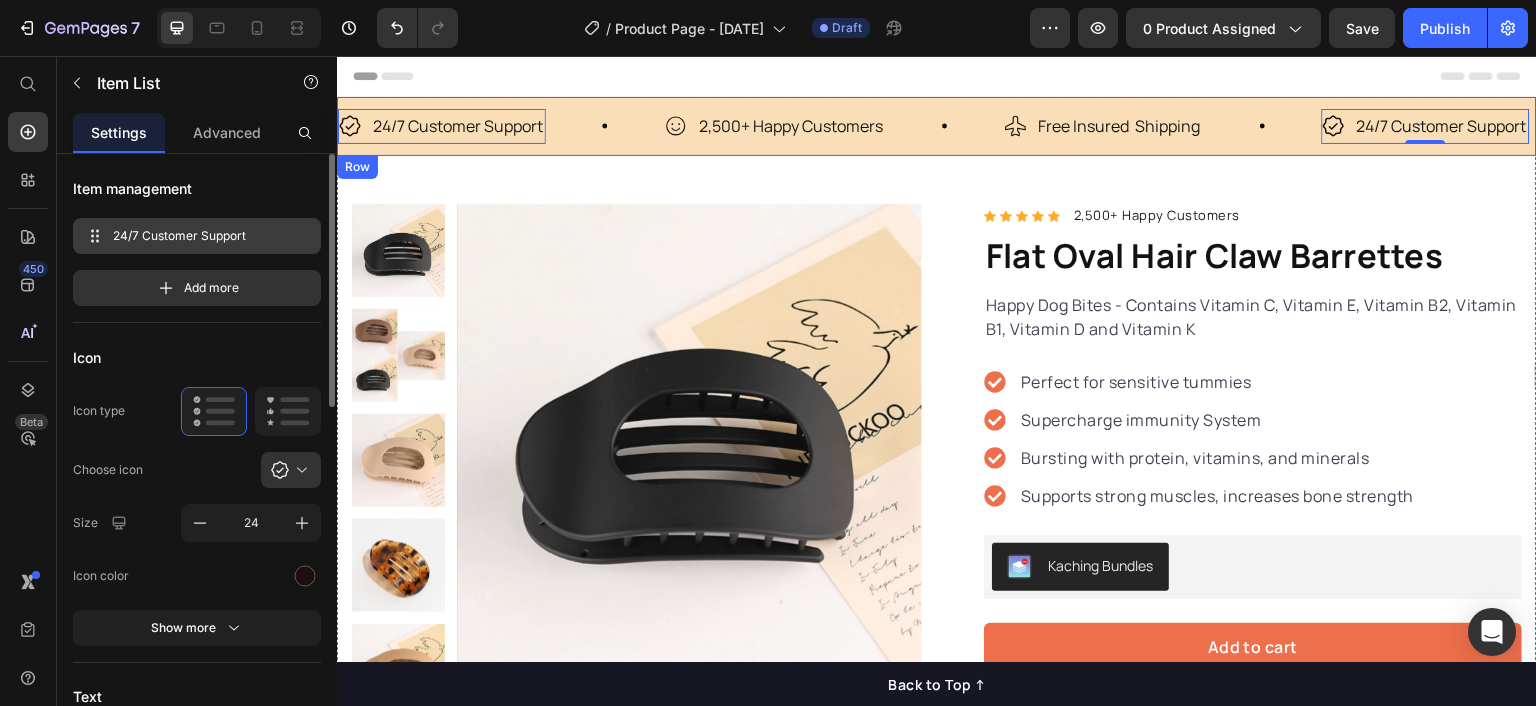 click on "24/7 Customer Support Item List   0
2,500+ Happy Customers Item List
Free Insured  Shipping Item List
24/7 Customer Support Item List   0
2,500+ Happy Customers Item List
Free Insured  Shipping Item List
24/7 Customer Support Item List   0
2,500+ Happy Customers Item List
Free Insured  Shipping Item List
24/7 Customer Support Item List   0
2,500+ Happy Customers Item List
Free Insured  Shipping Item List
24/7 Customer Support Item List   0
2,500+ Happy Customers Item List
Free Insured  Shipping Item List
Item List   0" at bounding box center [937, 126] 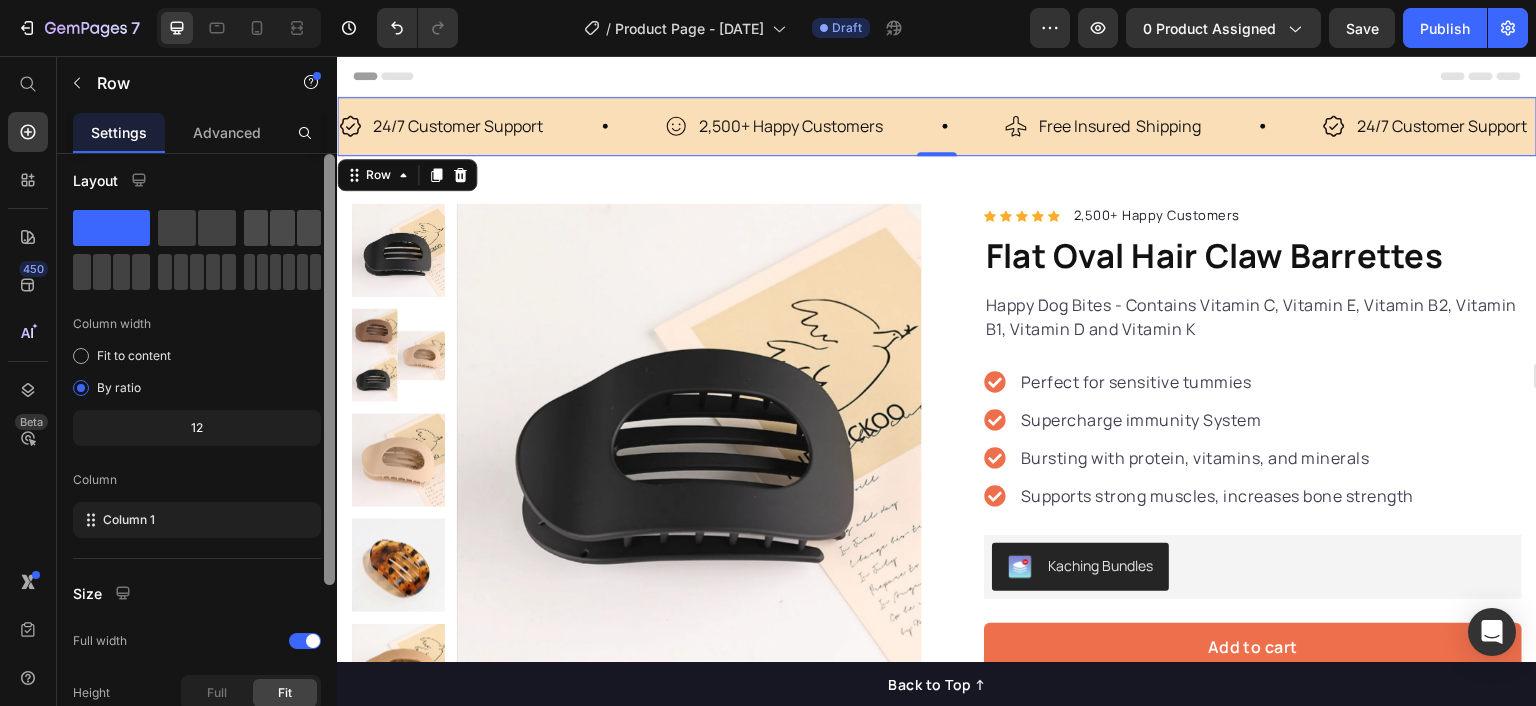 scroll, scrollTop: 0, scrollLeft: 0, axis: both 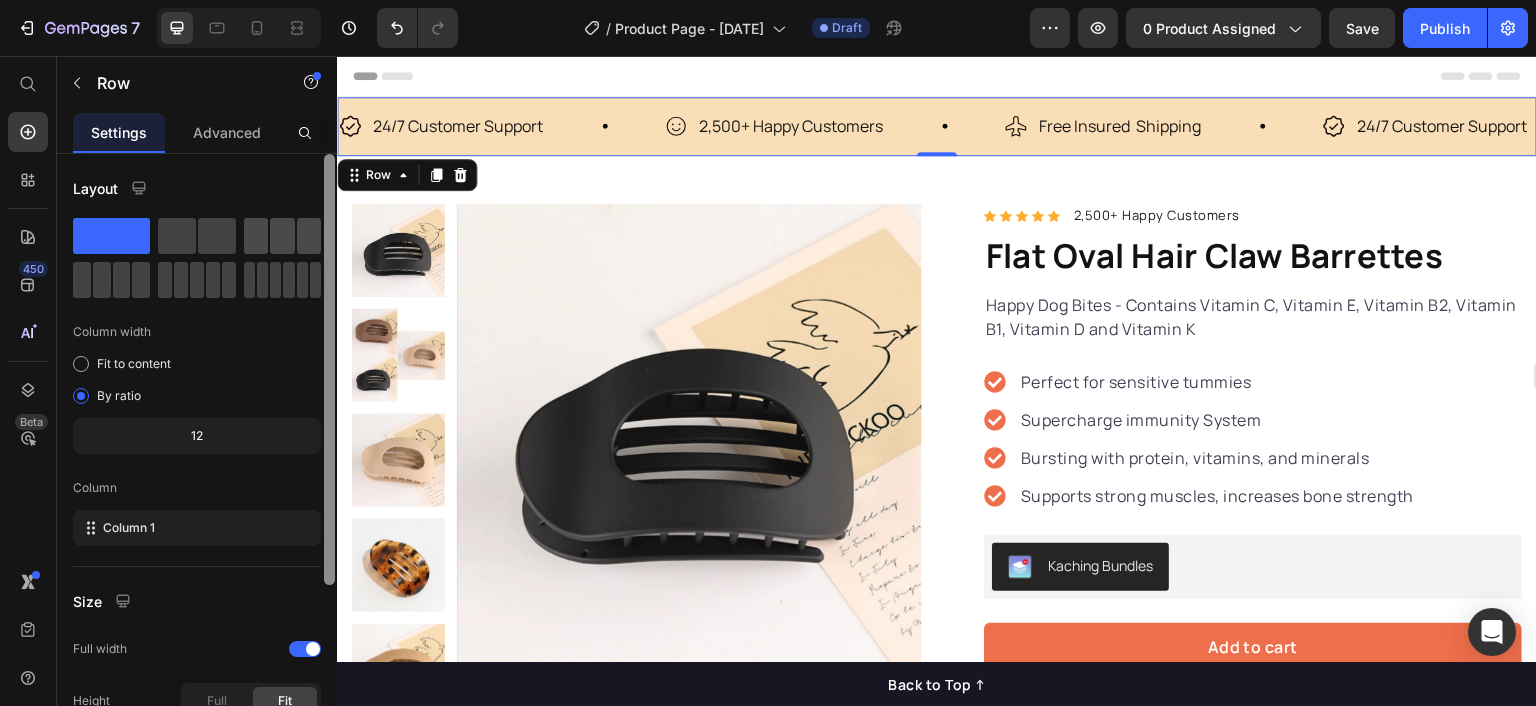 drag, startPoint x: 332, startPoint y: 279, endPoint x: 304, endPoint y: 235, distance: 52.153618 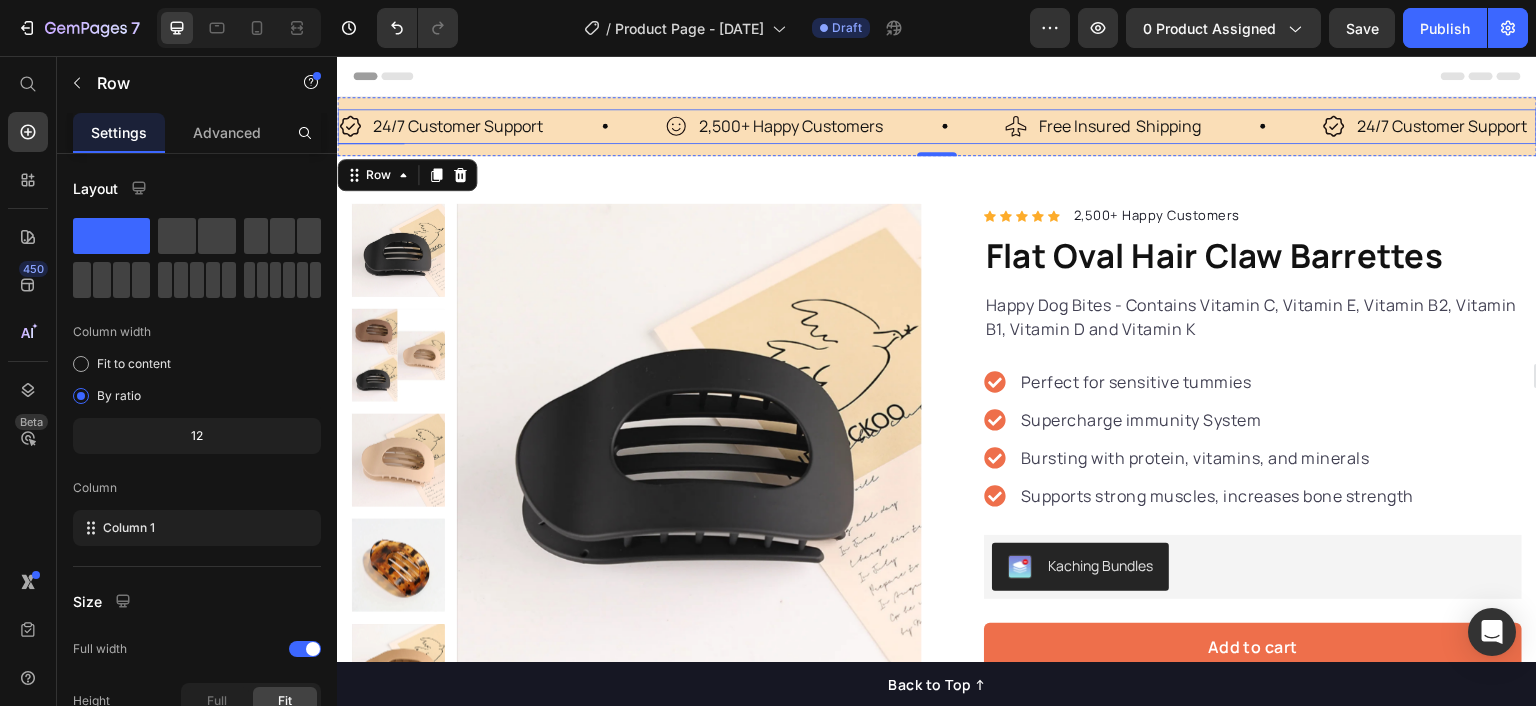 click on "24/7 Customer Support Item List" at bounding box center (501, 126) 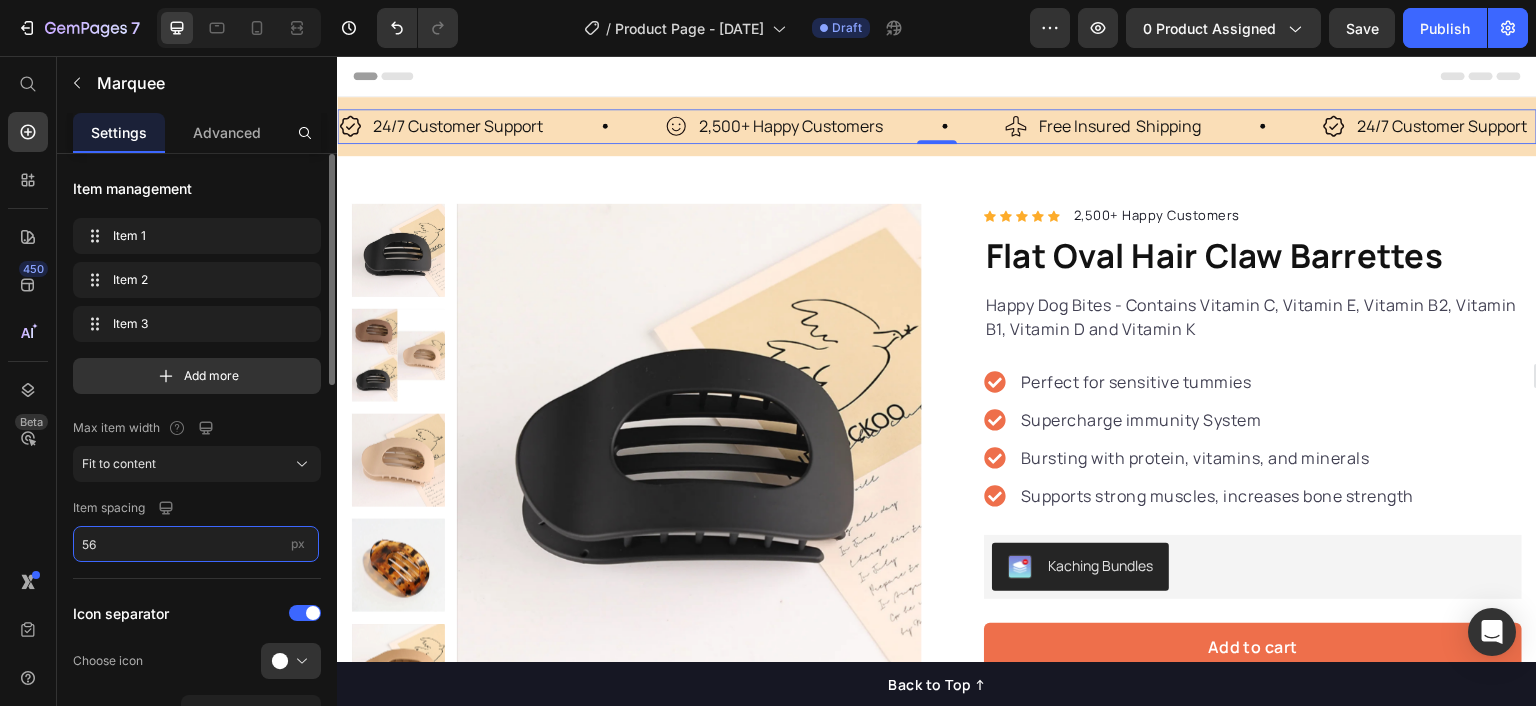 click on "56" at bounding box center (196, 544) 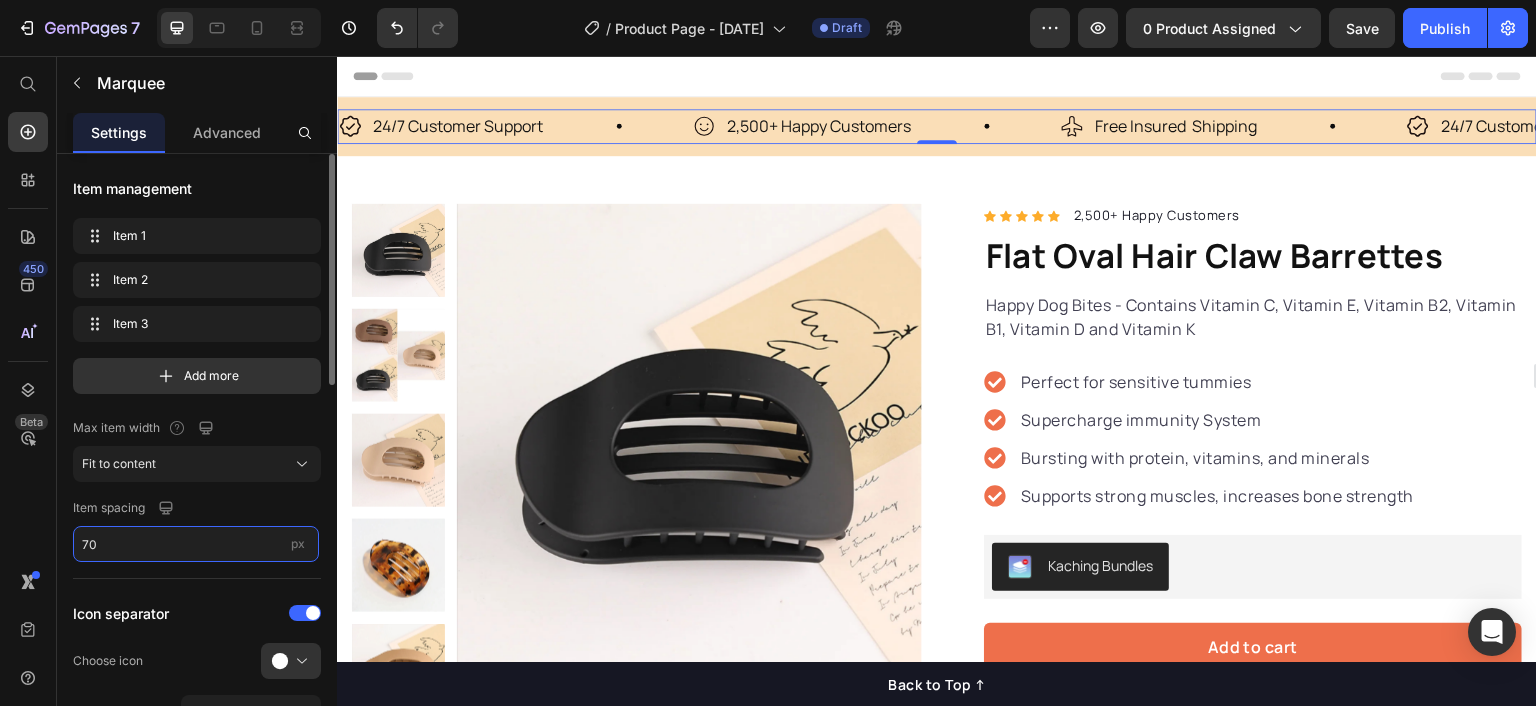 type on "7" 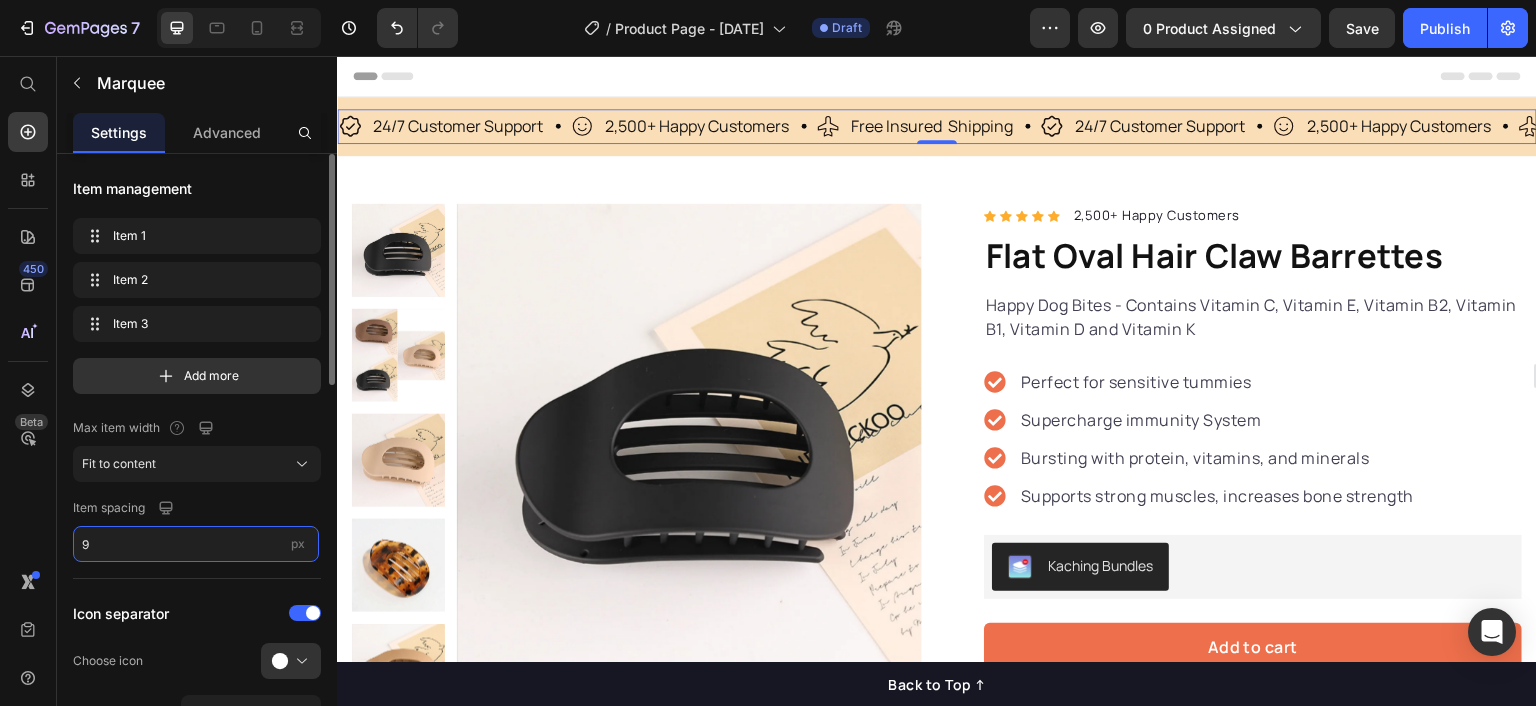 type on "90" 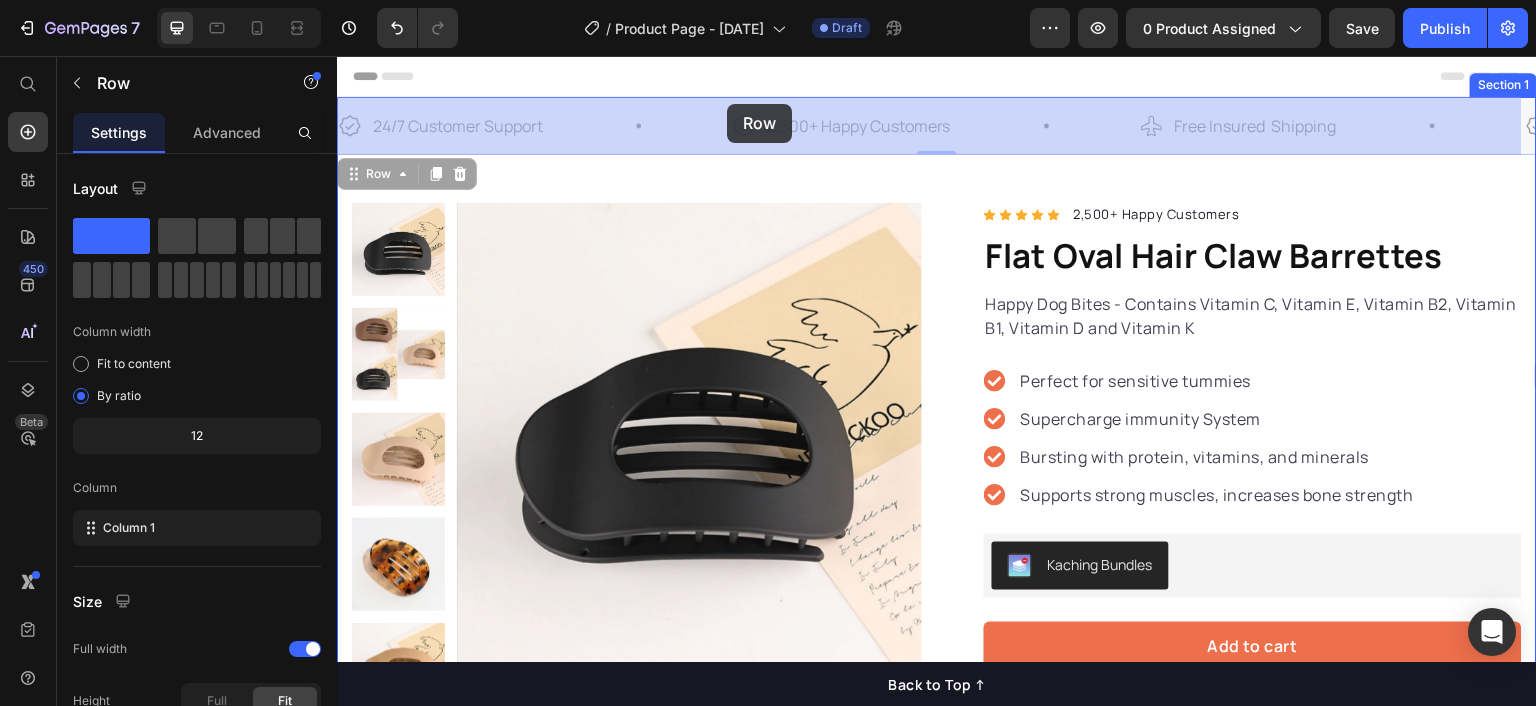 drag, startPoint x: 692, startPoint y: 105, endPoint x: 714, endPoint y: 104, distance: 22.022715 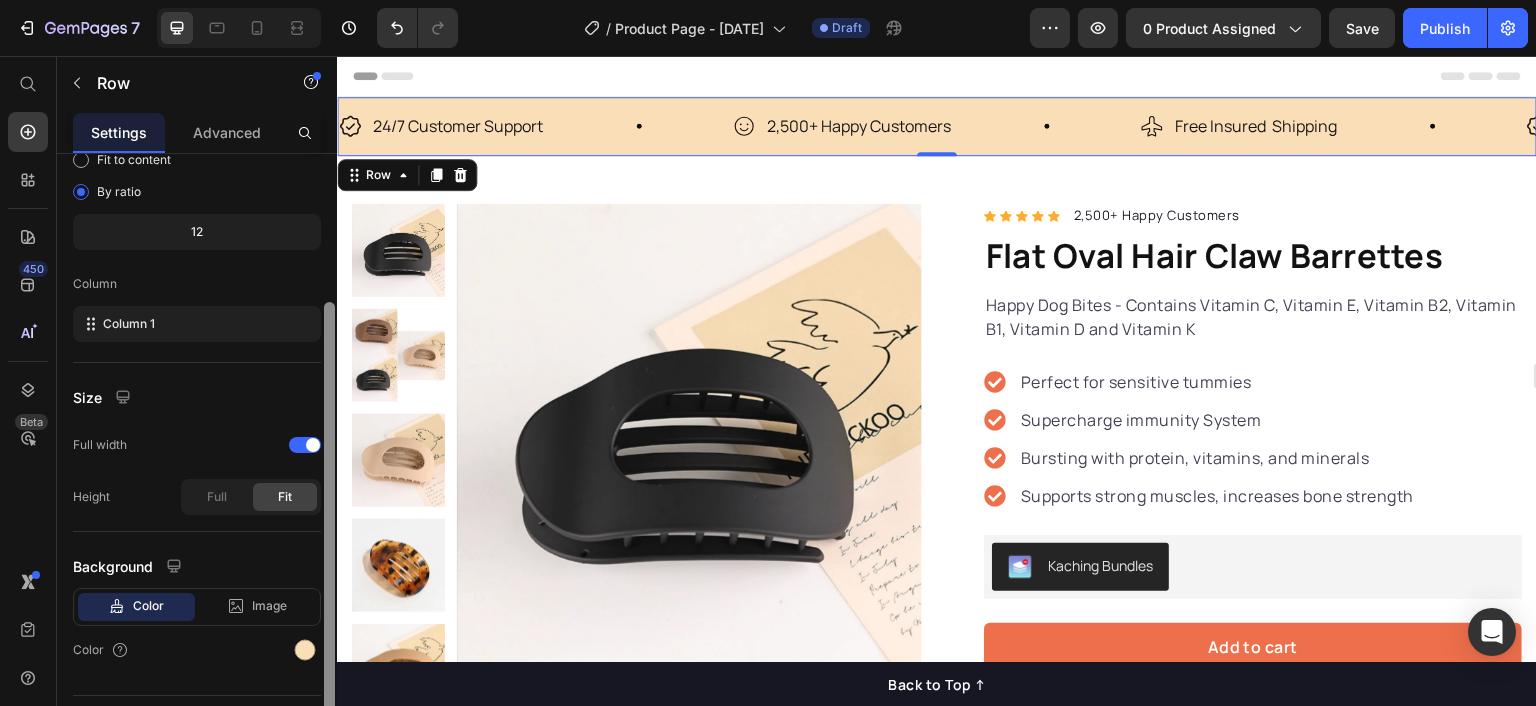 scroll, scrollTop: 206, scrollLeft: 0, axis: vertical 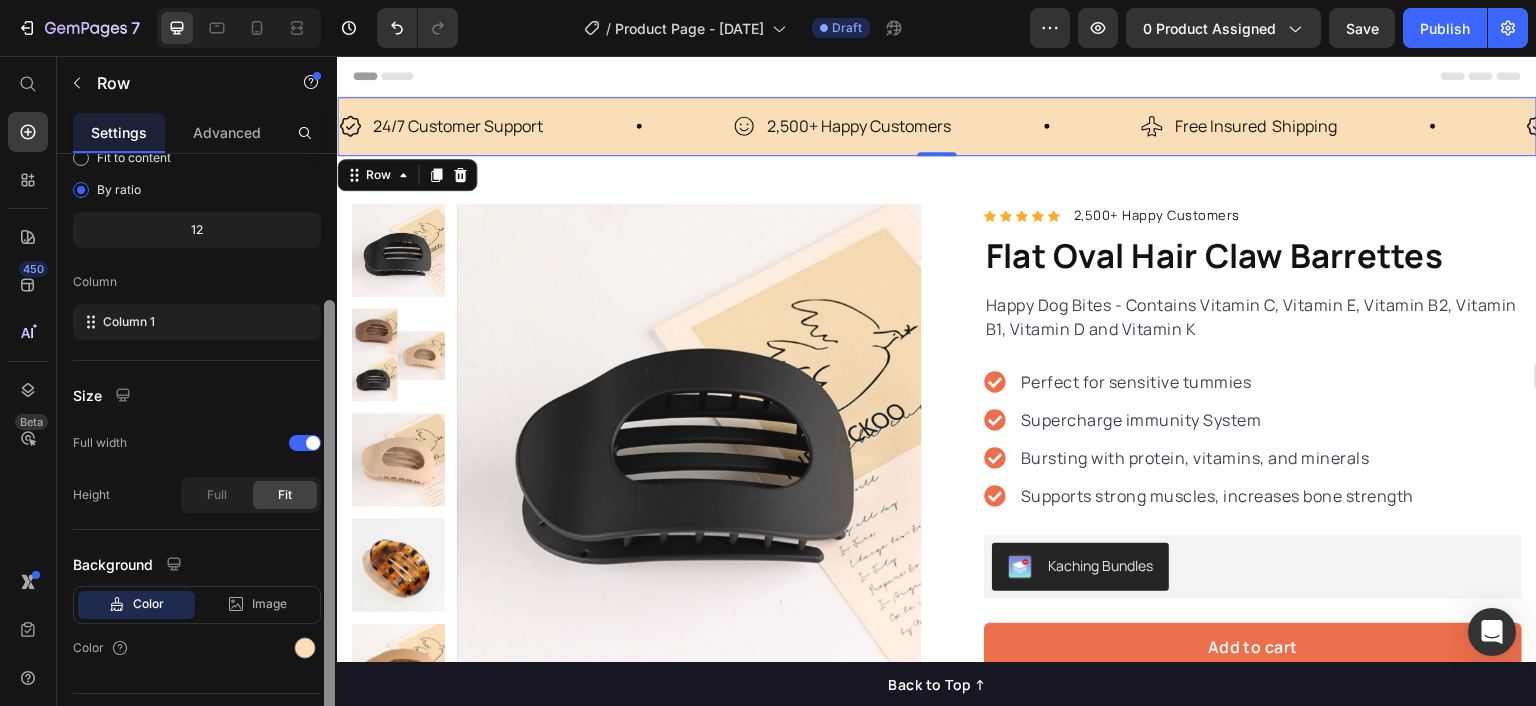 drag, startPoint x: 330, startPoint y: 328, endPoint x: 331, endPoint y: 474, distance: 146.00342 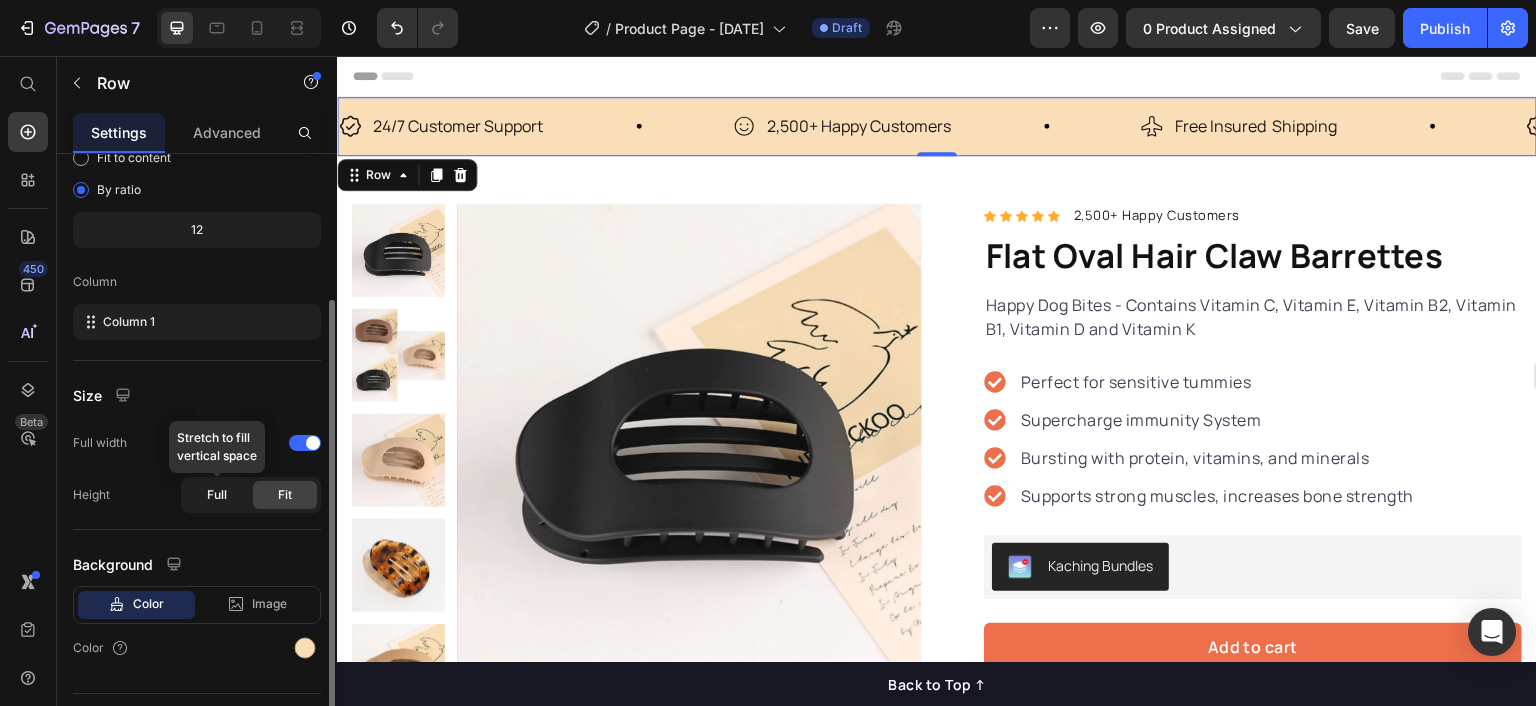 click on "Full" 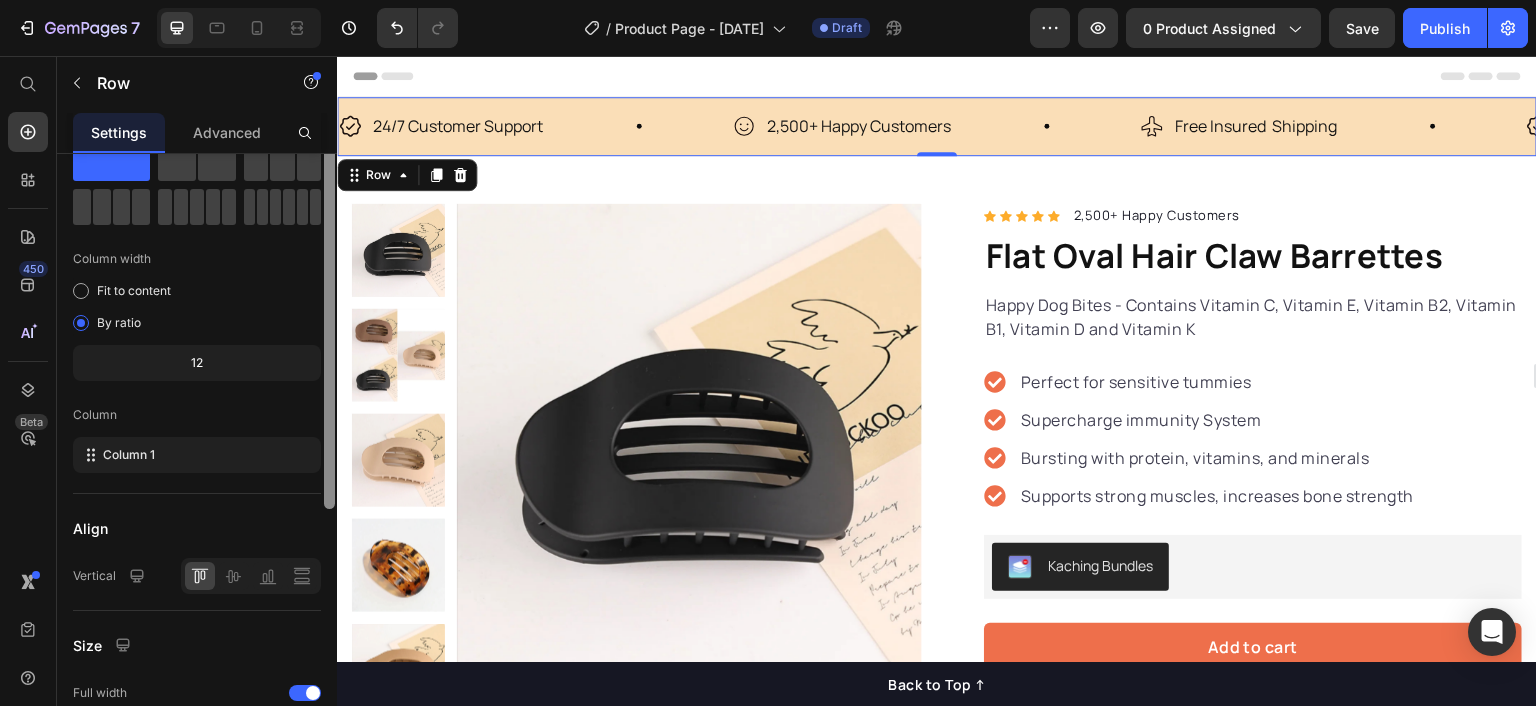 scroll, scrollTop: 0, scrollLeft: 0, axis: both 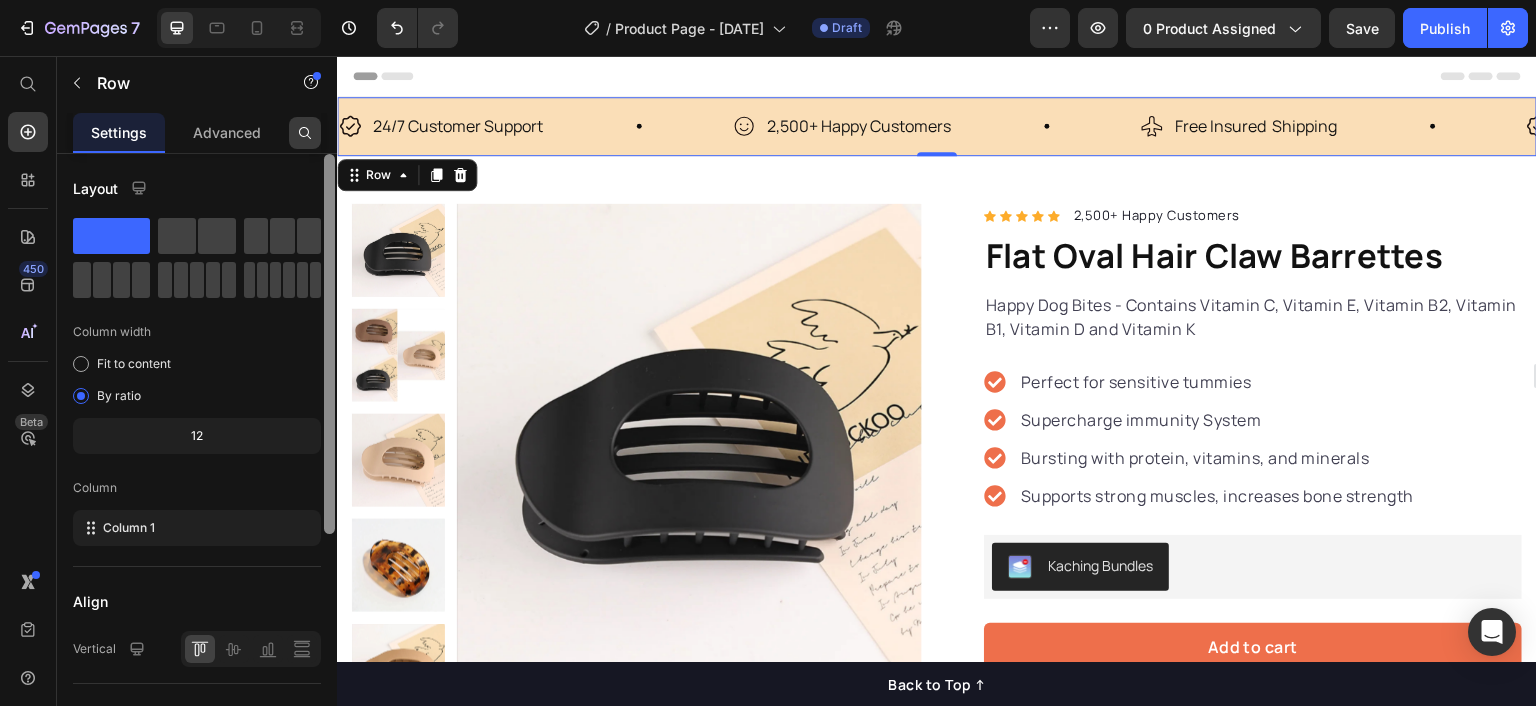 drag, startPoint x: 332, startPoint y: 328, endPoint x: 308, endPoint y: 140, distance: 189.52573 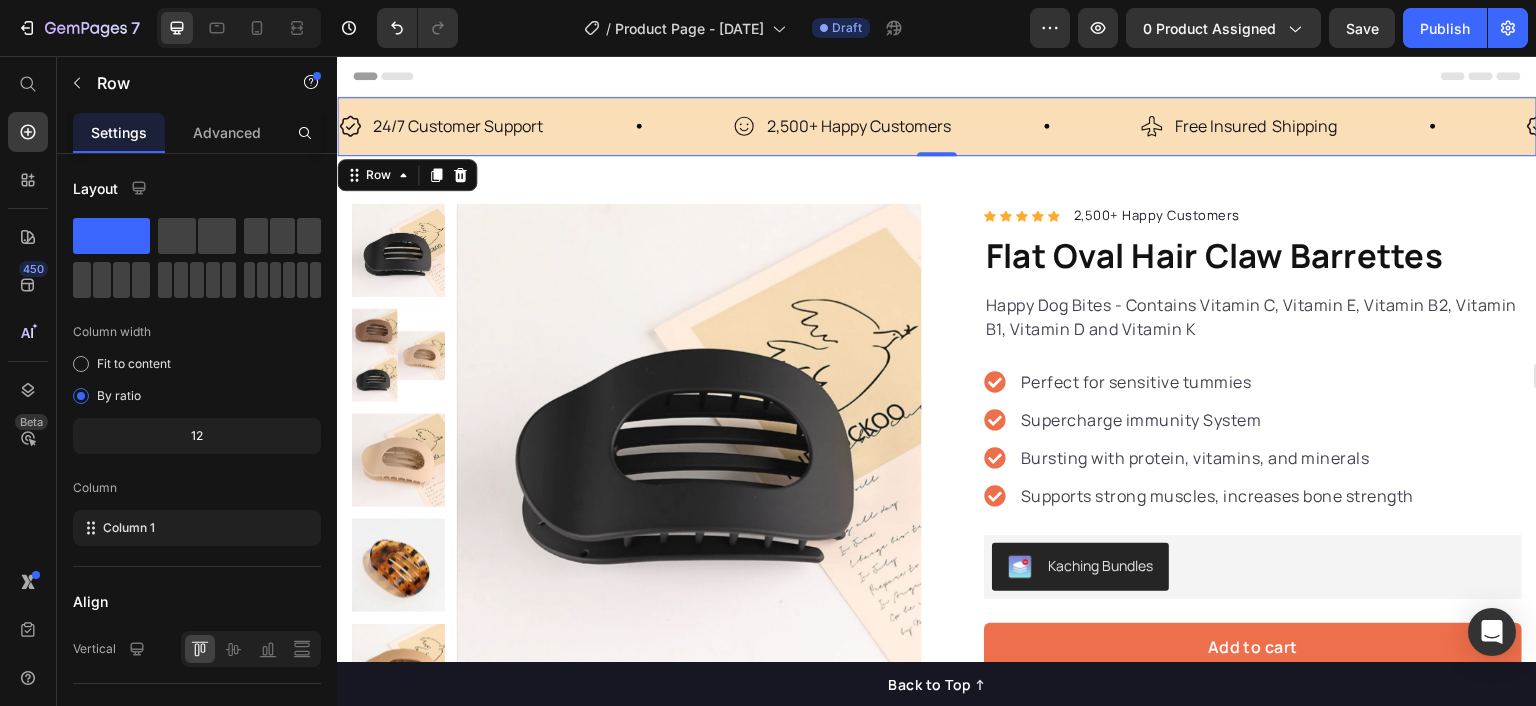 click on "24/7 Customer Support Item List
2,500+ Happy Customers Item List
Free Insured  Shipping Item List
24/7 Customer Support Item List
2,500+ Happy Customers Item List
Free Insured  Shipping Item List
Marquee Row   0" at bounding box center (937, 126) 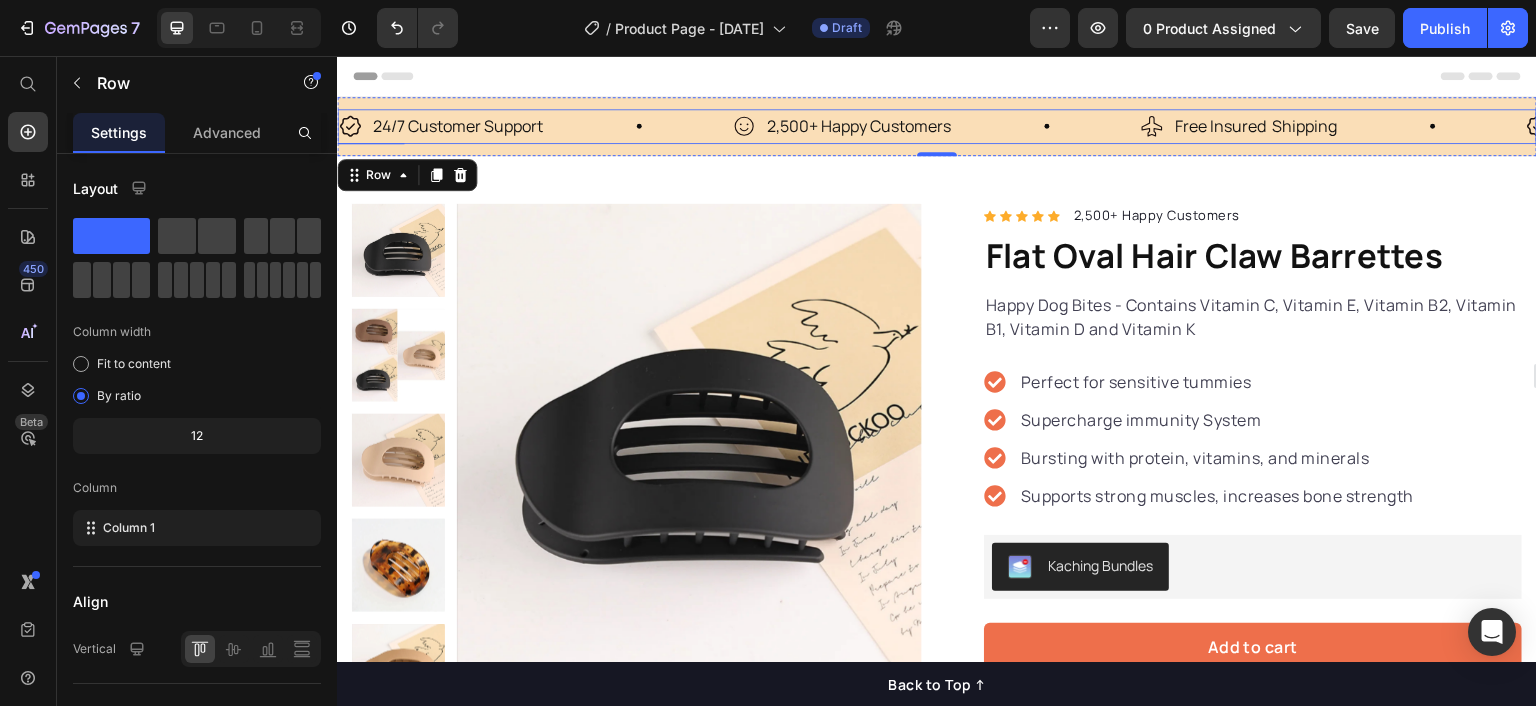 click on "24/7 Customer Support Item List" at bounding box center (535, 126) 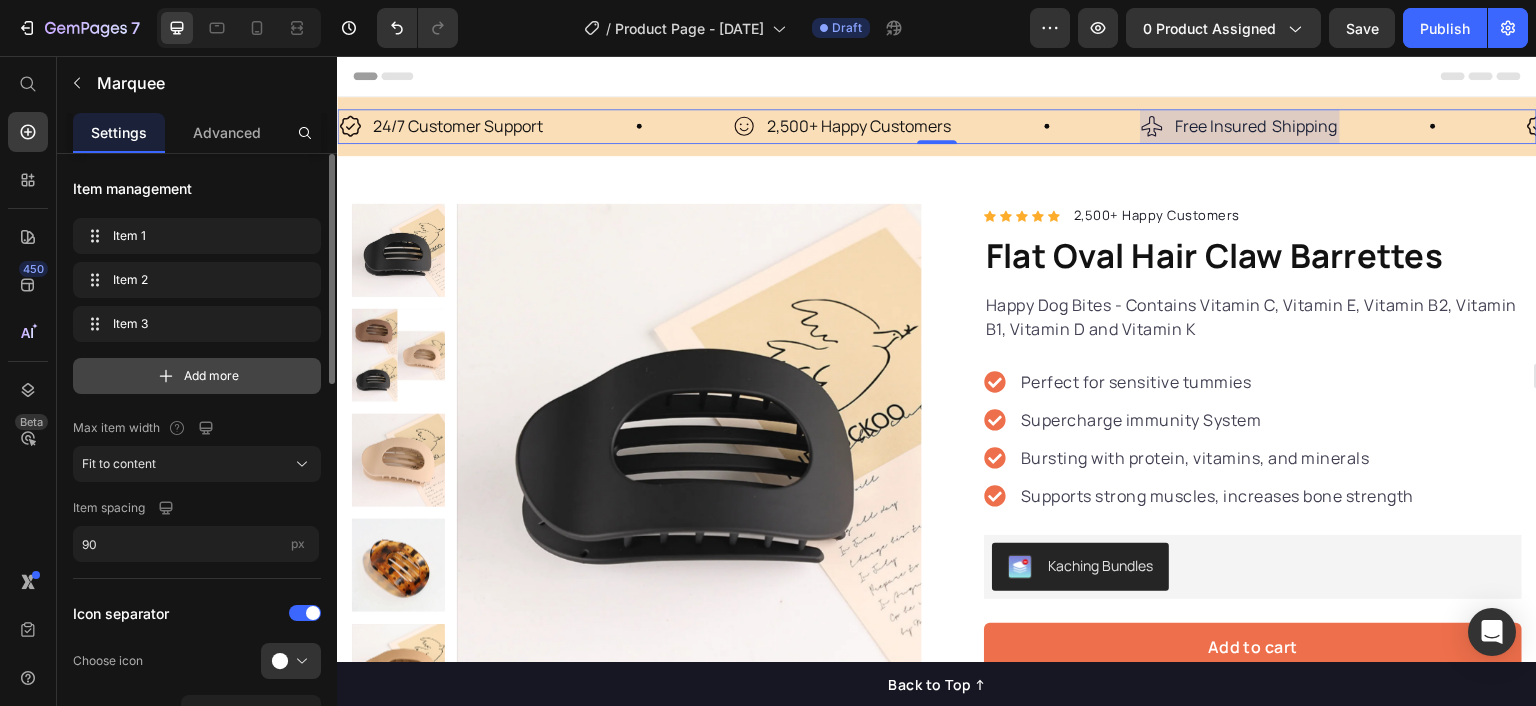 click on "Add more" at bounding box center (211, 376) 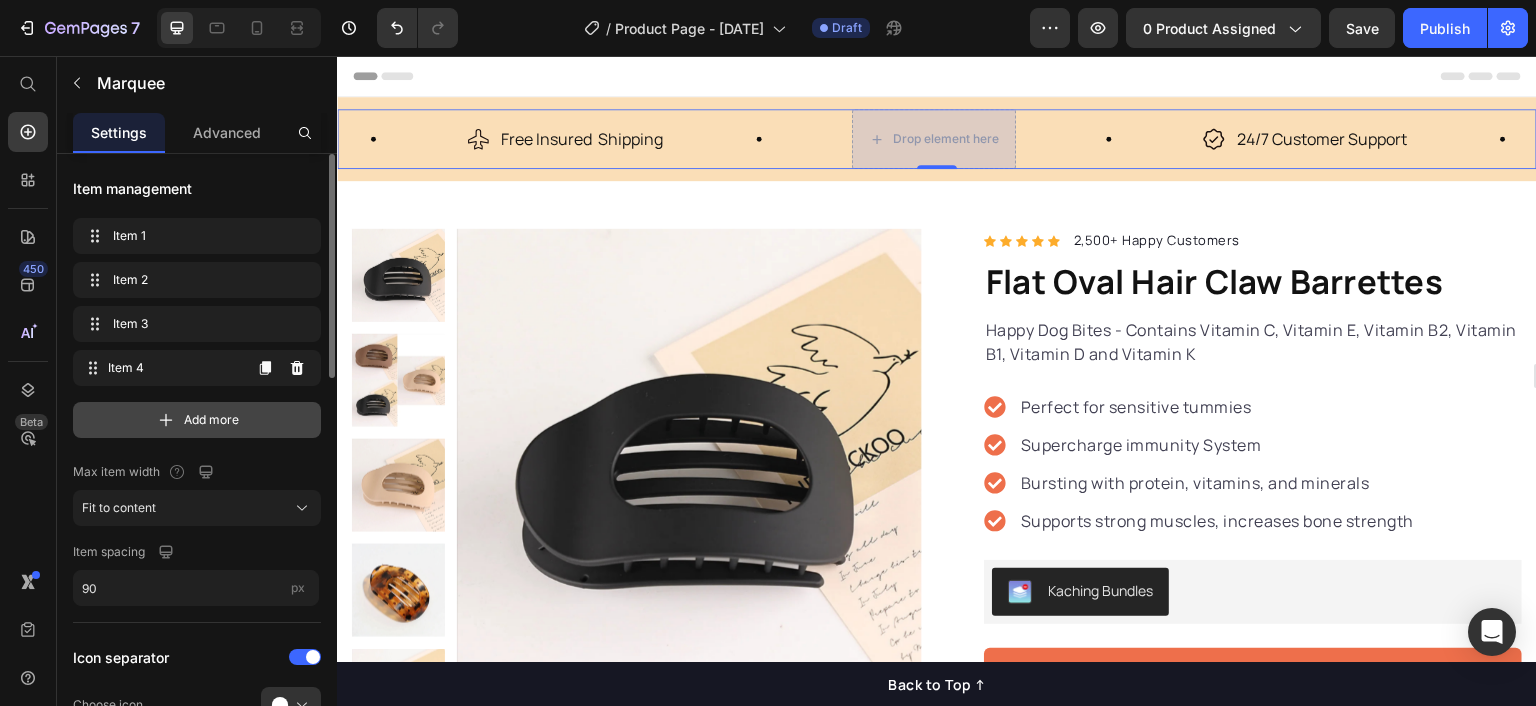 scroll, scrollTop: 0, scrollLeft: 682, axis: horizontal 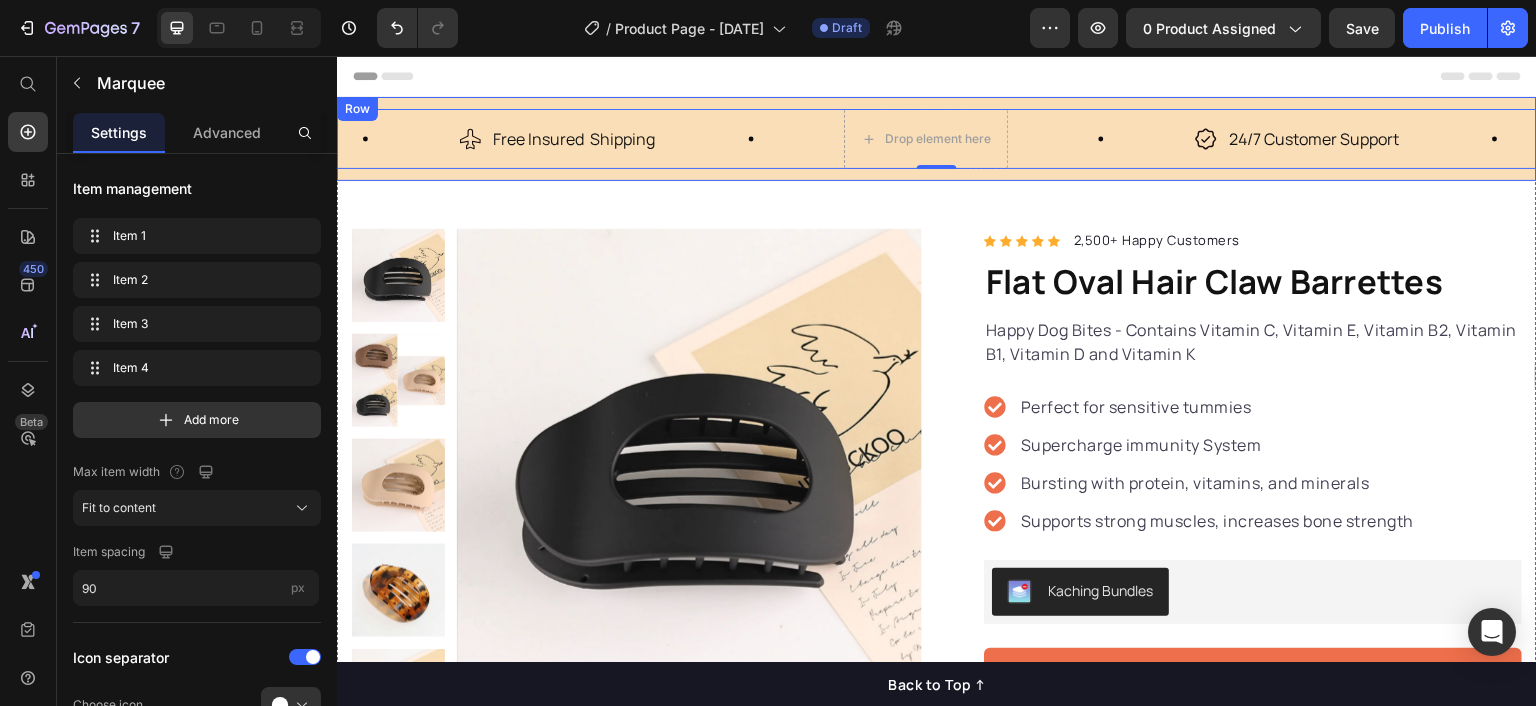click on "24/7 Customer Support Item List
2,500+ Happy Customers Item List
Free Insured  Shipping Item List
Drop element here
24/7 Customer Support Item List
2,500+ Happy Customers Item List
Free Insured  Shipping Item List
Drop element here
Marquee   0 Row" at bounding box center [937, 139] 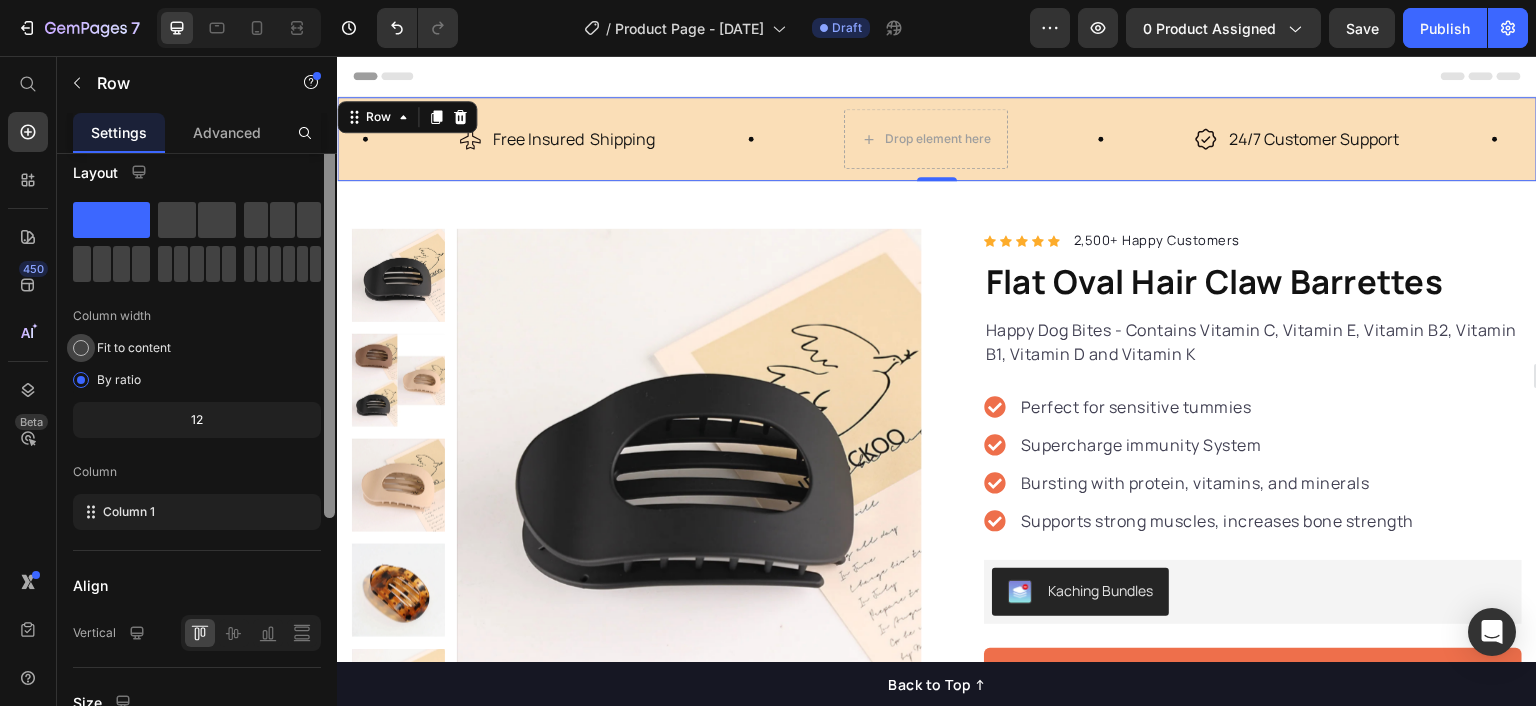 scroll, scrollTop: 0, scrollLeft: 0, axis: both 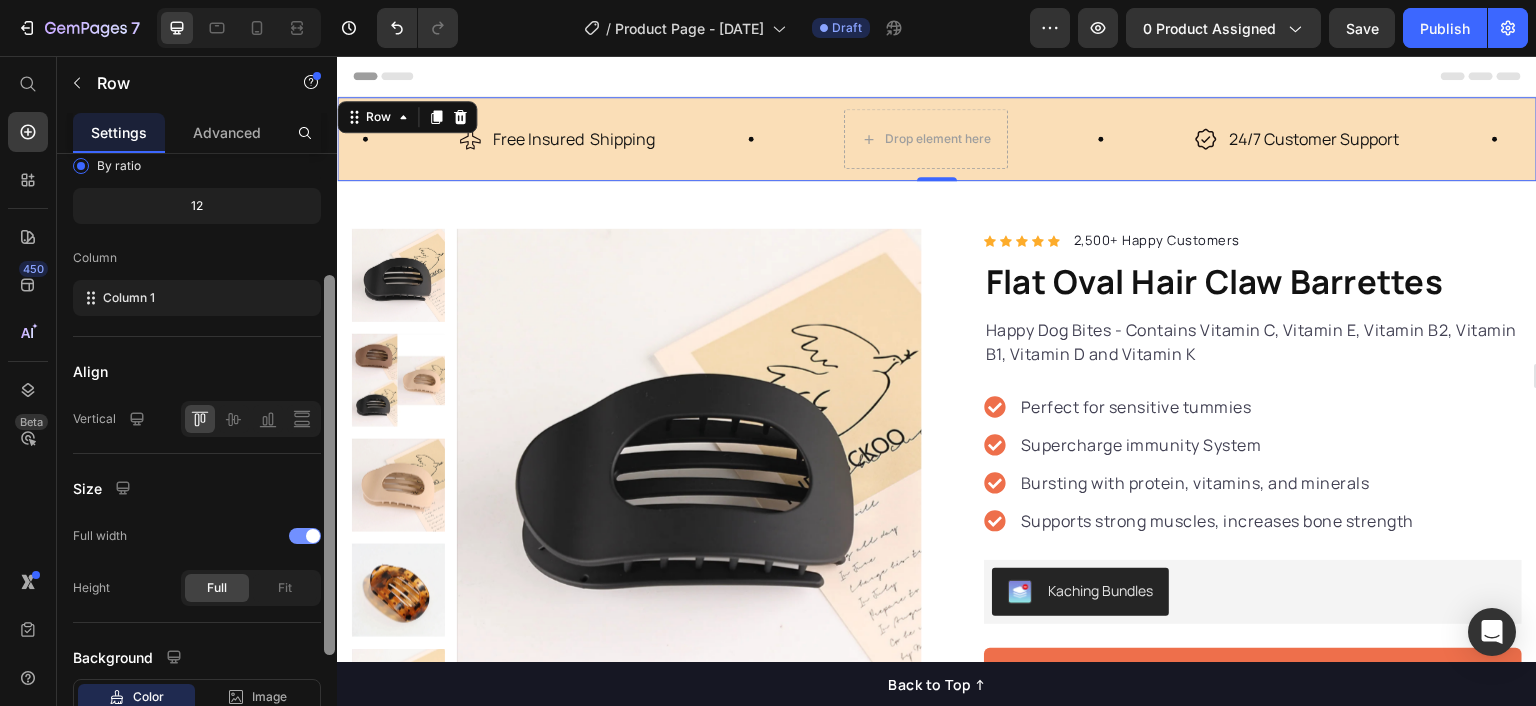drag, startPoint x: 334, startPoint y: 369, endPoint x: 311, endPoint y: 516, distance: 148.78844 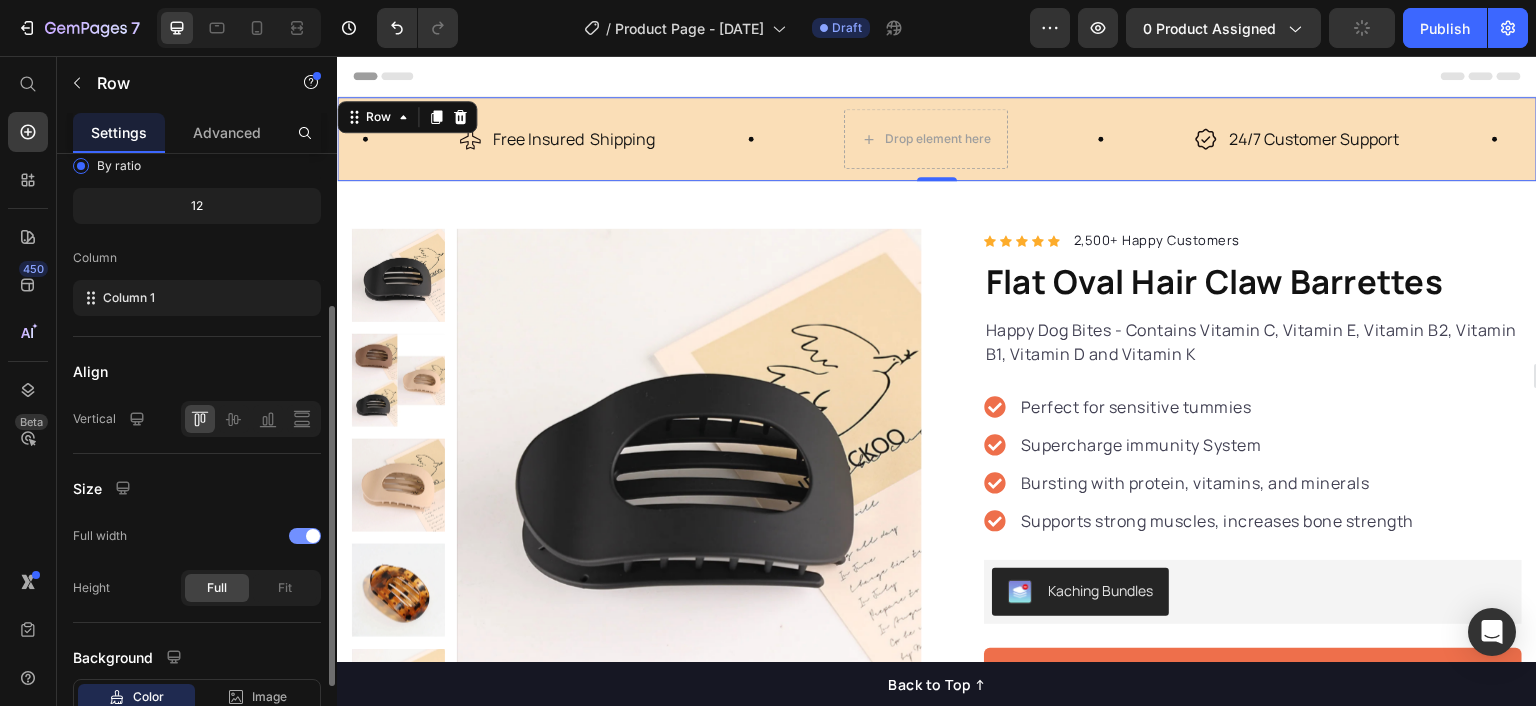scroll, scrollTop: 235, scrollLeft: 0, axis: vertical 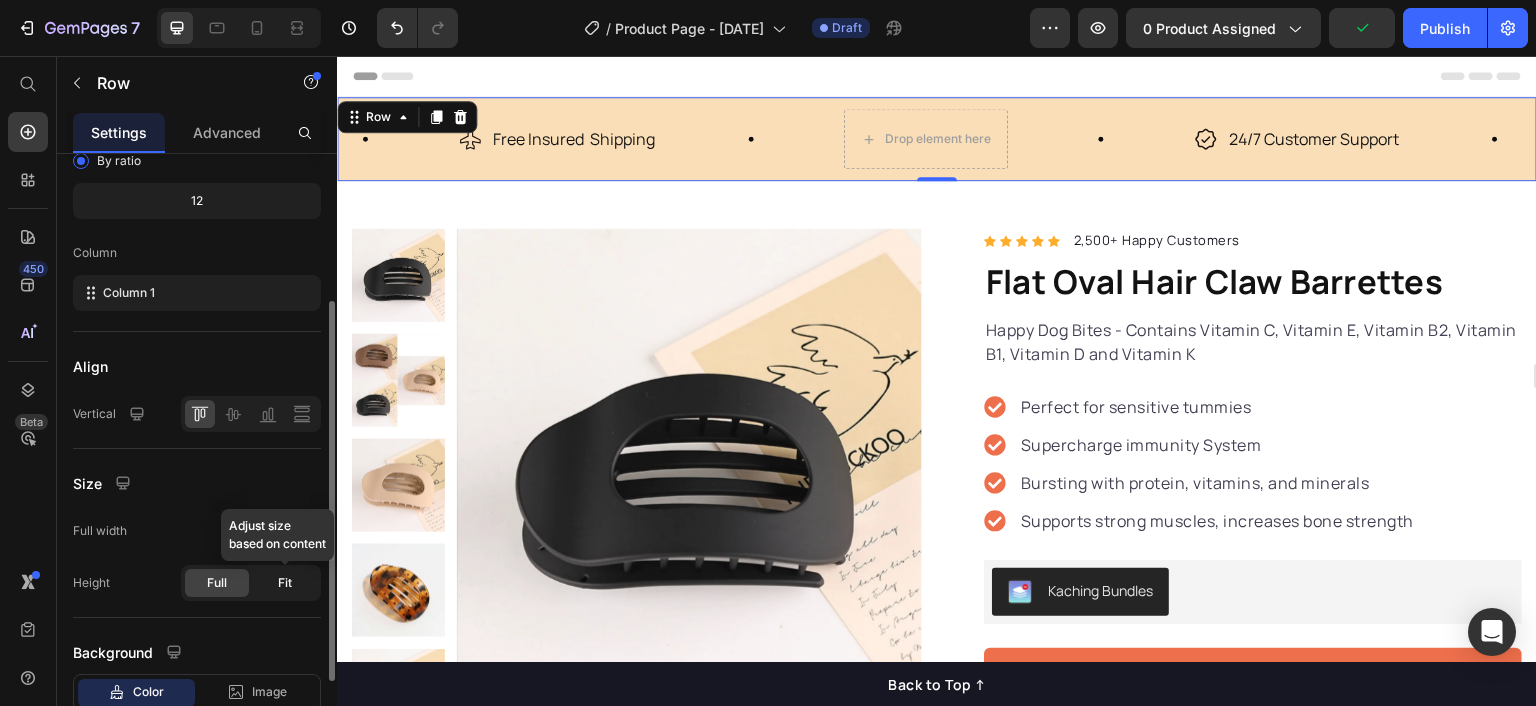click on "Fit" 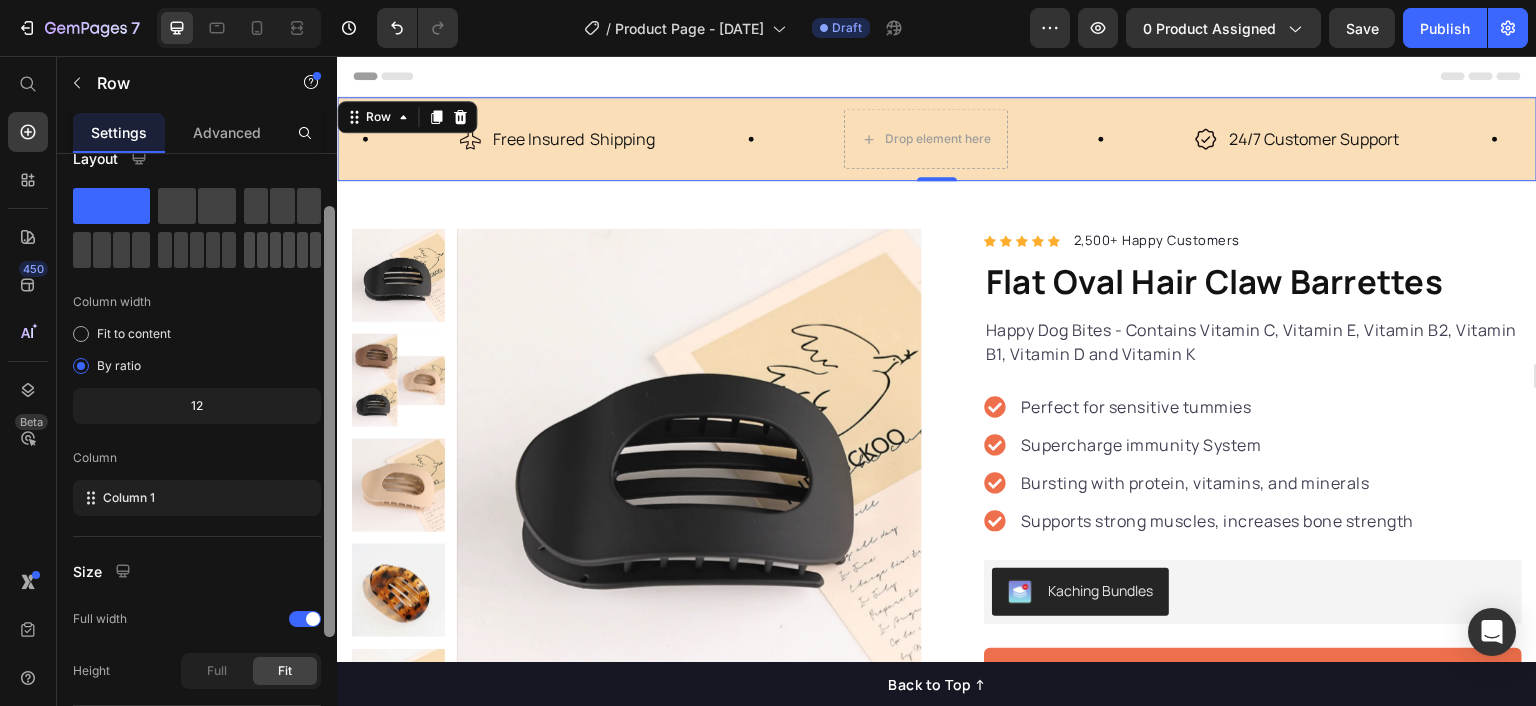 scroll, scrollTop: 0, scrollLeft: 0, axis: both 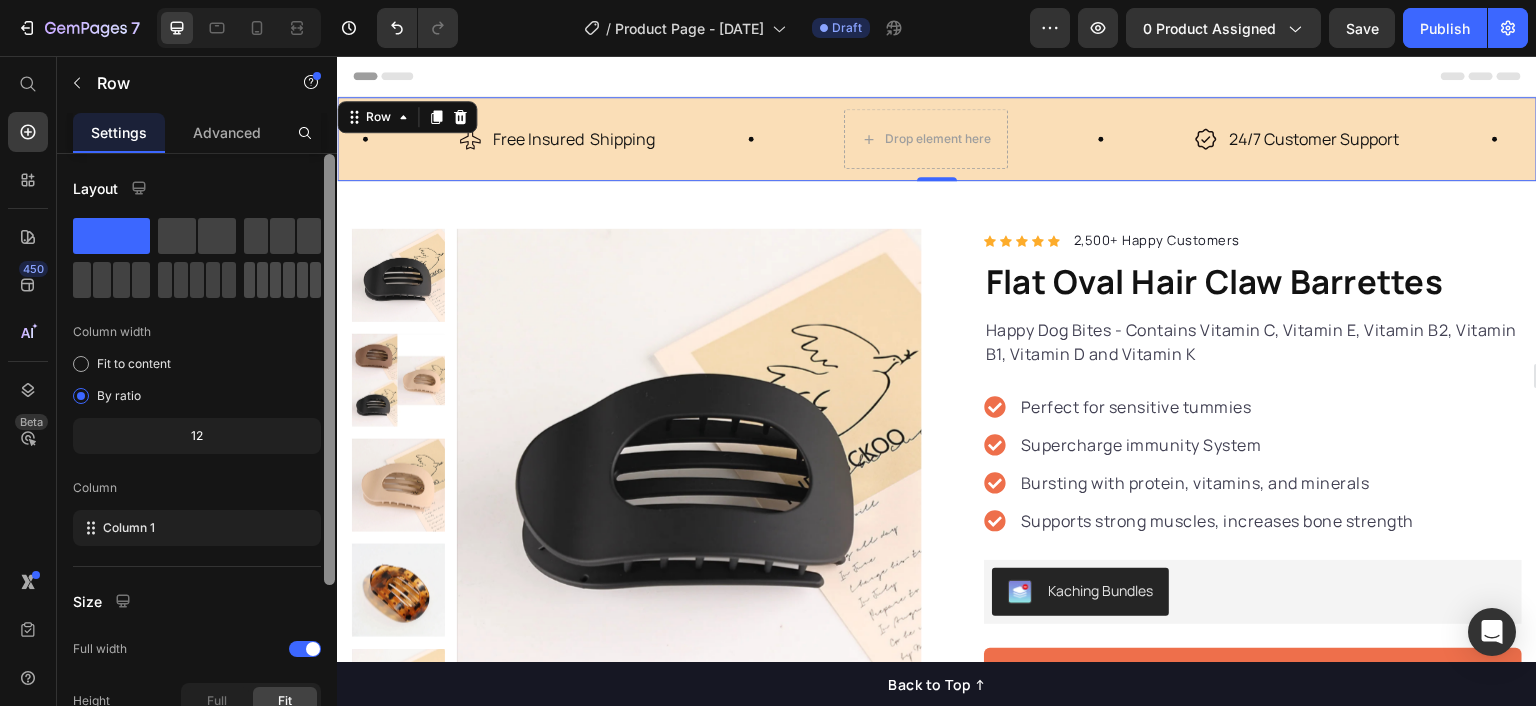 drag, startPoint x: 327, startPoint y: 462, endPoint x: 317, endPoint y: 274, distance: 188.26576 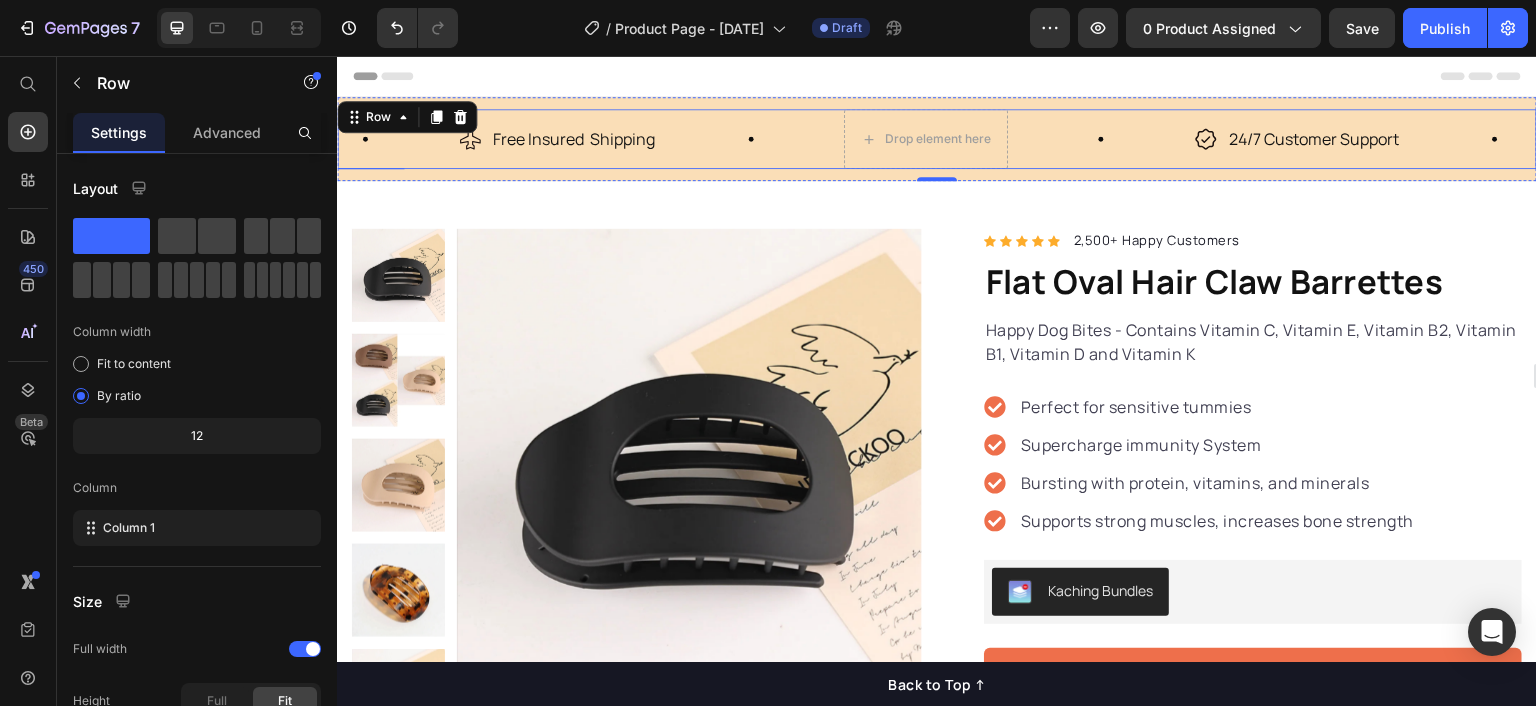 click on "Free Insured  Shipping Item List" at bounding box center [651, 139] 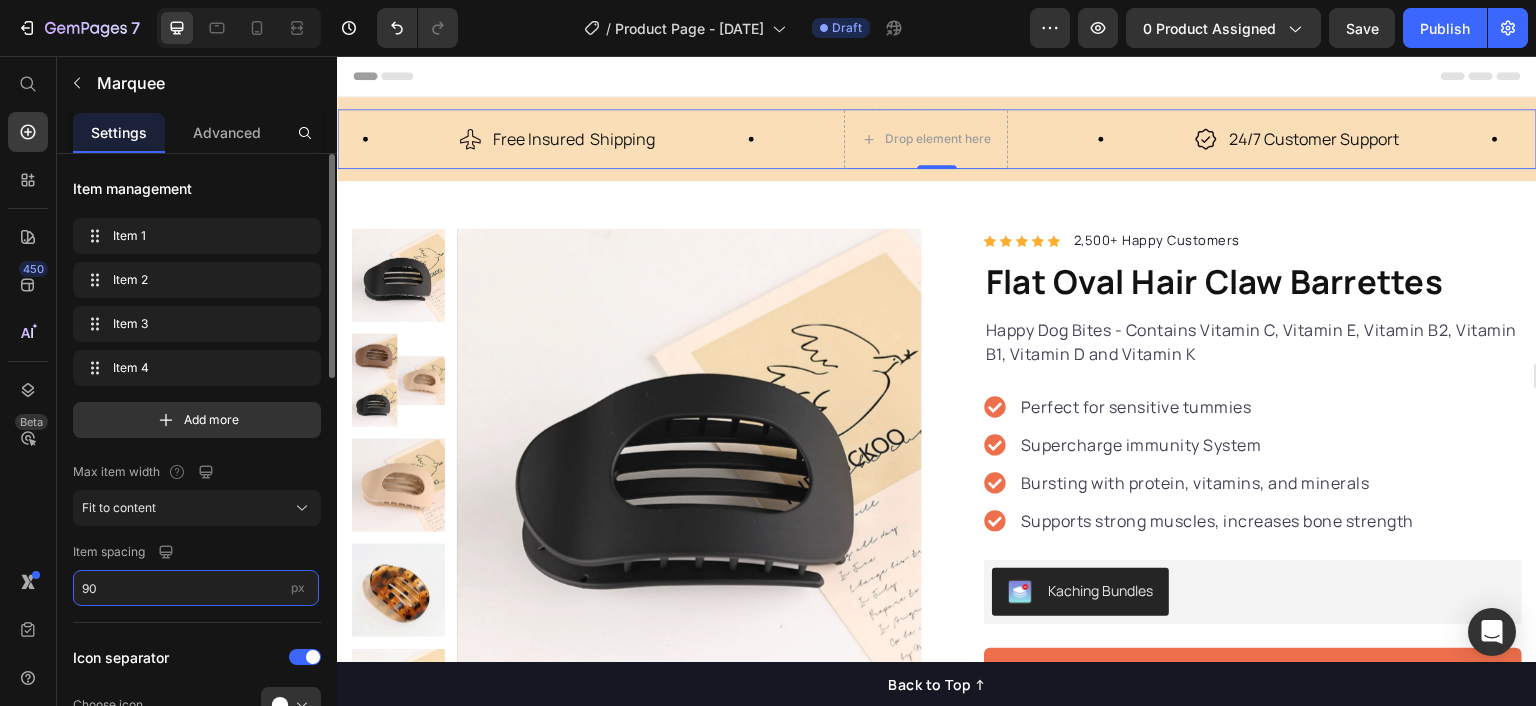 click on "90" at bounding box center (196, 588) 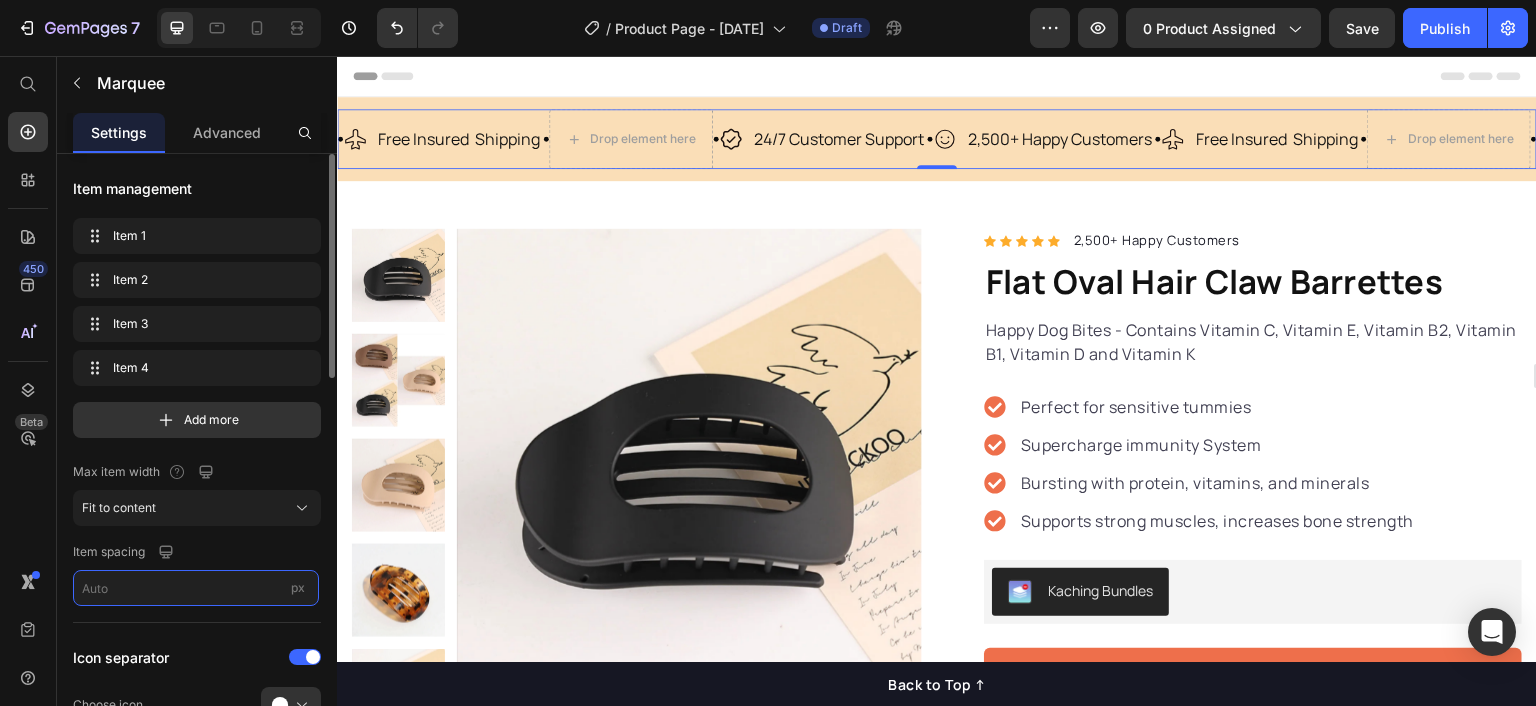 scroll, scrollTop: 0, scrollLeft: 459, axis: horizontal 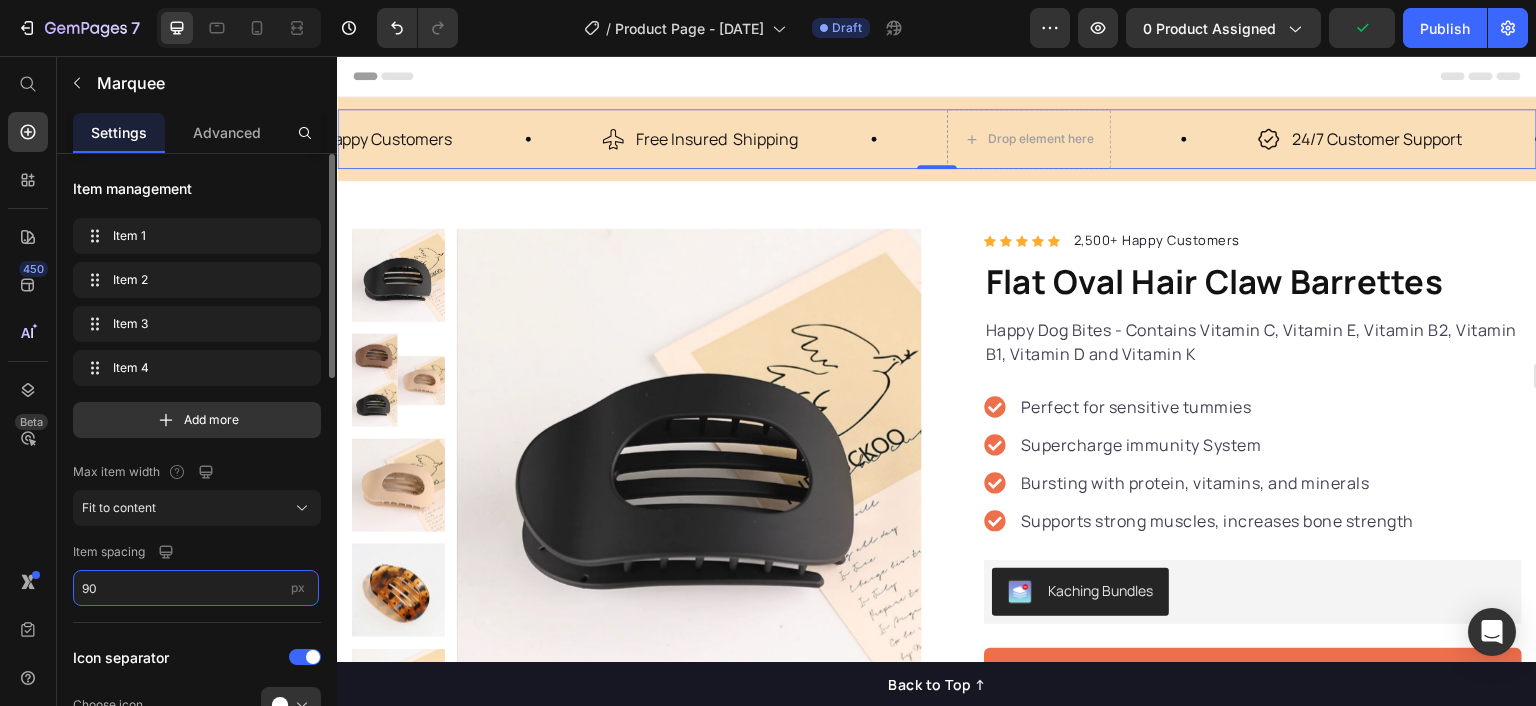 type on "9" 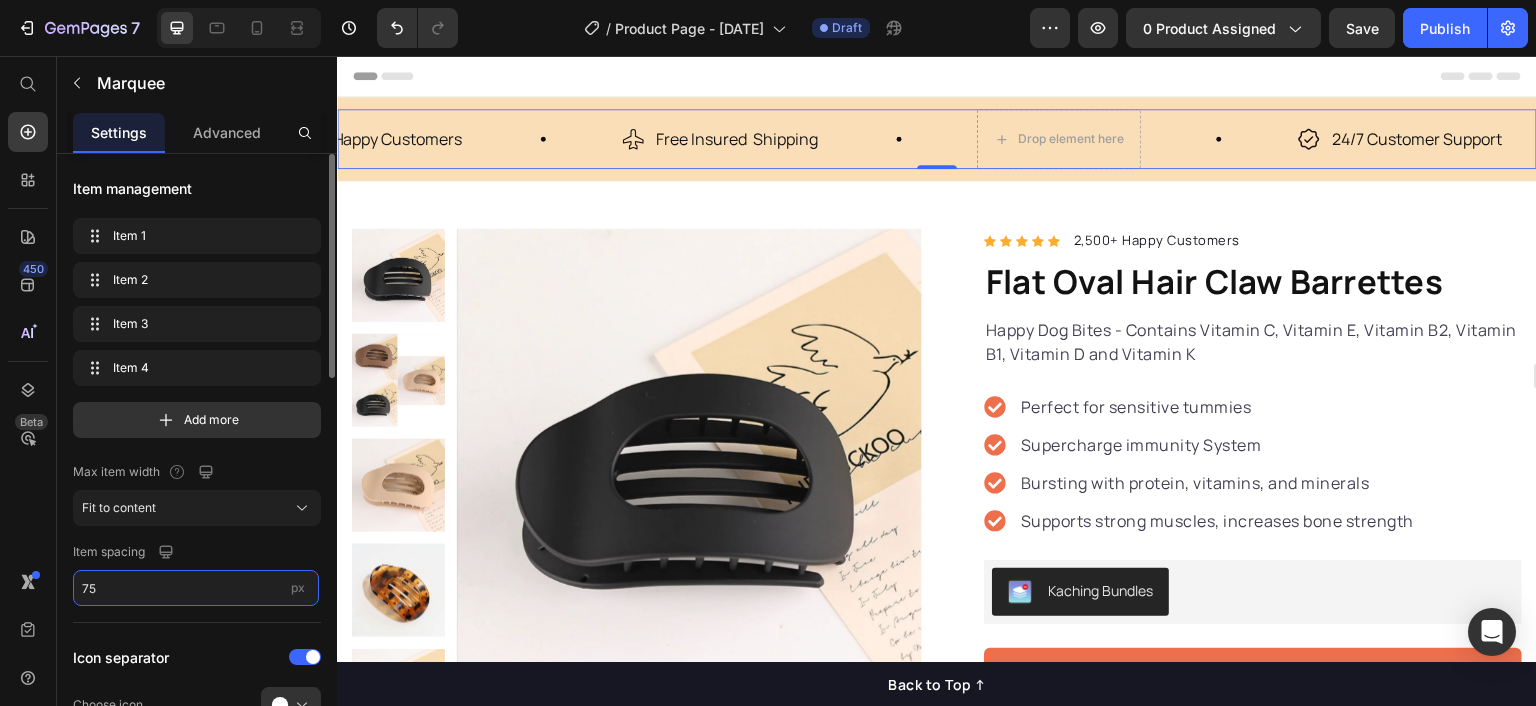 type on "7" 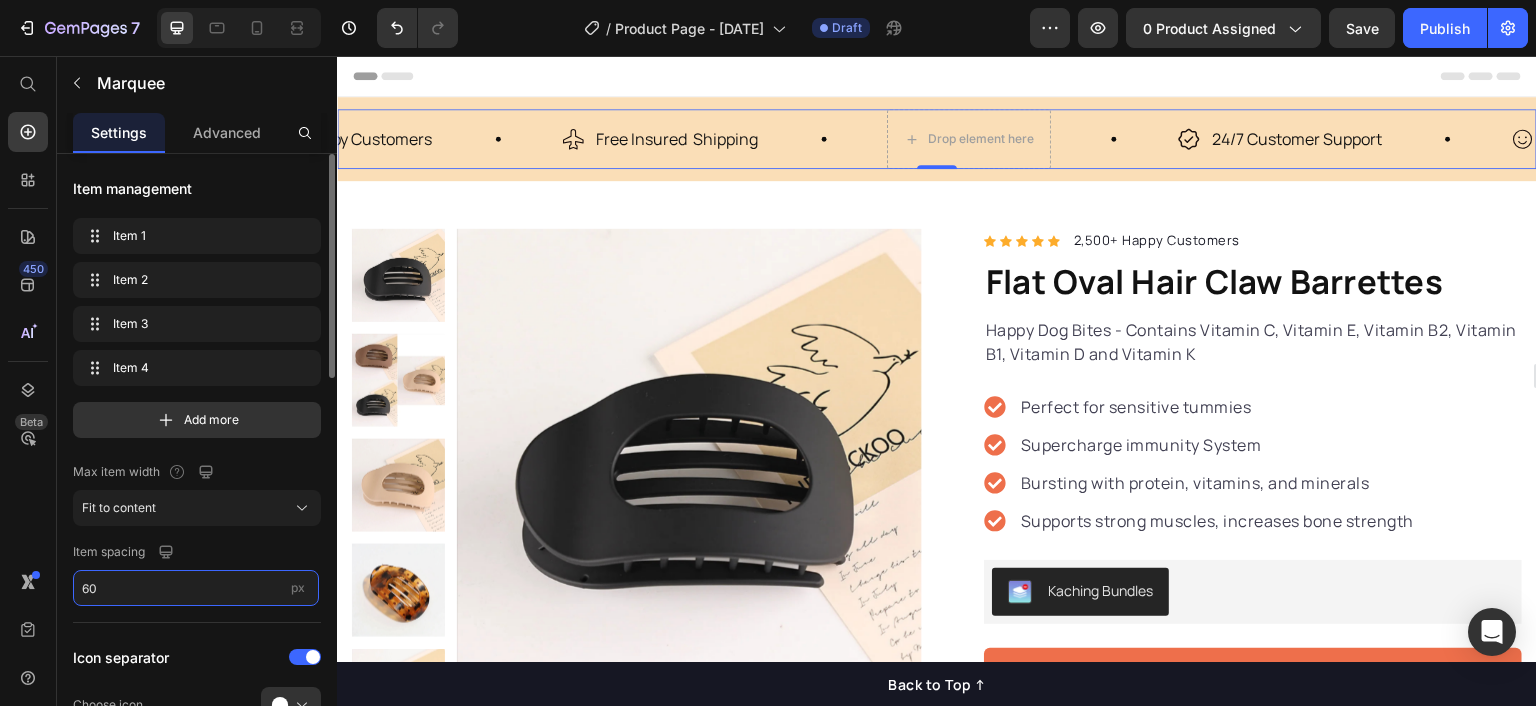 type on "6" 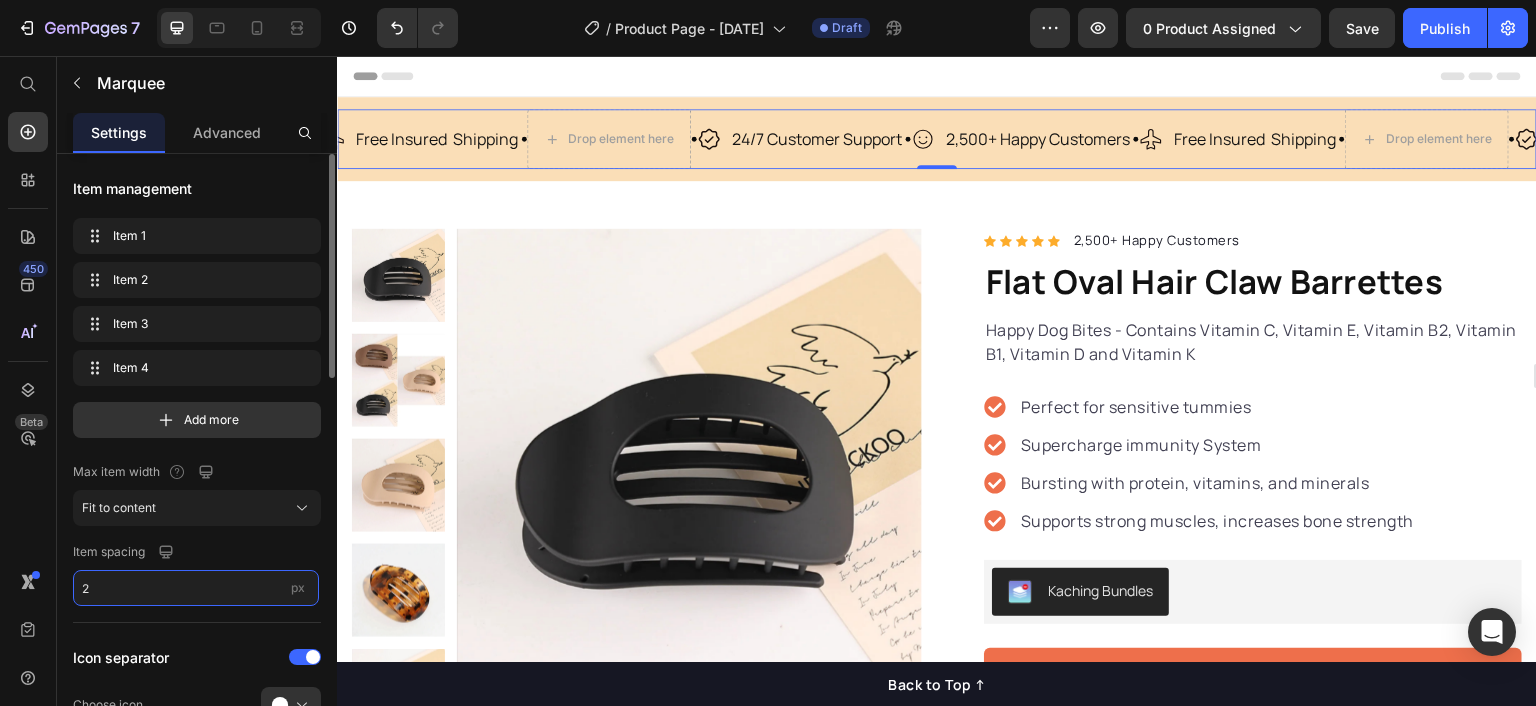 type on "20" 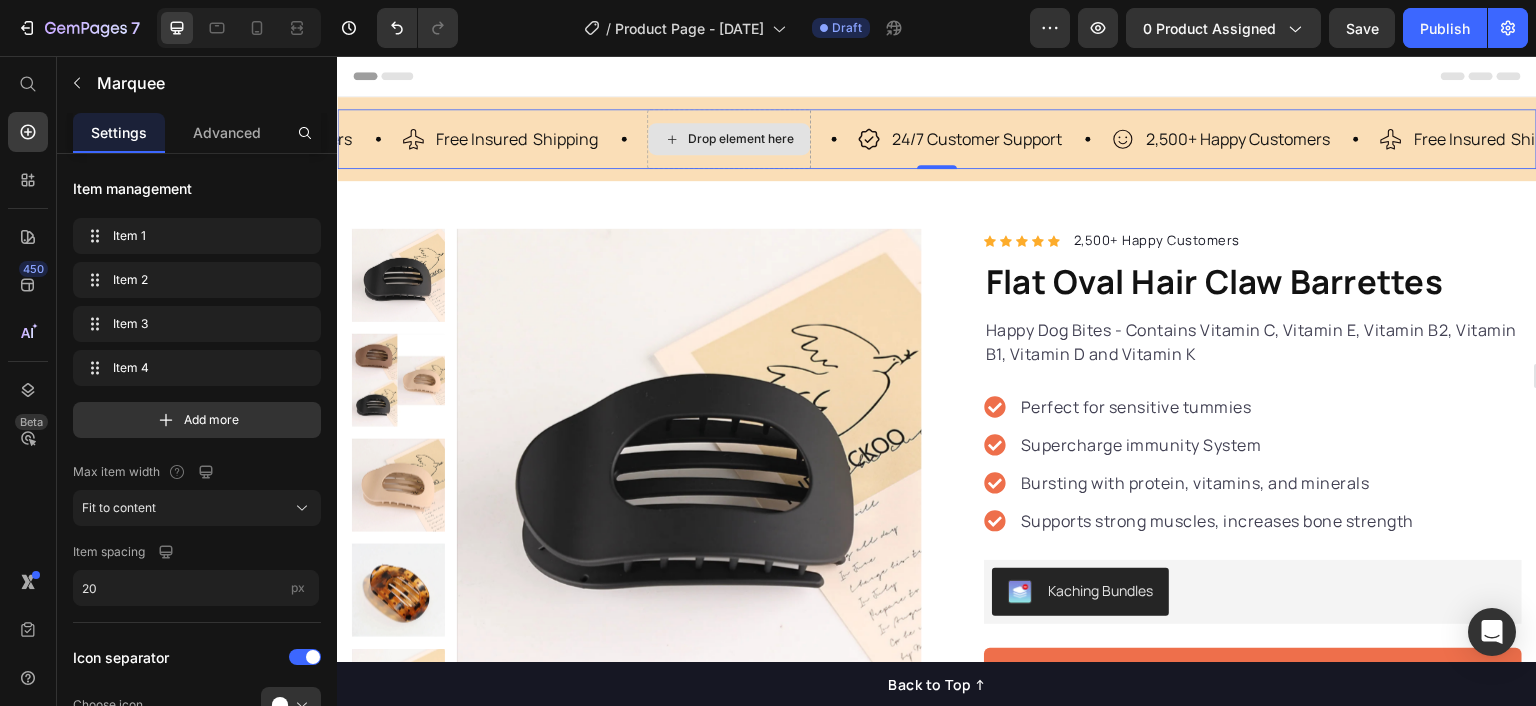 click on "Drop element here" at bounding box center [741, 139] 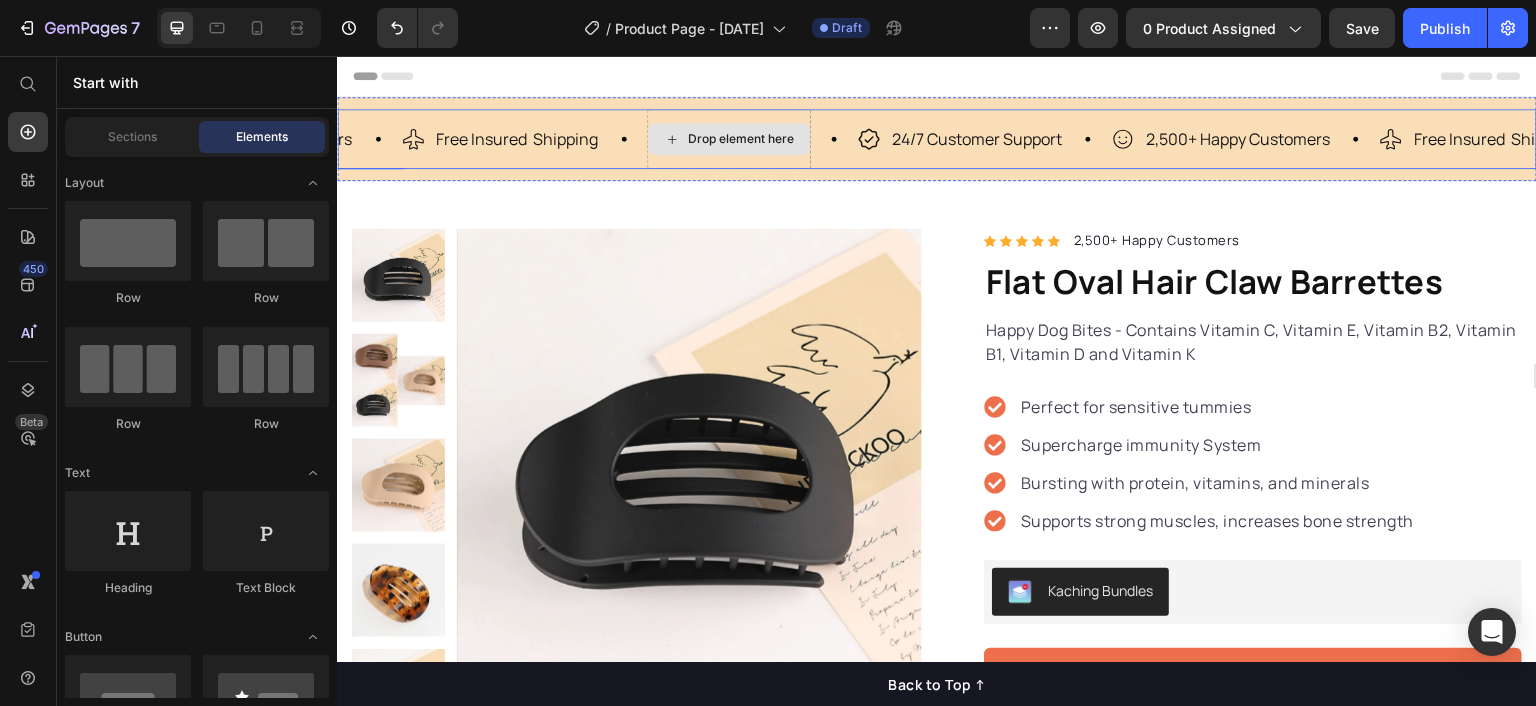 click 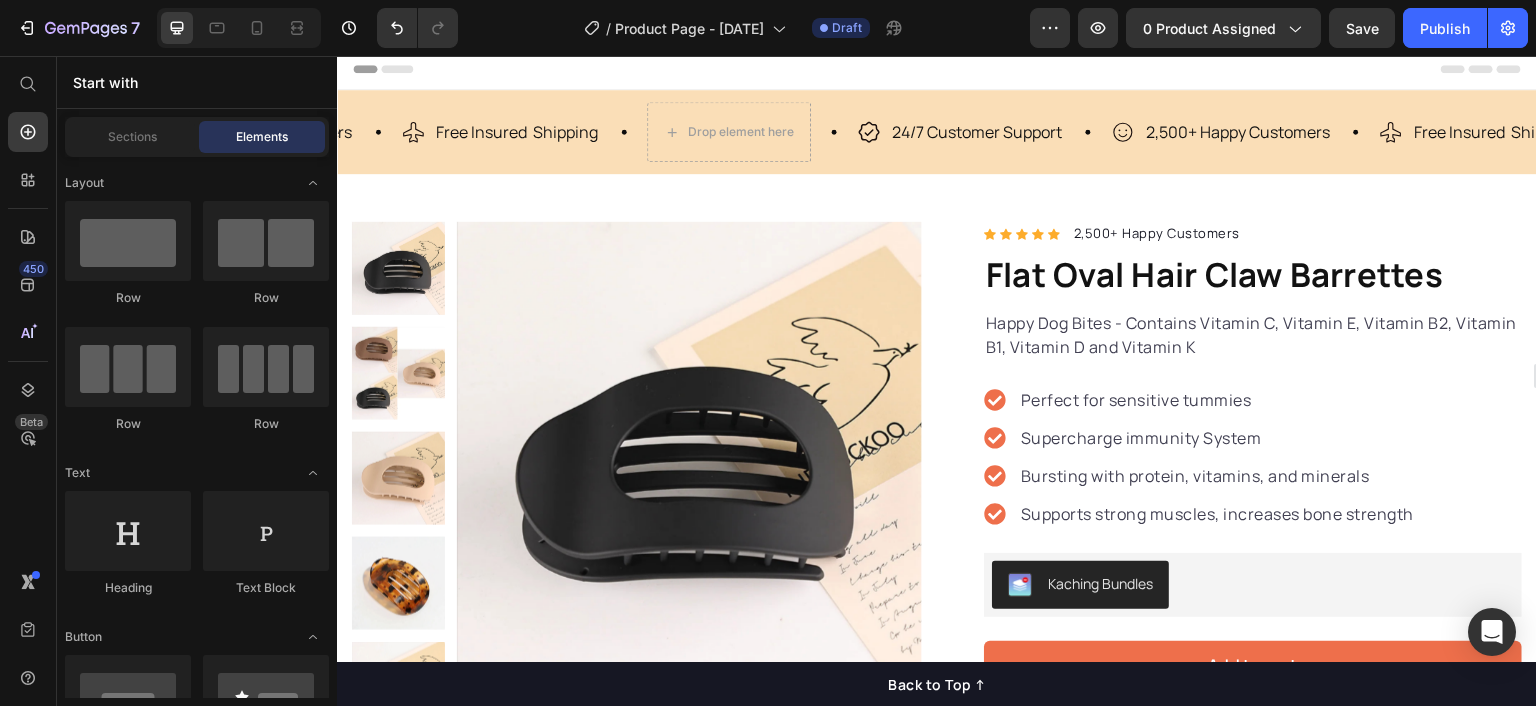 scroll, scrollTop: 105, scrollLeft: 0, axis: vertical 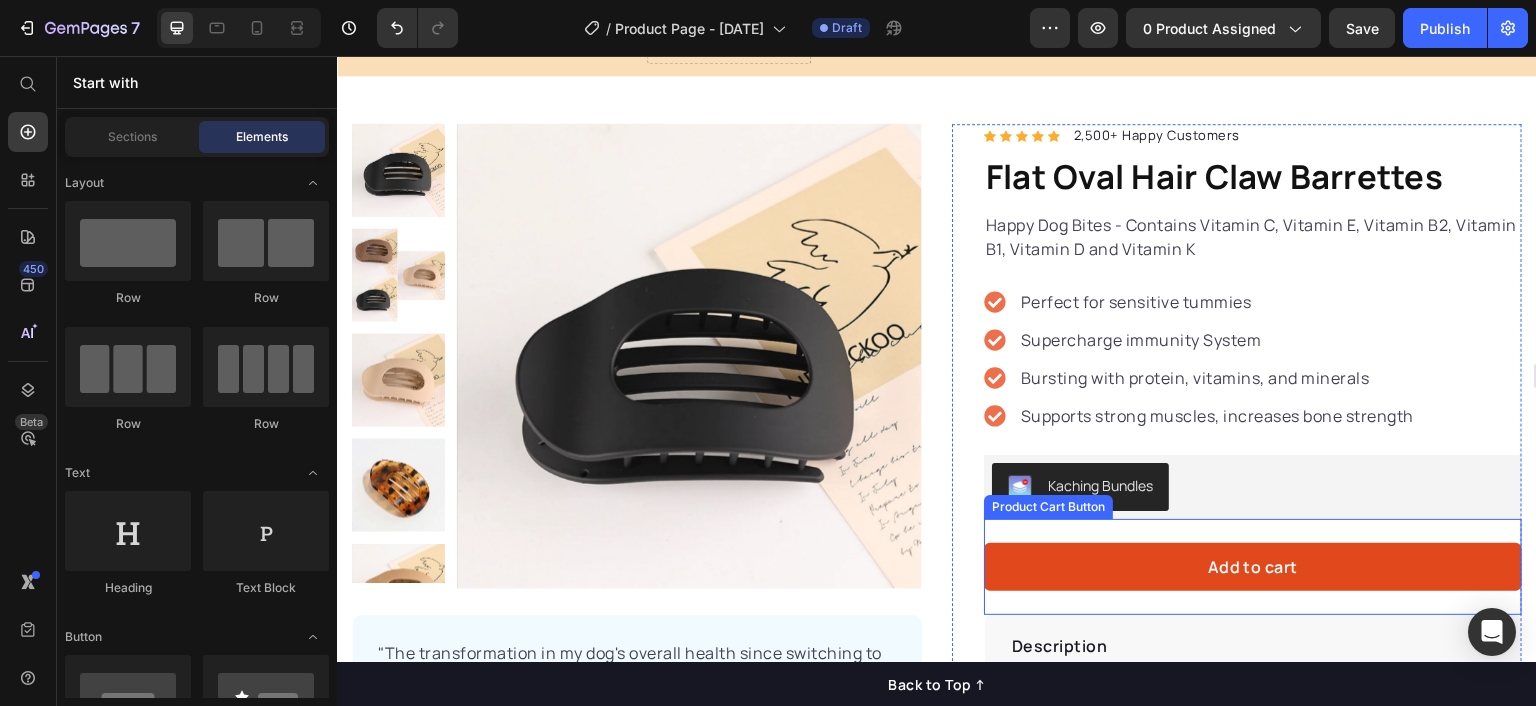 click on "Add to cart" at bounding box center [1253, 567] 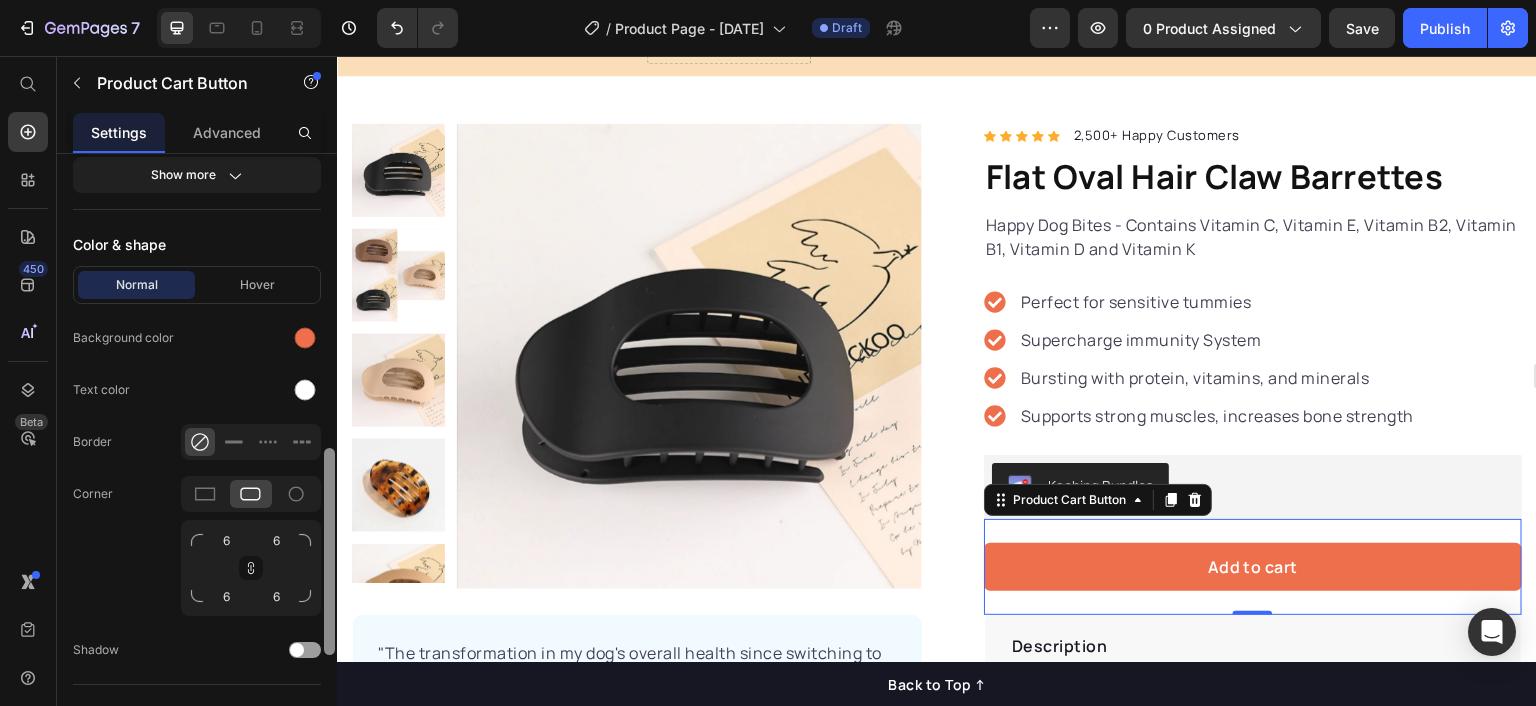 drag, startPoint x: 324, startPoint y: 318, endPoint x: 312, endPoint y: 665, distance: 347.20743 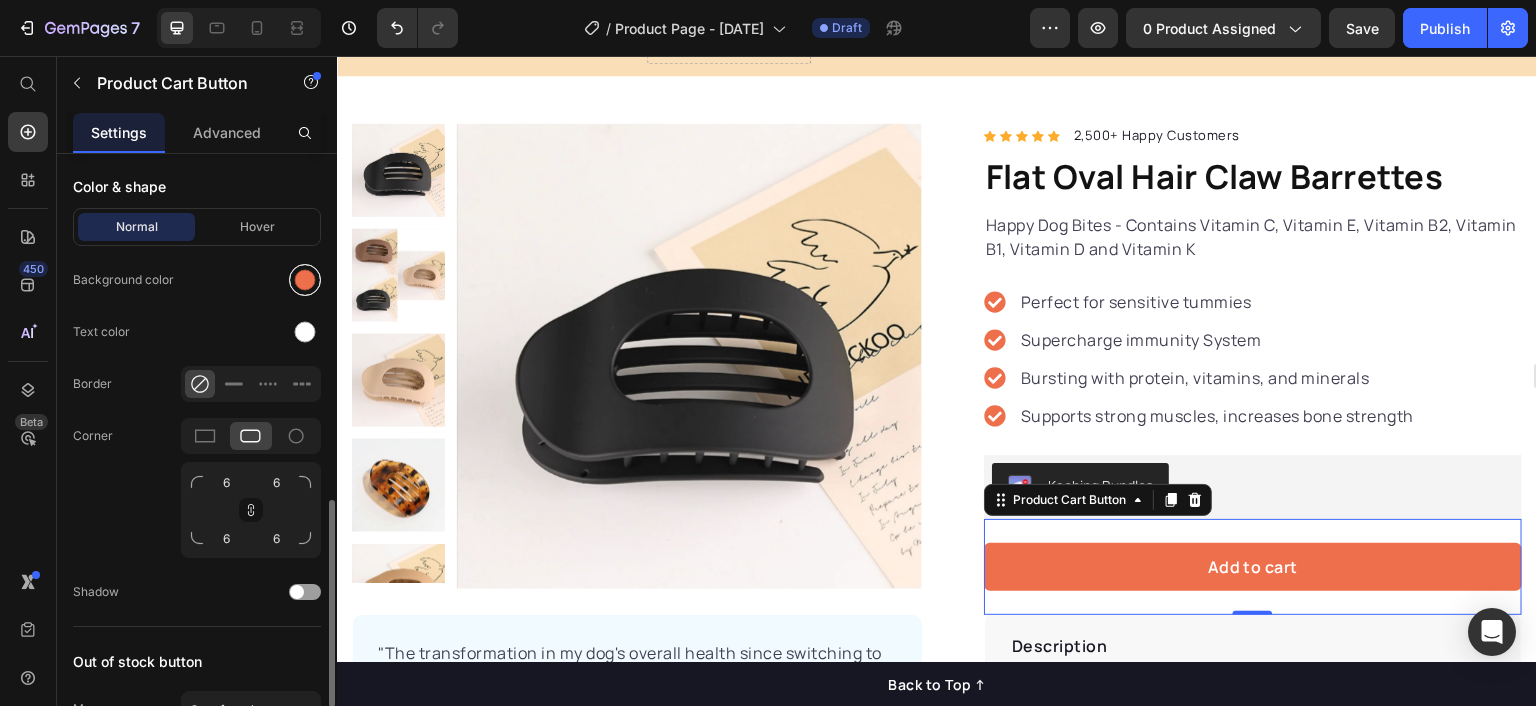 click at bounding box center [305, 280] 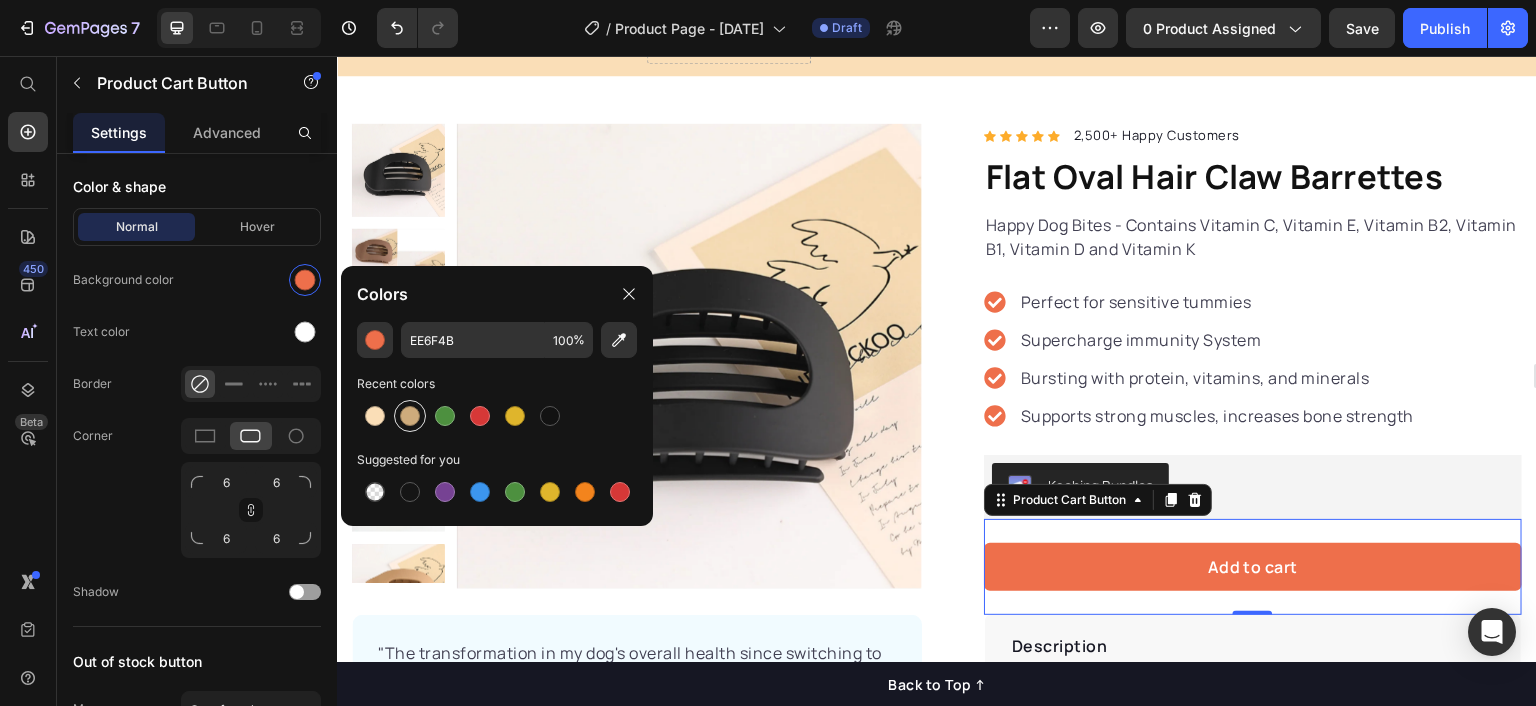 click at bounding box center (410, 416) 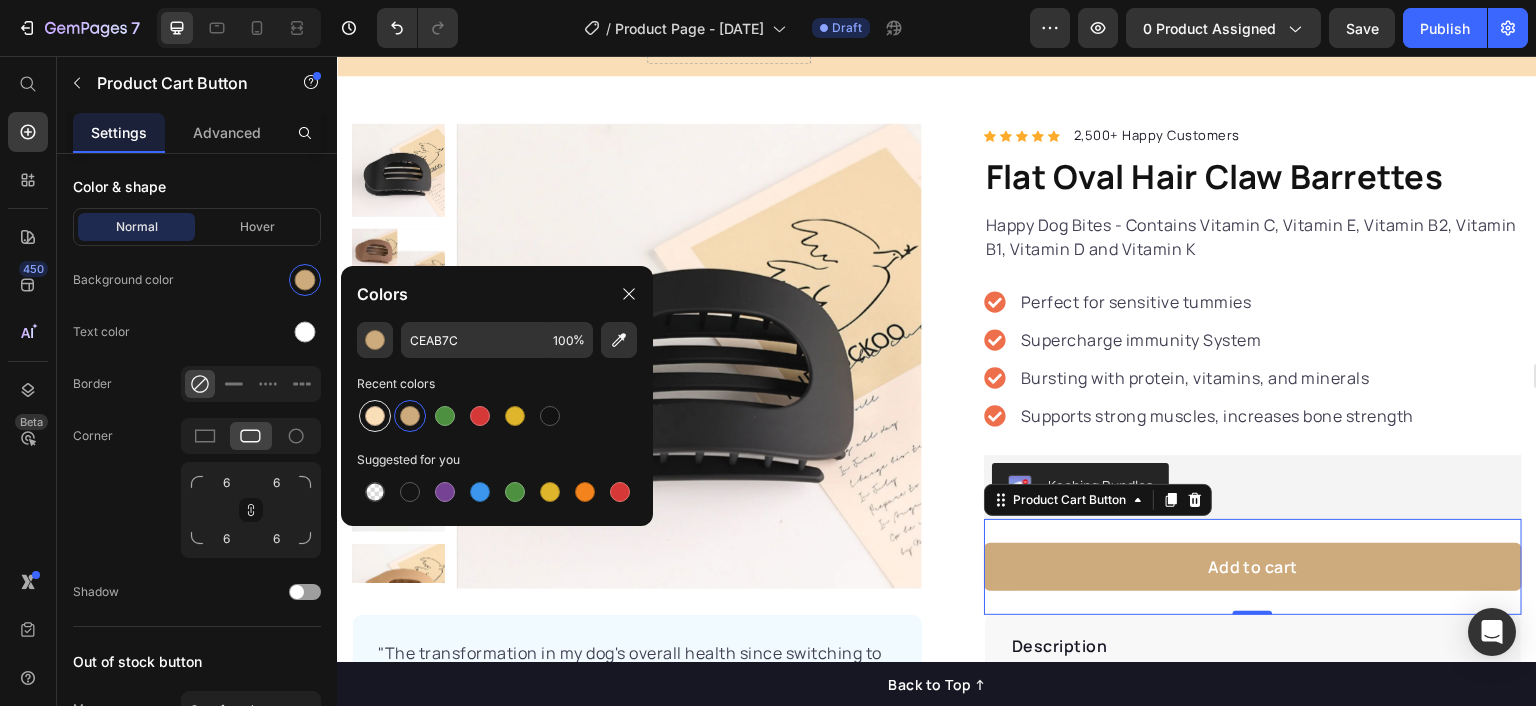 click at bounding box center [375, 416] 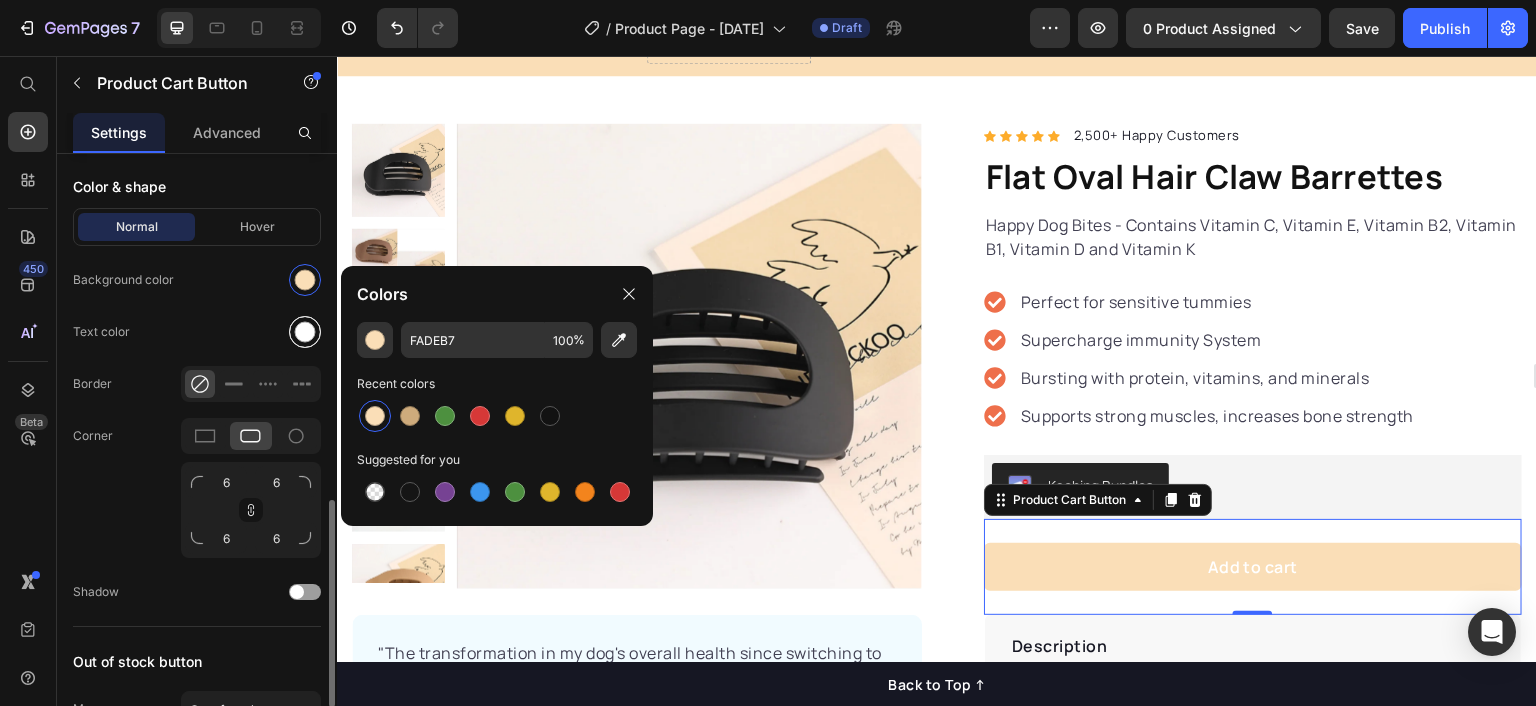 click at bounding box center (305, 332) 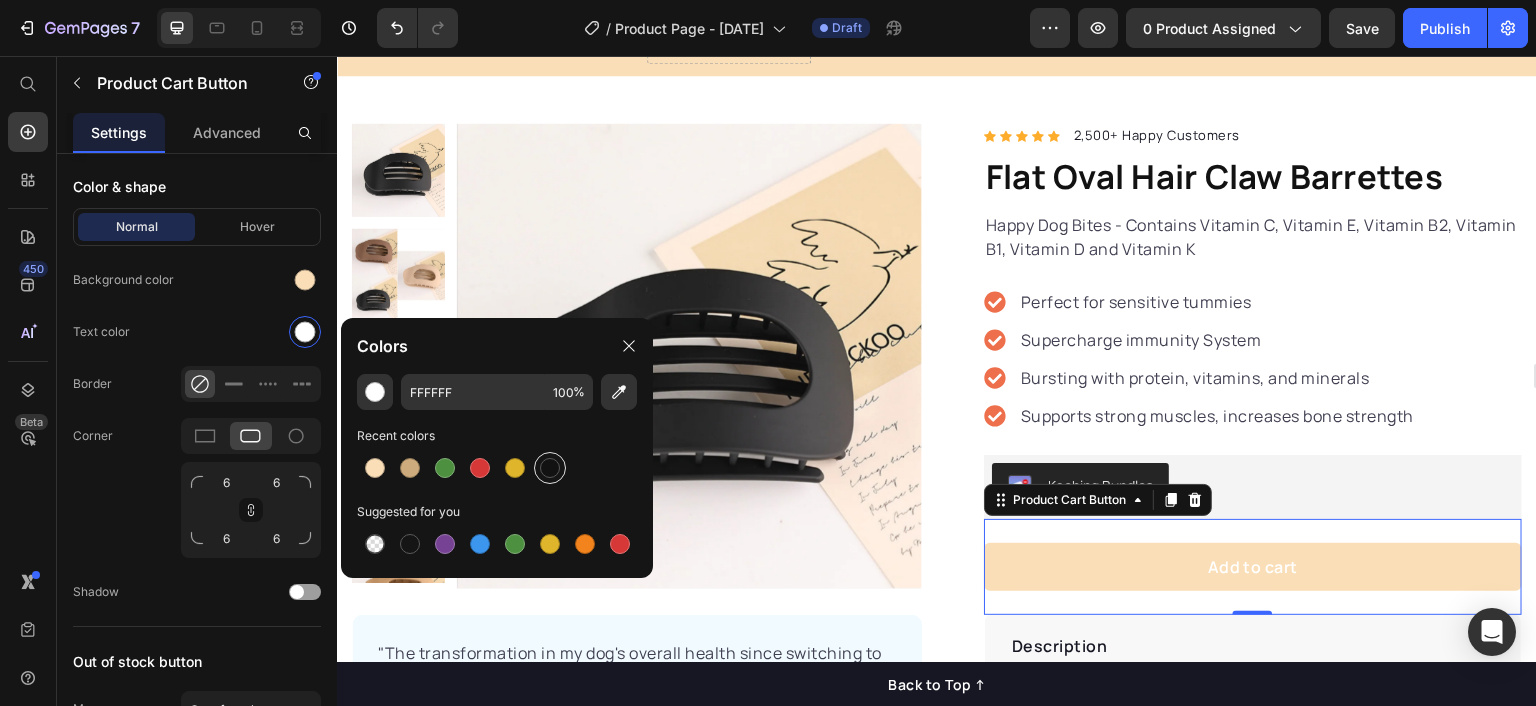 click at bounding box center (550, 468) 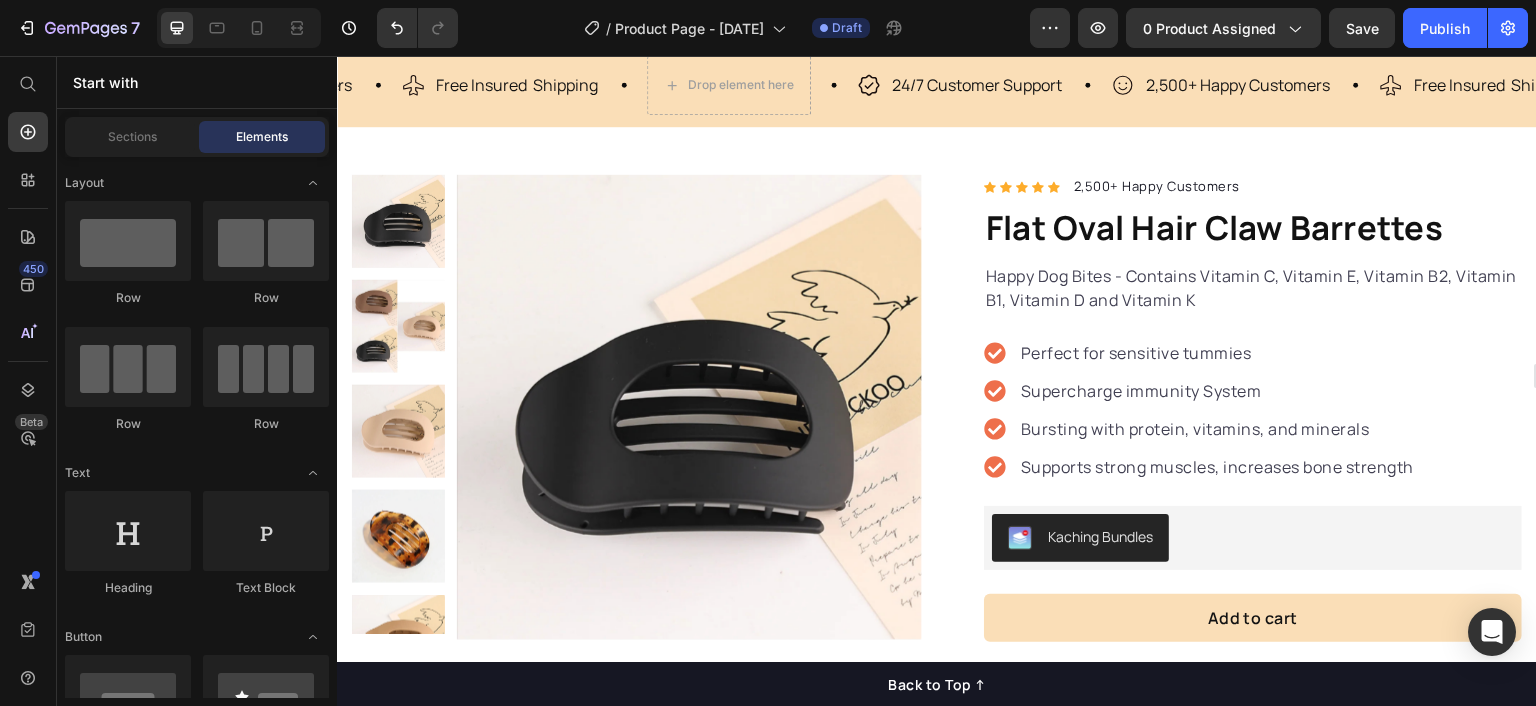 scroll, scrollTop: 0, scrollLeft: 0, axis: both 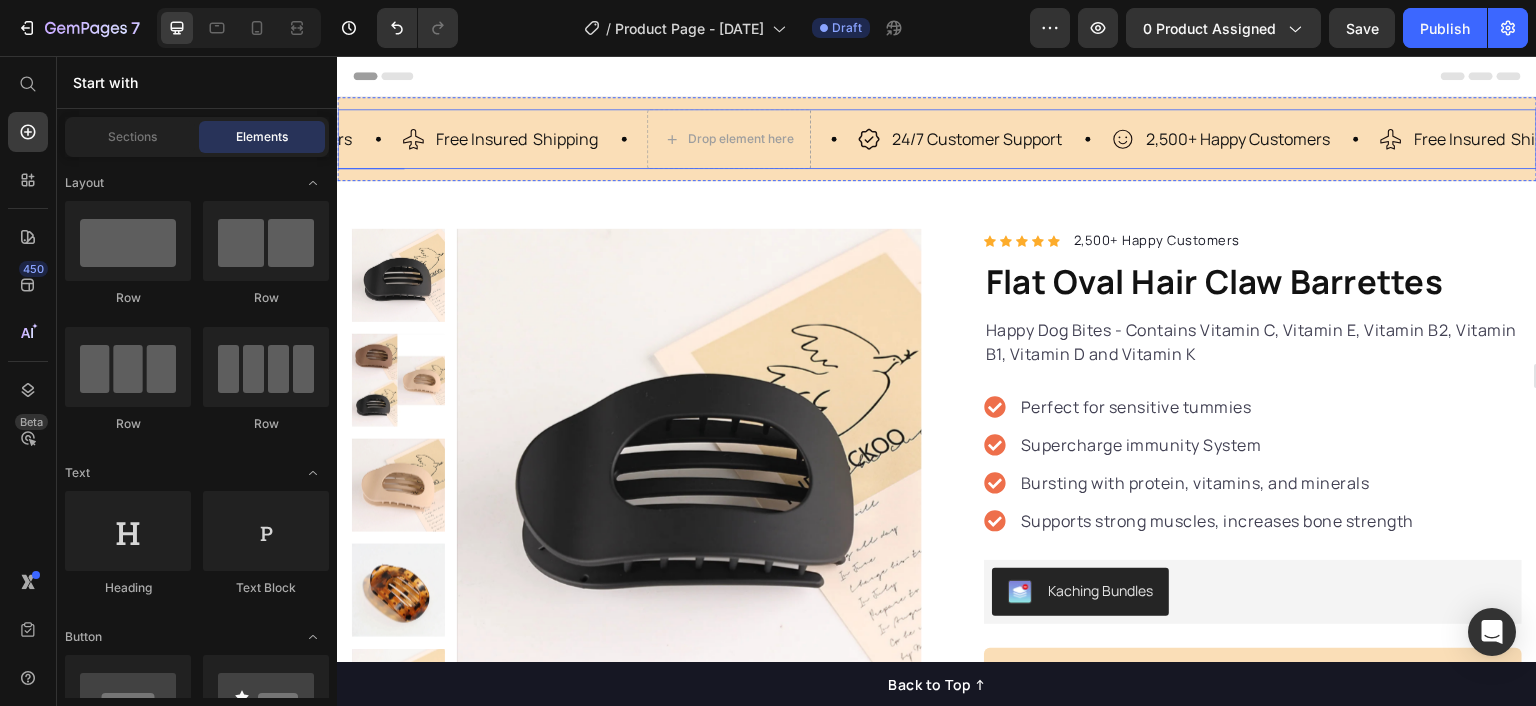 click on "24/7 Customer Support Item List
2,500+ Happy Customers Item List
Free Insured  Shipping Item List
Drop element here" at bounding box center [368, 139] 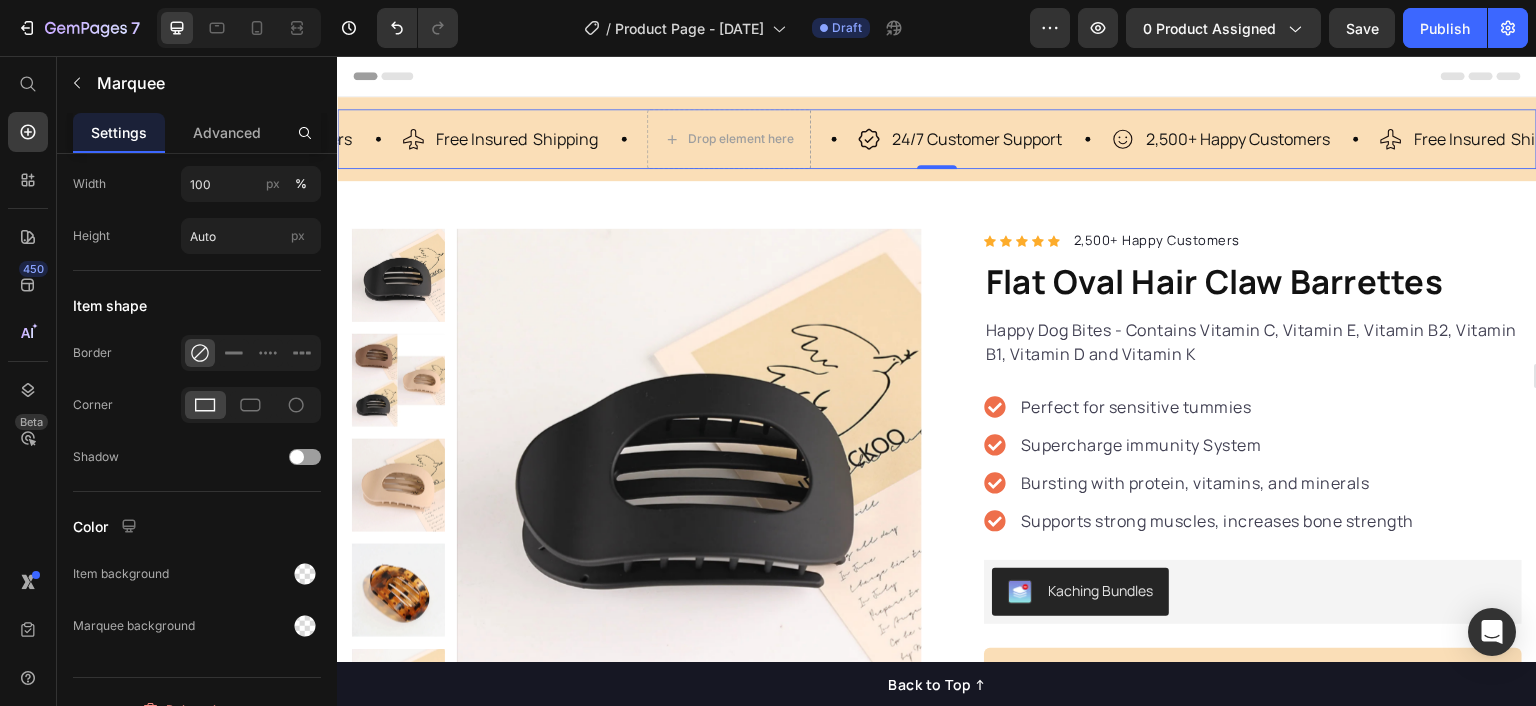 scroll, scrollTop: 0, scrollLeft: 0, axis: both 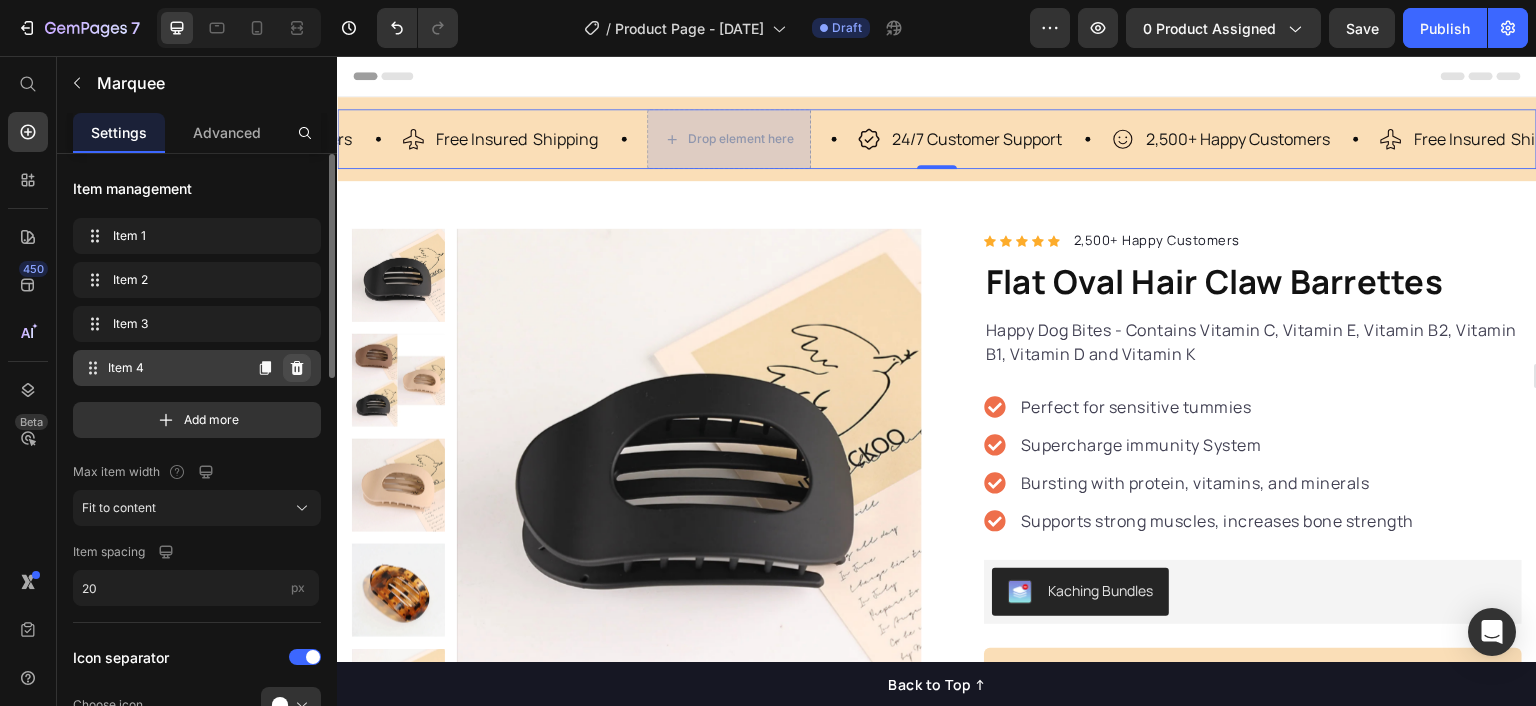 click 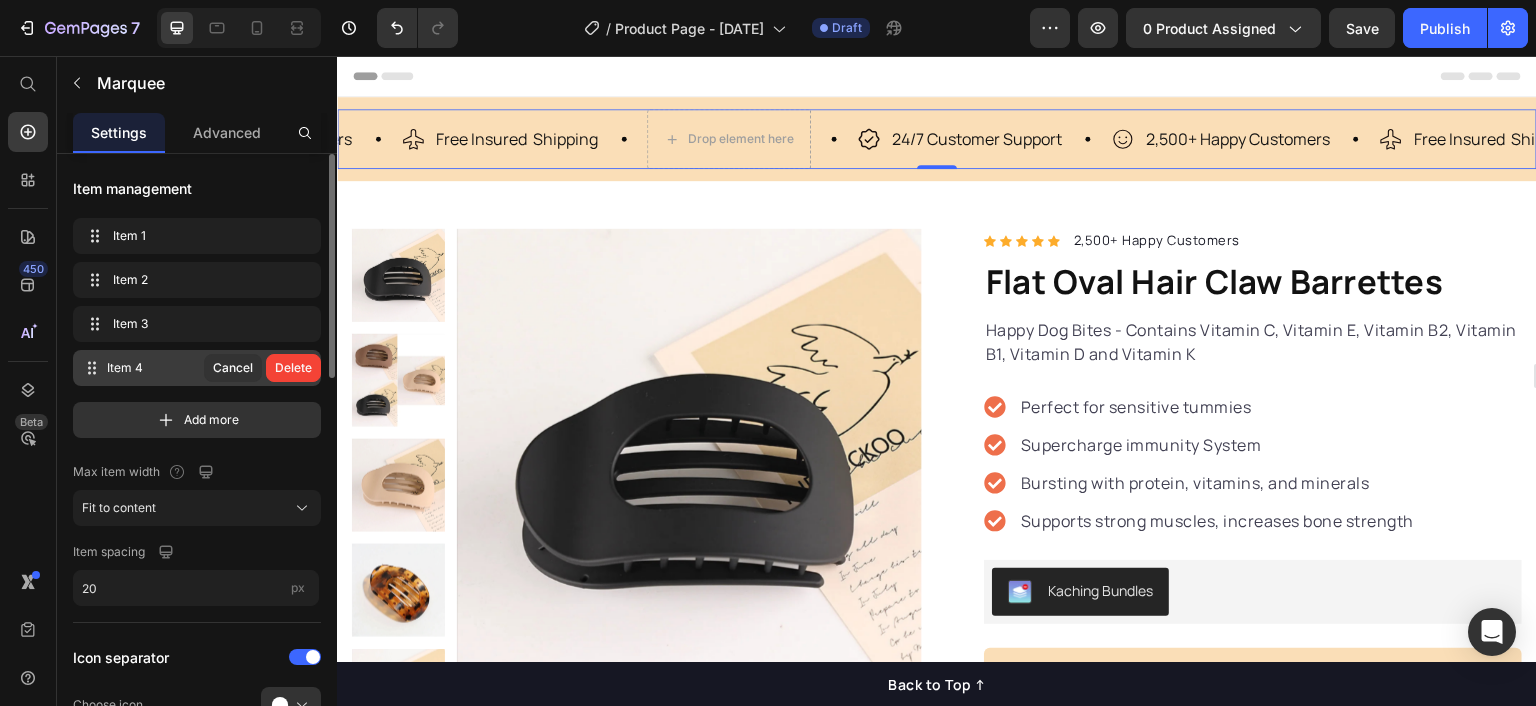 click on "Delete" at bounding box center (293, 368) 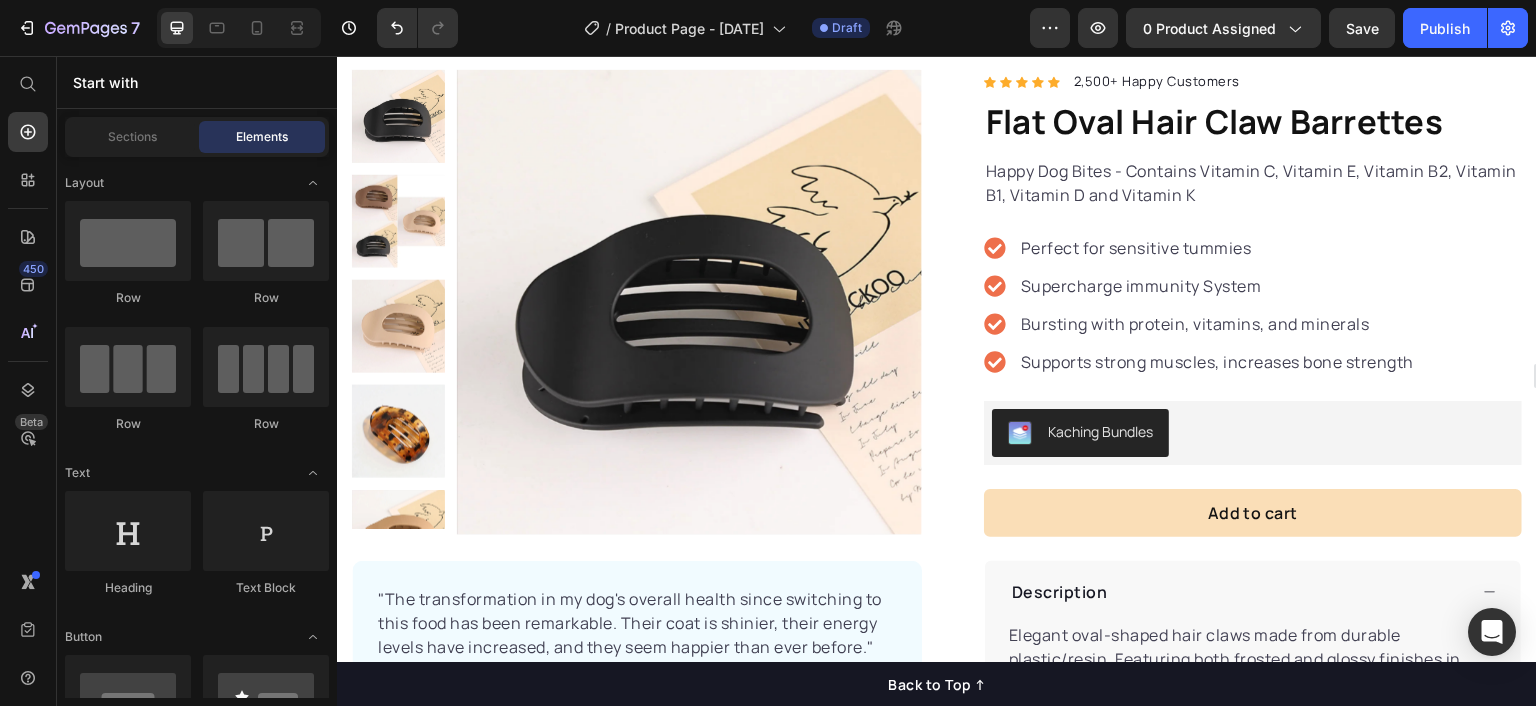 scroll, scrollTop: 95, scrollLeft: 0, axis: vertical 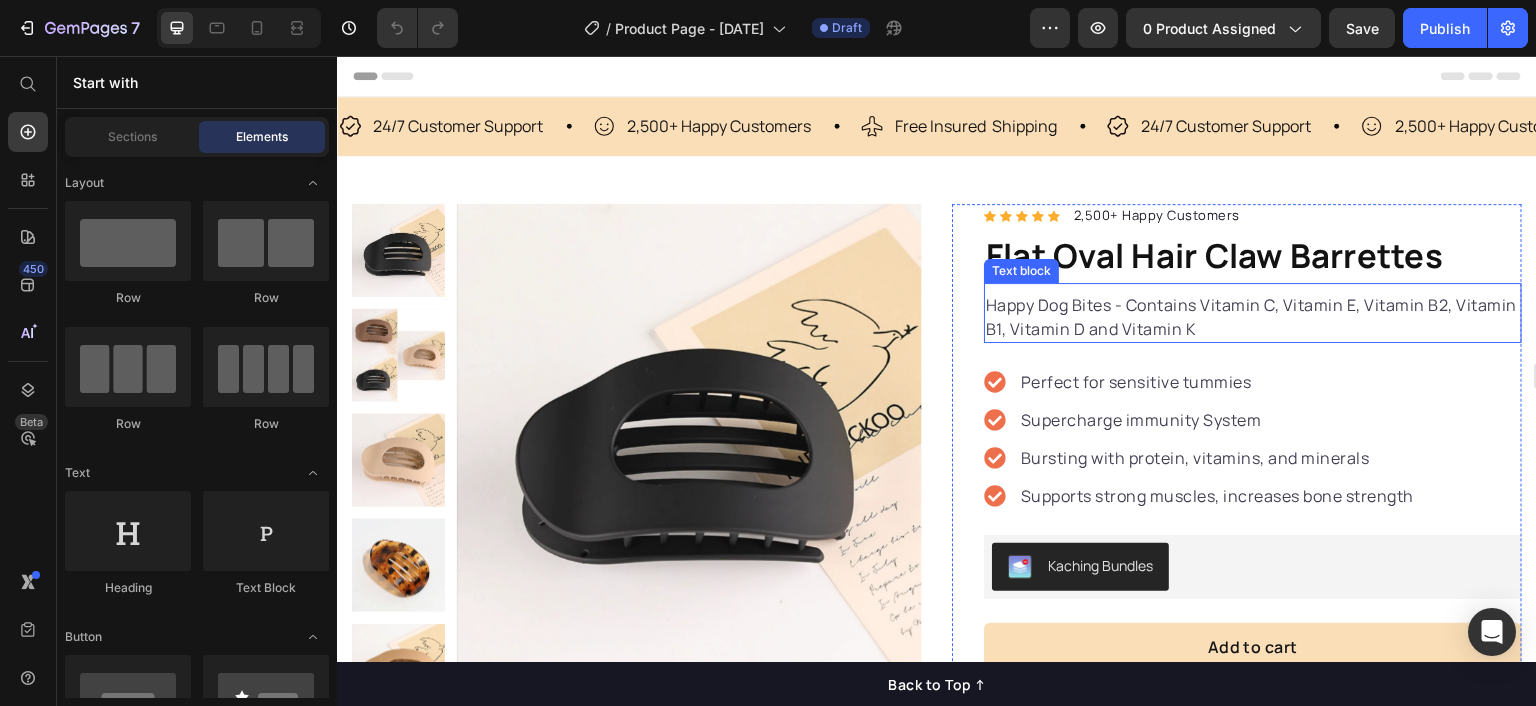 click on "Happy Dog Bites - Contains Vitamin C, Vitamin E, Vitamin B2, Vitamin B1, Vitamin D and Vitamin K" at bounding box center (1253, 317) 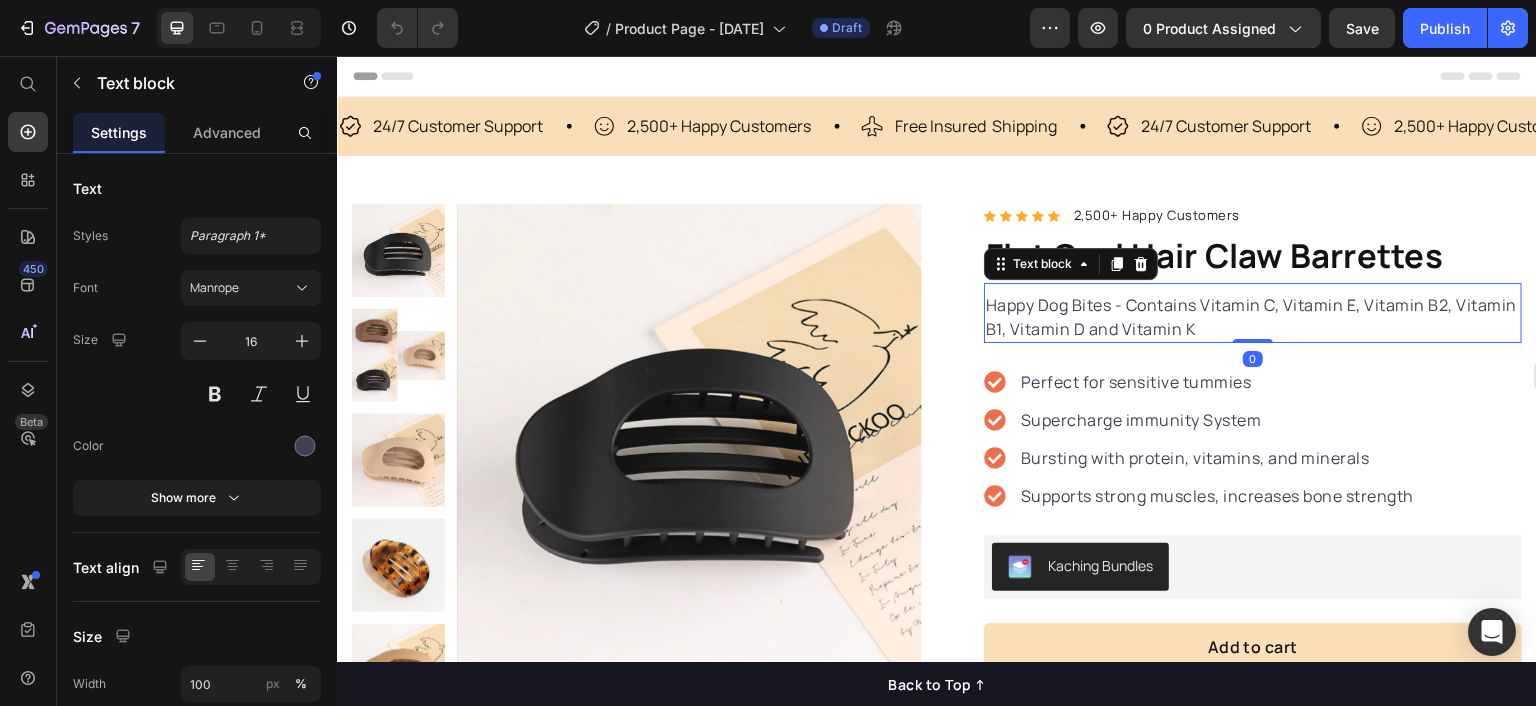 click on "Happy Dog Bites - Contains Vitamin C, Vitamin E, Vitamin B2, Vitamin B1, Vitamin D and Vitamin K" at bounding box center [1253, 317] 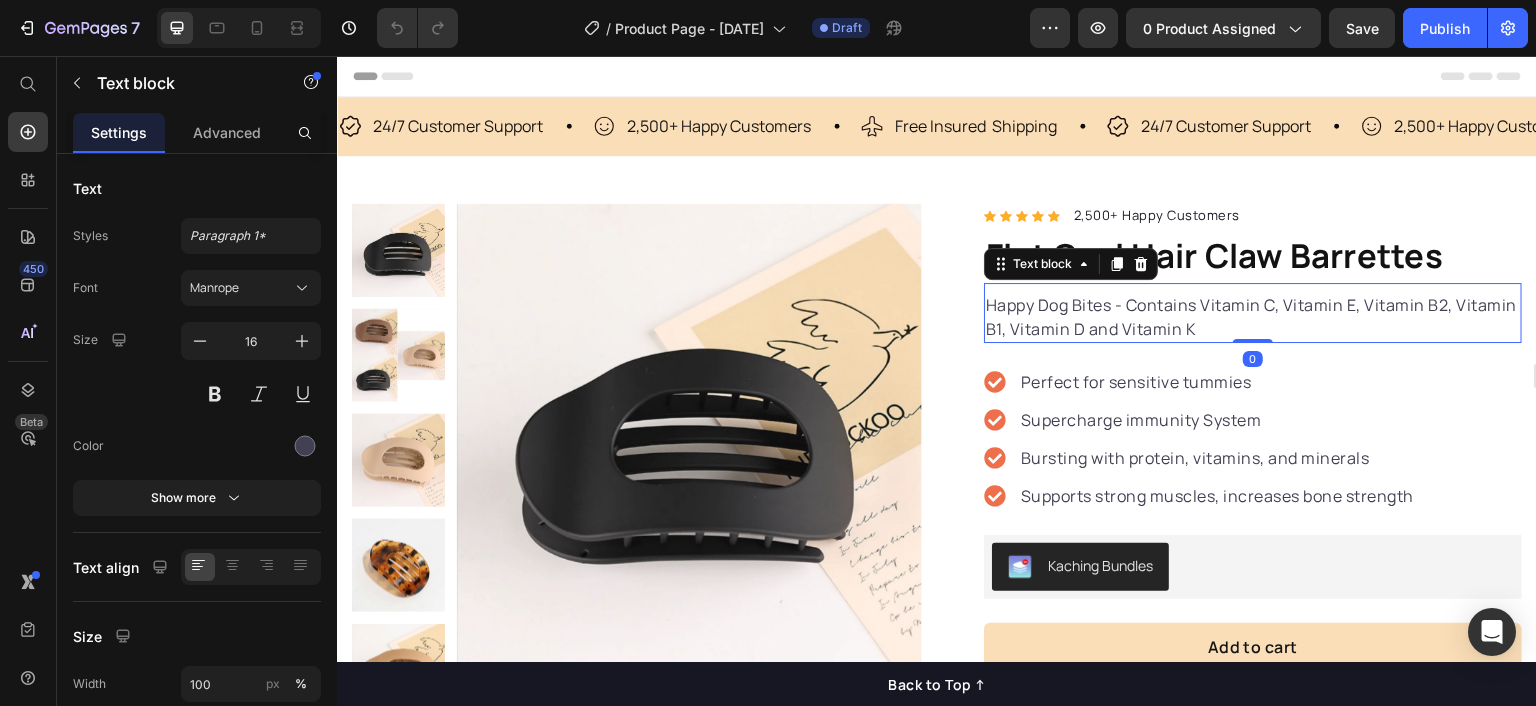 click on "Happy Dog Bites - Contains Vitamin C, Vitamin E, Vitamin B2, Vitamin B1, Vitamin D and Vitamin K" at bounding box center [1253, 317] 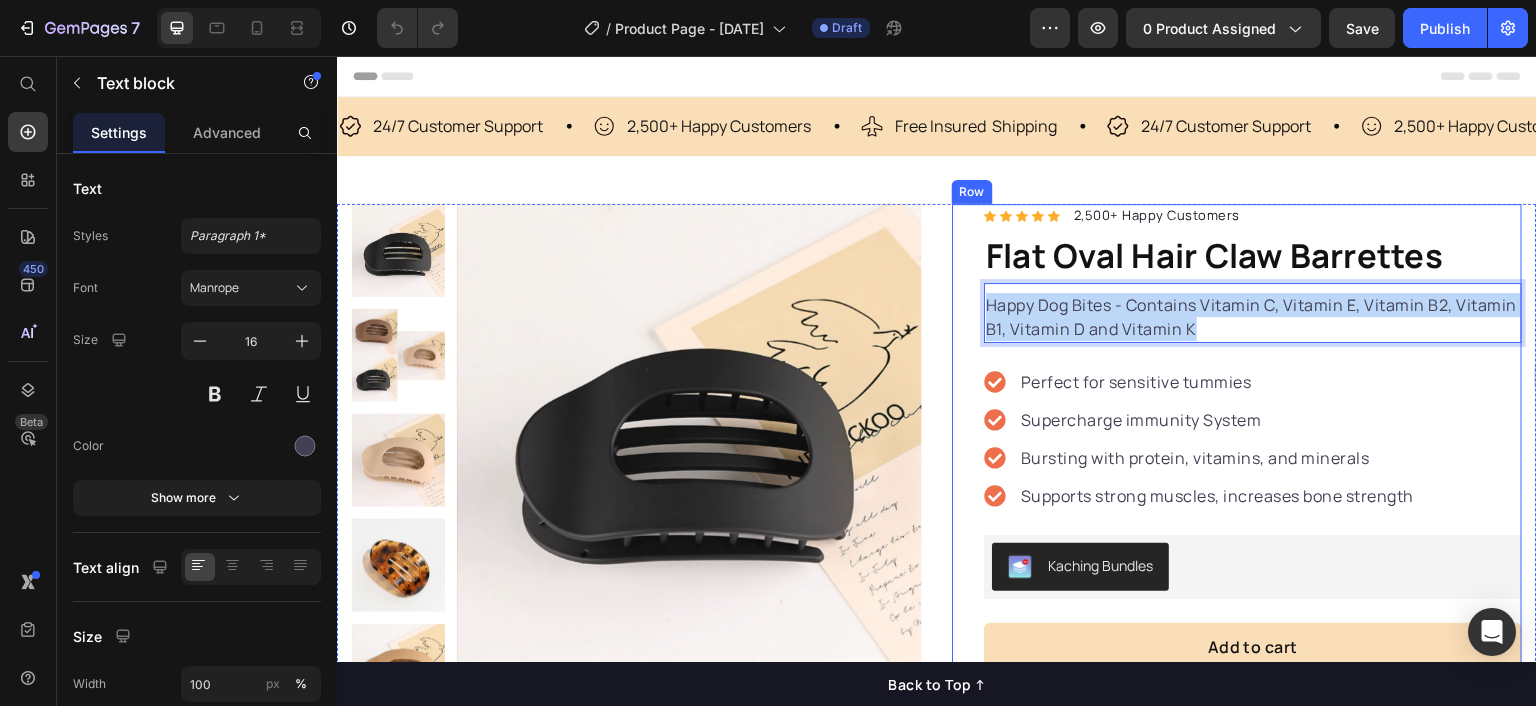drag, startPoint x: 1252, startPoint y: 322, endPoint x: 964, endPoint y: 301, distance: 288.76462 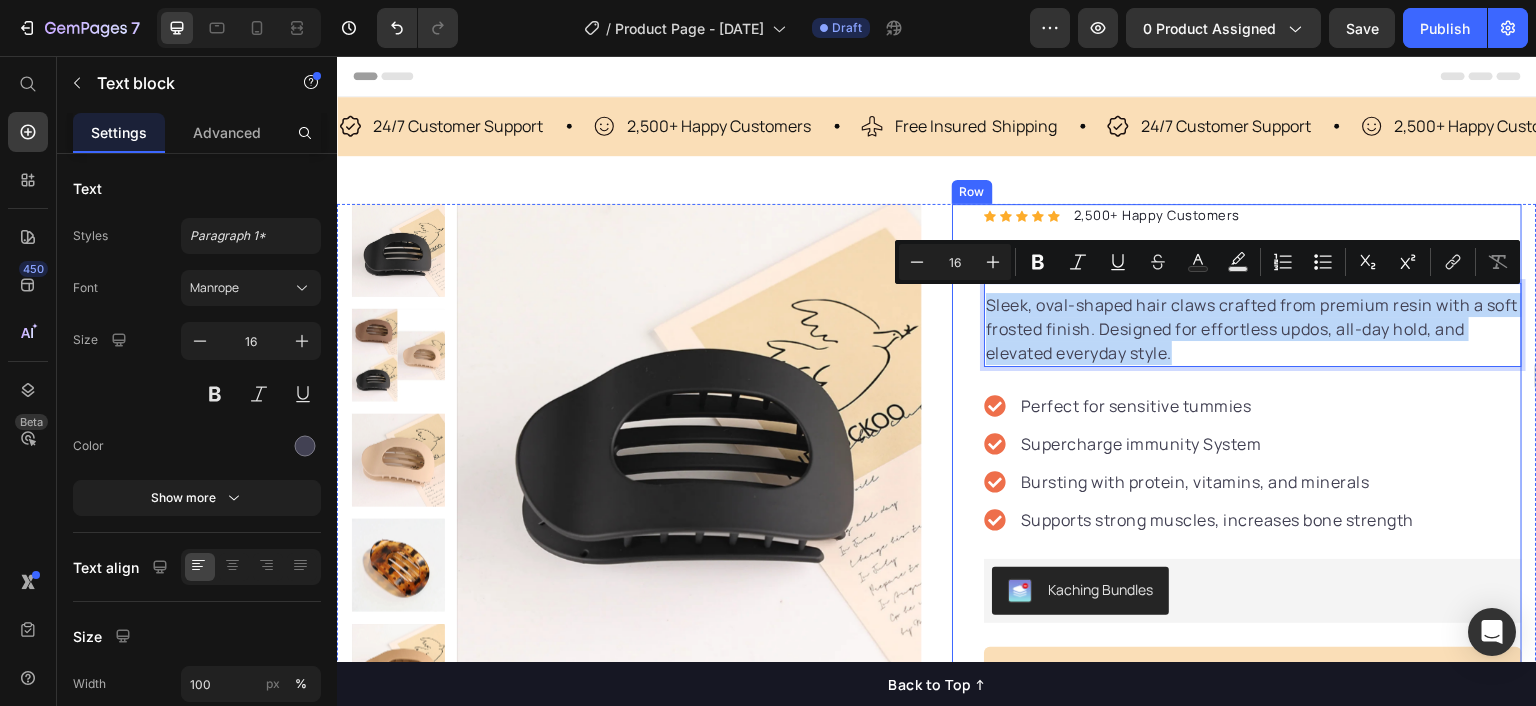 drag, startPoint x: 1177, startPoint y: 348, endPoint x: 971, endPoint y: 304, distance: 210.64662 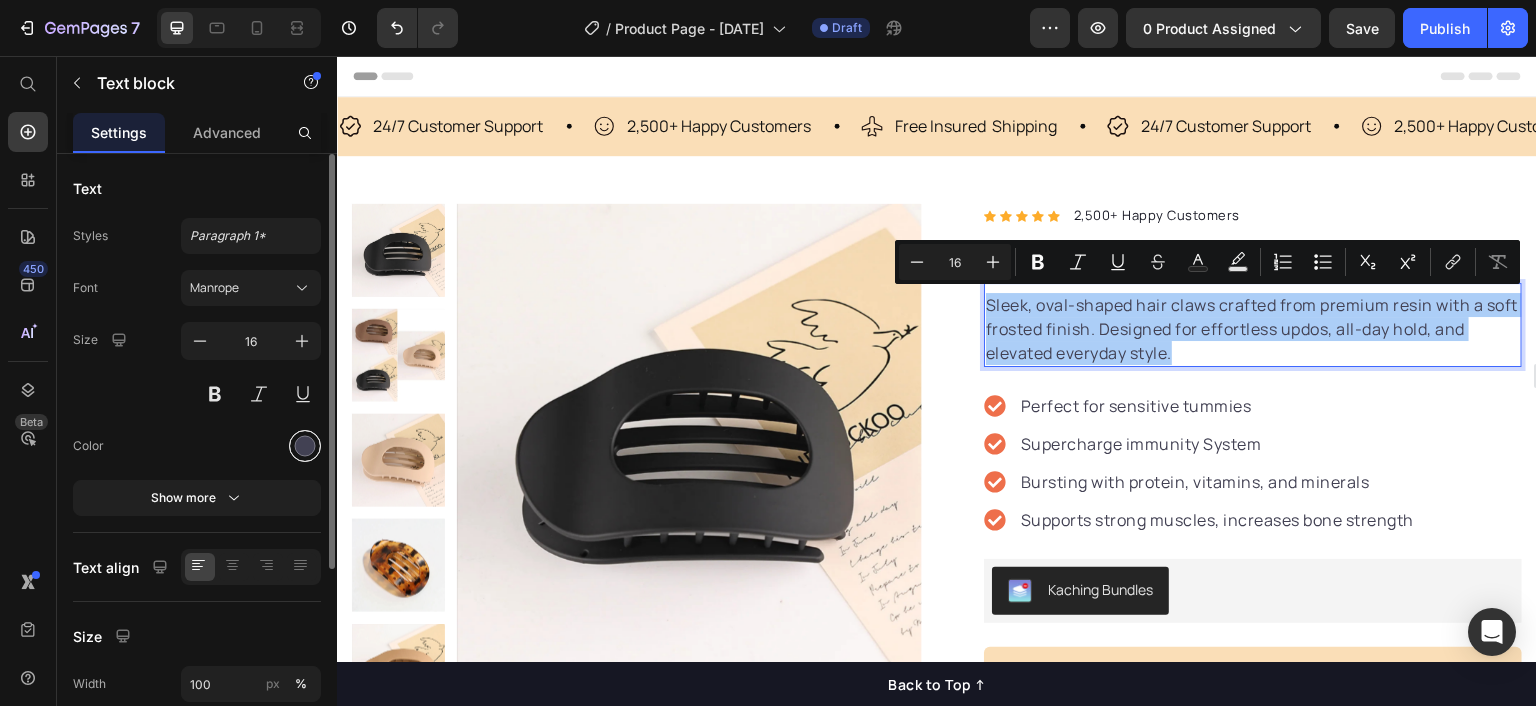 click at bounding box center (305, 446) 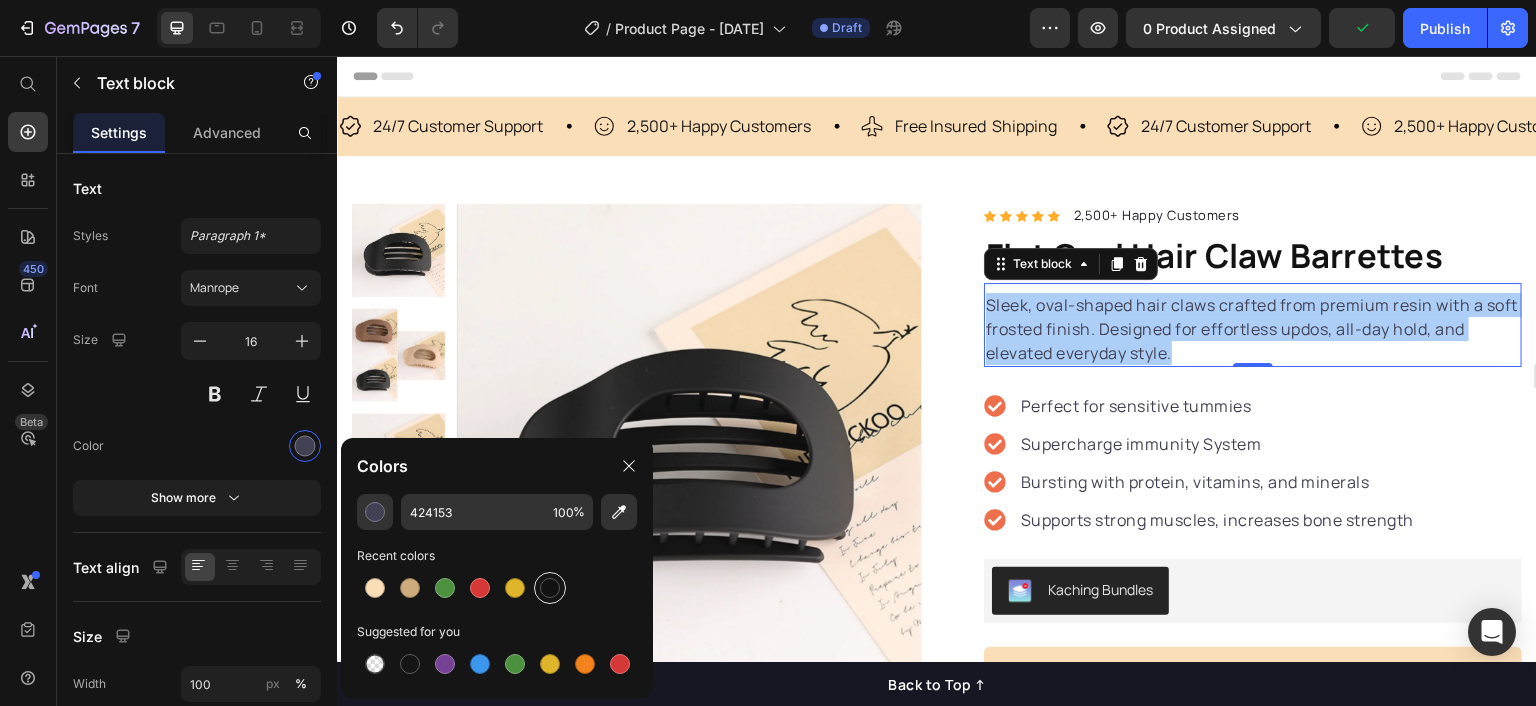 click at bounding box center (550, 588) 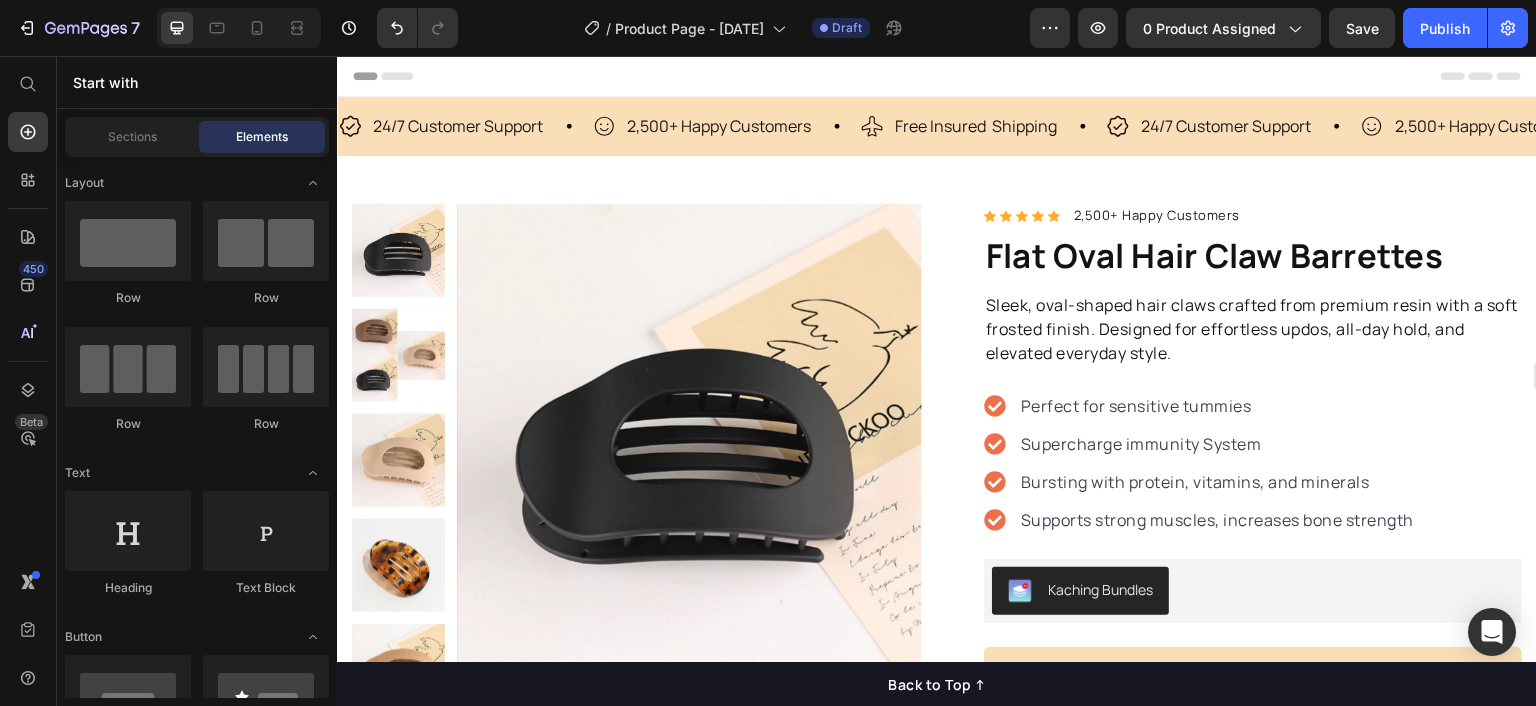 scroll, scrollTop: 121, scrollLeft: 0, axis: vertical 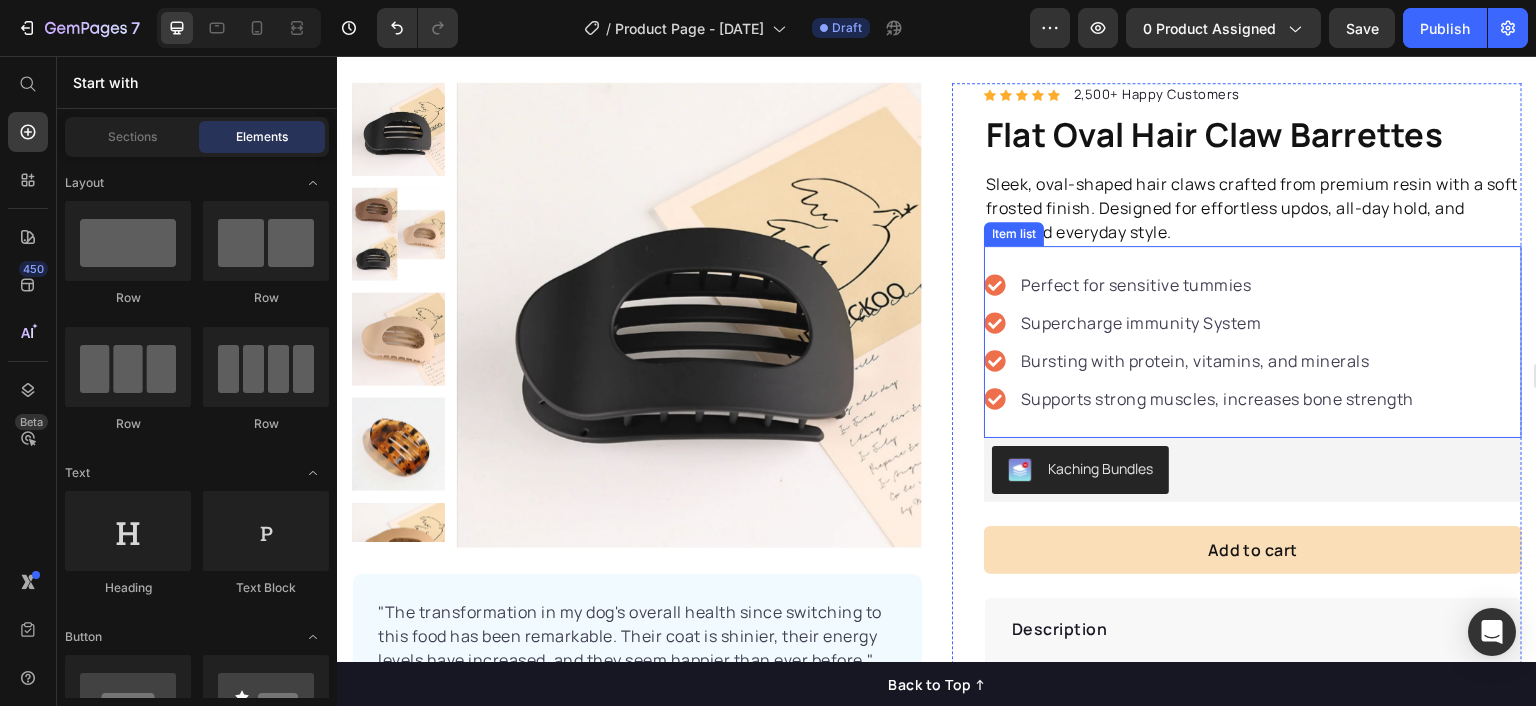 click on "Perfect for sensitive tummies Supercharge immunity System Bursting with protein, vitamins, and minerals Supports strong muscles, increases bone strength" at bounding box center (1200, 342) 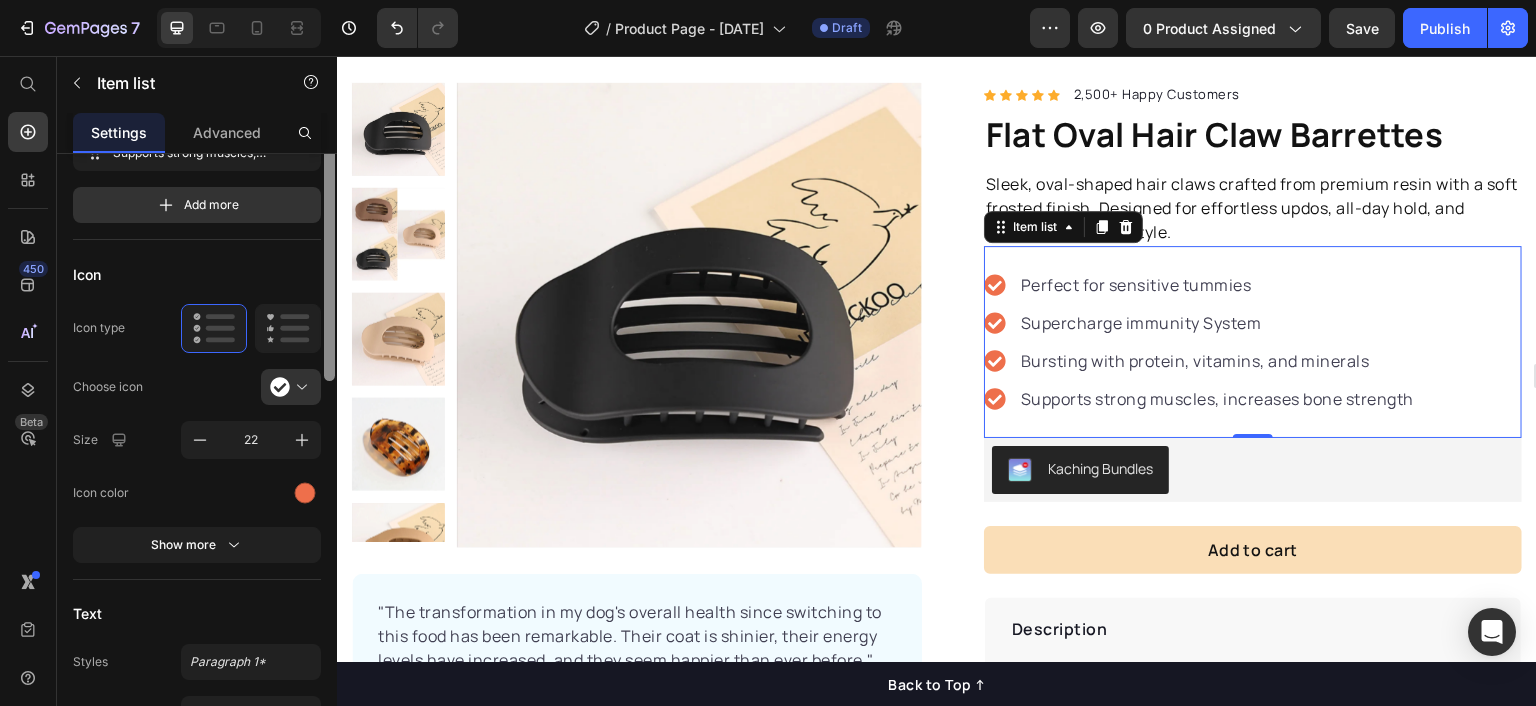 scroll, scrollTop: 256, scrollLeft: 0, axis: vertical 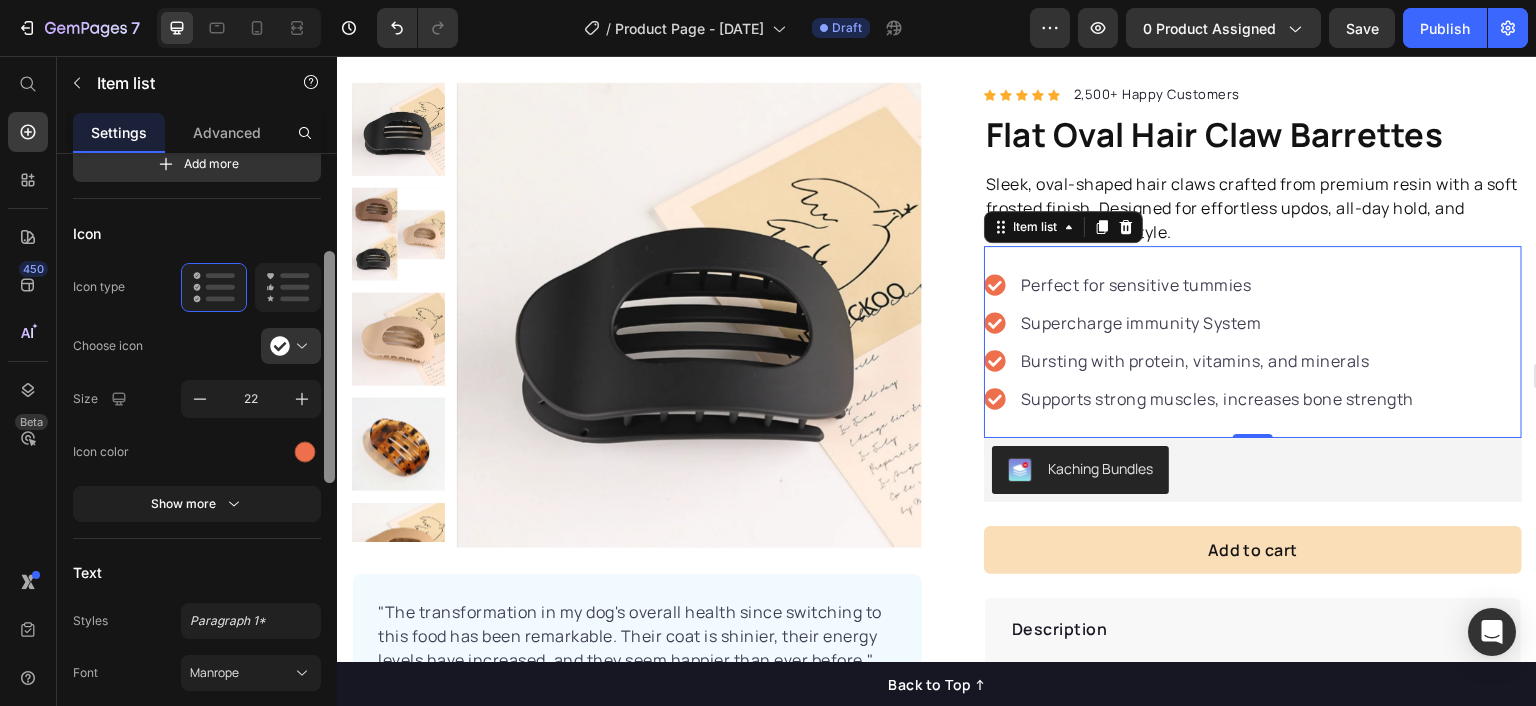 drag, startPoint x: 330, startPoint y: 370, endPoint x: 336, endPoint y: 468, distance: 98.1835 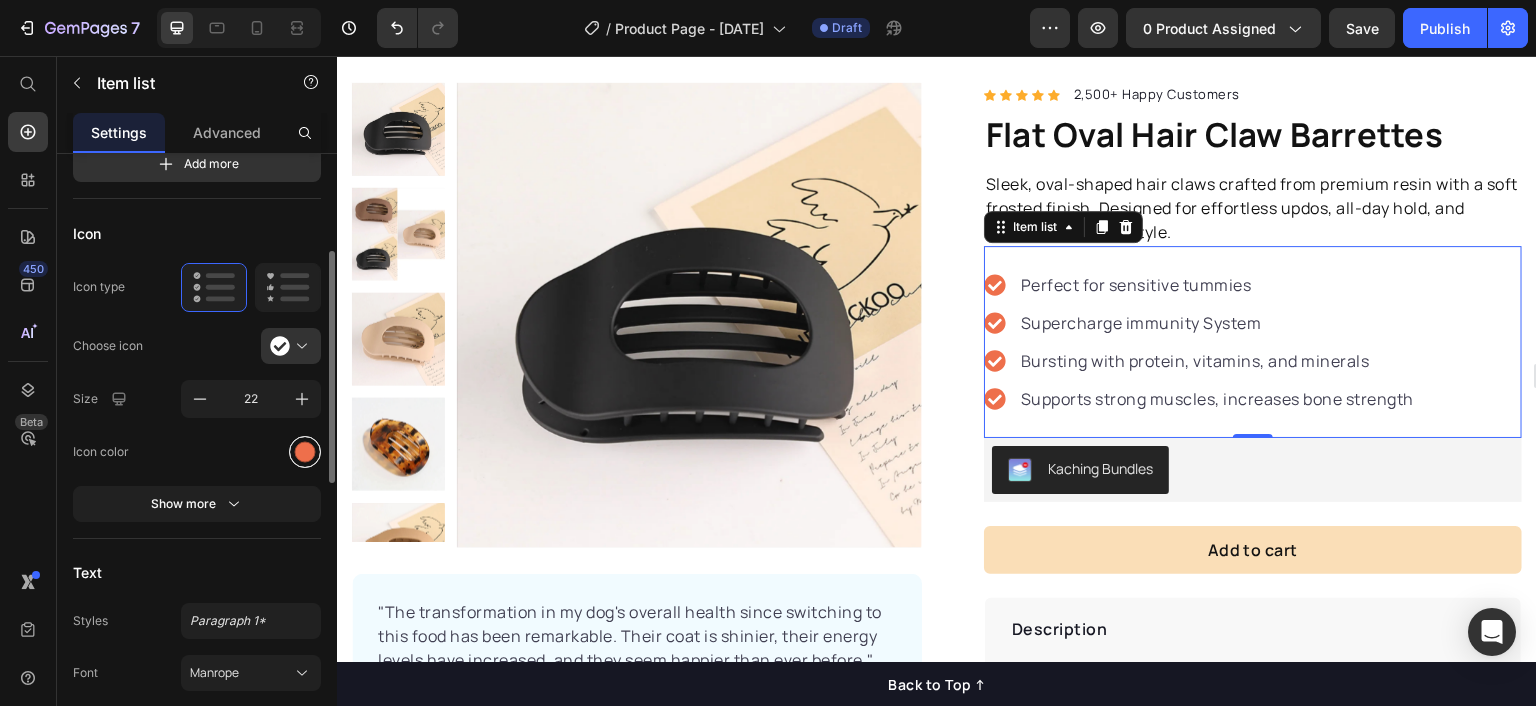 click at bounding box center (305, 451) 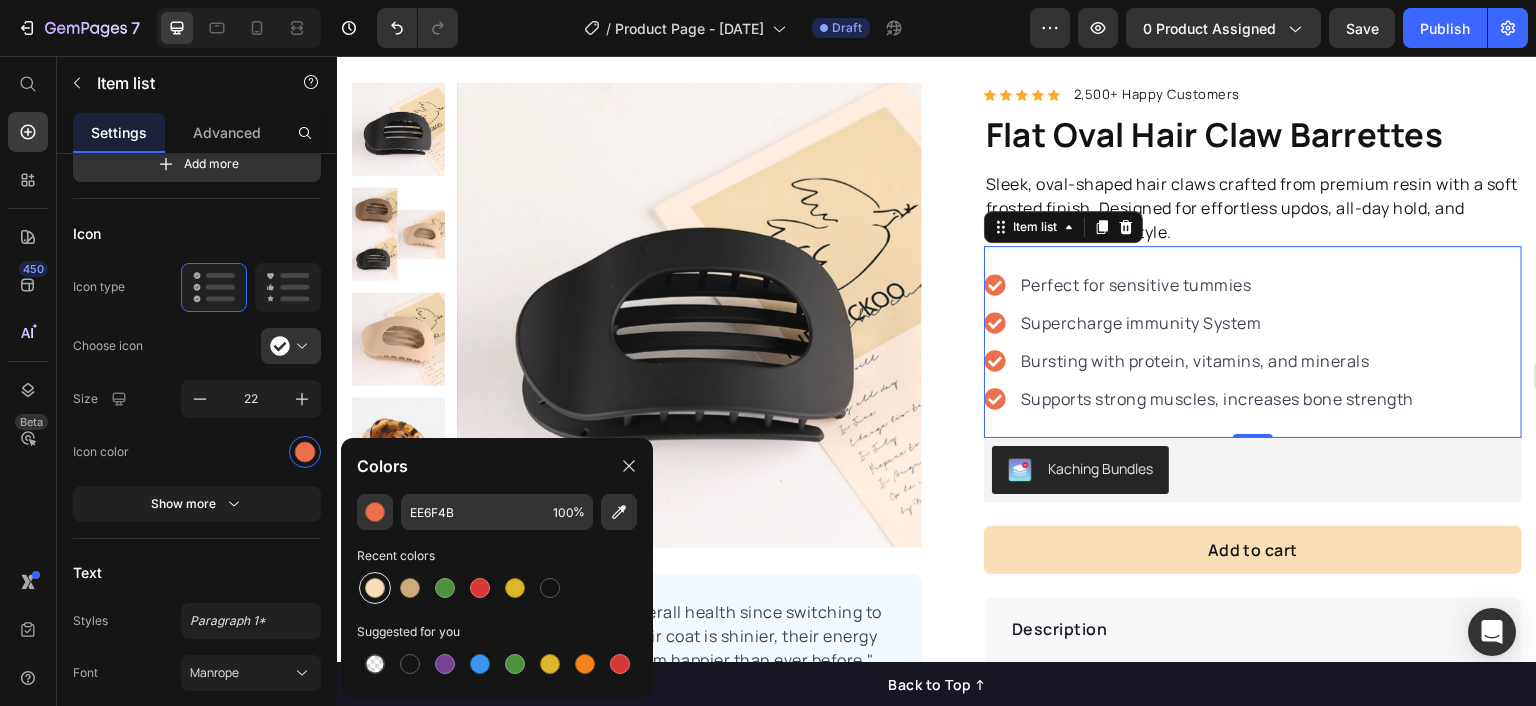 click at bounding box center [375, 588] 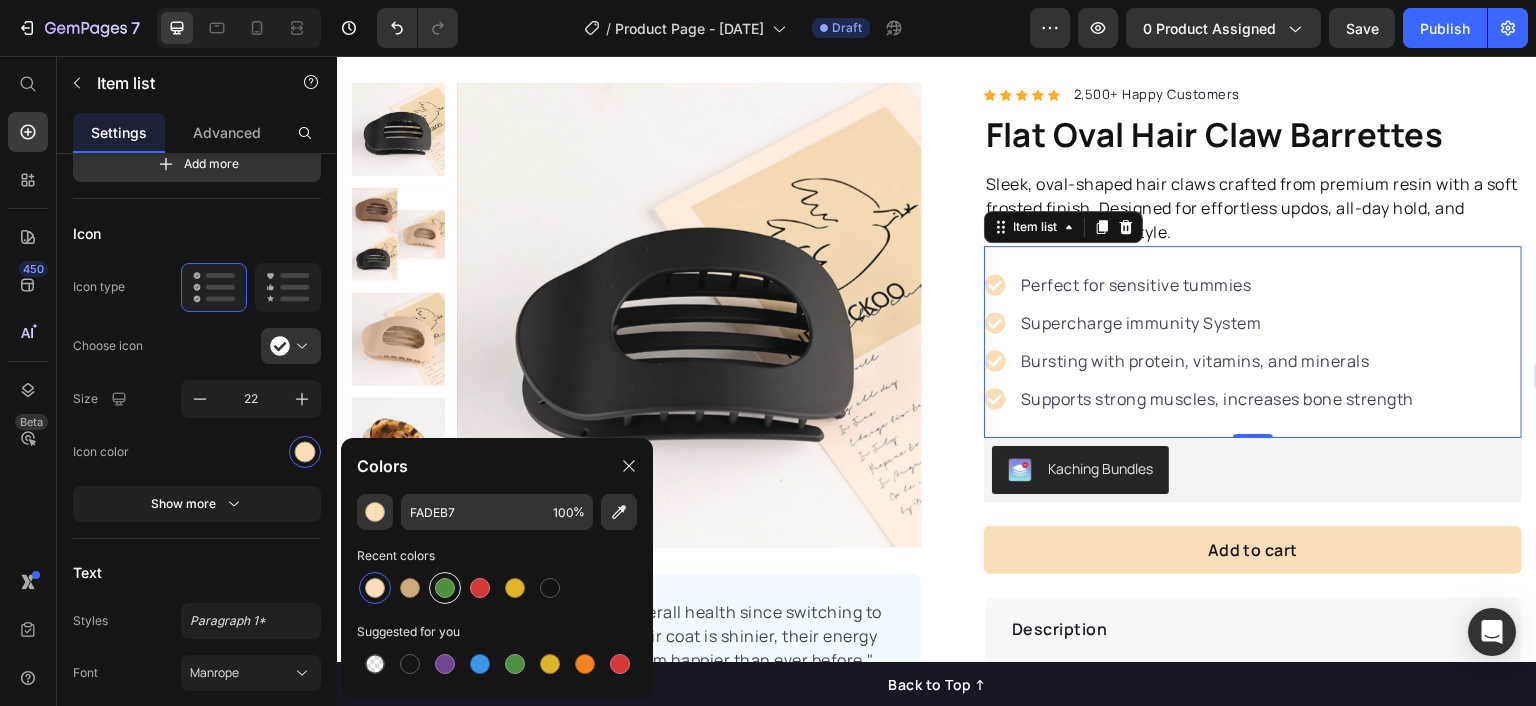click at bounding box center [445, 588] 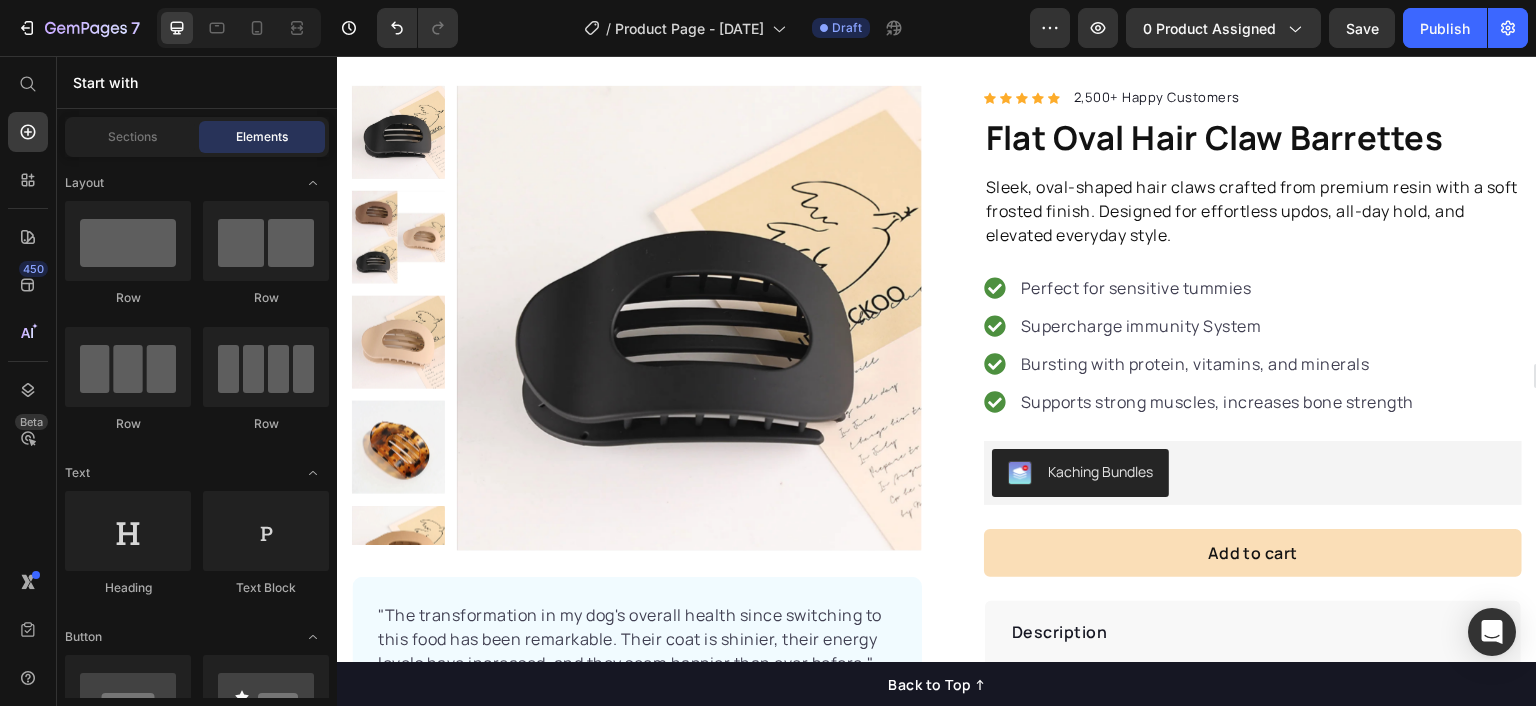 scroll, scrollTop: 108, scrollLeft: 0, axis: vertical 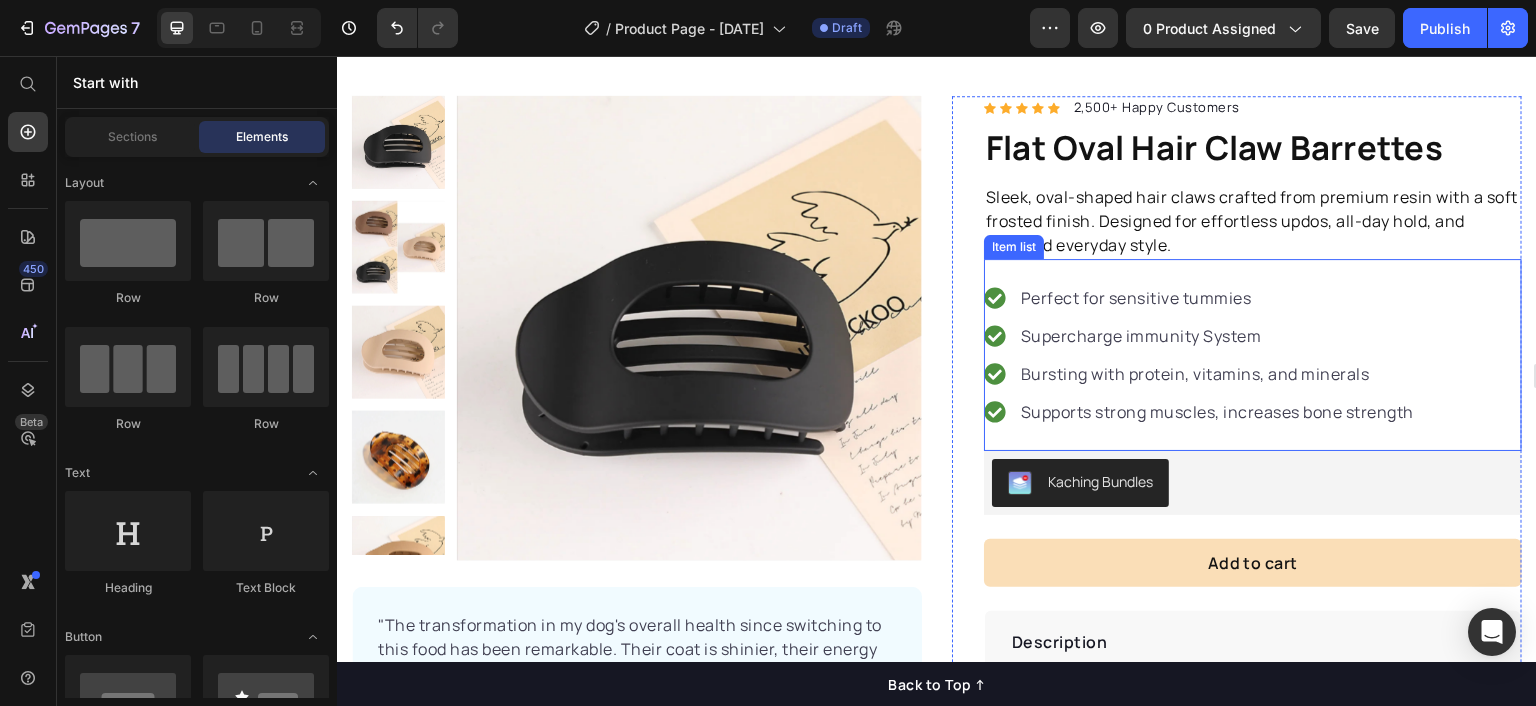 click on "Perfect for sensitive tummies" at bounding box center [1217, 298] 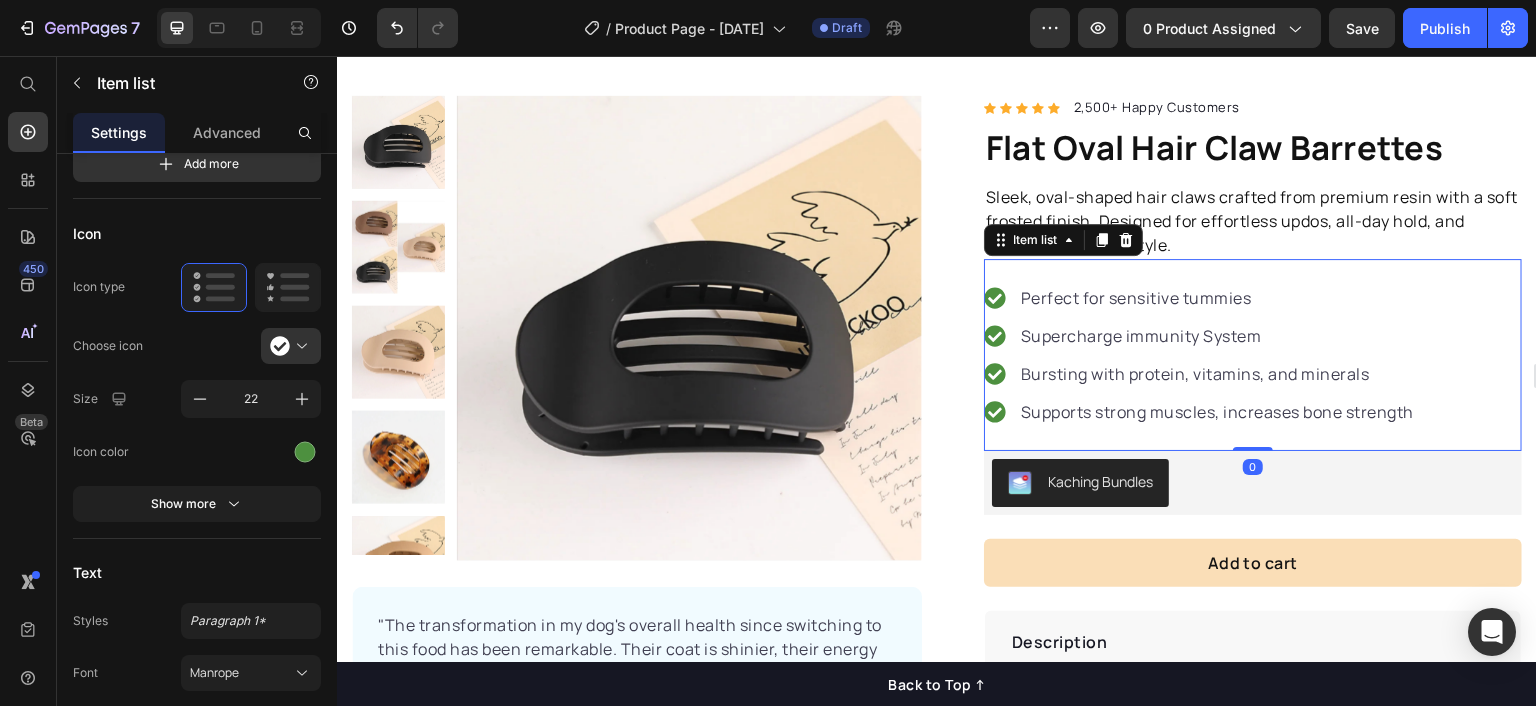 click on "Perfect for sensitive tummies" at bounding box center (1217, 298) 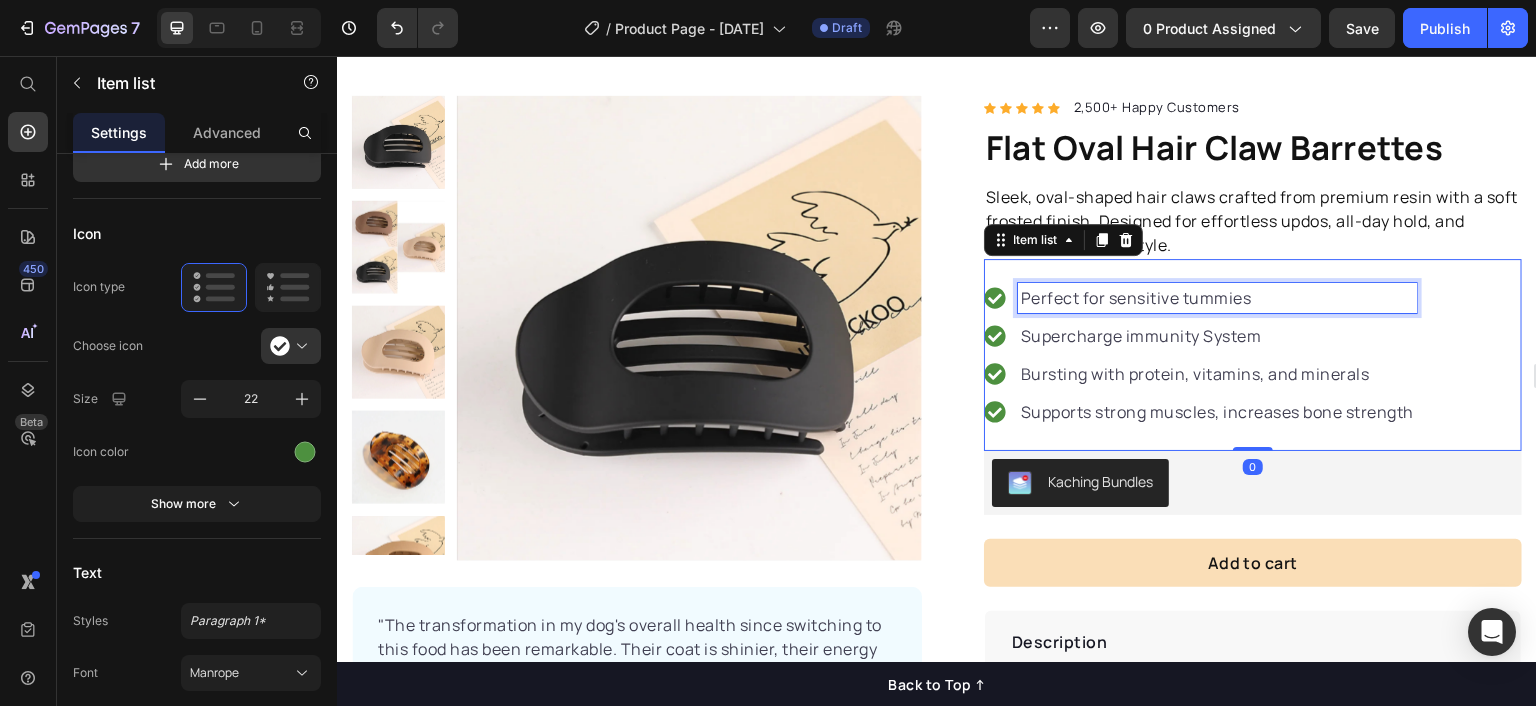 click on "Perfect for sensitive tummies" at bounding box center [1217, 298] 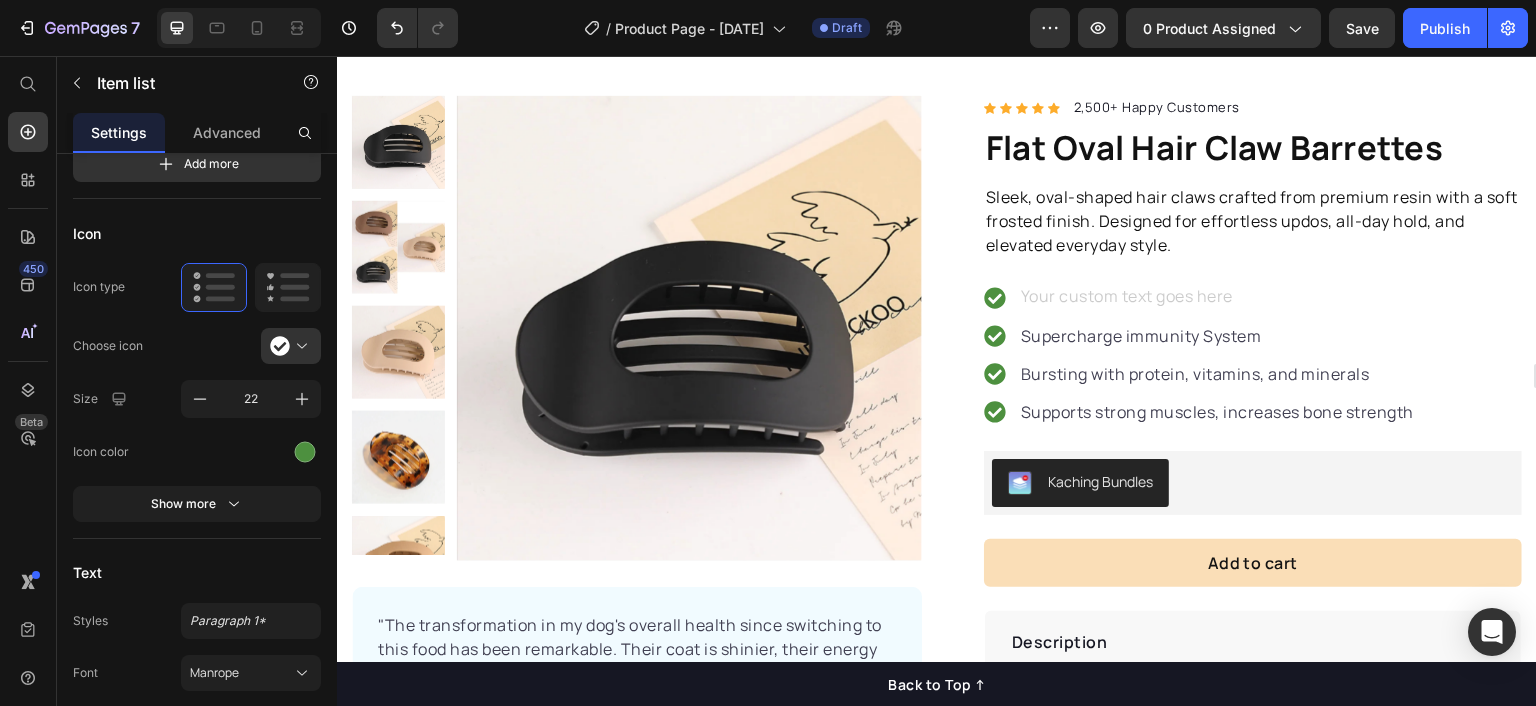 scroll, scrollTop: 100, scrollLeft: 0, axis: vertical 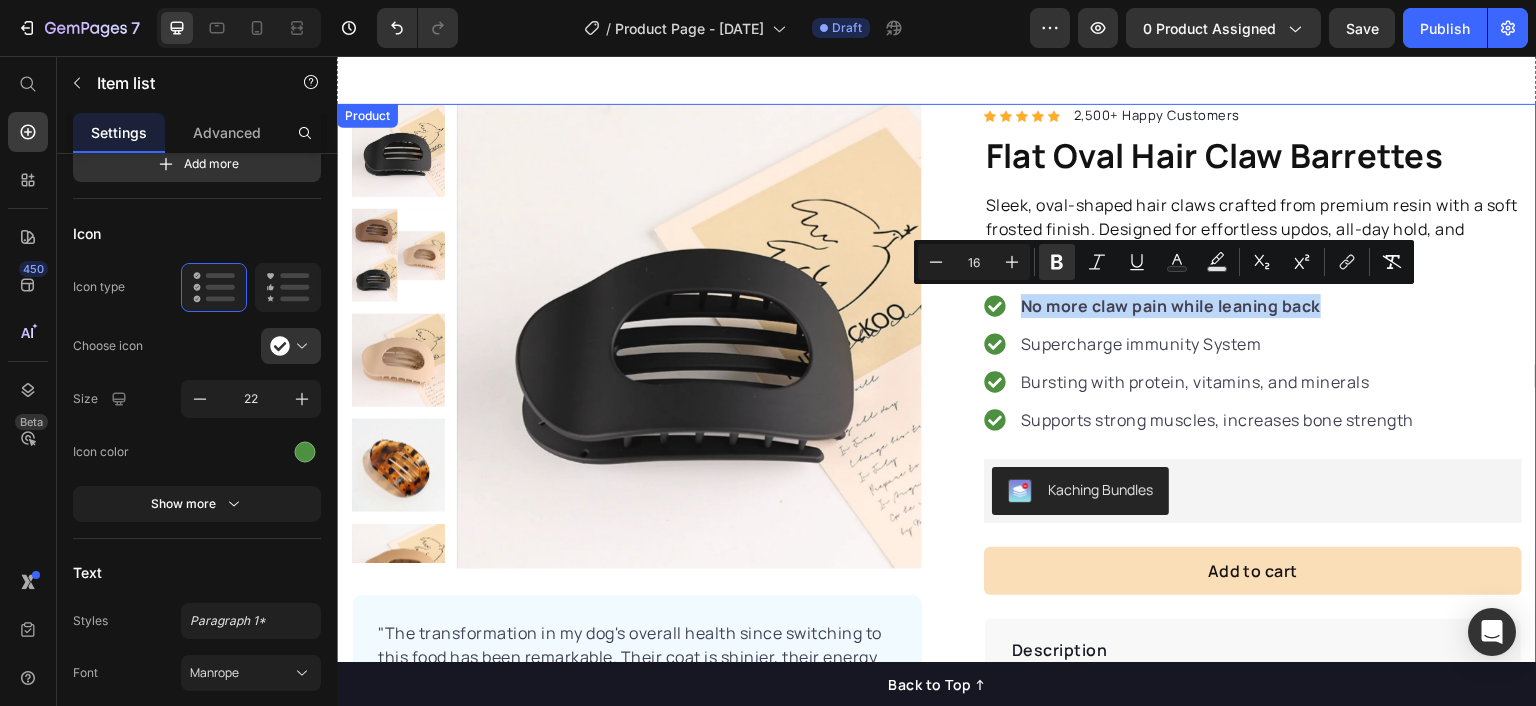 drag, startPoint x: 1316, startPoint y: 304, endPoint x: 921, endPoint y: 323, distance: 395.4567 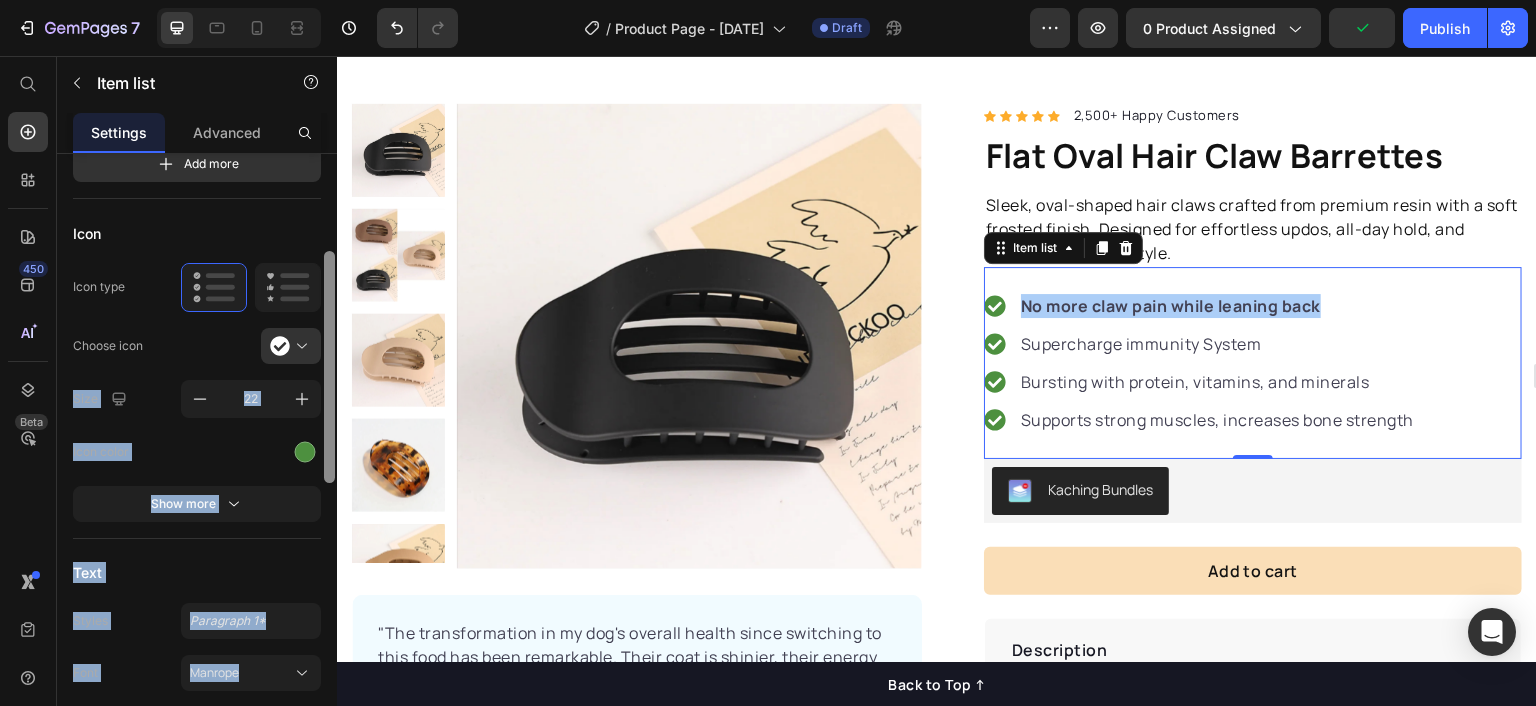 click on "Item management No more claw pain while leaning back No more claw pain while leaning back Supercharge immunity System Supercharge immunity System Bursting with protein, vitamins, and minerals Bursting with protein, vitamins, and minerals Supports strong muscles, increases bone strength Supports strong muscles, increases bone strength Add more Icon Icon type  Choose icon Size 22 Icon color Show more Text Styles Paragraph 1* Font Manrope Size 16 Color Show more Spacing Item gap 8 px Icon & text 12 px Position Background Color Image Video  Color  Align  Delete element" at bounding box center [197, 458] 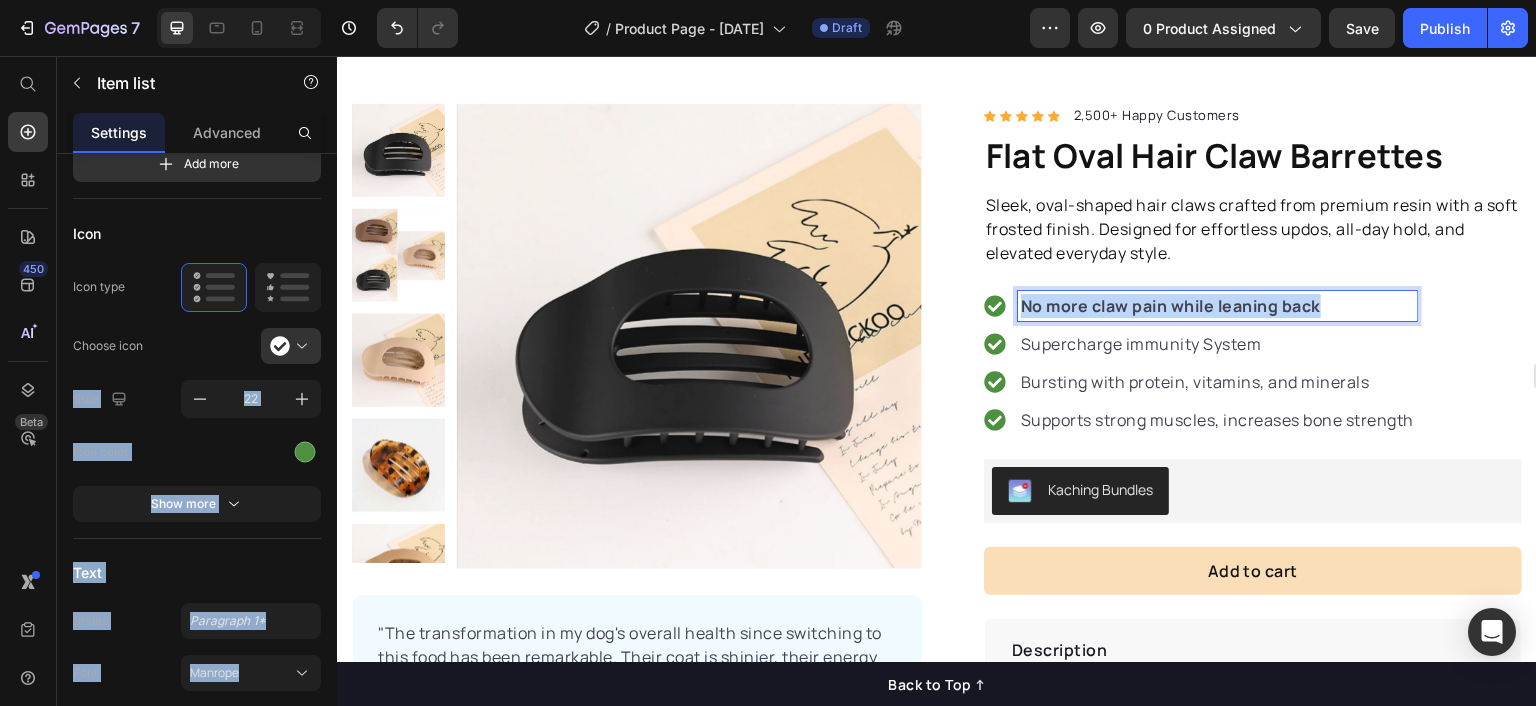 drag, startPoint x: 1012, startPoint y: 298, endPoint x: 1440, endPoint y: 311, distance: 428.1974 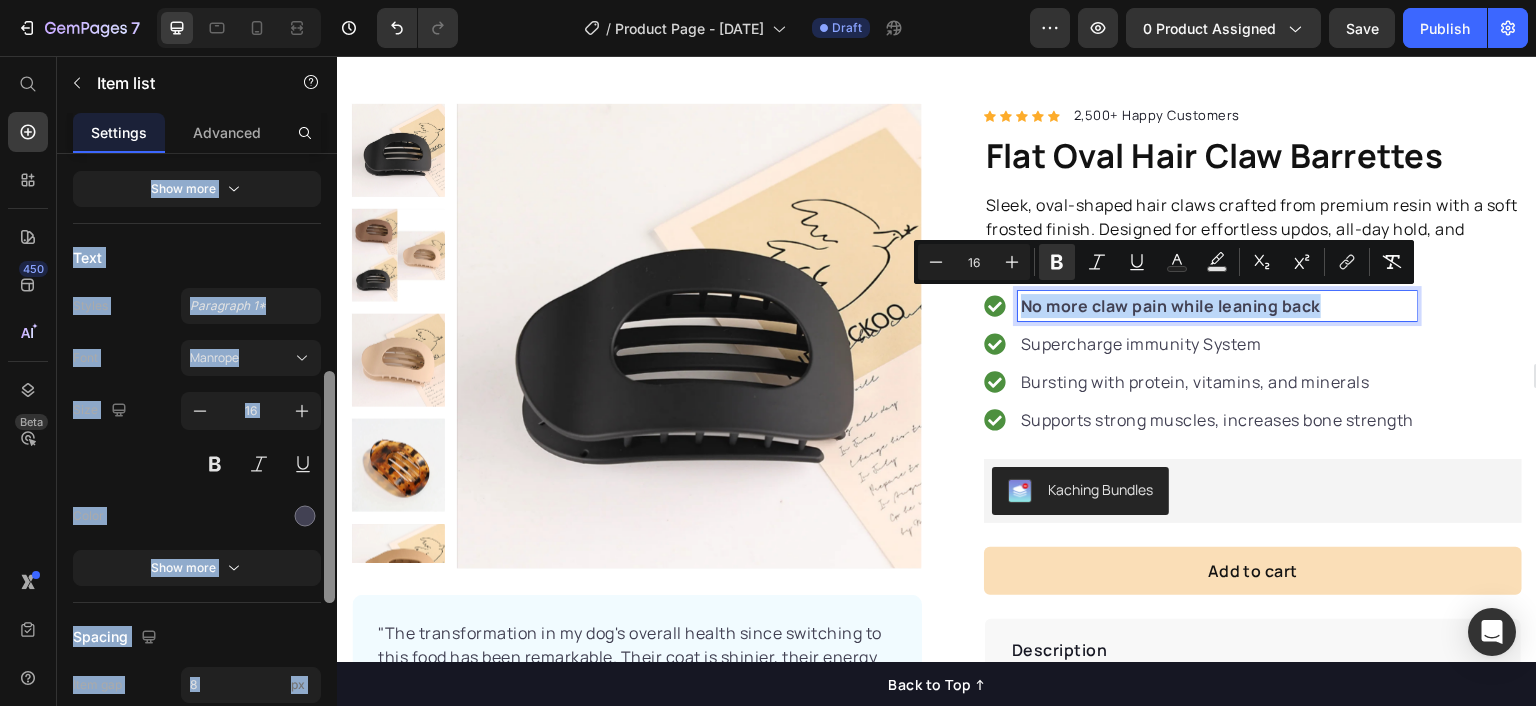 scroll, scrollTop: 584, scrollLeft: 0, axis: vertical 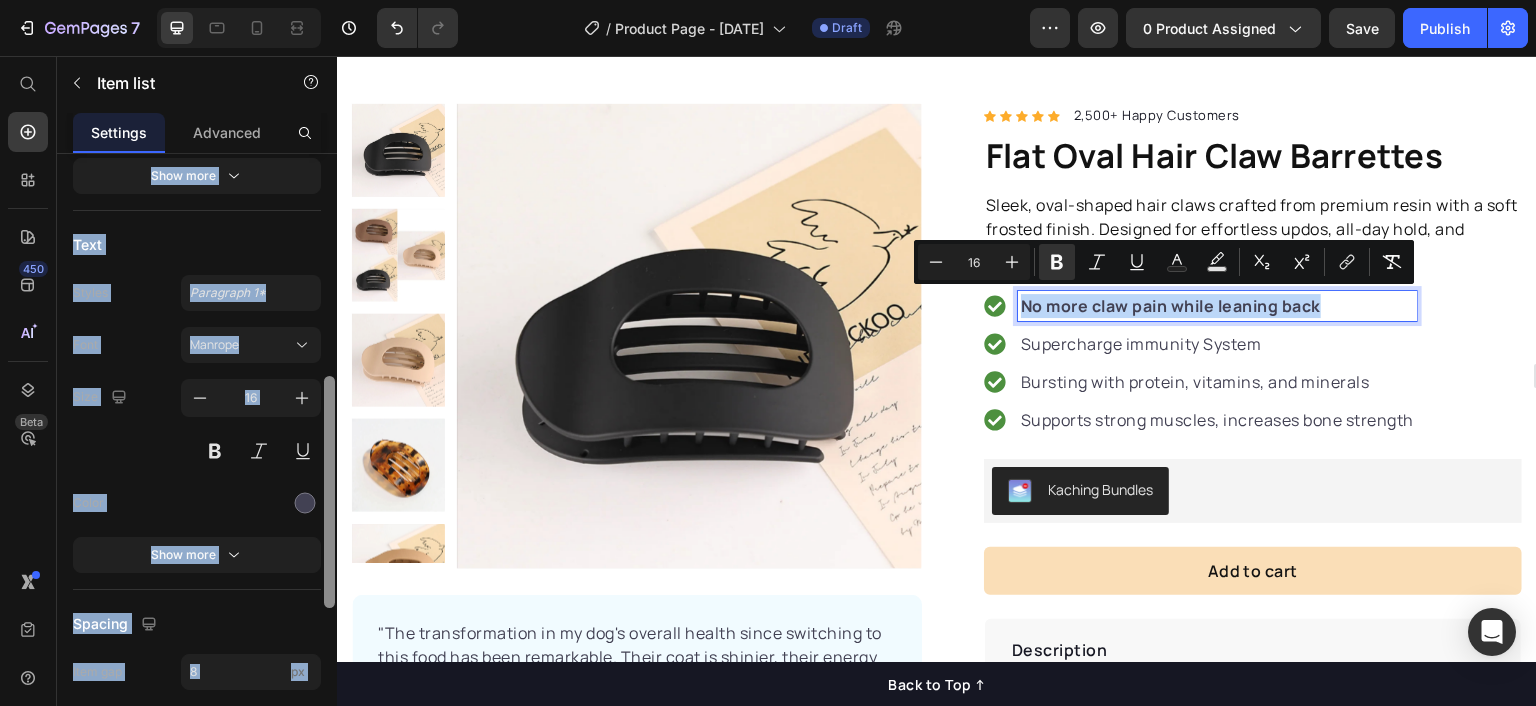 drag, startPoint x: 330, startPoint y: 289, endPoint x: 332, endPoint y: 414, distance: 125.016 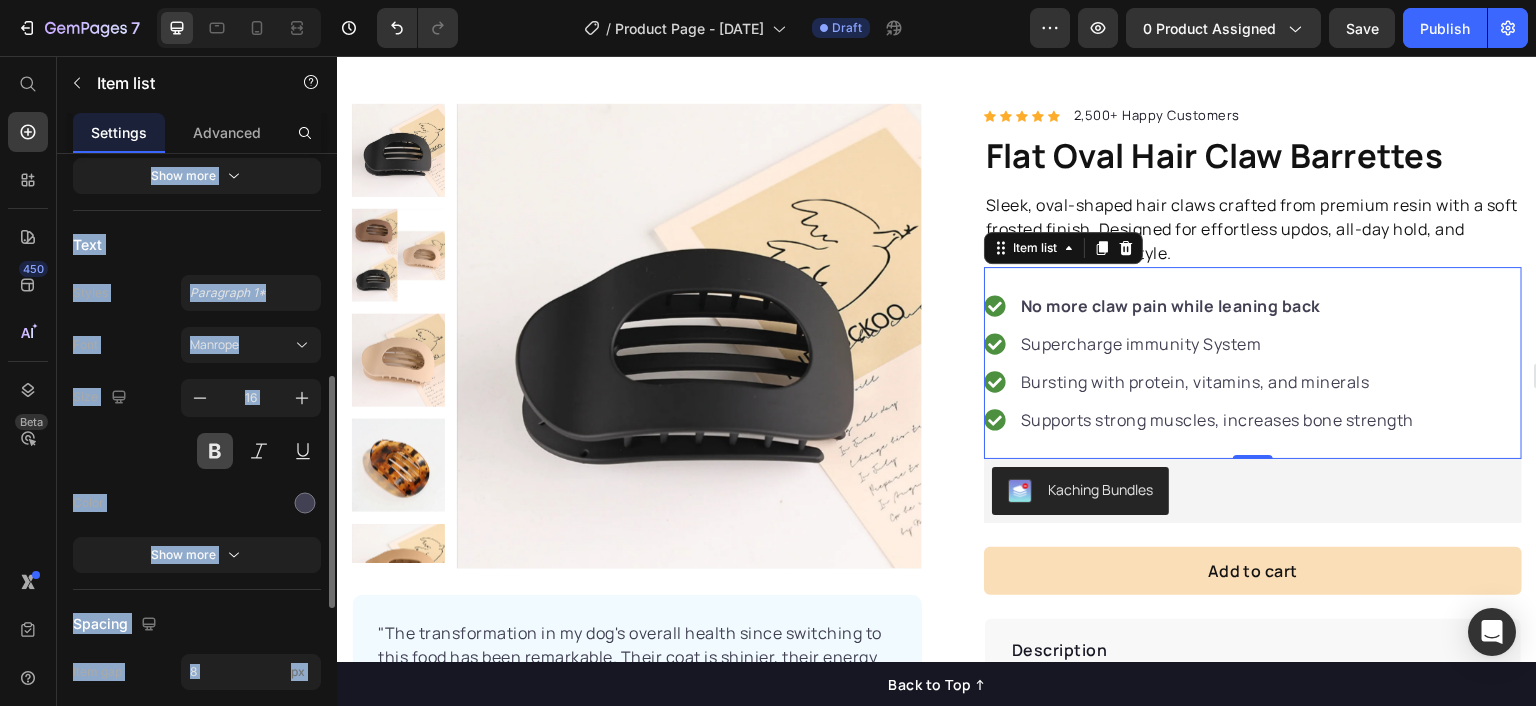 click at bounding box center [215, 451] 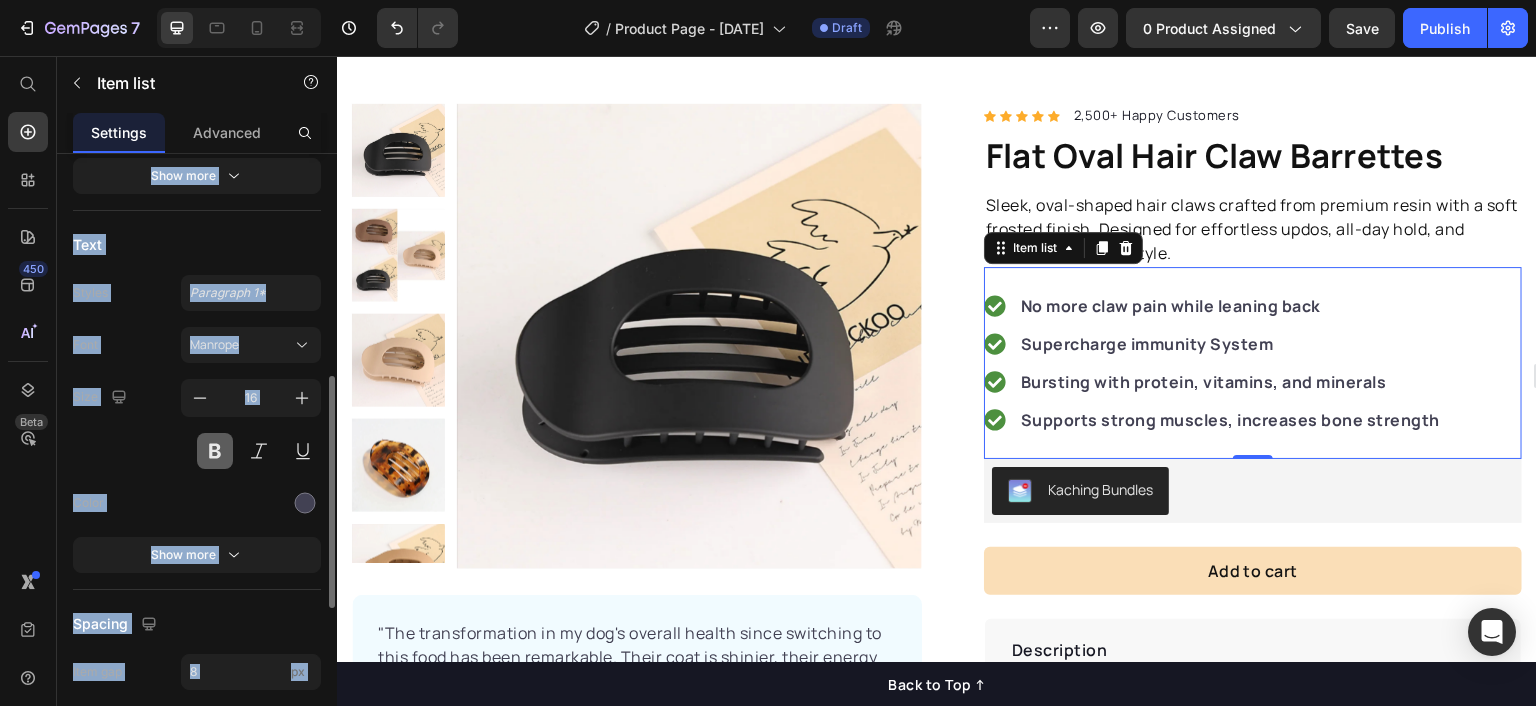 click at bounding box center [215, 451] 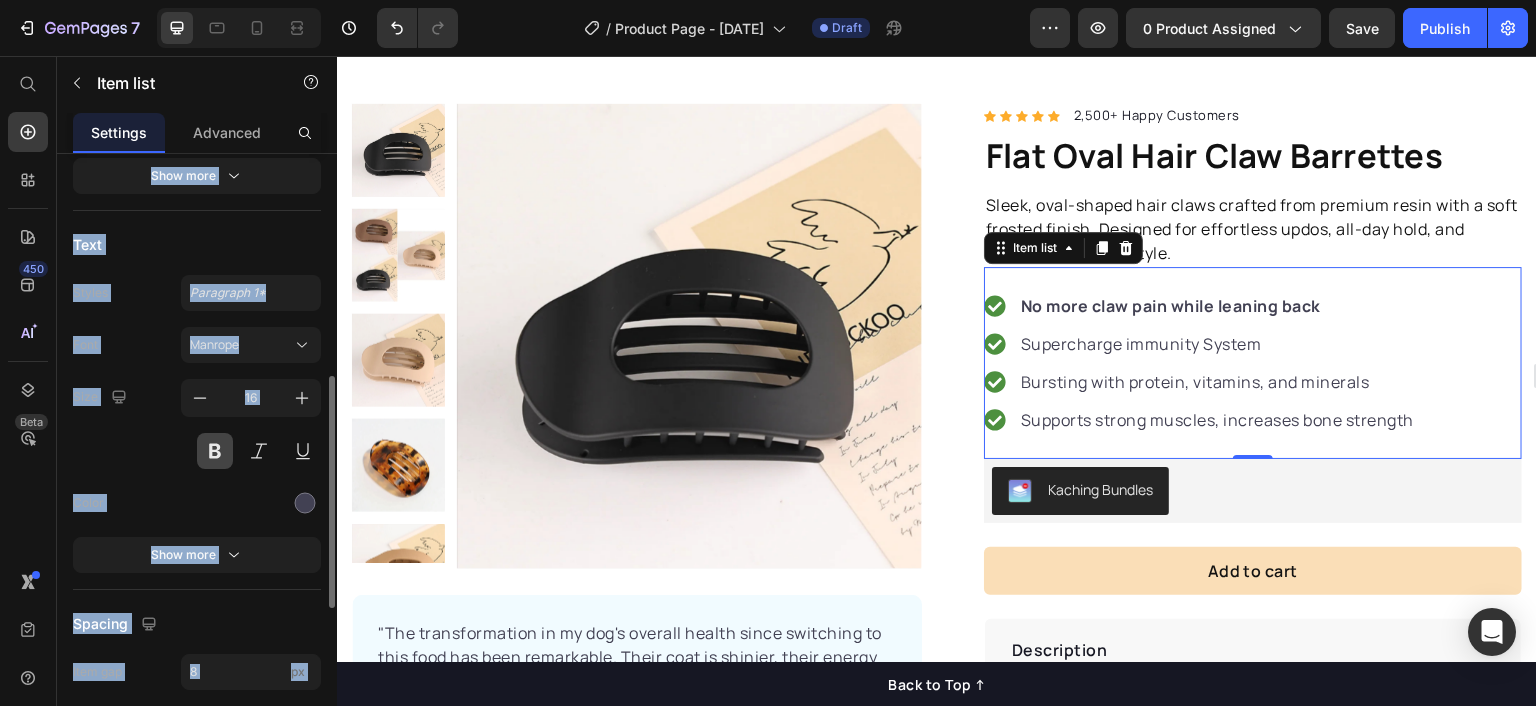 click at bounding box center [215, 451] 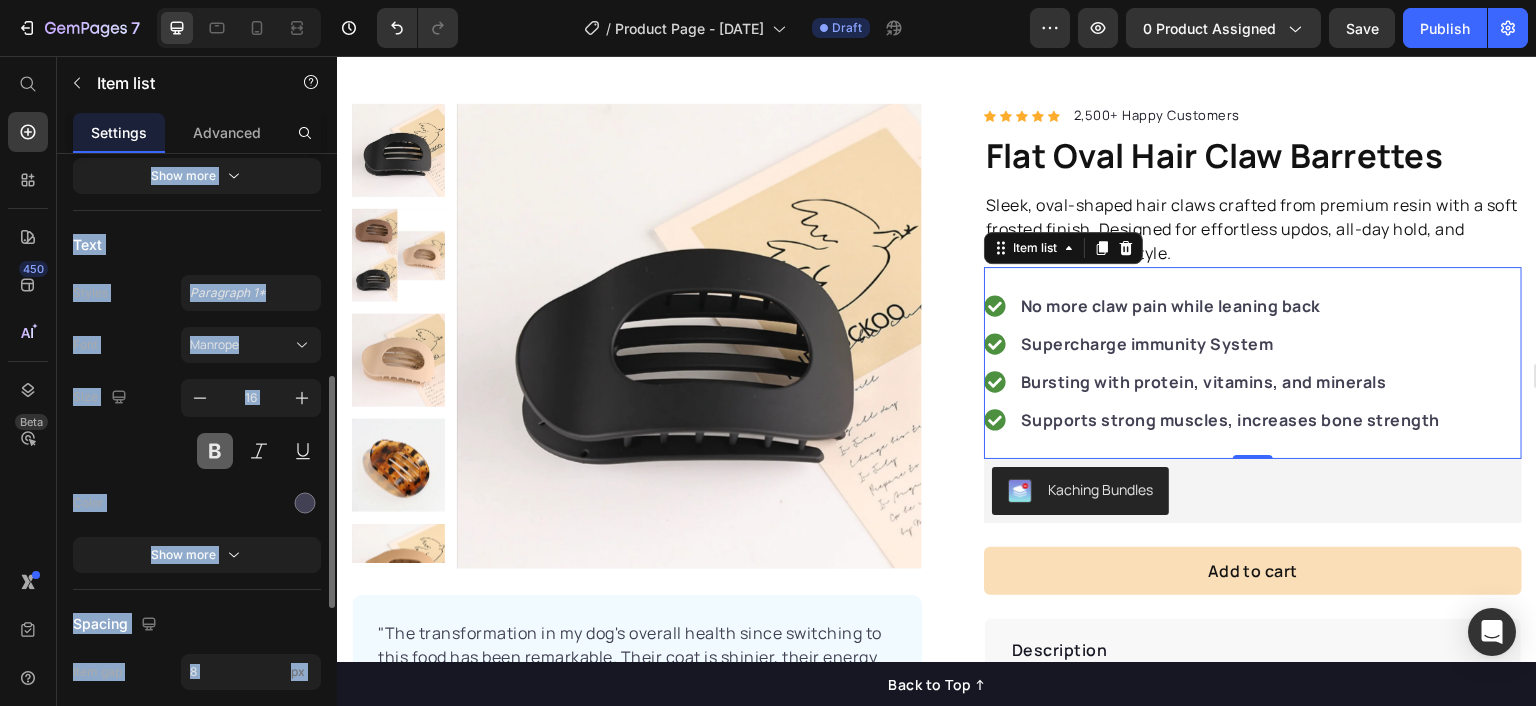click at bounding box center (215, 451) 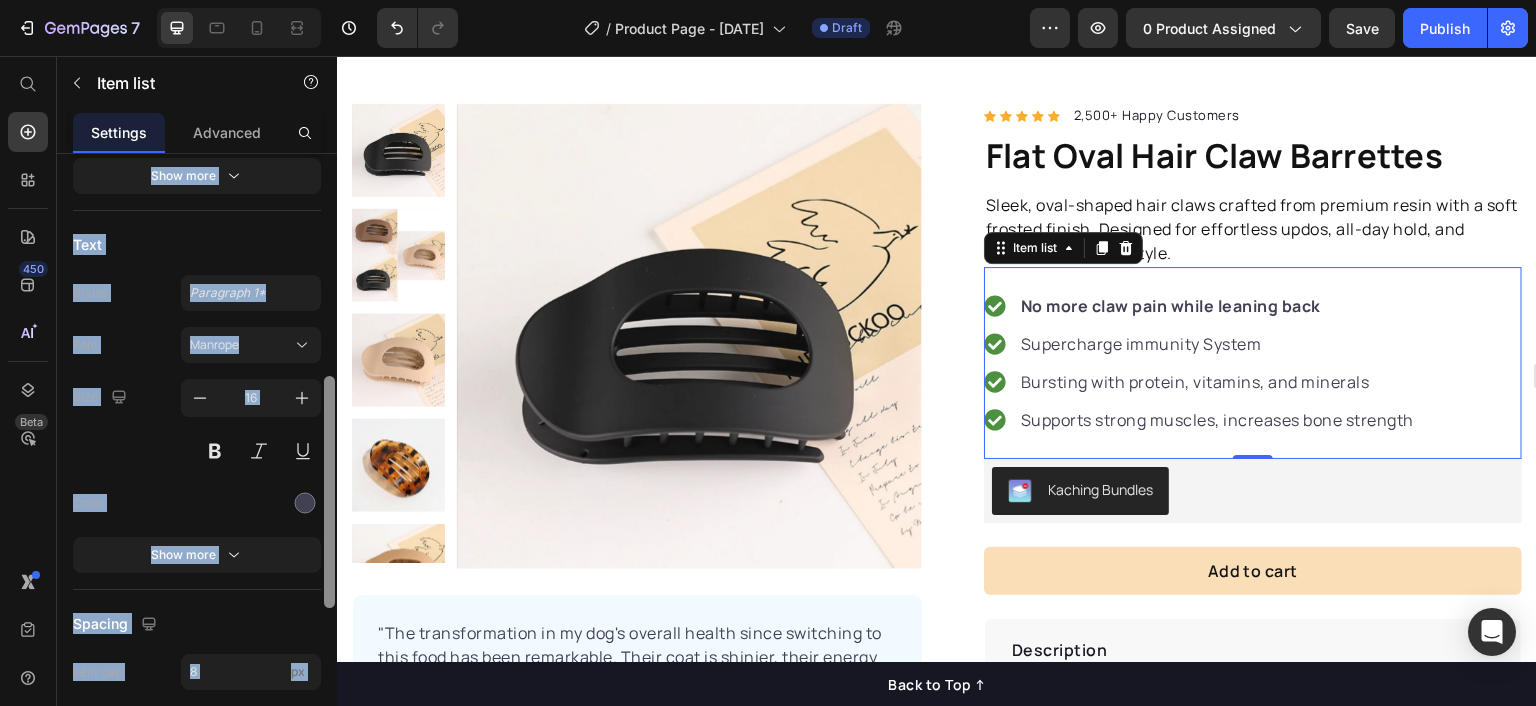 click at bounding box center [329, 492] 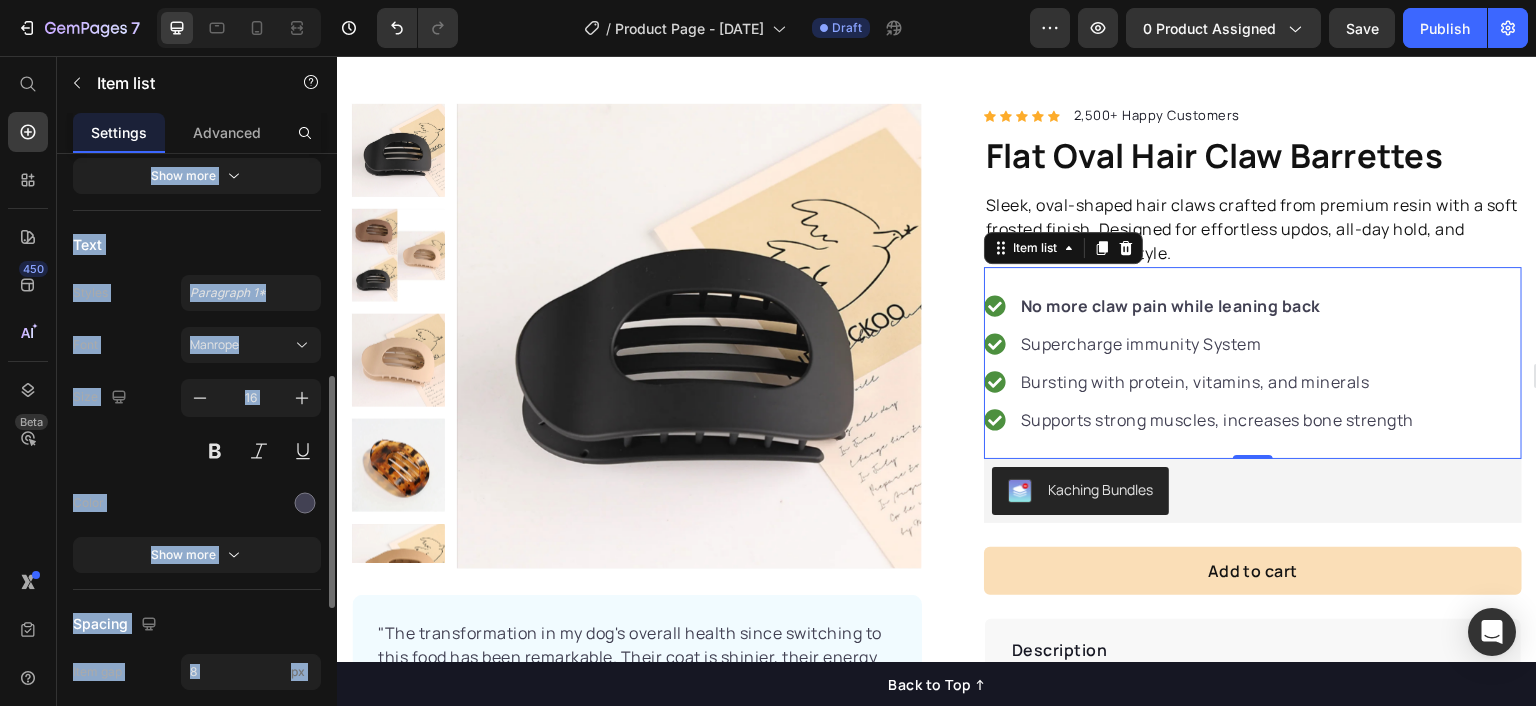 click on "Text" at bounding box center [197, 245] 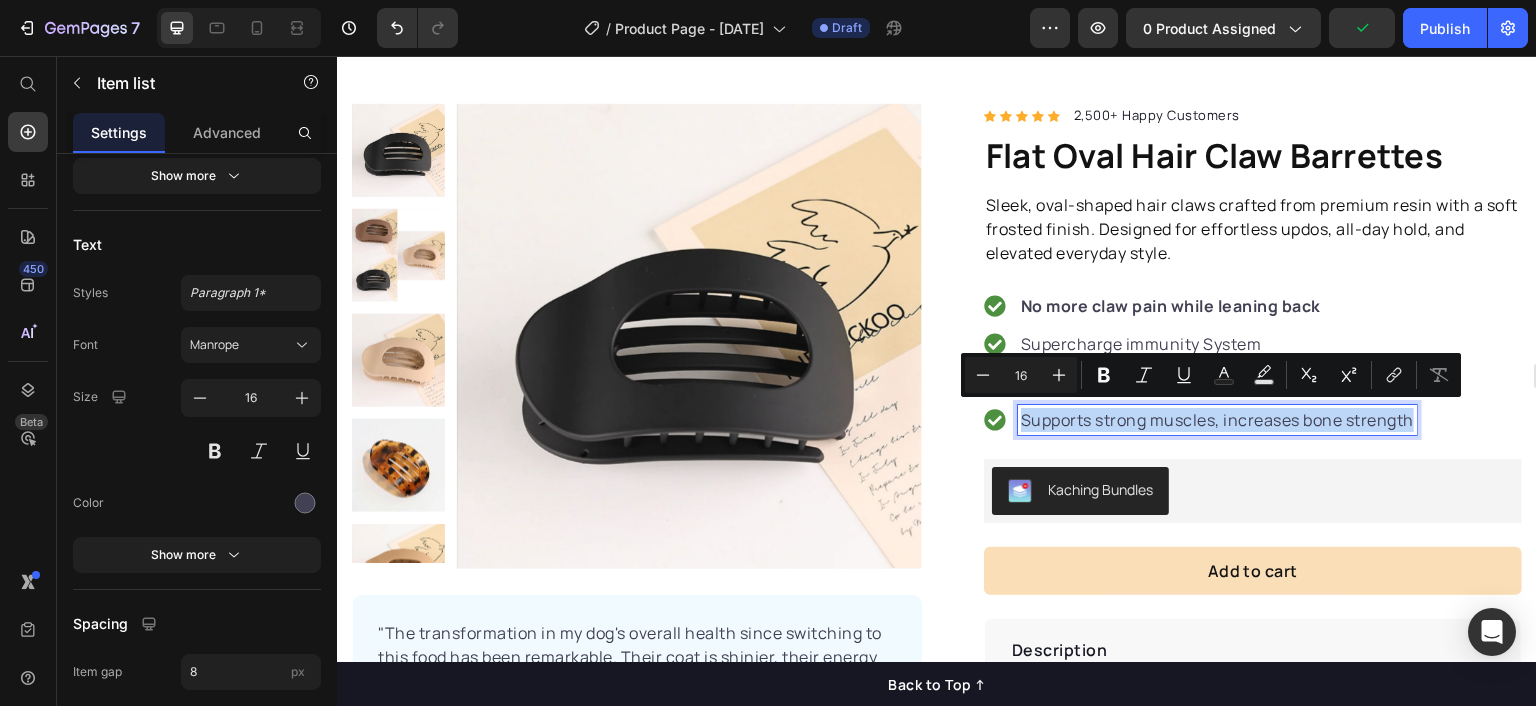 drag, startPoint x: 1412, startPoint y: 419, endPoint x: 1006, endPoint y: 289, distance: 426.30505 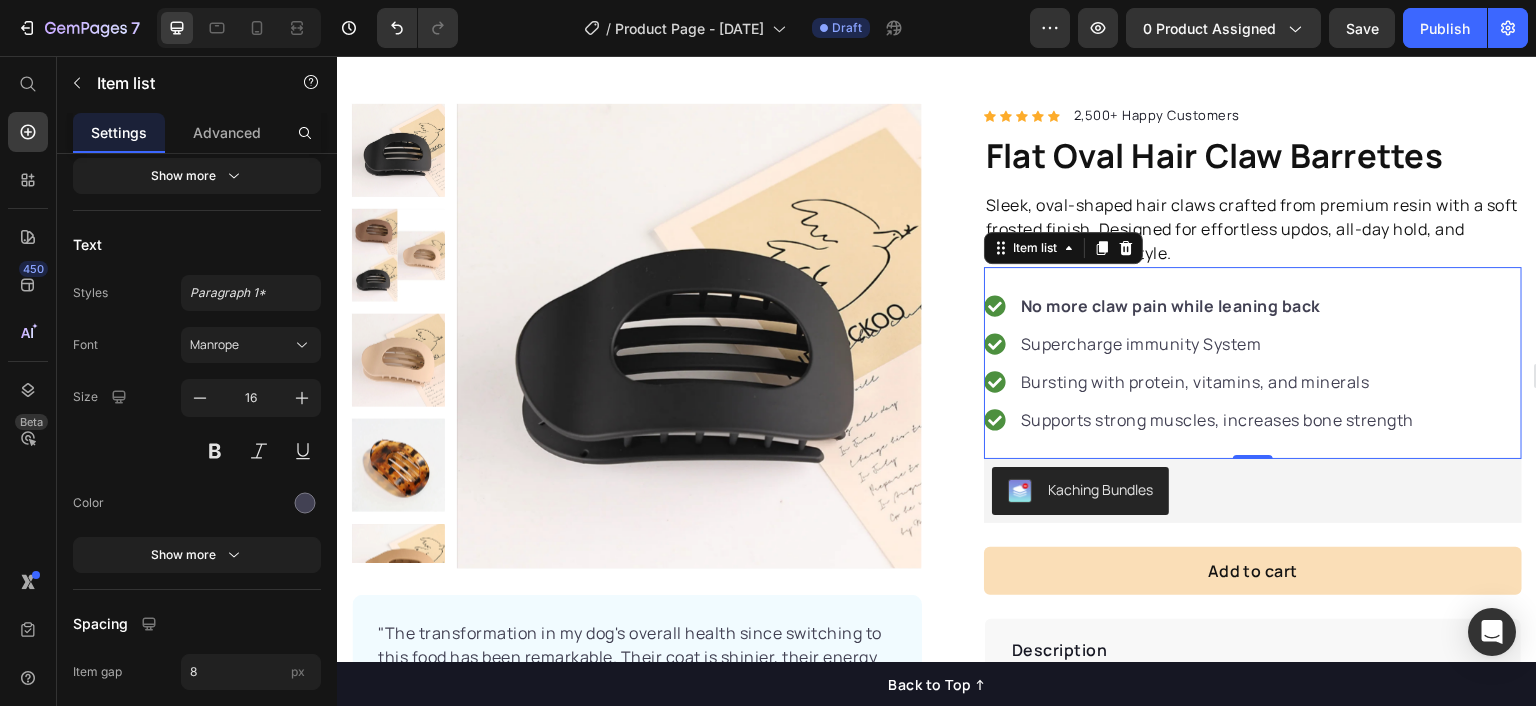 click on "No more claw pain while leaning back" at bounding box center (1171, 306) 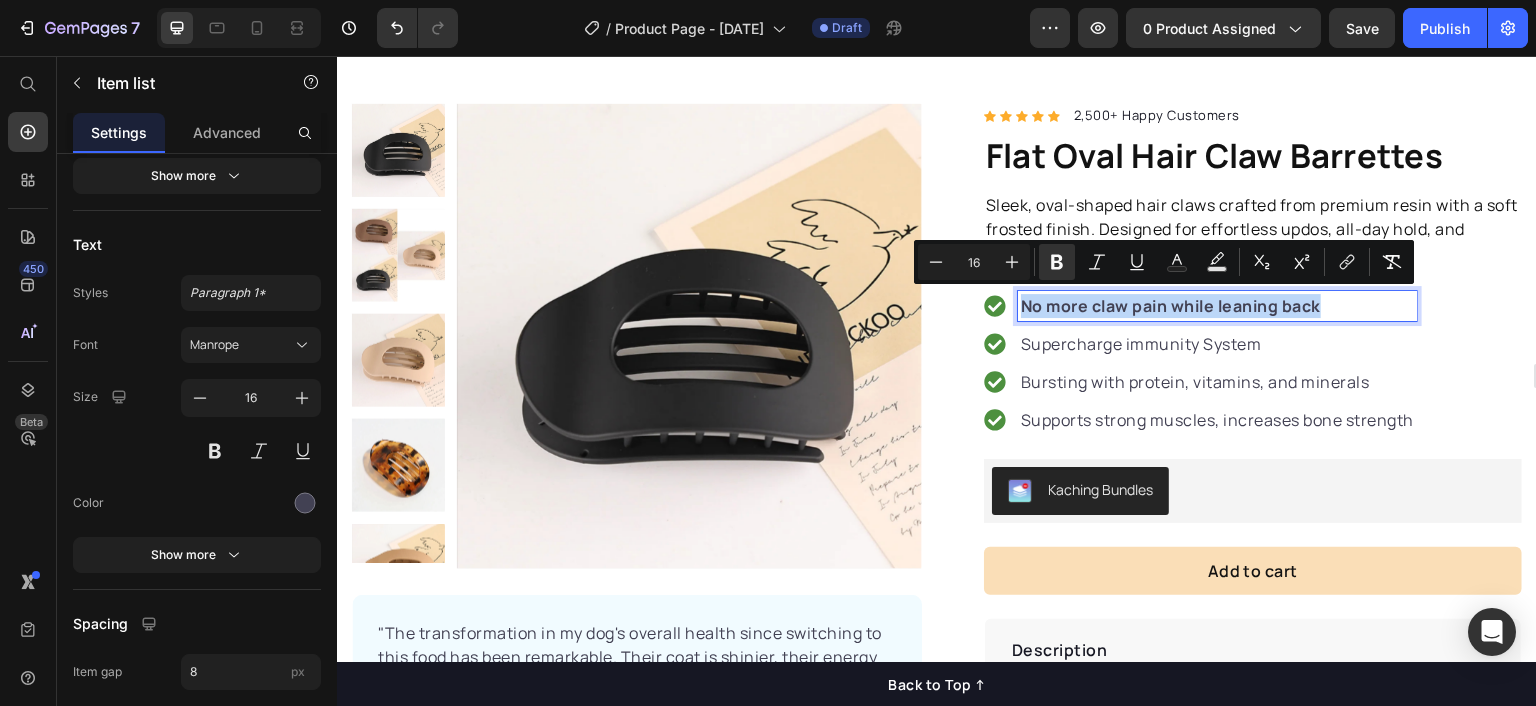 drag, startPoint x: 1015, startPoint y: 305, endPoint x: 1400, endPoint y: 309, distance: 385.02078 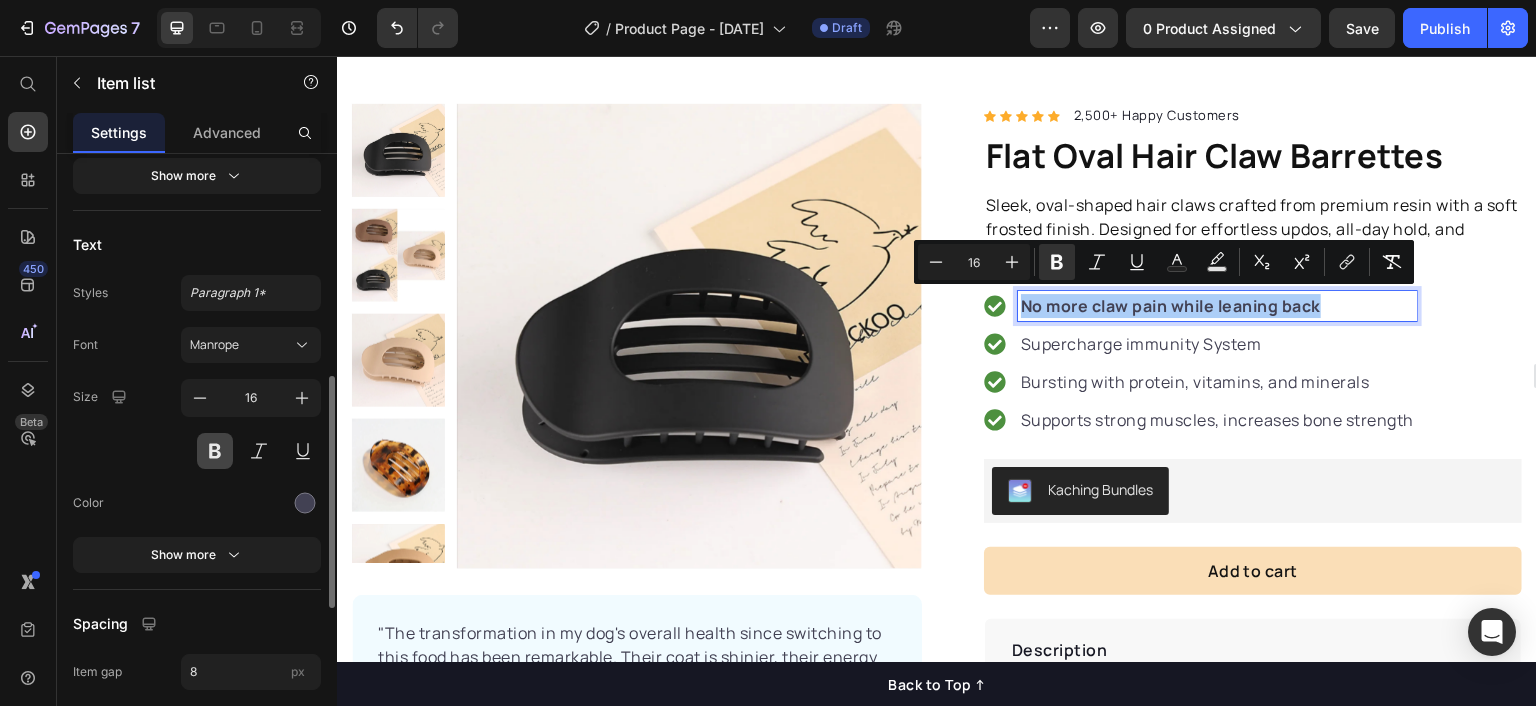 click at bounding box center [215, 451] 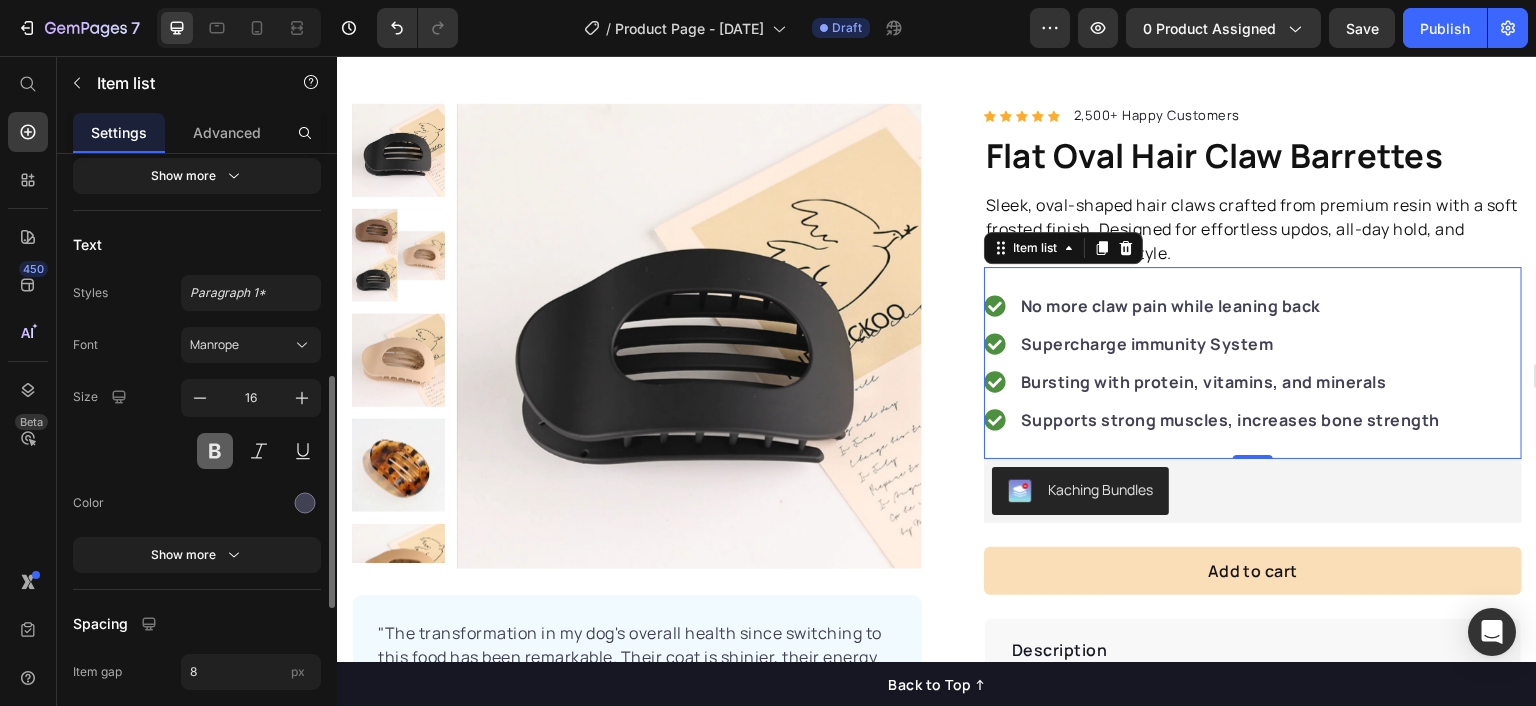click at bounding box center [215, 451] 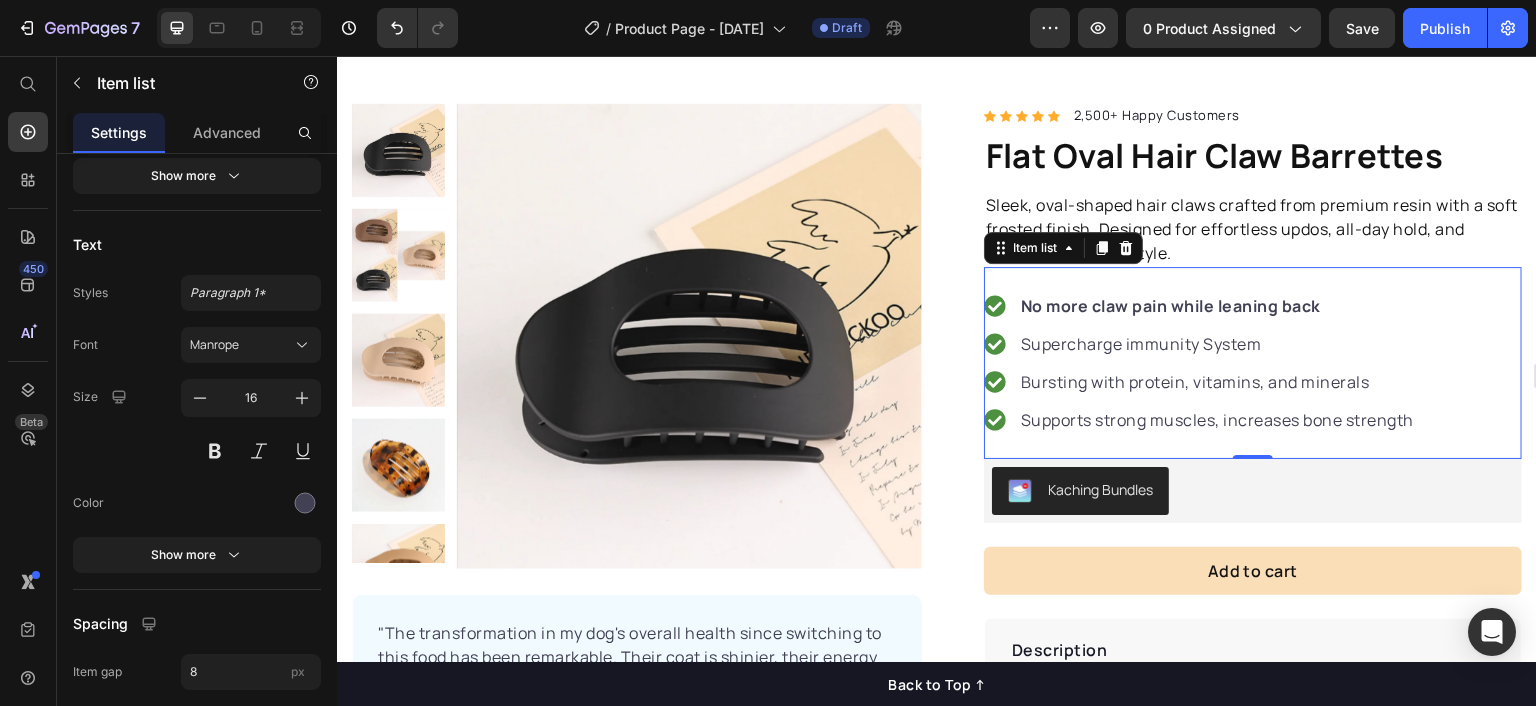 click on "No more claw pain while leaning back" at bounding box center [1171, 306] 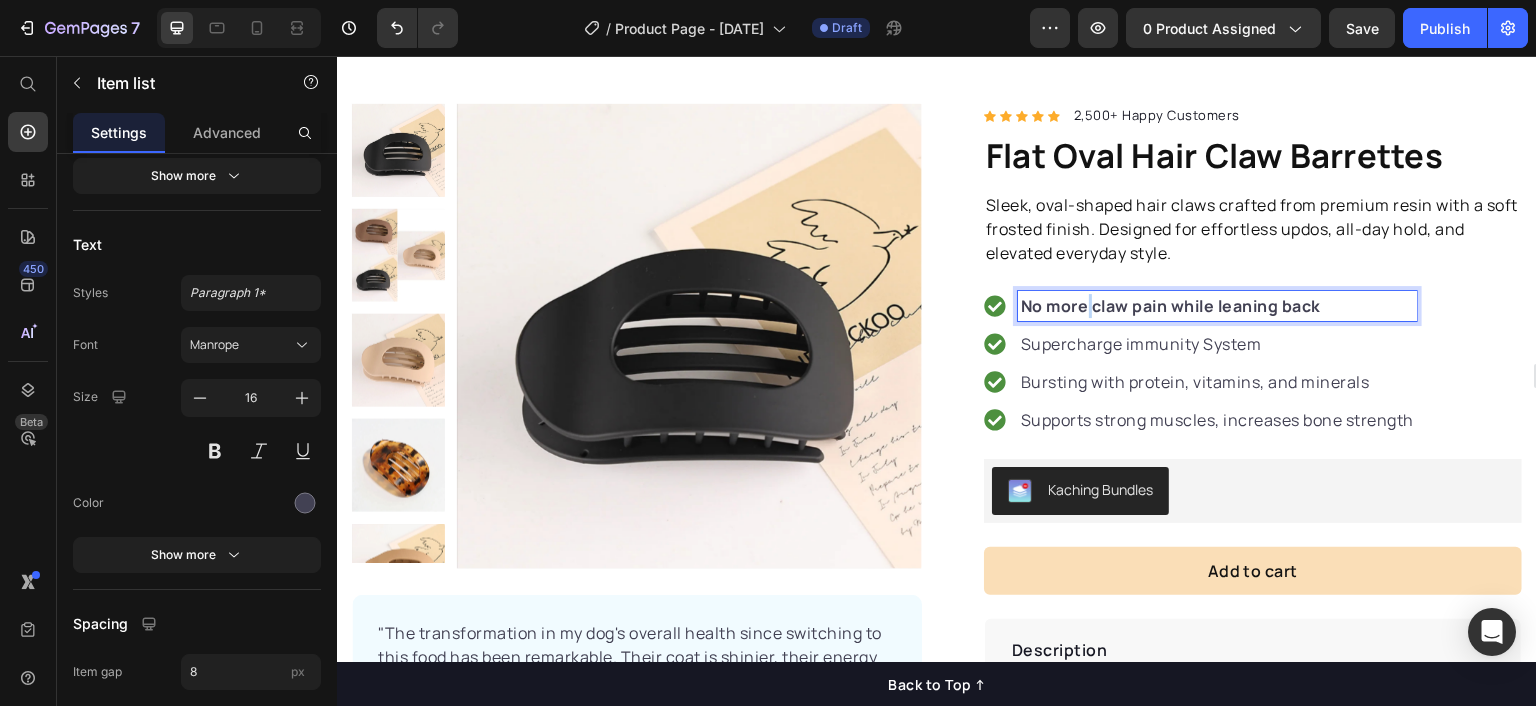 click on "No more claw pain while leaning back" at bounding box center [1171, 306] 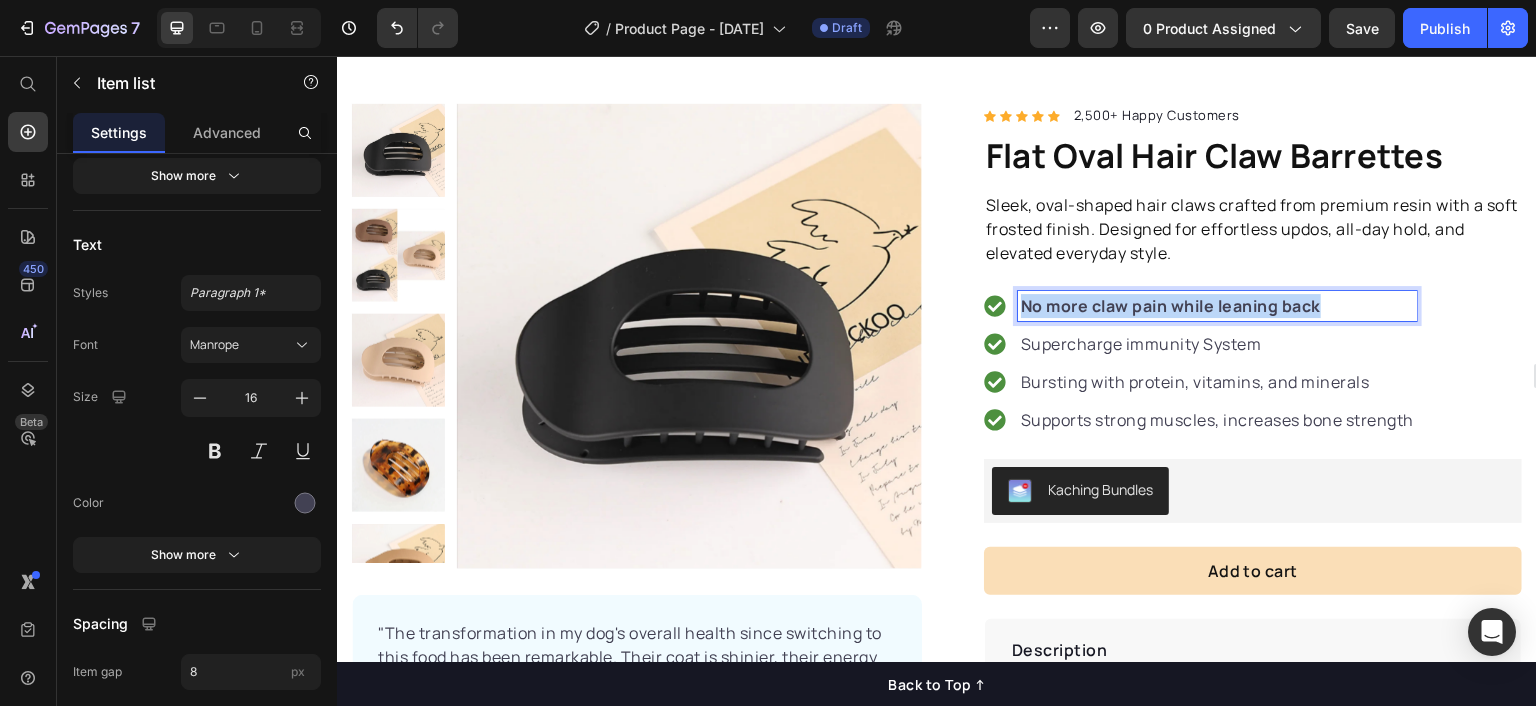 click on "No more claw pain while leaning back" at bounding box center [1171, 306] 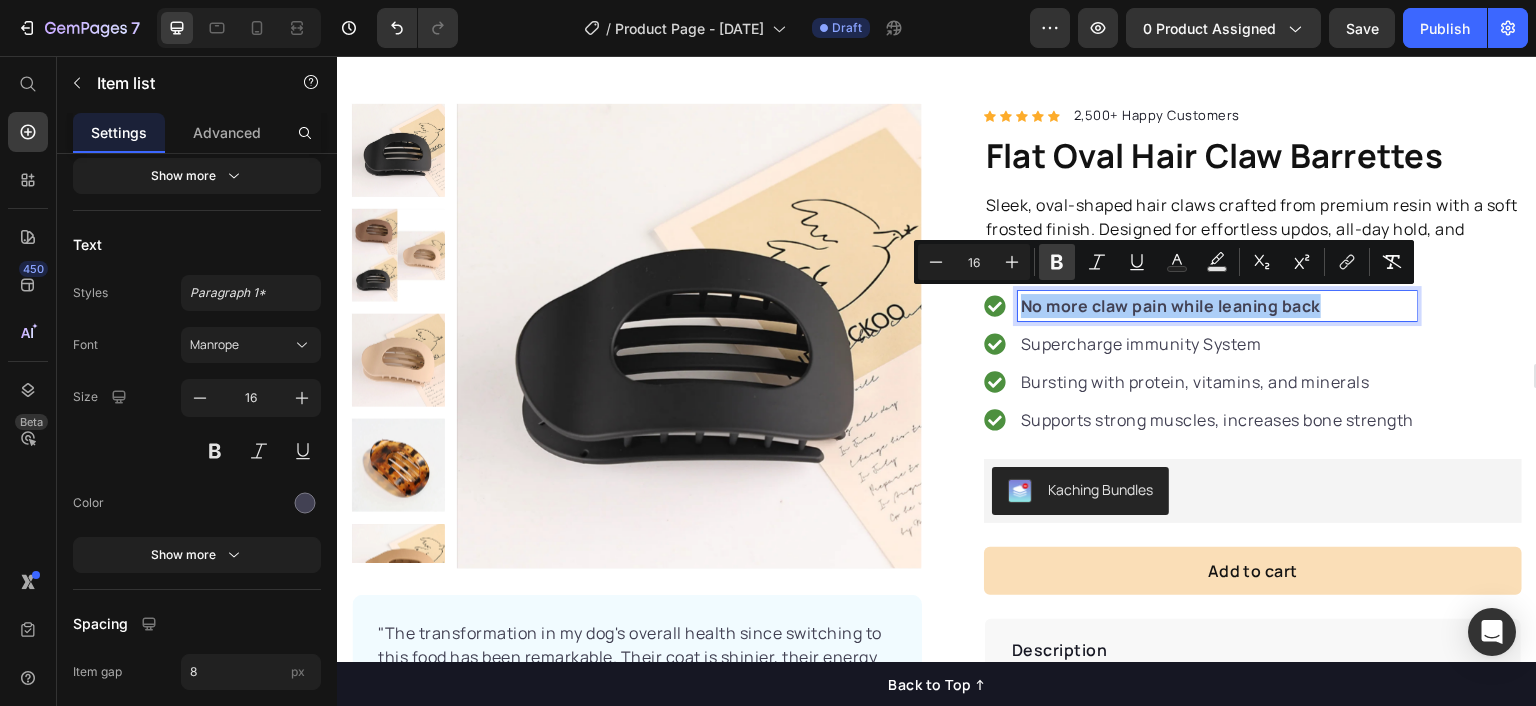 click 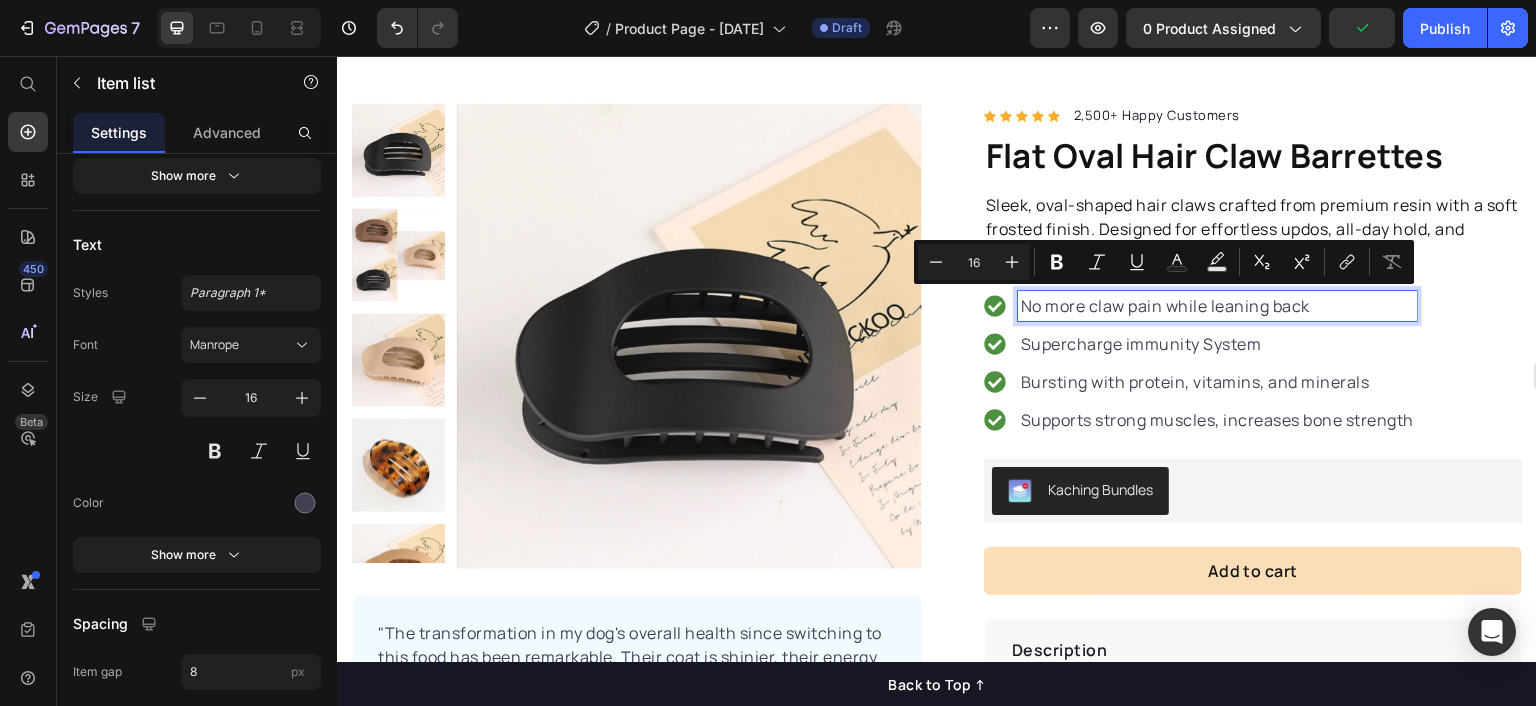 click on "Supercharge immunity System" at bounding box center (1217, 344) 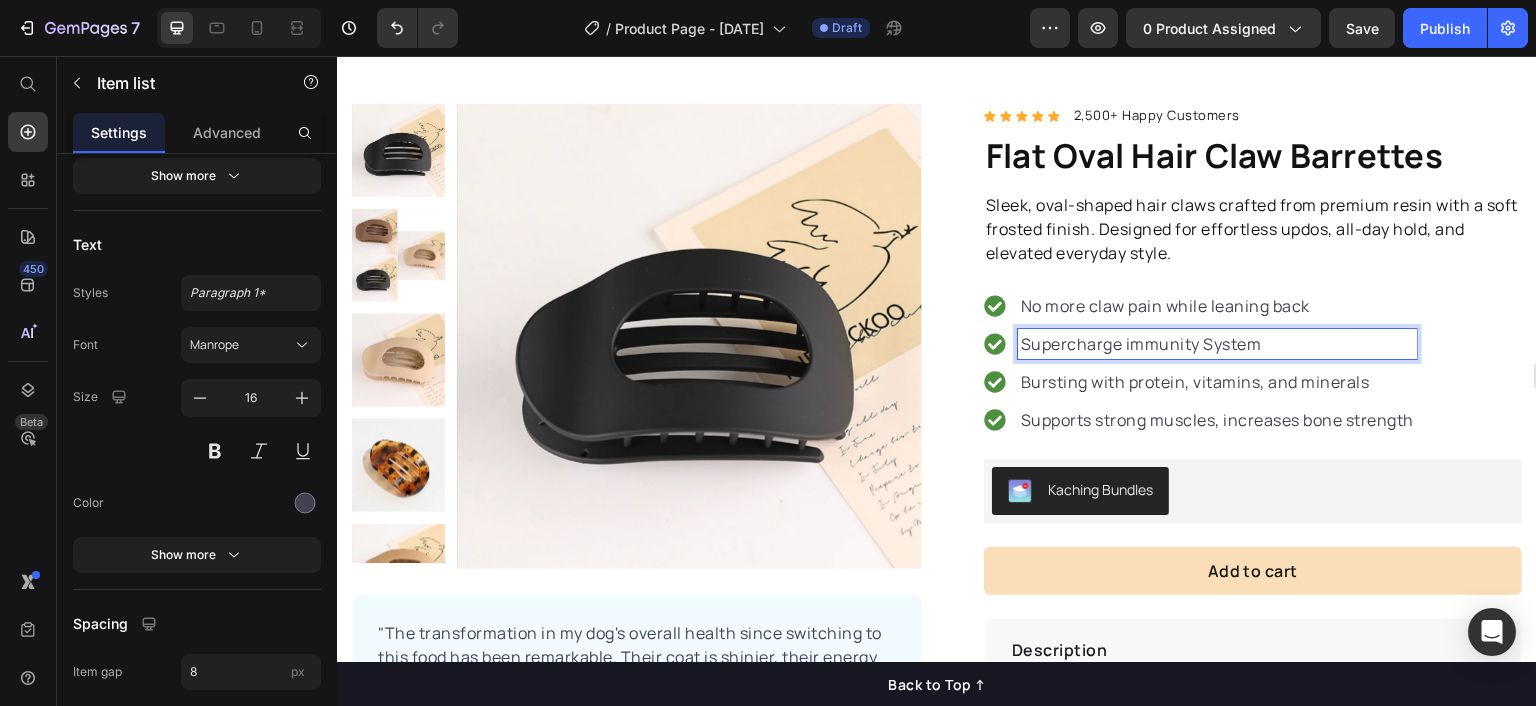 click on "Supercharge immunity System" at bounding box center [1217, 344] 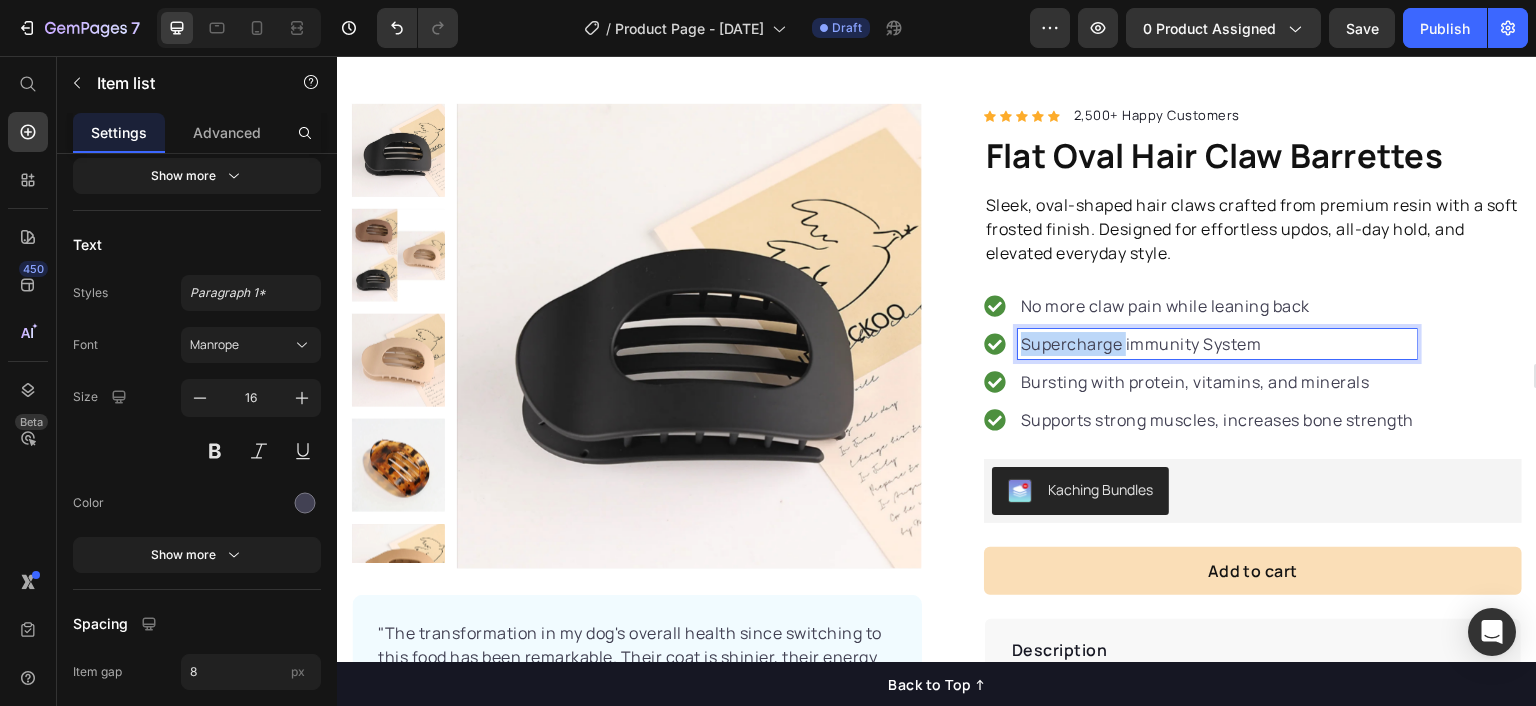 click on "Supercharge immunity System" at bounding box center [1217, 344] 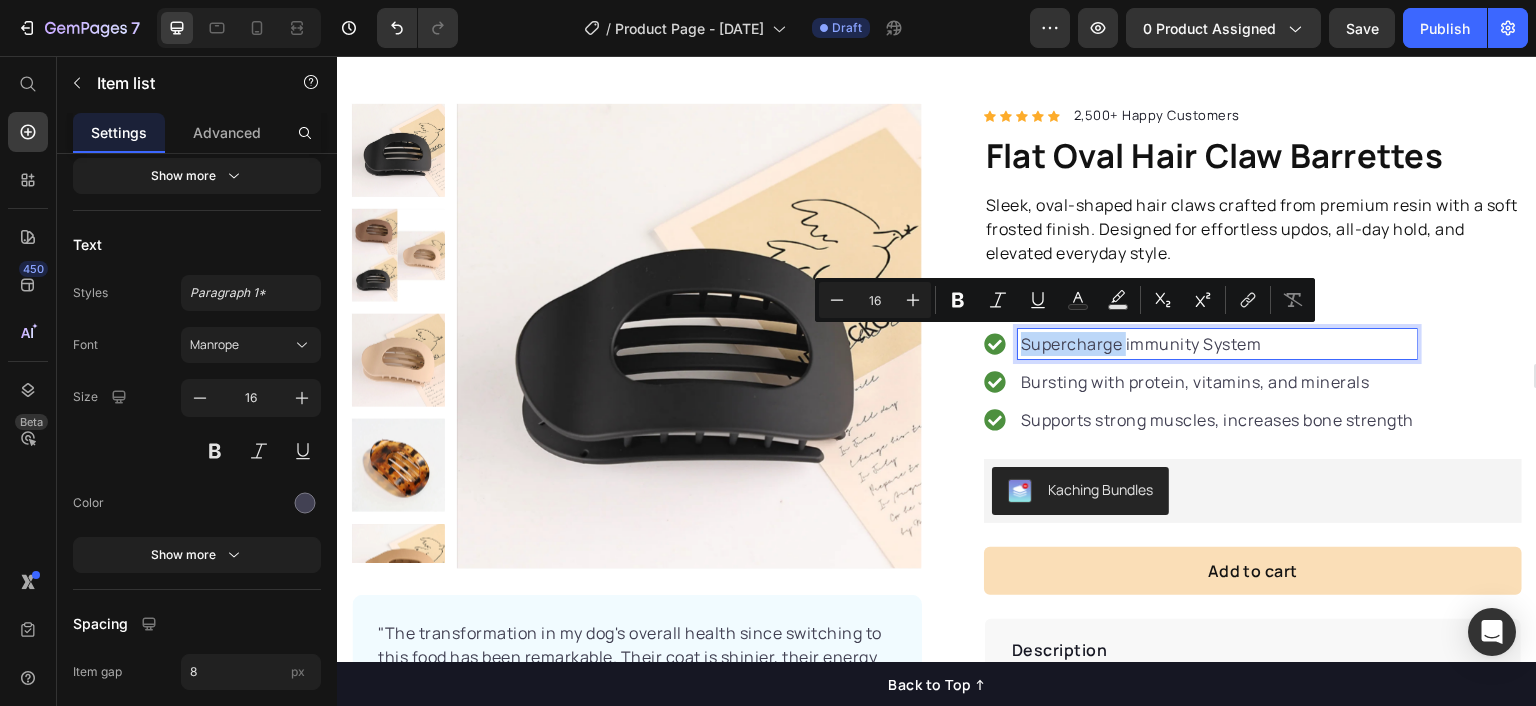 click on "Supercharge immunity System" at bounding box center (1217, 344) 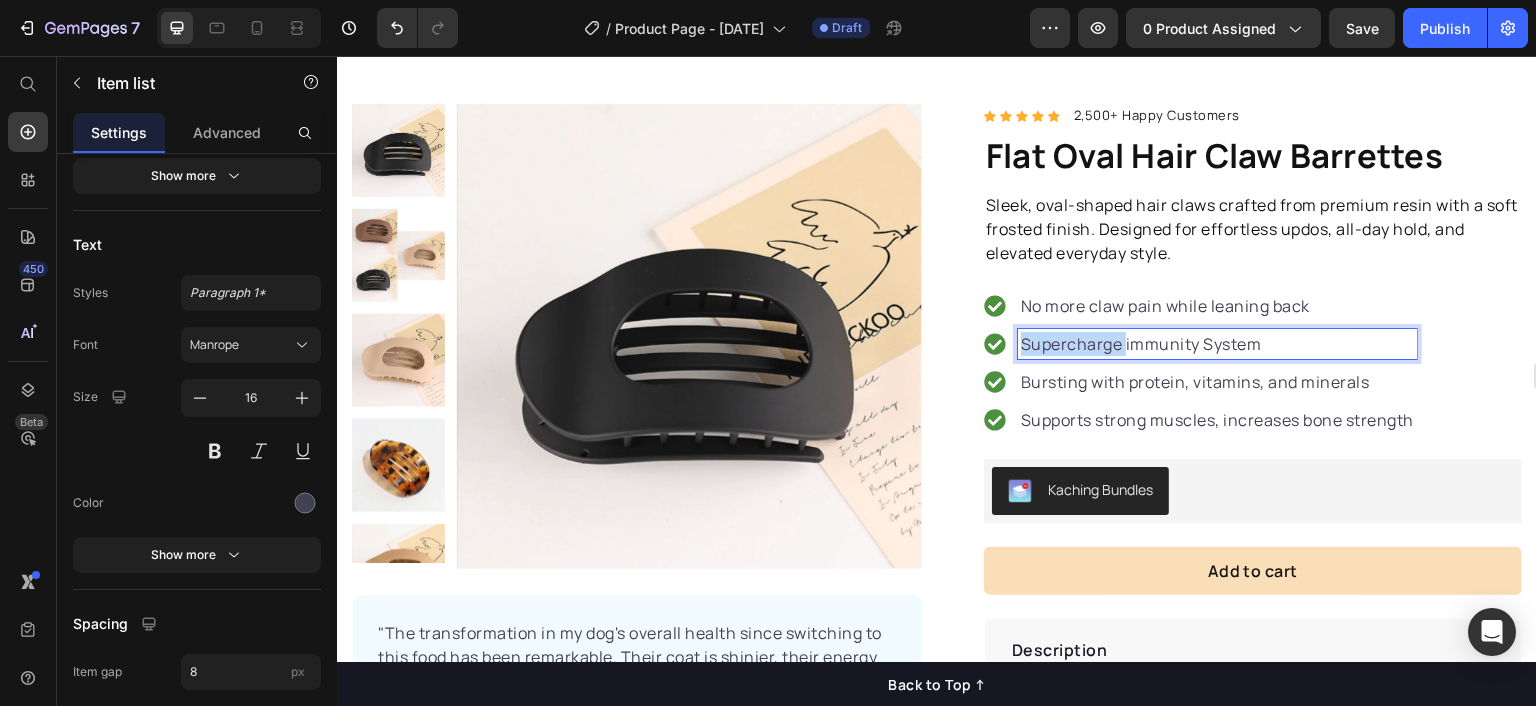 click on "Supercharge immunity System" at bounding box center (1217, 344) 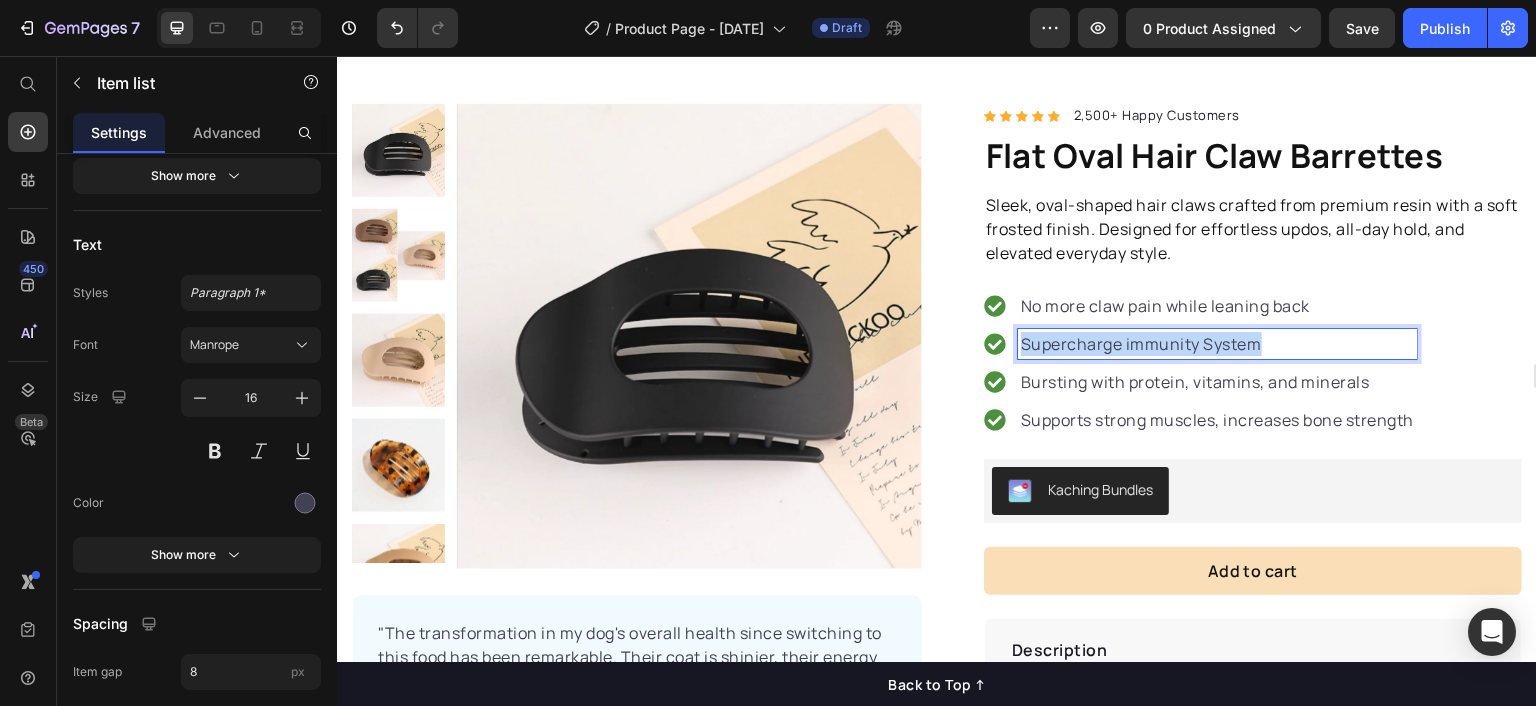 click on "Supercharge immunity System" at bounding box center [1217, 344] 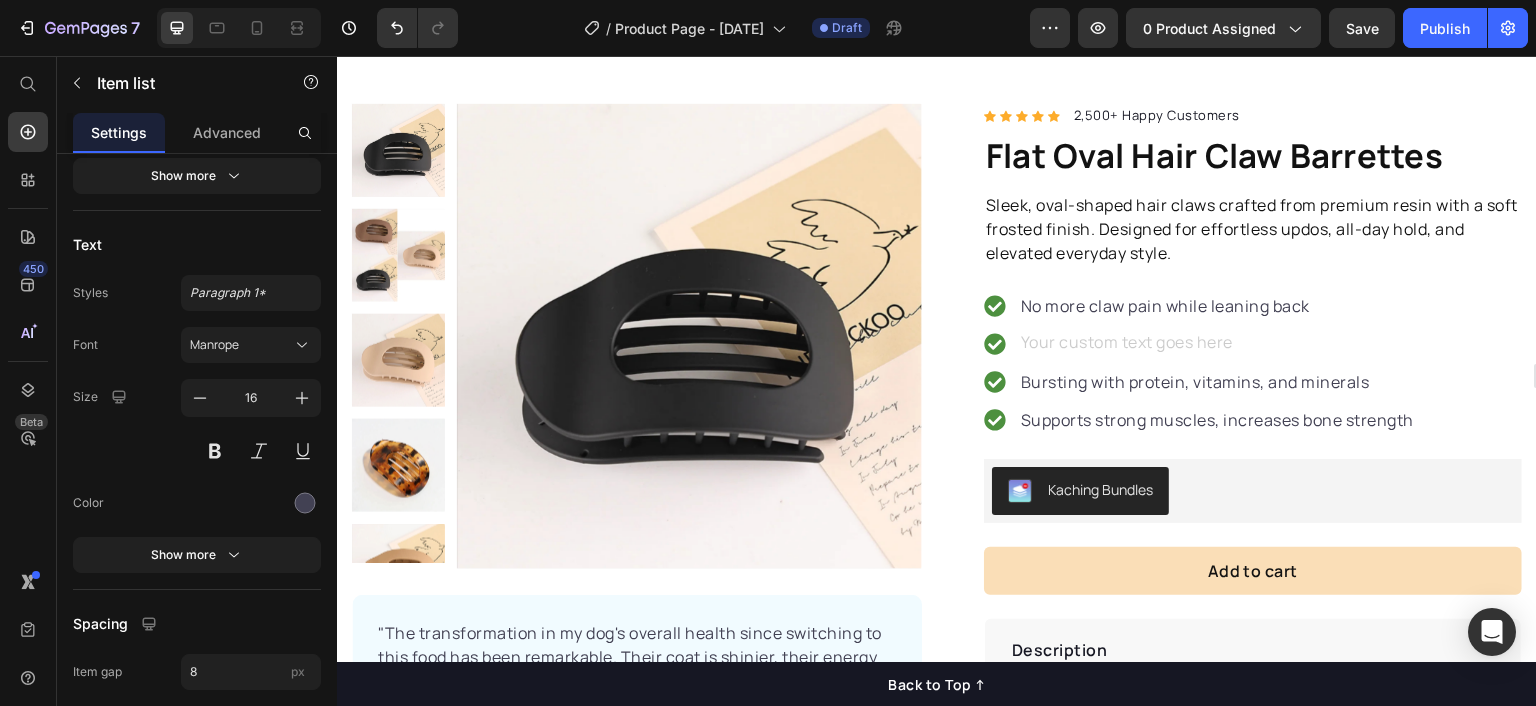 scroll, scrollTop: 92, scrollLeft: 0, axis: vertical 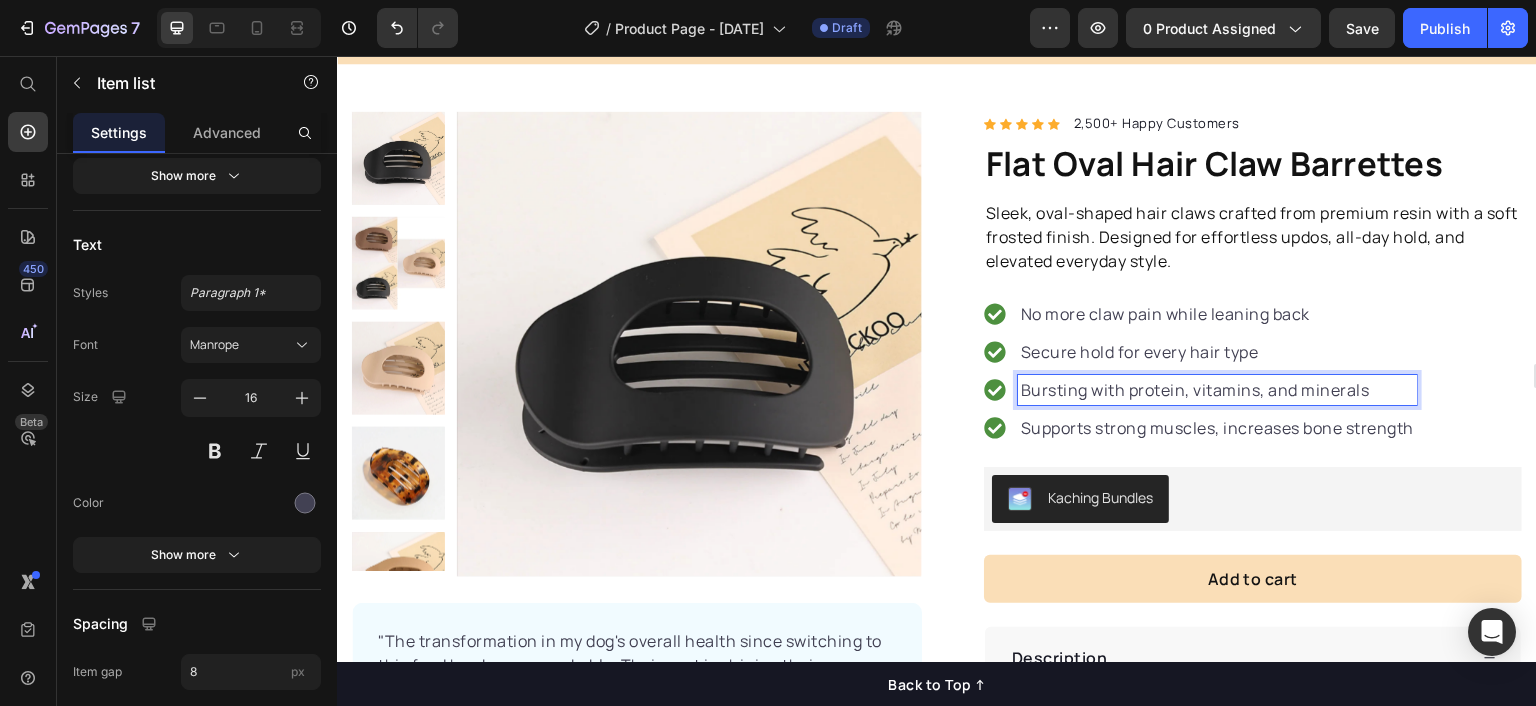 click on "Bursting with protein, vitamins, and minerals" at bounding box center [1217, 390] 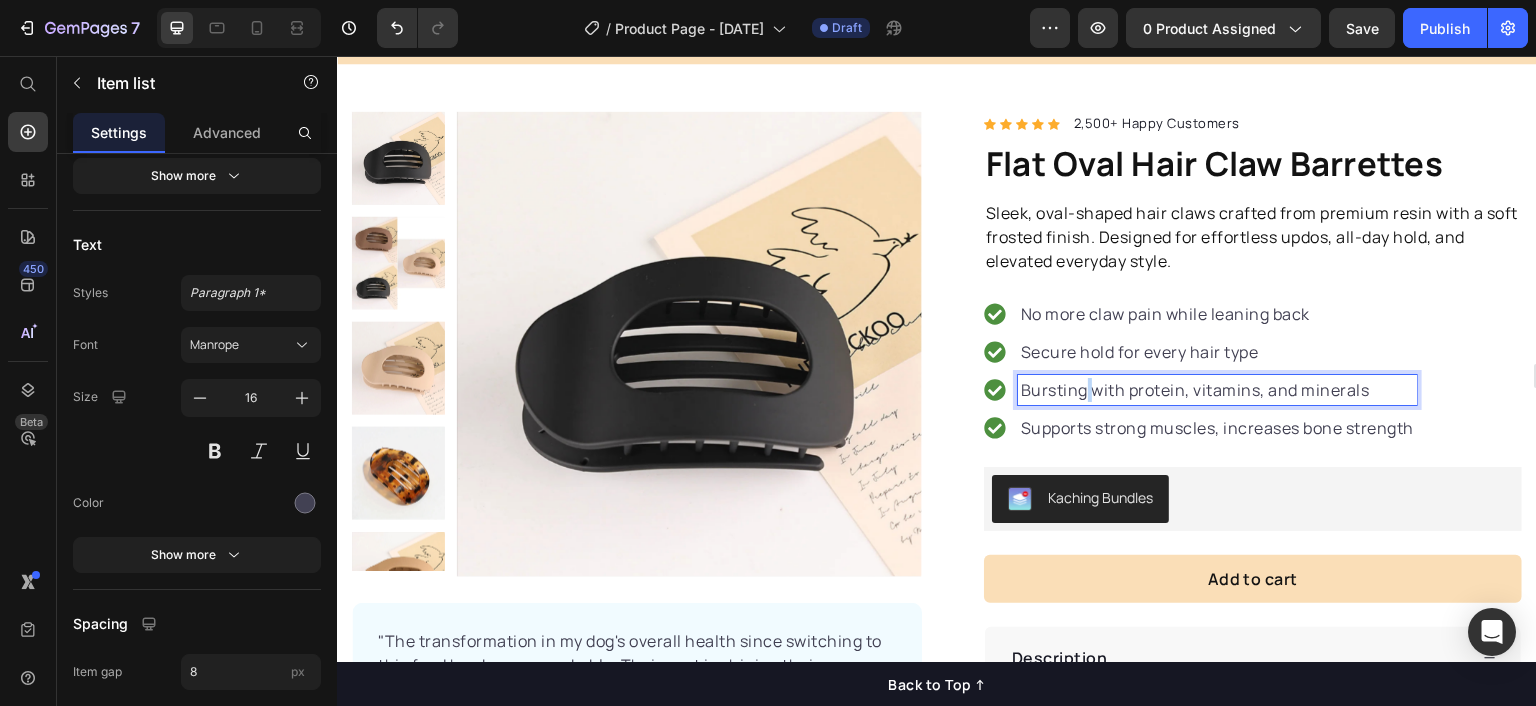 click on "Bursting with protein, vitamins, and minerals" at bounding box center [1217, 390] 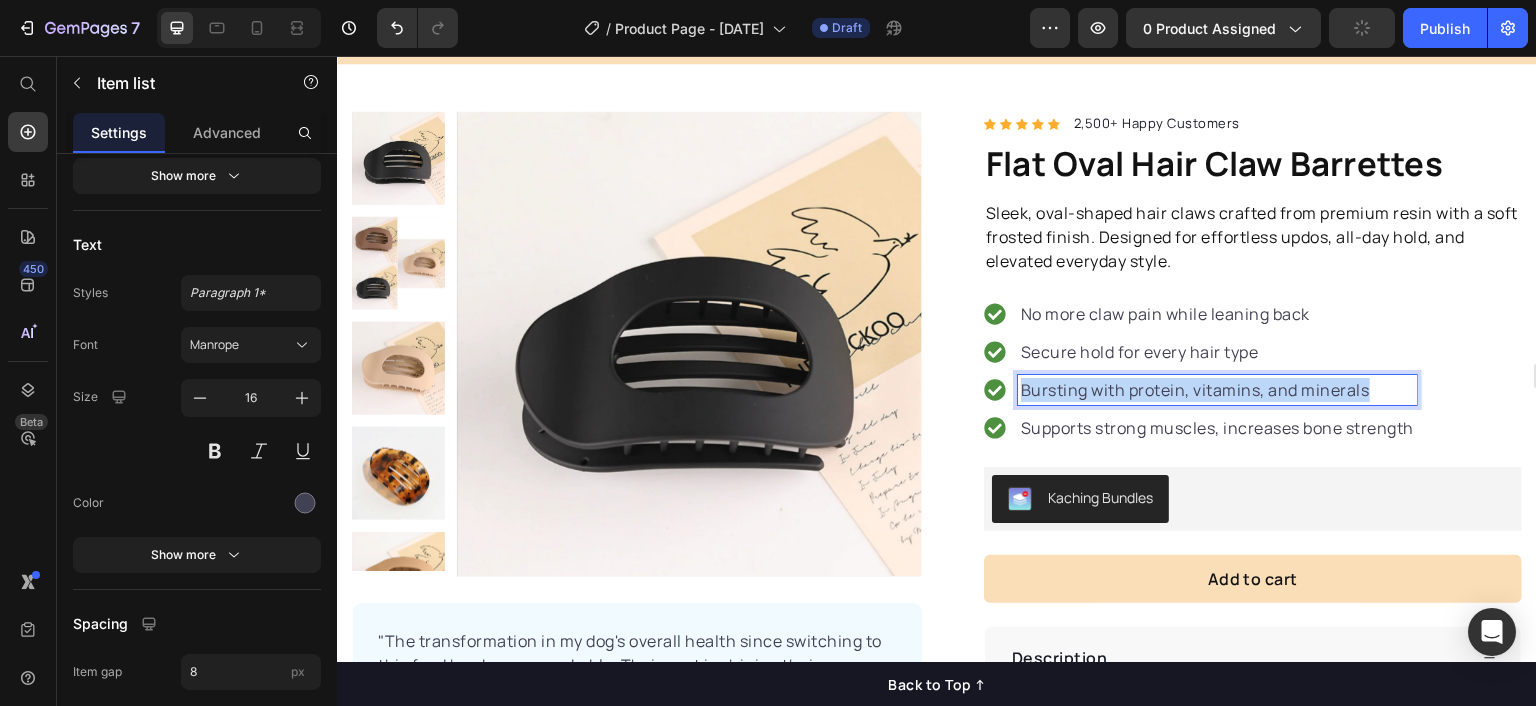 click on "Bursting with protein, vitamins, and minerals" at bounding box center [1217, 390] 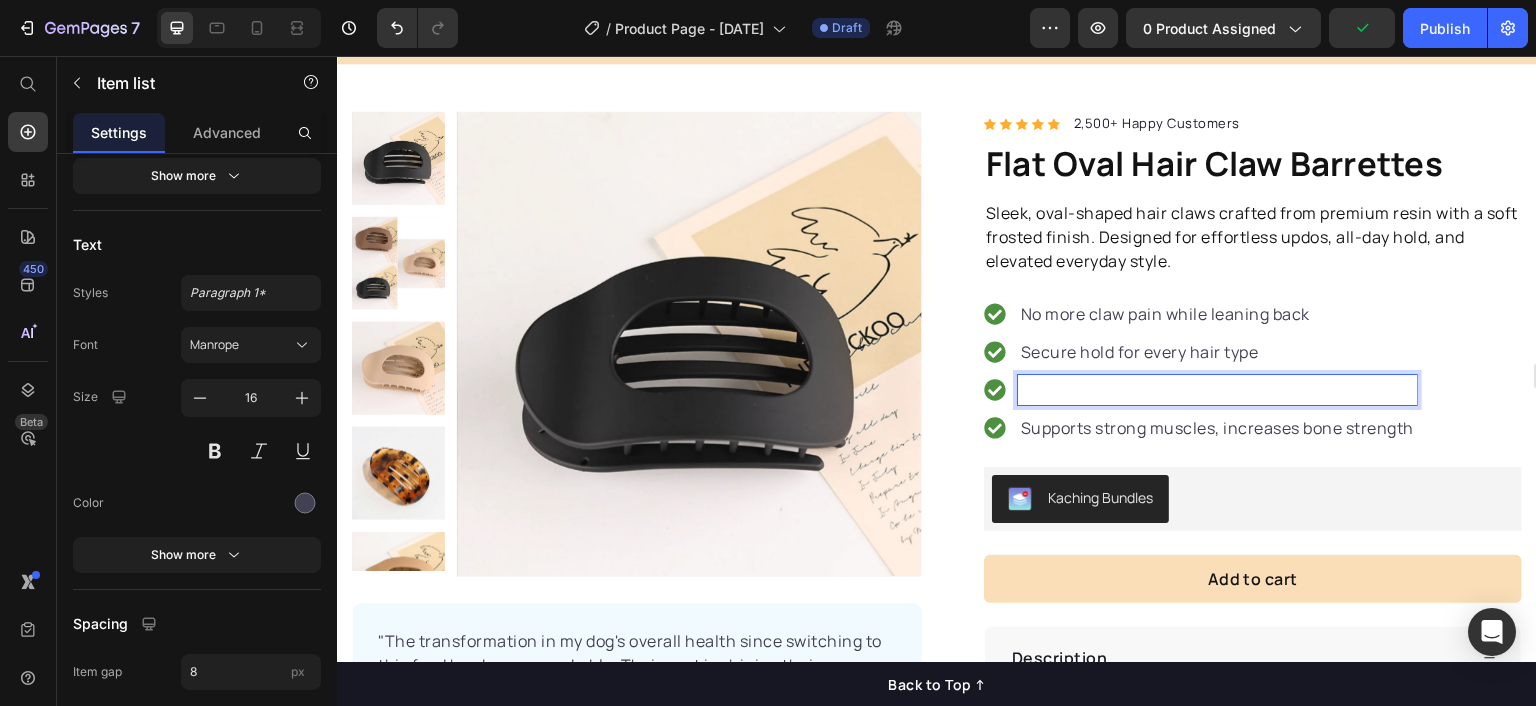 scroll, scrollTop: 84, scrollLeft: 0, axis: vertical 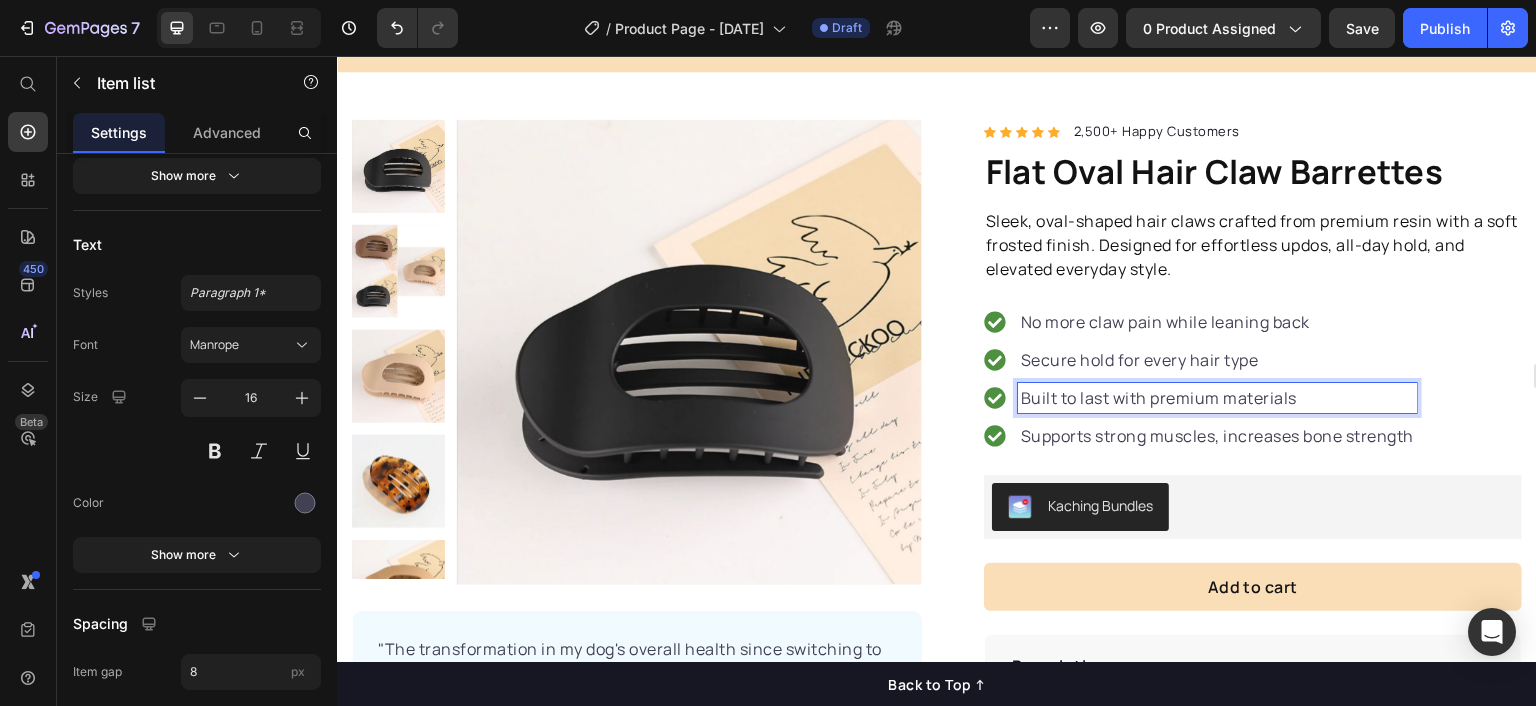 click on "Supports strong muscles, increases bone strength" at bounding box center (1217, 436) 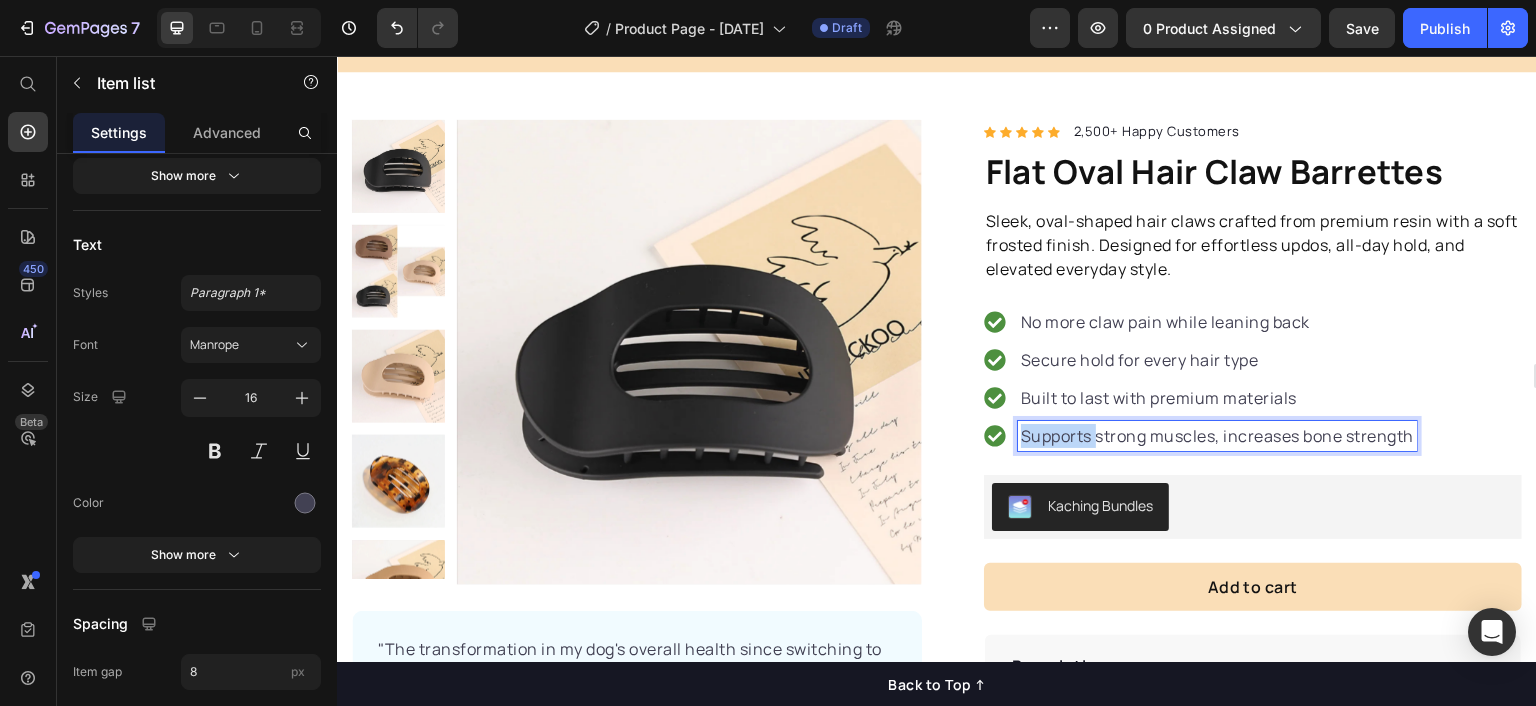 click on "Supports strong muscles, increases bone strength" at bounding box center (1217, 436) 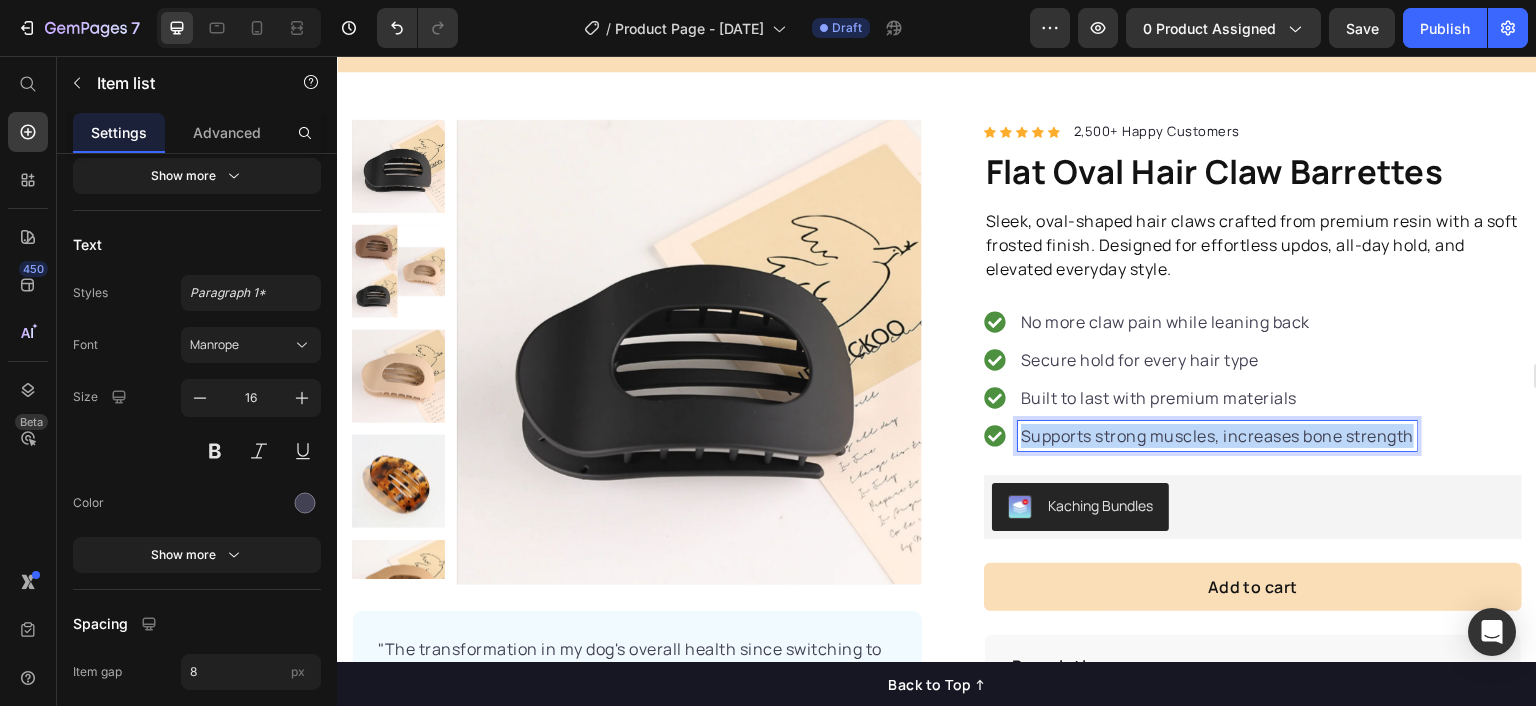 click on "Supports strong muscles, increases bone strength" at bounding box center (1217, 436) 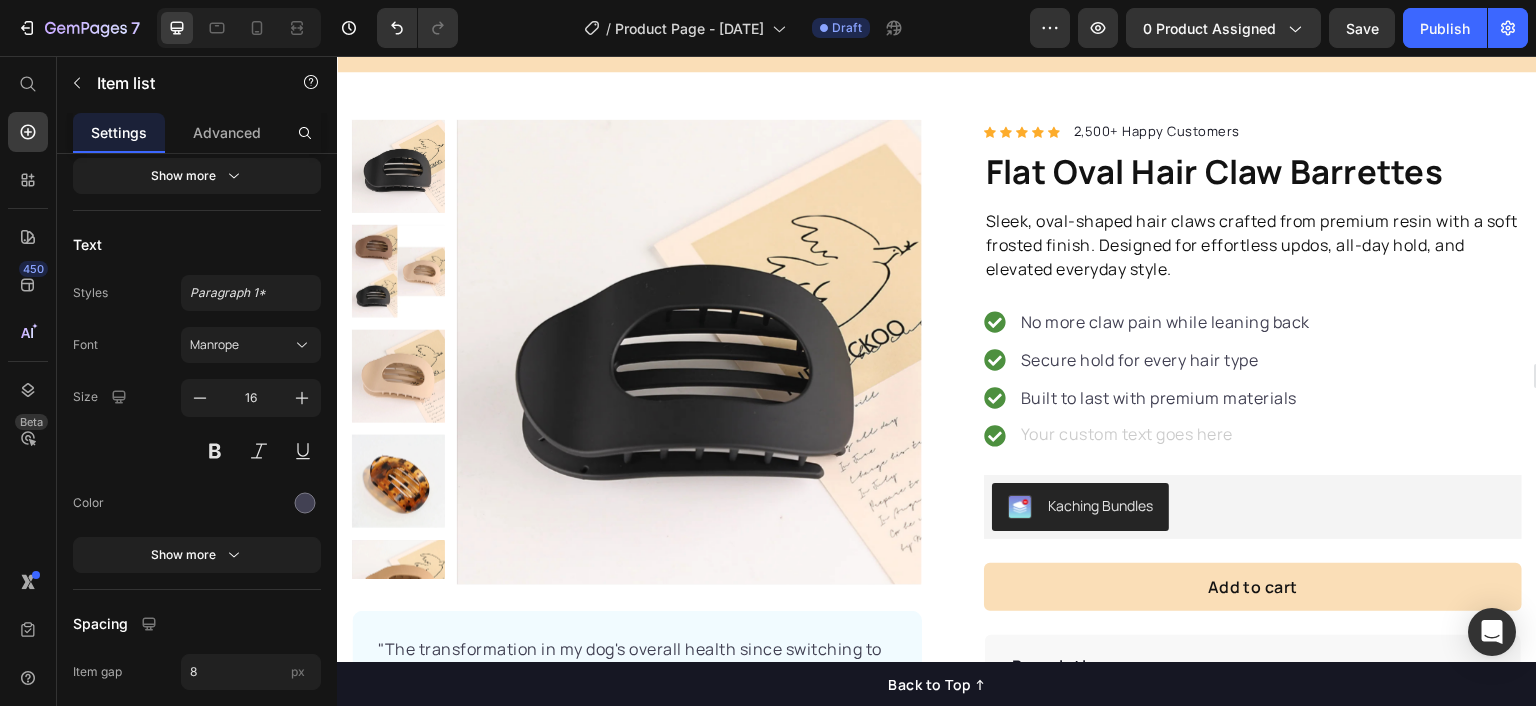scroll, scrollTop: 76, scrollLeft: 0, axis: vertical 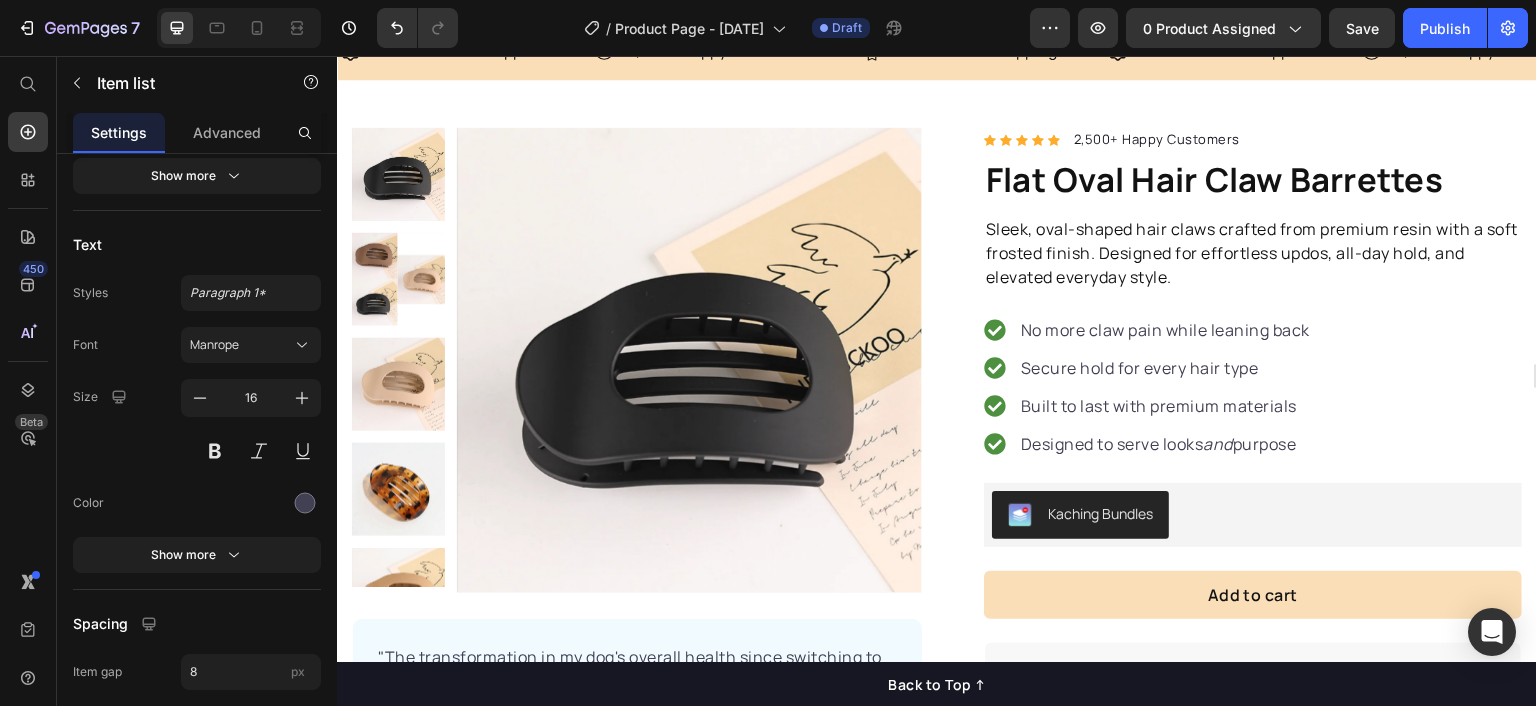click on "No more claw pain while leaning back Secure hold for every hair type Built to last with premium materials Designed to serve looks  and  purpose" at bounding box center [1253, 387] 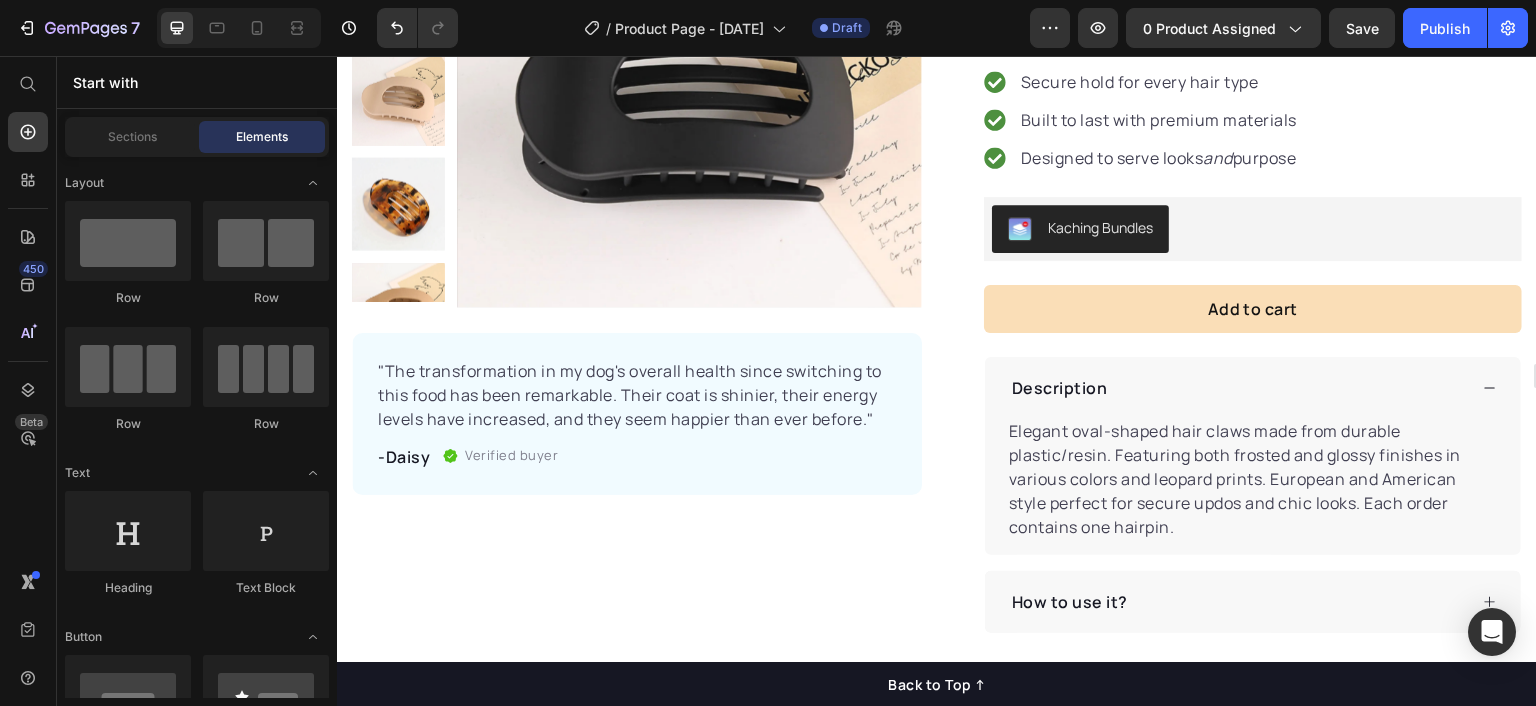 scroll, scrollTop: 465, scrollLeft: 0, axis: vertical 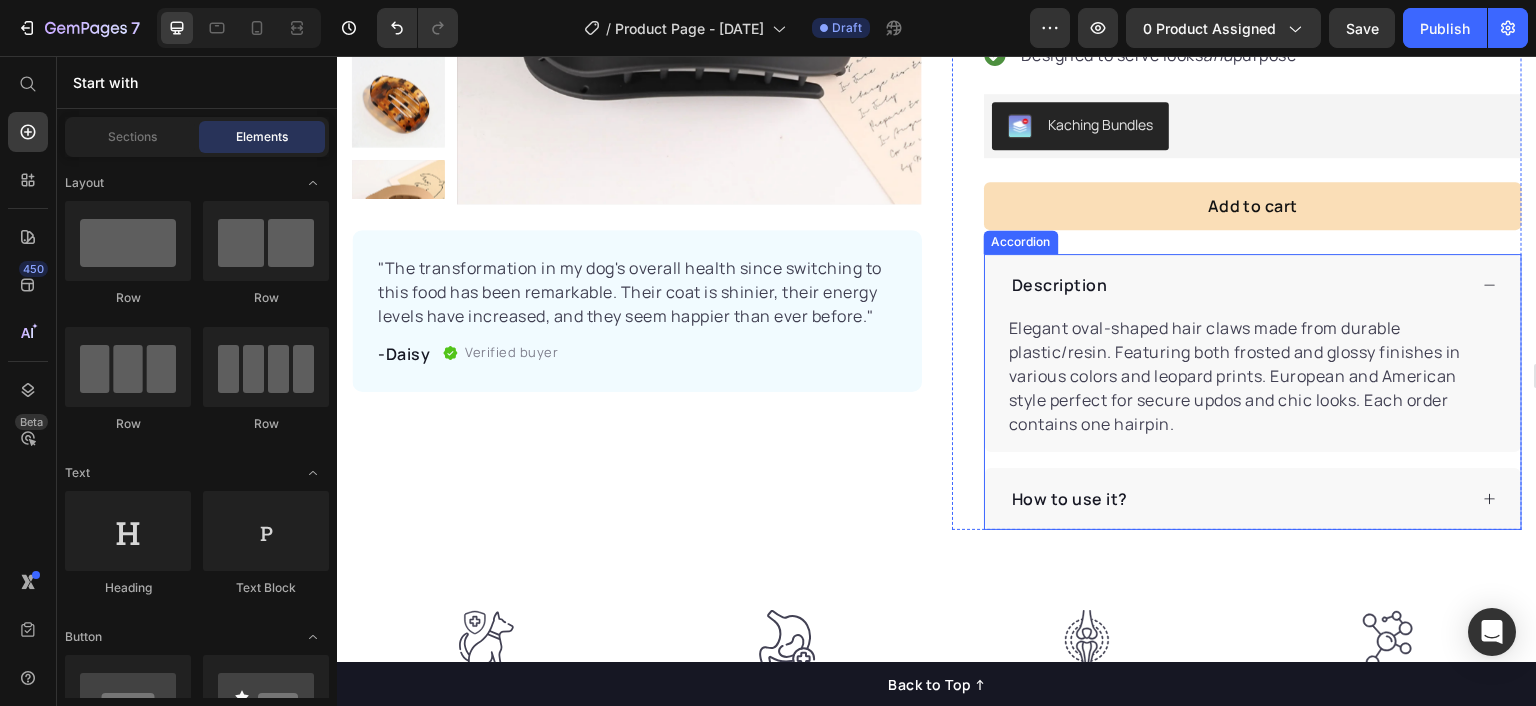 click on "How to use it?" at bounding box center (1238, 499) 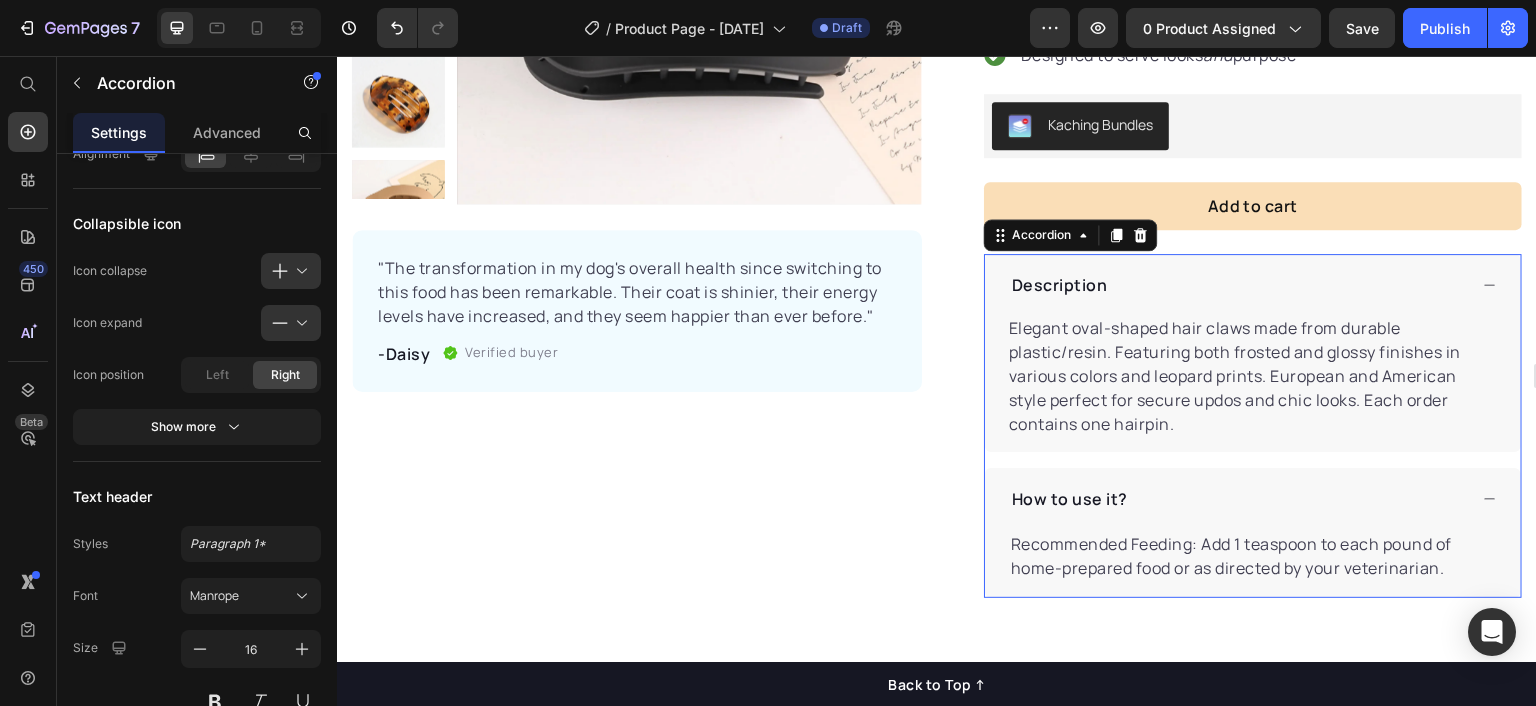 scroll, scrollTop: 0, scrollLeft: 0, axis: both 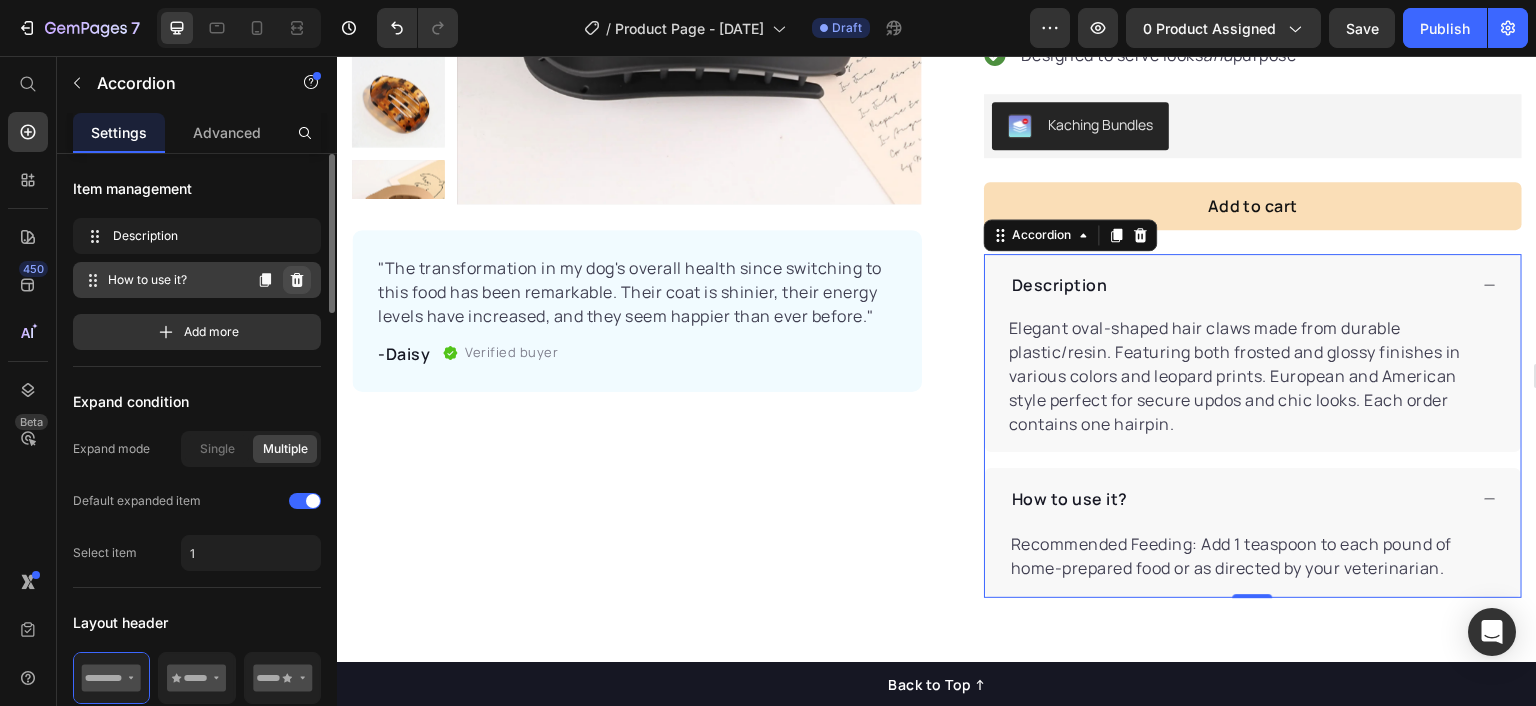 click 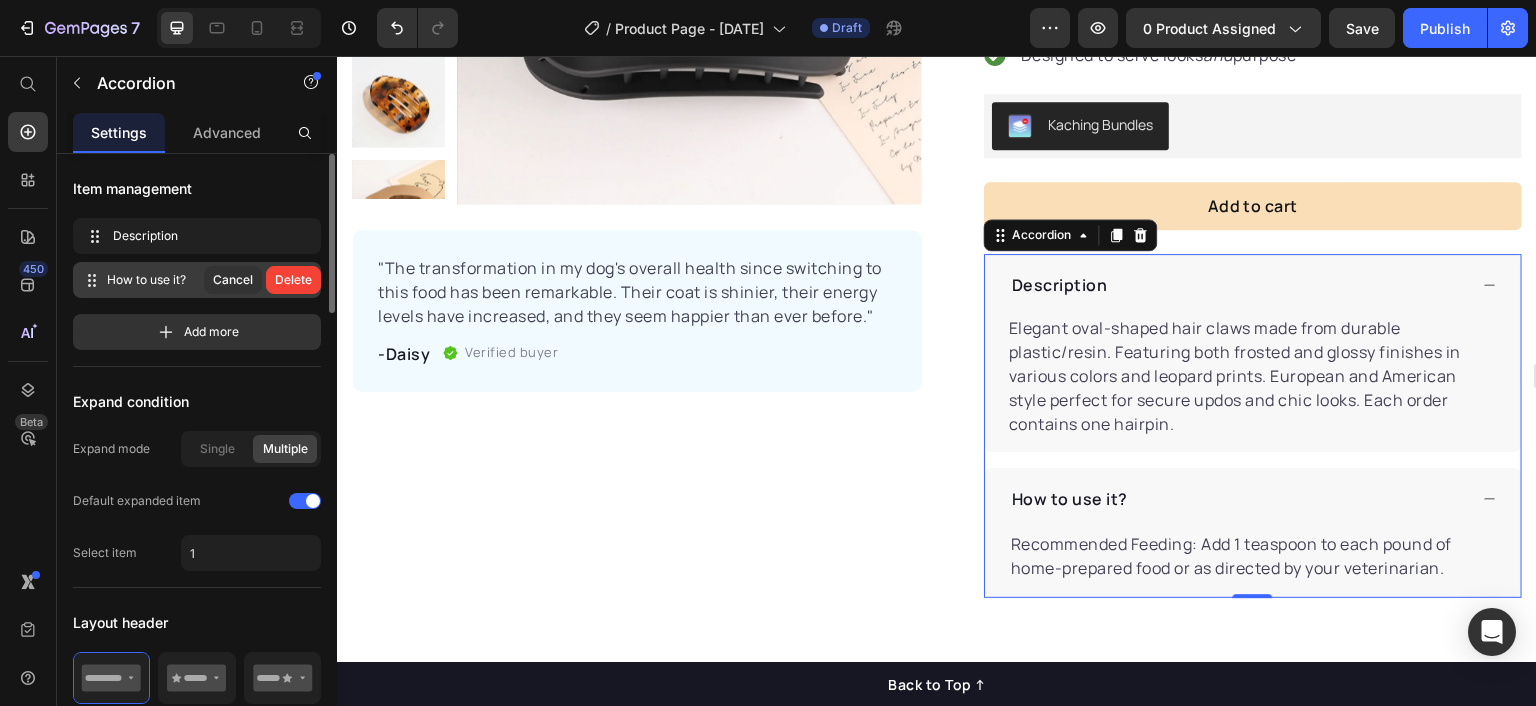 click on "Delete" at bounding box center [293, 280] 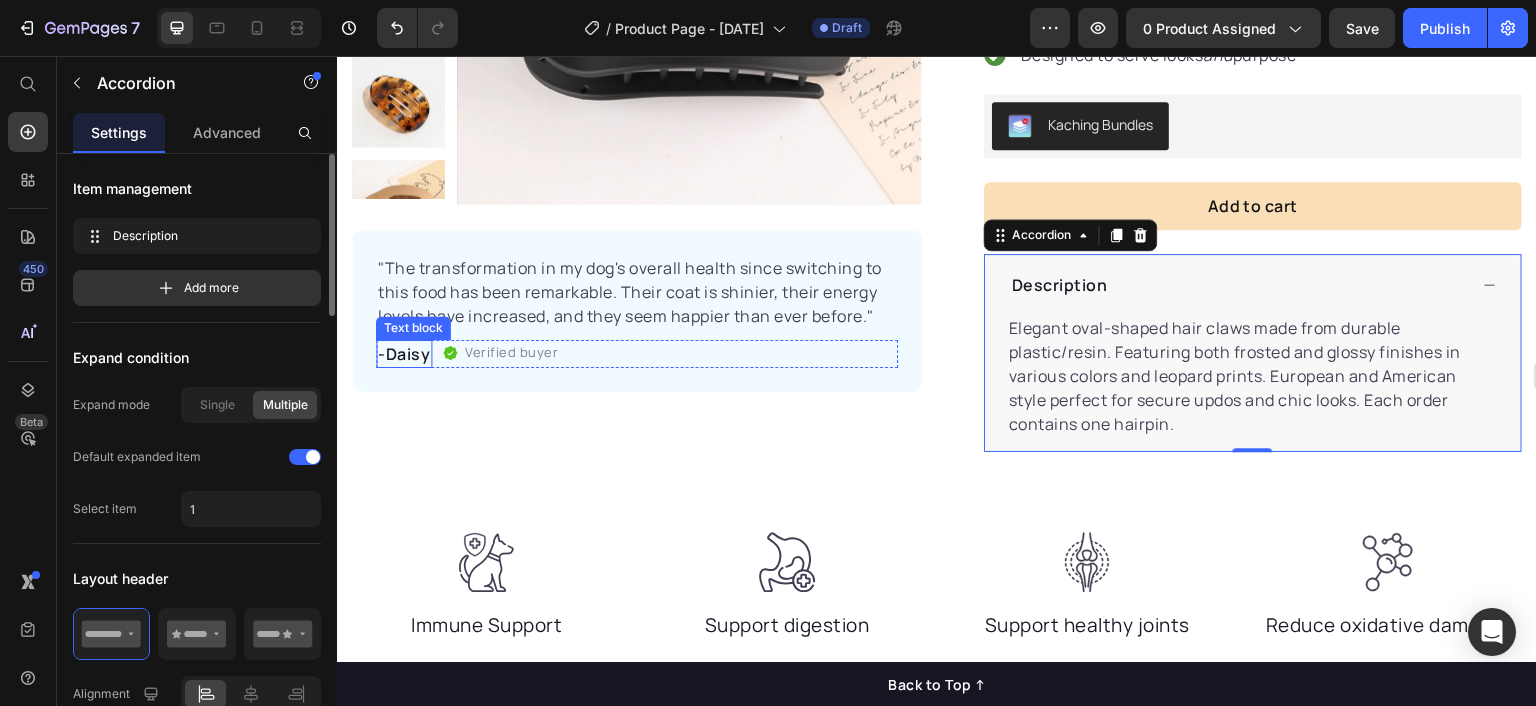 click on "-Daisy" at bounding box center (404, 354) 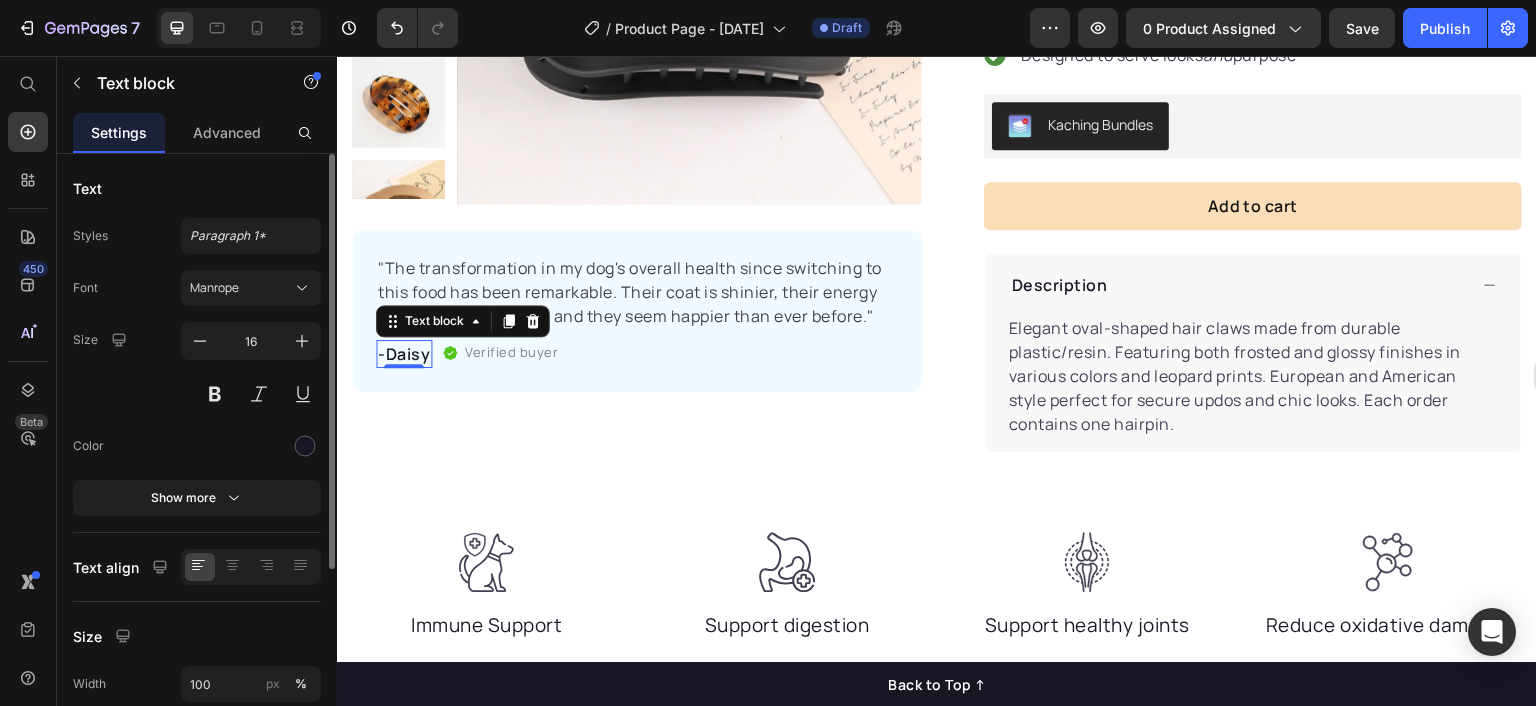 click on "-Daisy" at bounding box center [404, 354] 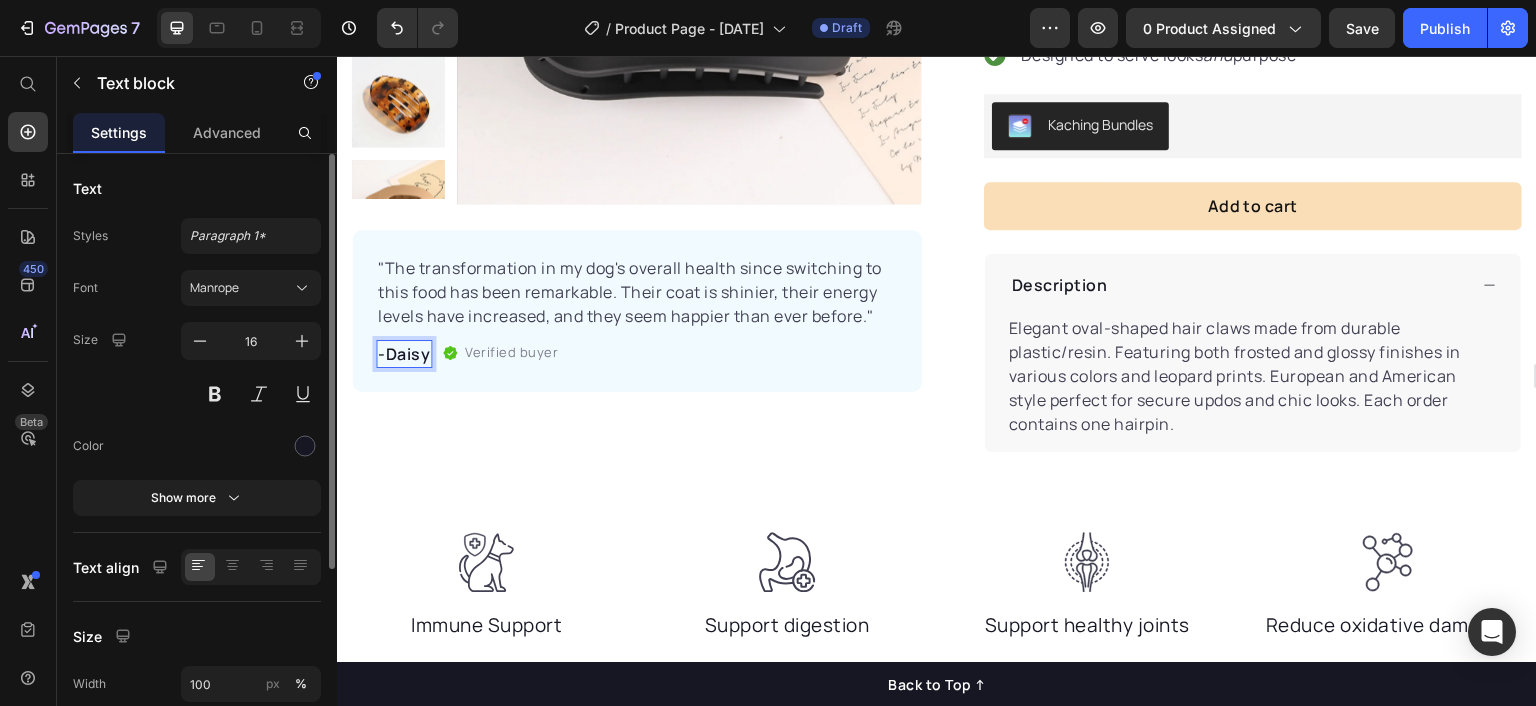 click on "-Daisy" at bounding box center [404, 354] 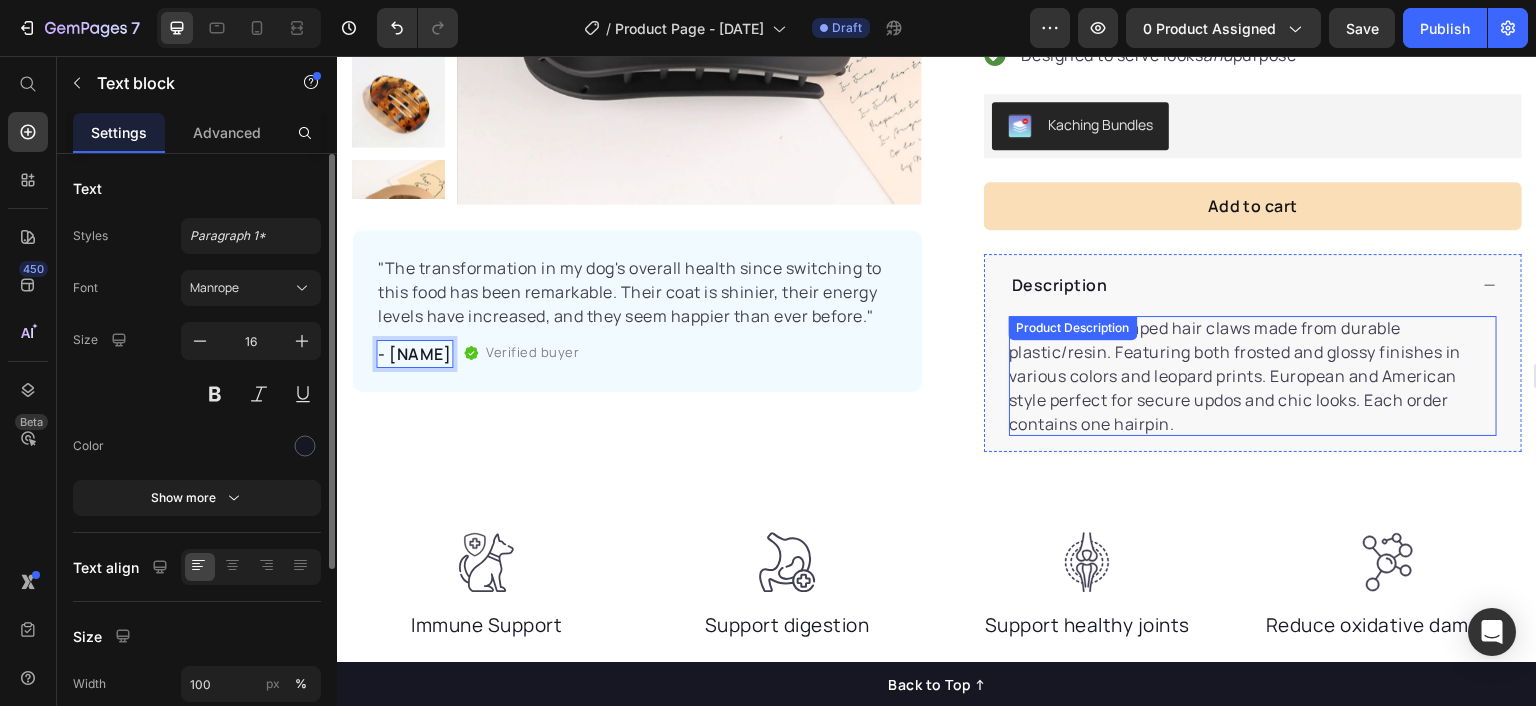 click on "Elegant oval-shaped hair claws made from durable plastic/resin. Featuring both frosted and glossy finishes in various colors and leopard prints. European and American style perfect for secure updos and chic looks. Each order contains one hairpin." at bounding box center [1253, 376] 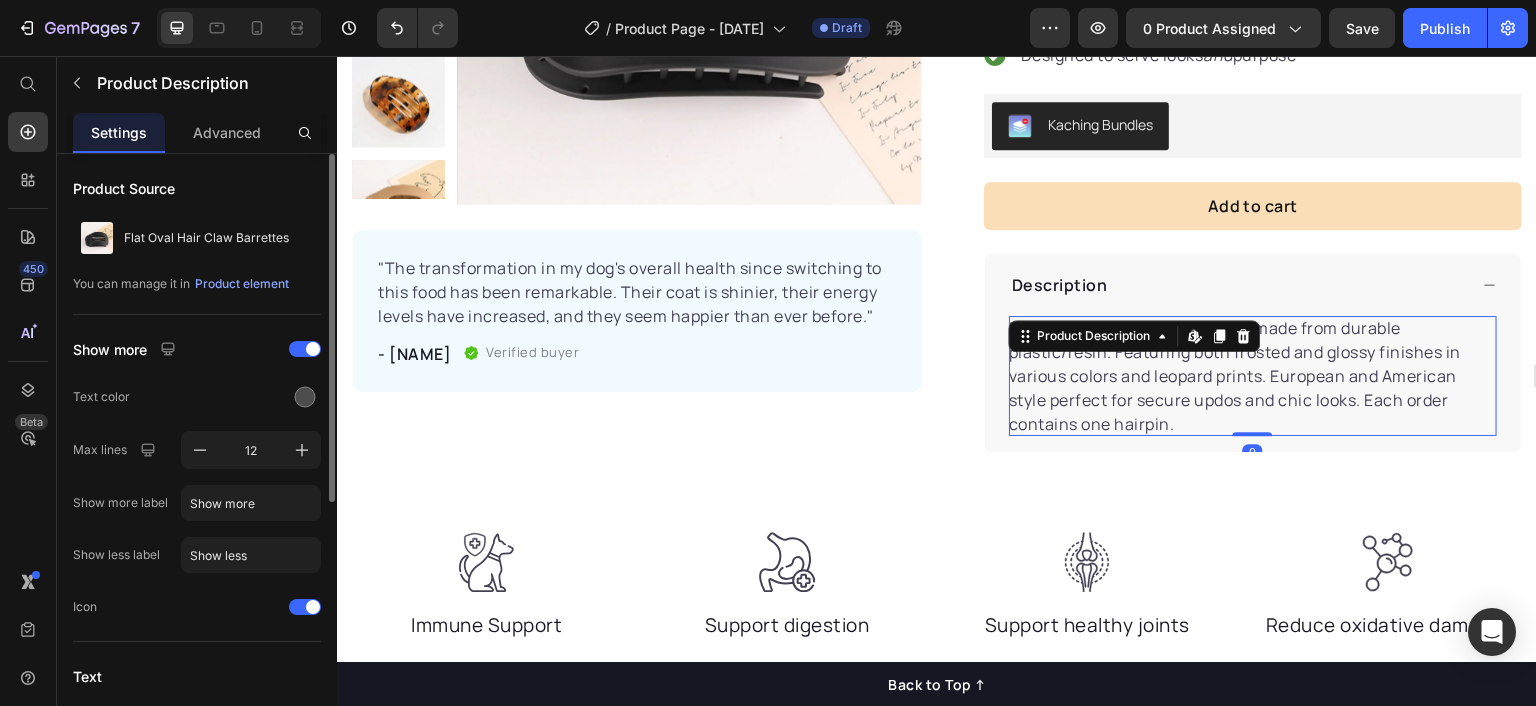 click on "Elegant oval-shaped hair claws made from durable plastic/resin. Featuring both frosted and glossy finishes in various colors and leopard prints. European and American style perfect for secure updos and chic looks. Each order contains one hairpin." at bounding box center [1253, 376] 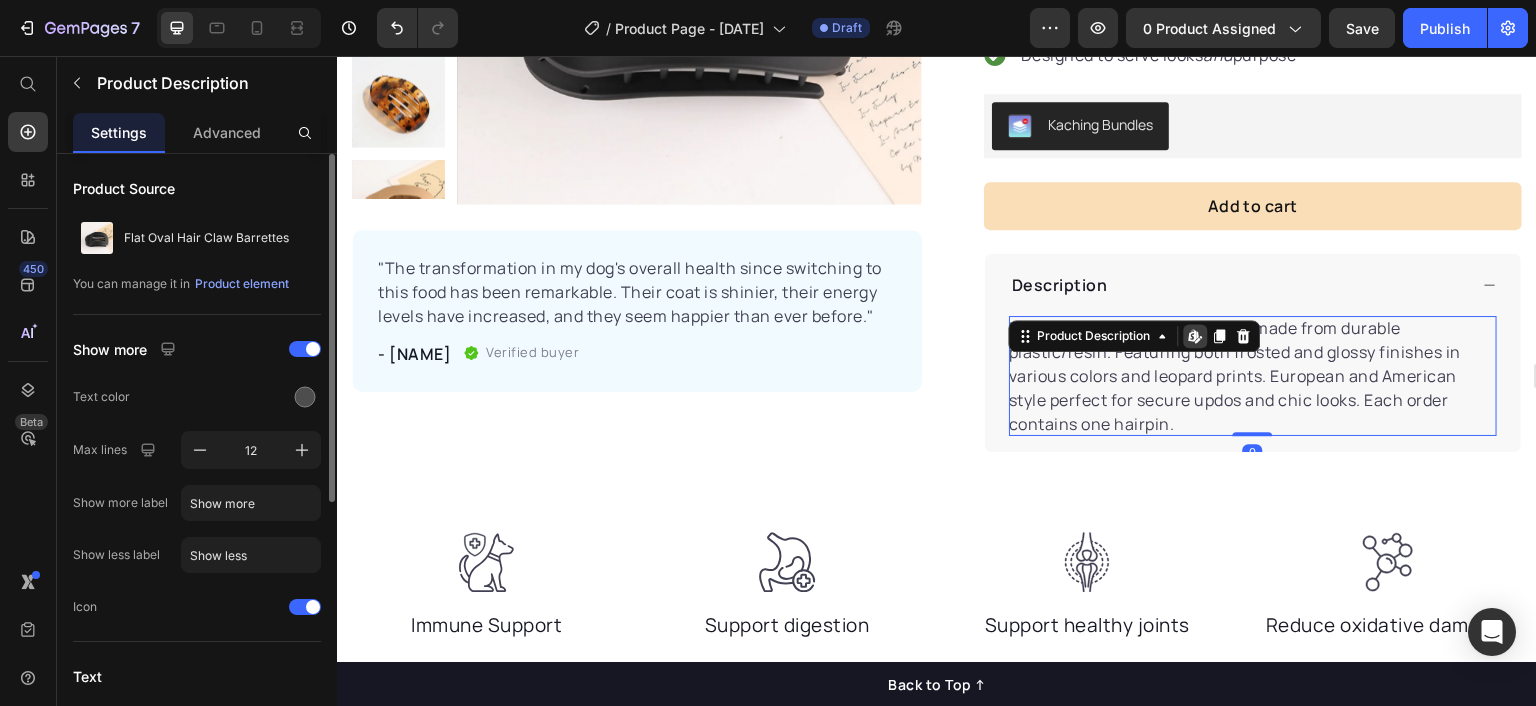click on "Elegant oval-shaped hair claws made from durable plastic/resin. Featuring both frosted and glossy finishes in various colors and leopard prints. European and American style perfect for secure updos and chic looks. Each order contains one hairpin." at bounding box center (1235, 376) 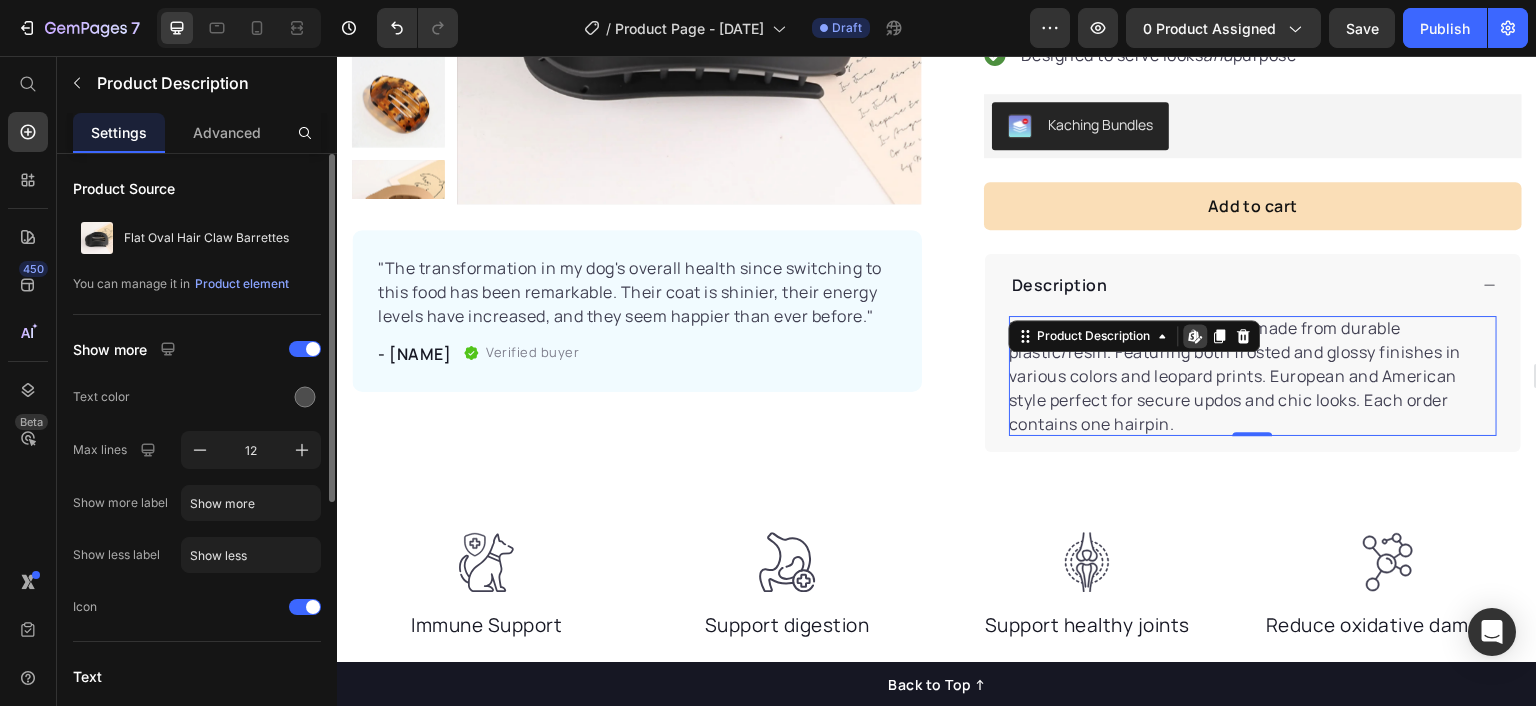 click on "Elegant oval-shaped hair claws made from durable plastic/resin. Featuring both frosted and glossy finishes in various colors and leopard prints. European and American style perfect for secure updos and chic looks. Each order contains one hairpin." at bounding box center (1235, 376) 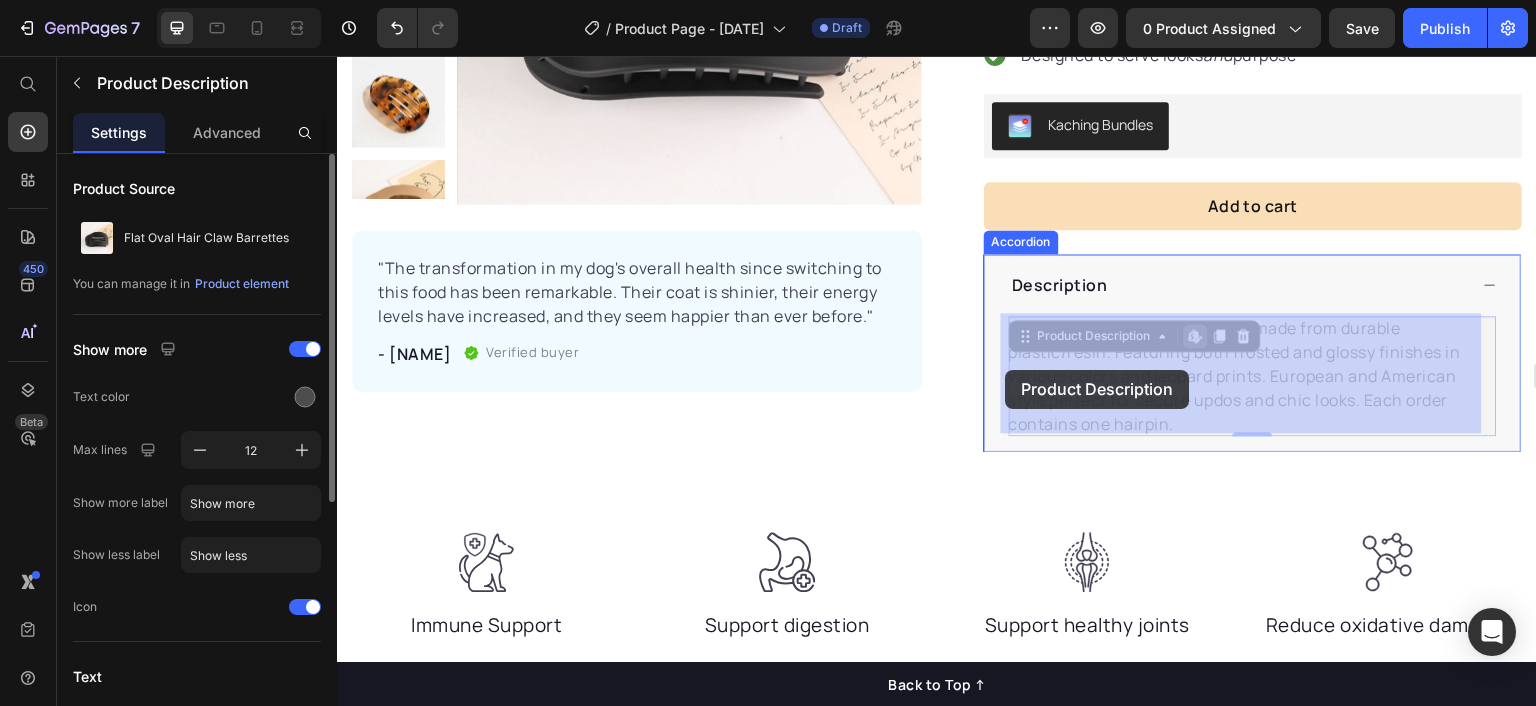 drag, startPoint x: 1167, startPoint y: 420, endPoint x: 1007, endPoint y: 370, distance: 167.63054 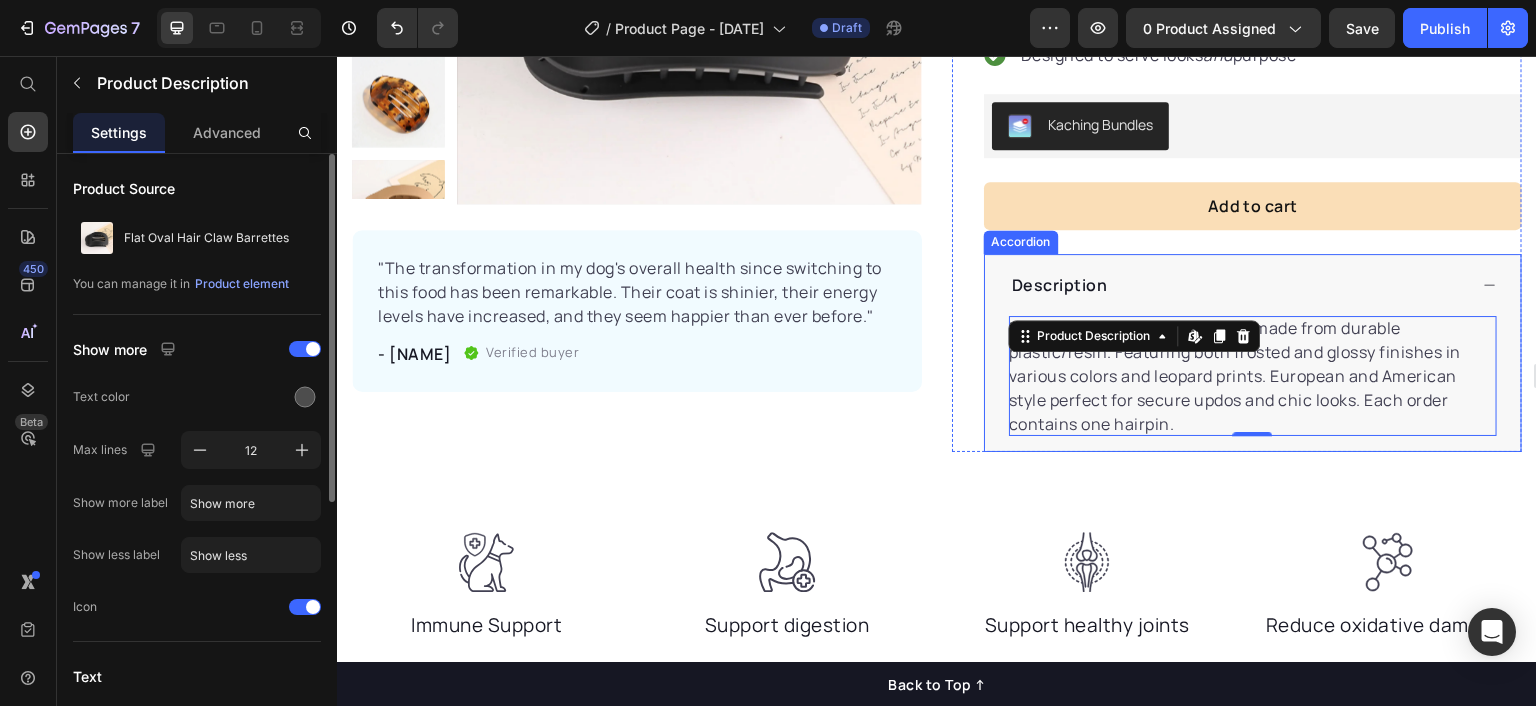 click on "Elegant oval-shaped hair claws made from durable plastic/resin. Featuring both frosted and glossy finishes in various colors and leopard prints. European and American style perfect for secure updos and chic looks. Each order contains one hairpin. Product Description   Edit content in Shopify 0" at bounding box center (1253, 384) 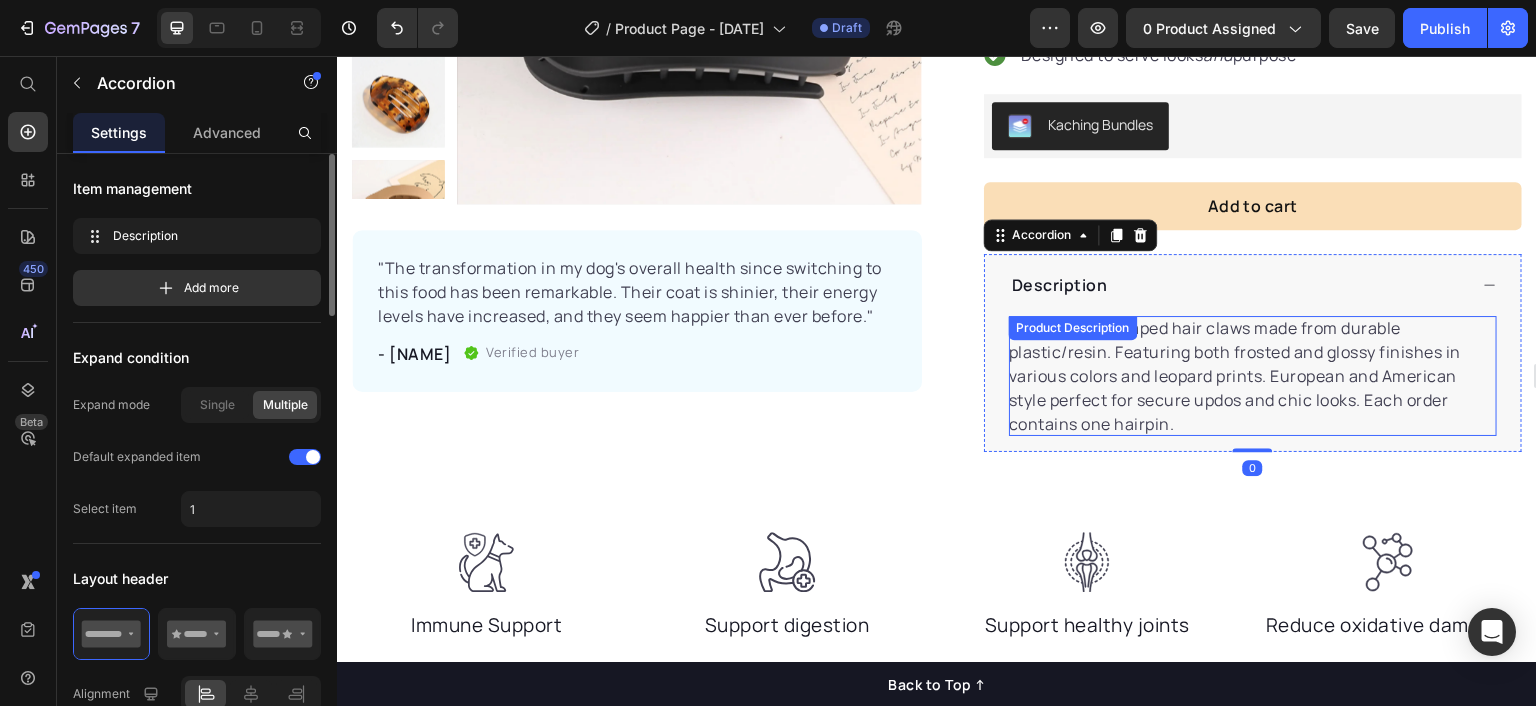 click on "Elegant oval-shaped hair claws made from durable plastic/resin. Featuring both frosted and glossy finishes in various colors and leopard prints. European and American style perfect for secure updos and chic looks. Each order contains one hairpin." at bounding box center (1235, 376) 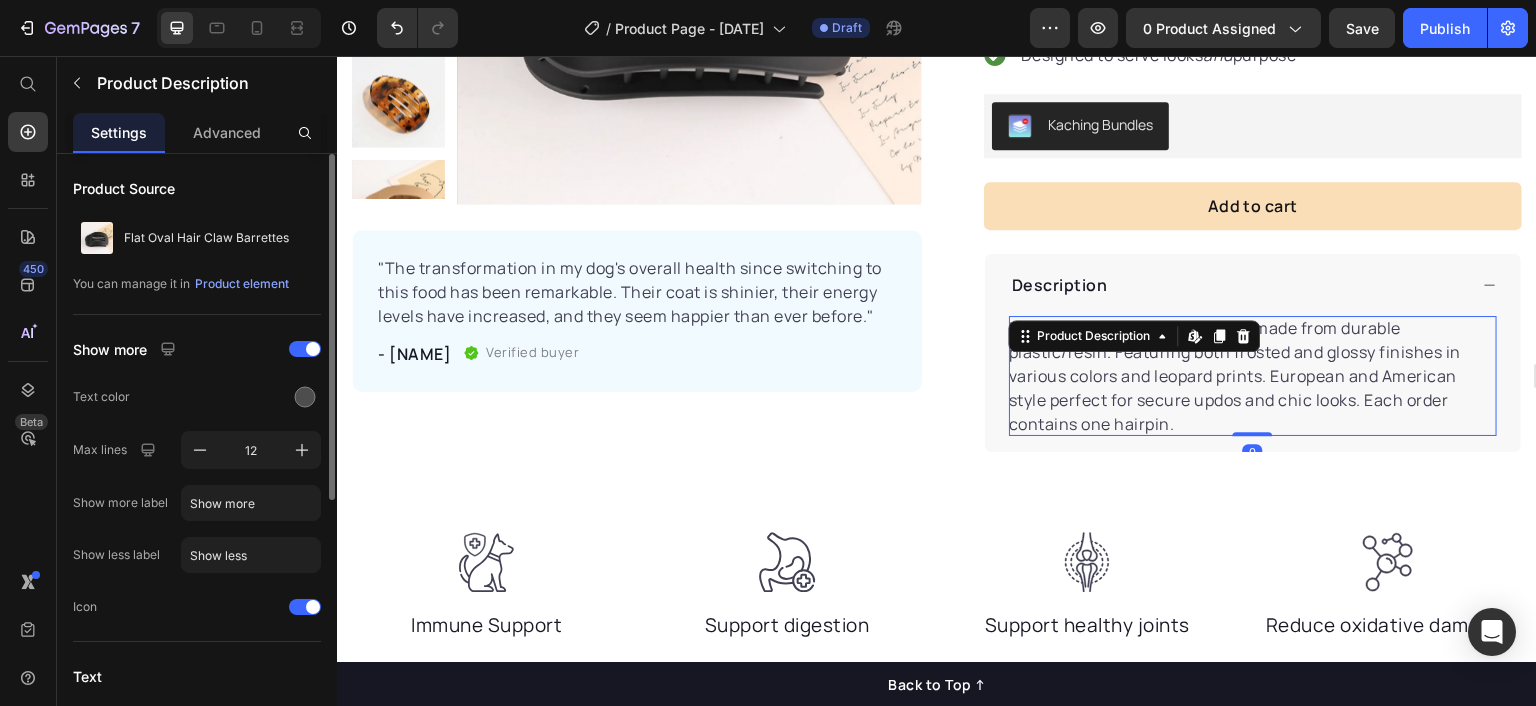 click on "Elegant oval-shaped hair claws made from durable plastic/resin. Featuring both frosted and glossy finishes in various colors and leopard prints. European and American style perfect for secure updos and chic looks. Each order contains one hairpin." at bounding box center (1235, 376) 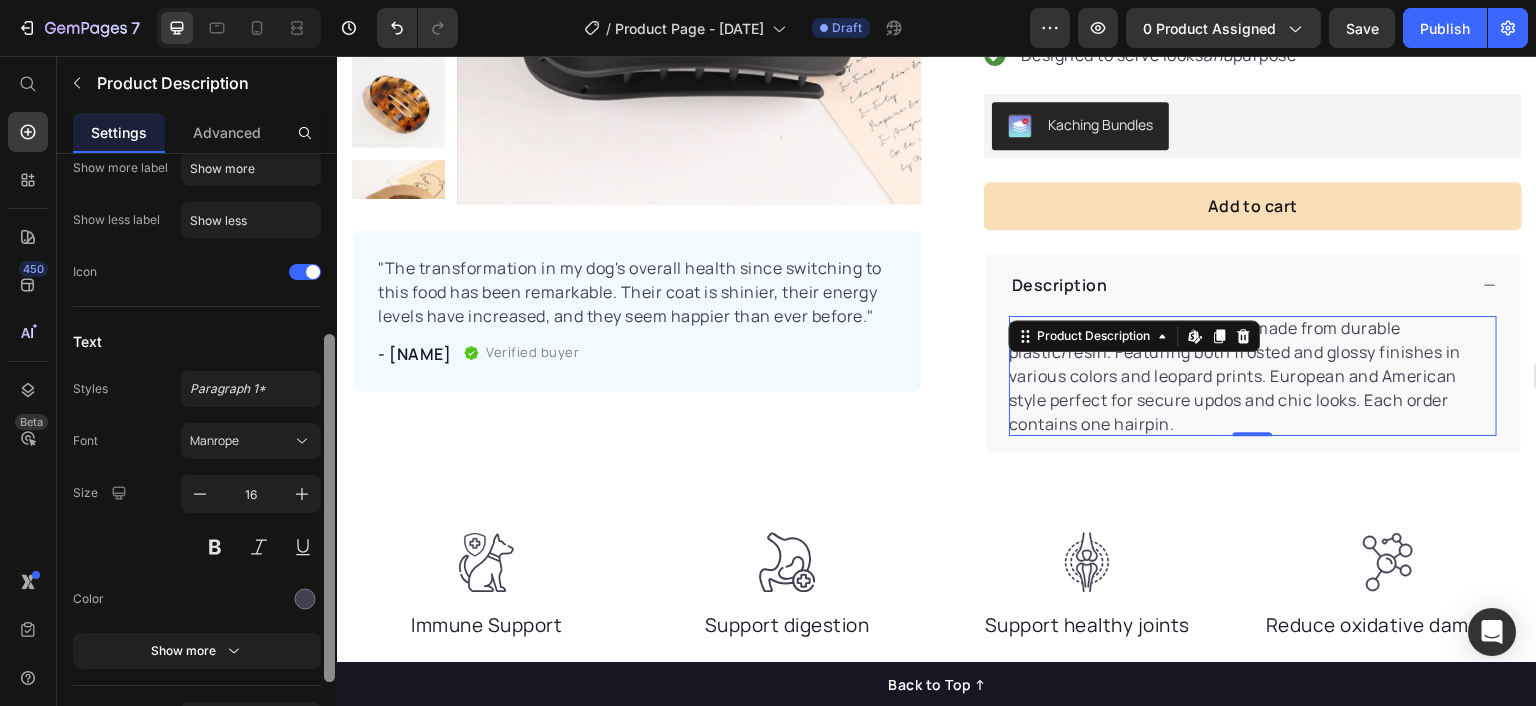 drag, startPoint x: 330, startPoint y: 257, endPoint x: 310, endPoint y: 457, distance: 200.99751 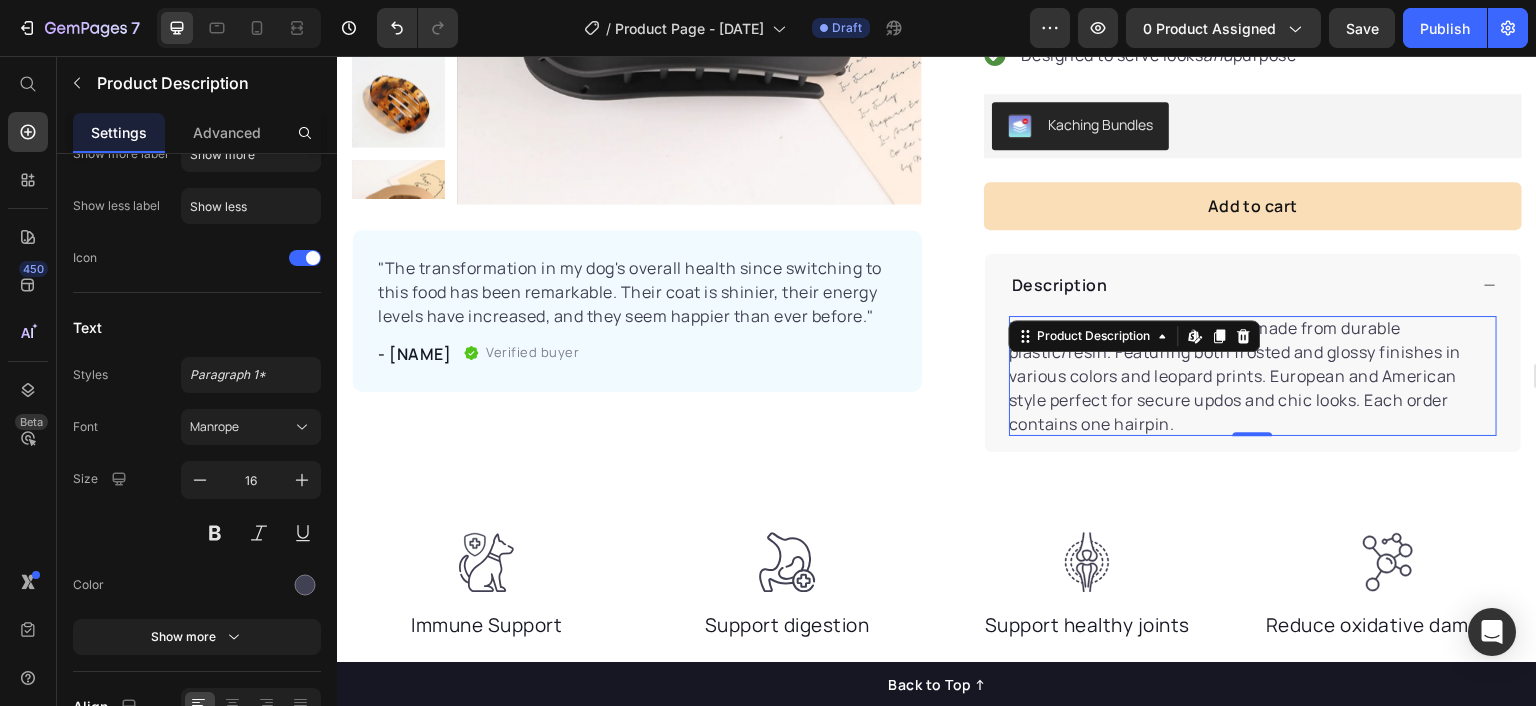 click on "Elegant oval-shaped hair claws made from durable plastic/resin. Featuring both frosted and glossy finishes in various colors and leopard prints. European and American style perfect for secure updos and chic looks. Each order contains one hairpin." at bounding box center [1235, 376] 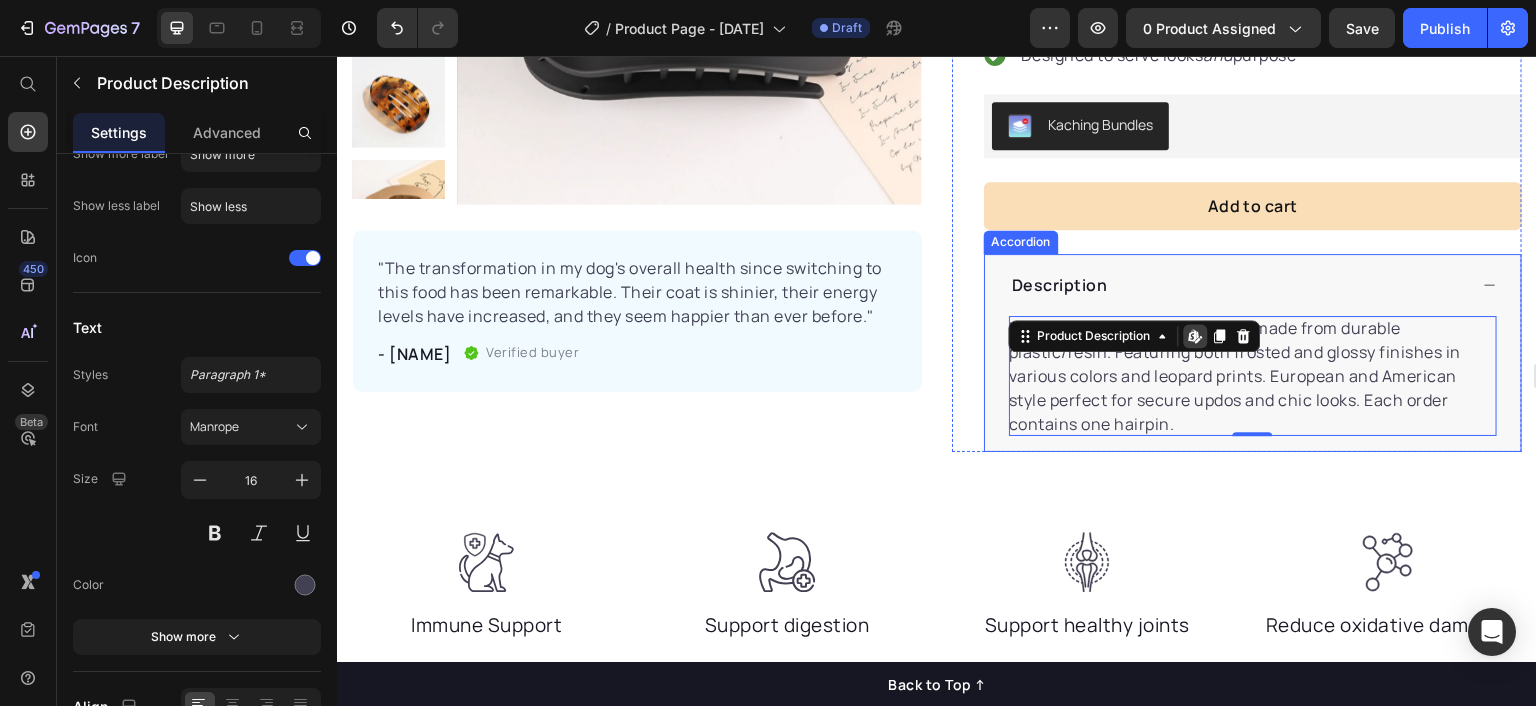 click on "Description" at bounding box center (1238, 285) 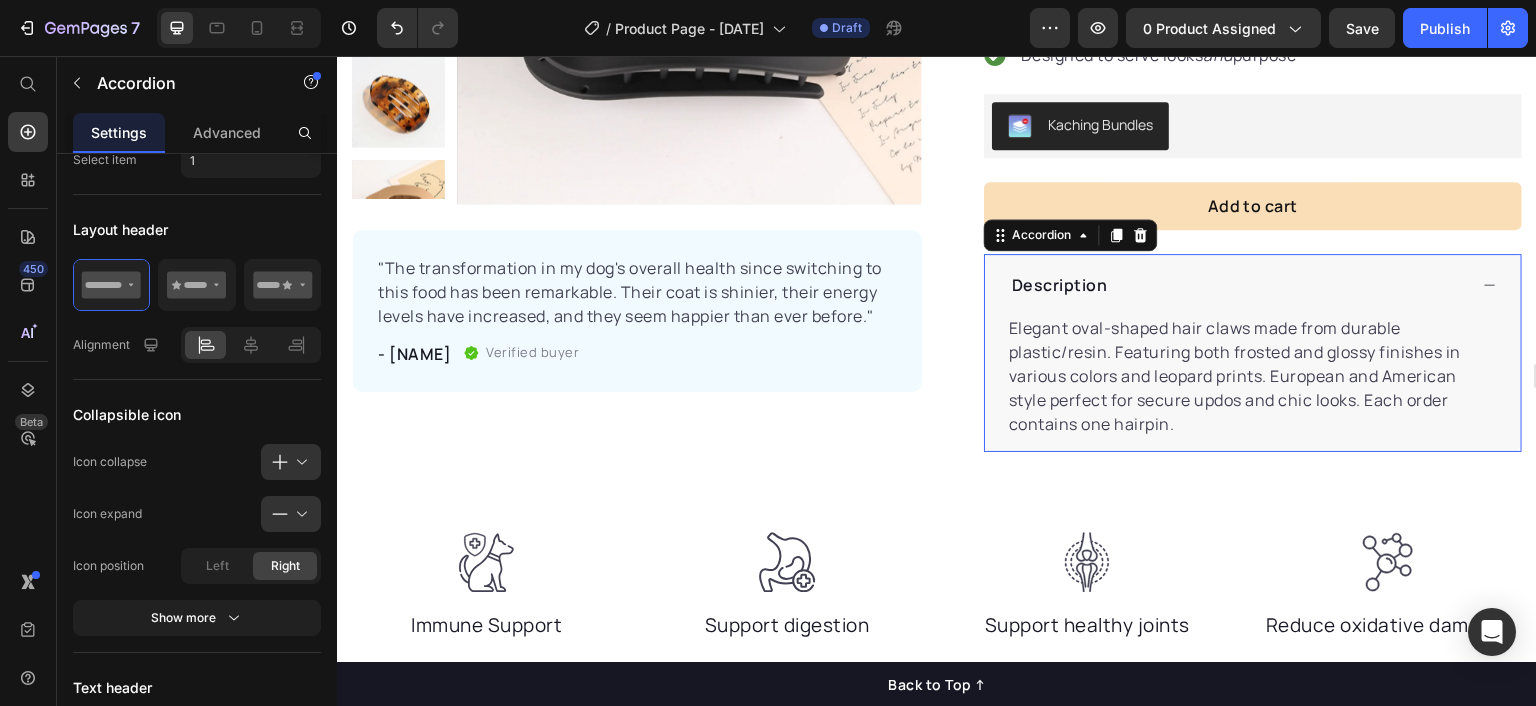 scroll, scrollTop: 0, scrollLeft: 0, axis: both 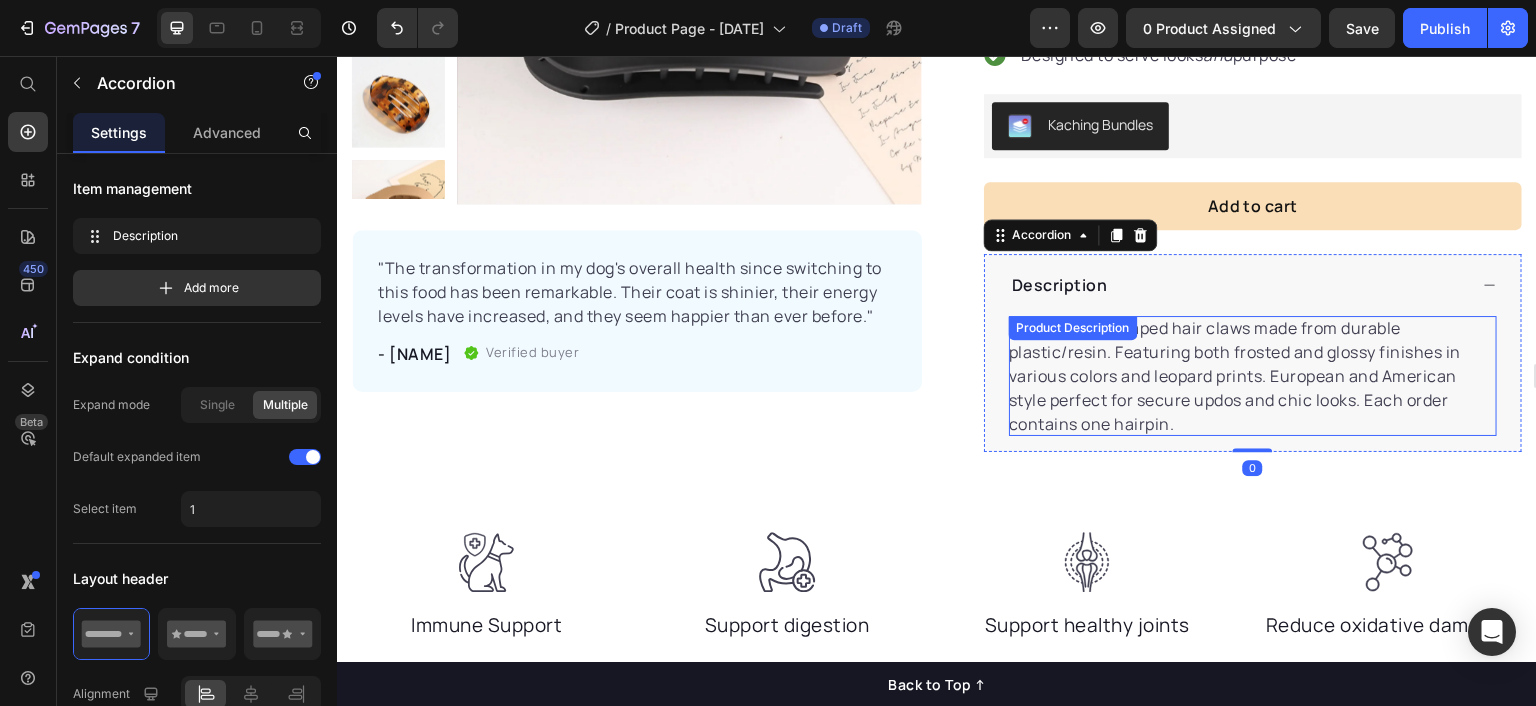 click on "Elegant oval-shaped hair claws made from durable plastic/resin. Featuring both frosted and glossy finishes in various colors and leopard prints. European and American style perfect for secure updos and chic looks. Each order contains one hairpin." at bounding box center [1235, 376] 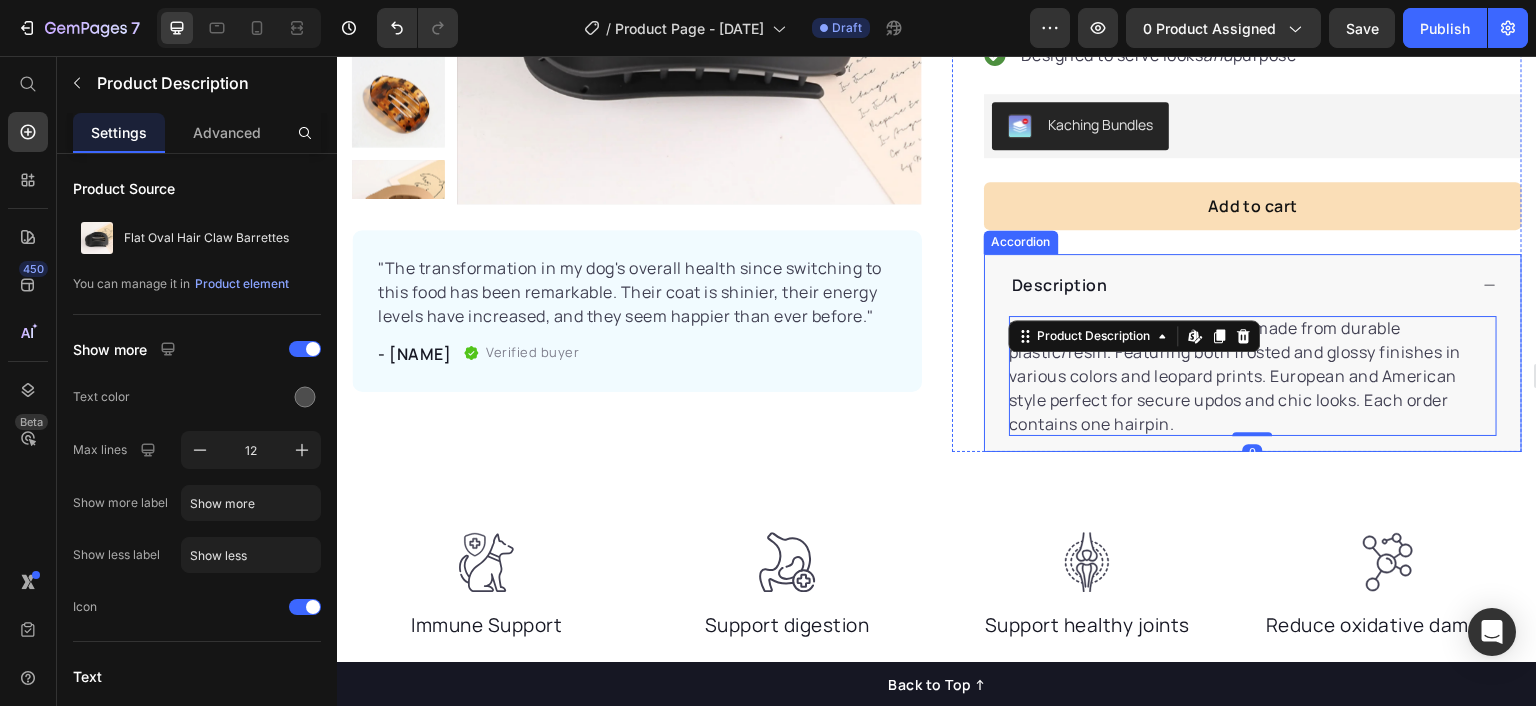 click on "Description" at bounding box center (1238, 285) 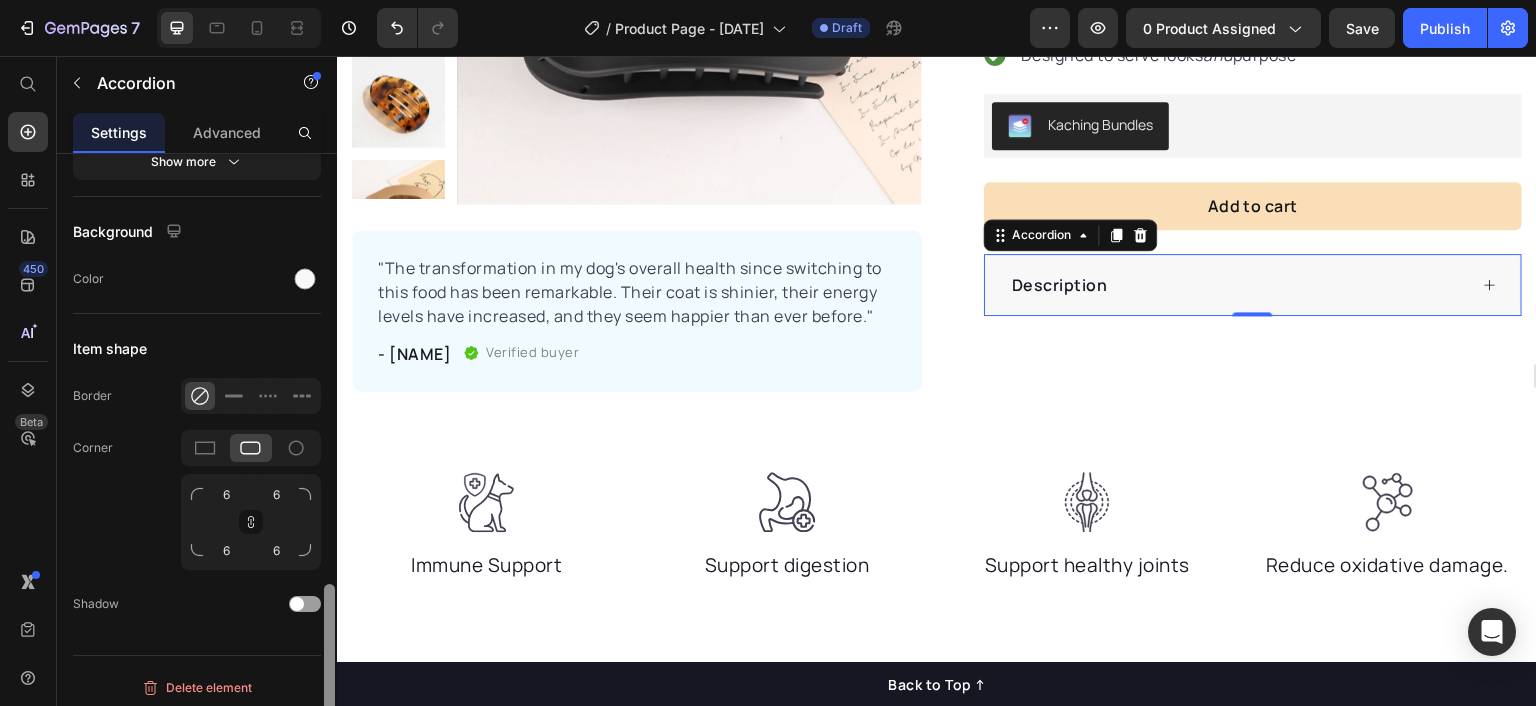 scroll, scrollTop: 1676, scrollLeft: 0, axis: vertical 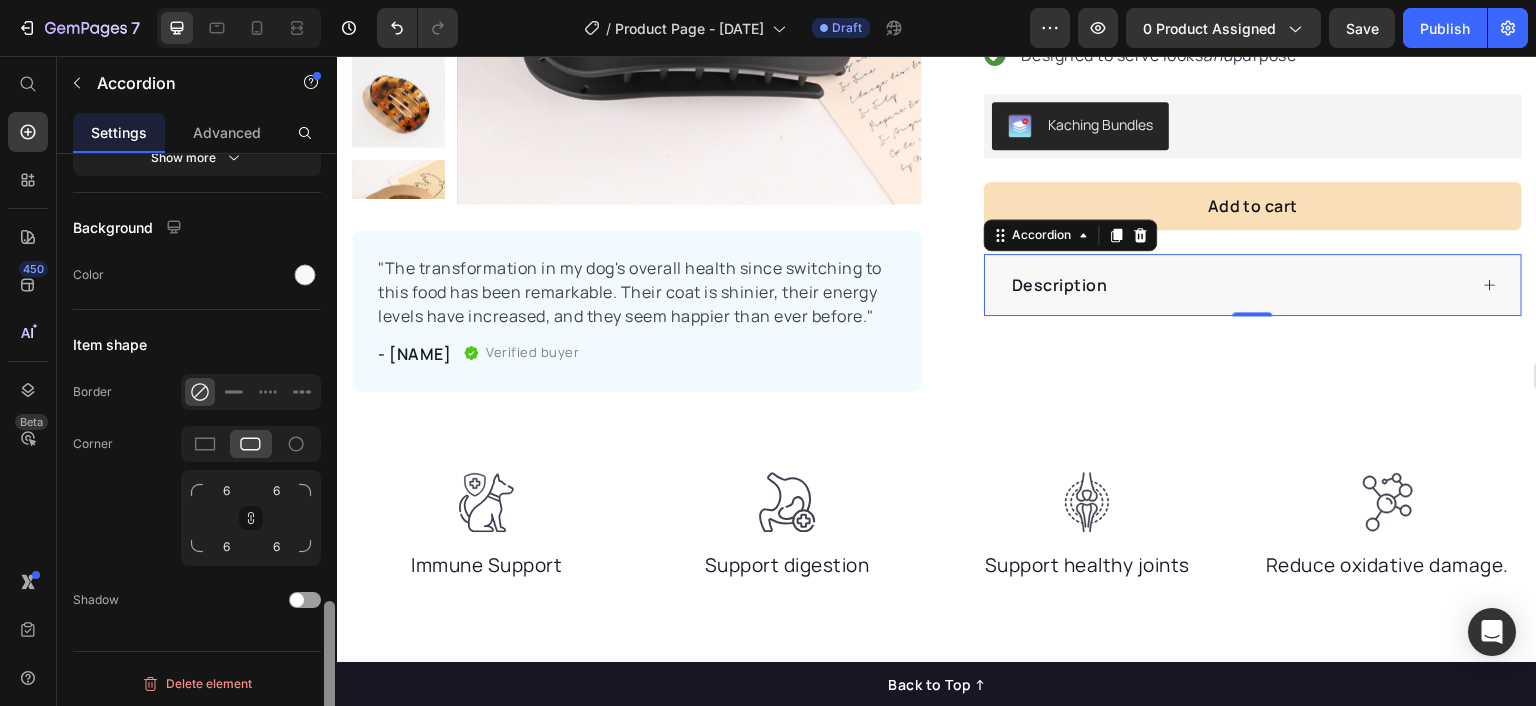 drag, startPoint x: 327, startPoint y: 301, endPoint x: 297, endPoint y: 776, distance: 475.9464 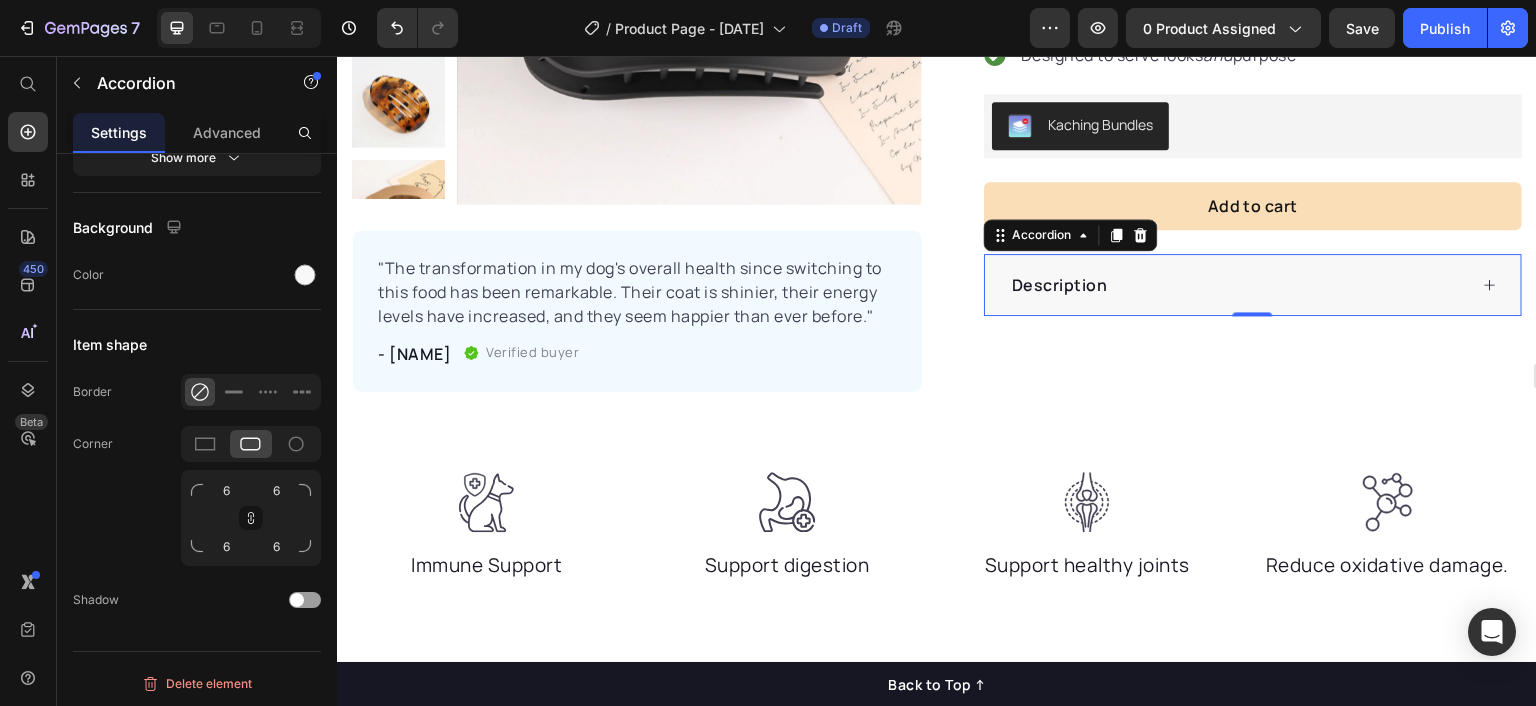 click 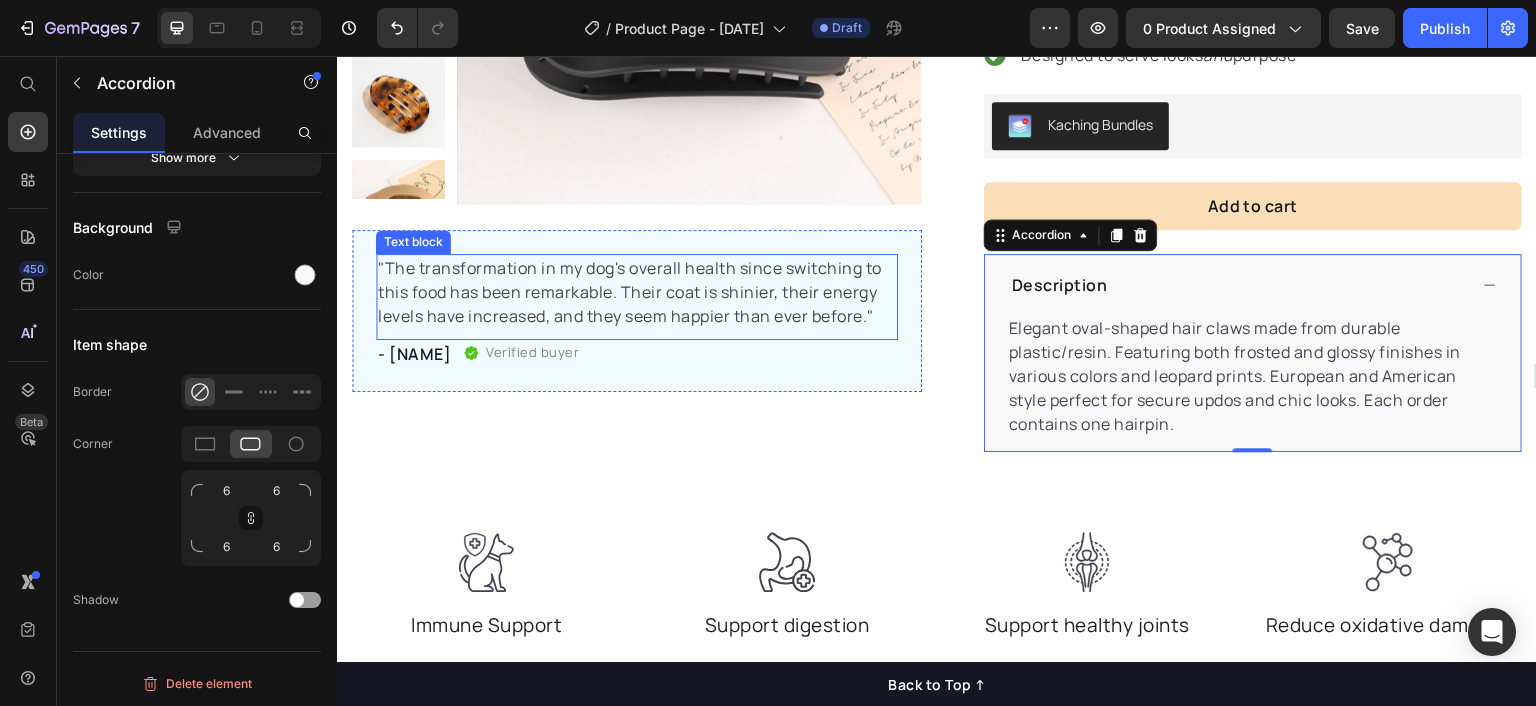 click on ""The transformation in my dog's overall health since switching to this food has been remarkable. Their coat is shinier, their energy levels have increased, and they seem happier than ever before."" at bounding box center (637, 292) 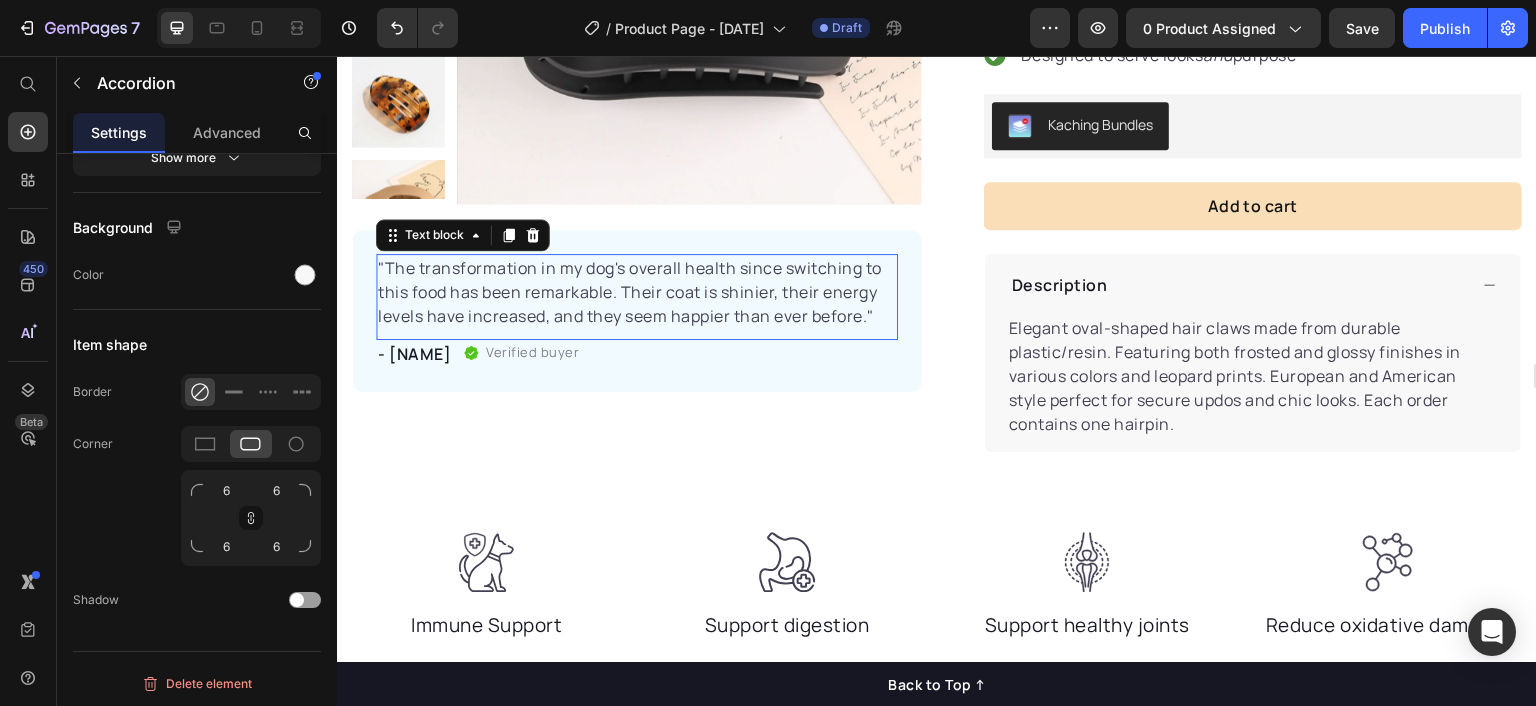 scroll, scrollTop: 0, scrollLeft: 0, axis: both 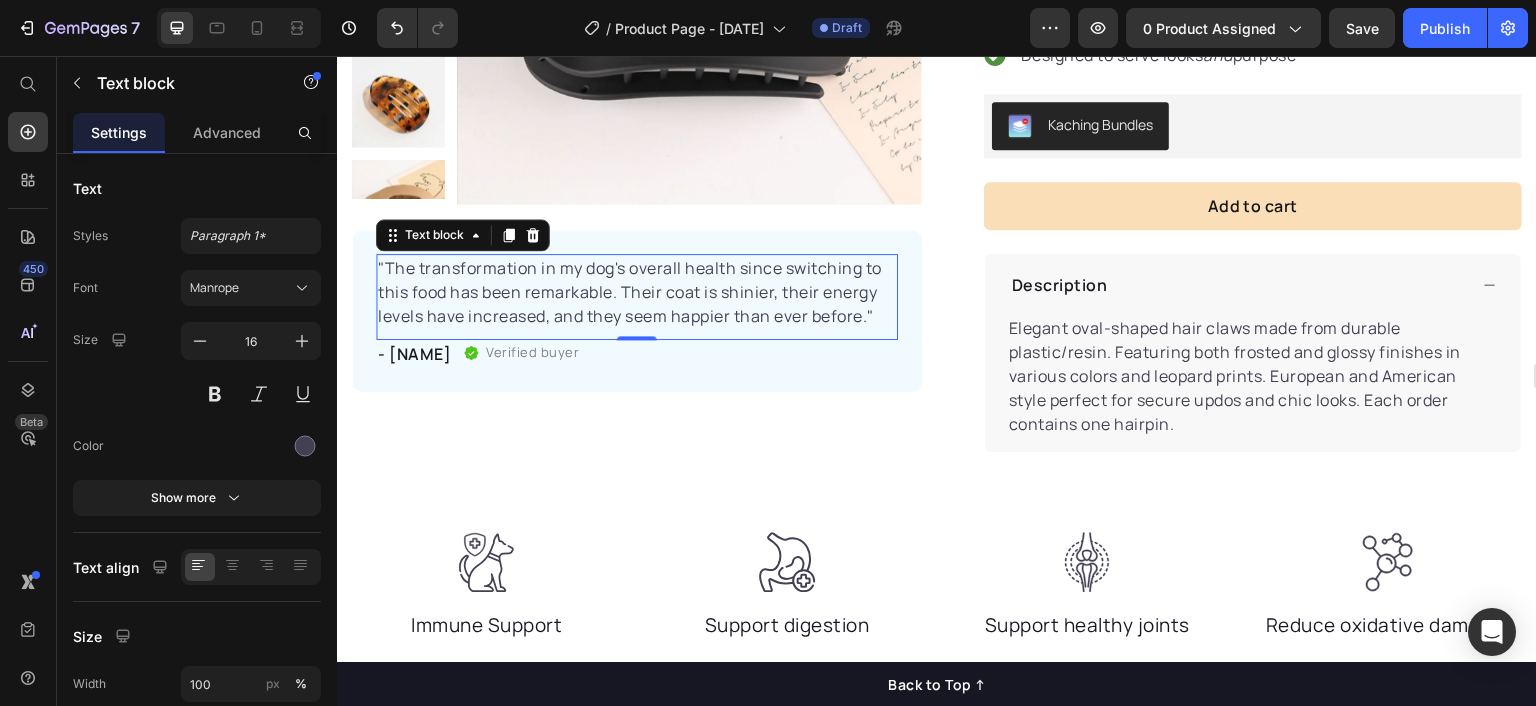 click on ""The transformation in my dog's overall health since switching to this food has been remarkable. Their coat is shinier, their energy levels have increased, and they seem happier than ever before."" at bounding box center (637, 292) 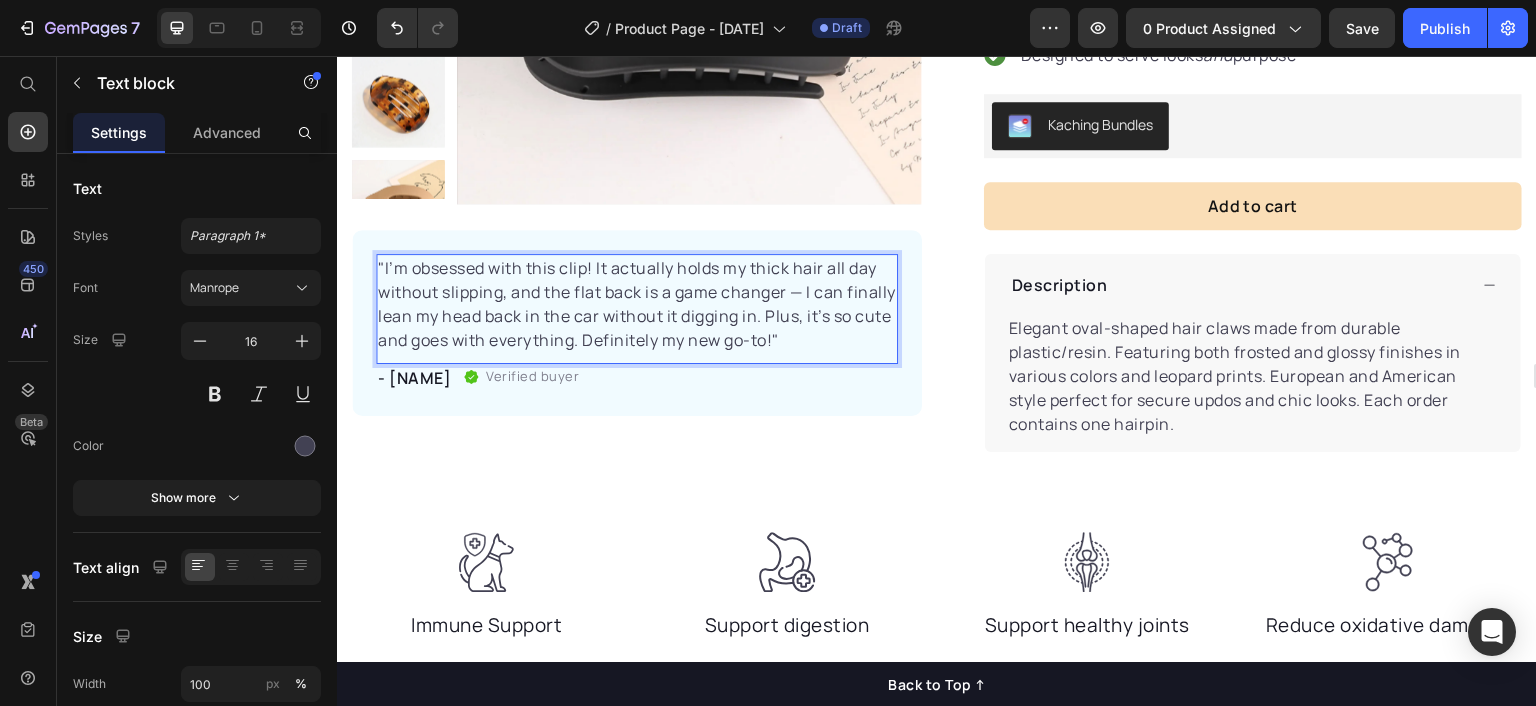 click on ""I’m obsessed with this clip! It actually holds my thick hair all day without slipping, and the flat back is a game changer — I can finally lean my head back in the car without it digging in. Plus, it’s so cute and goes with everything. Definitely my new go-to!"" at bounding box center (637, 304) 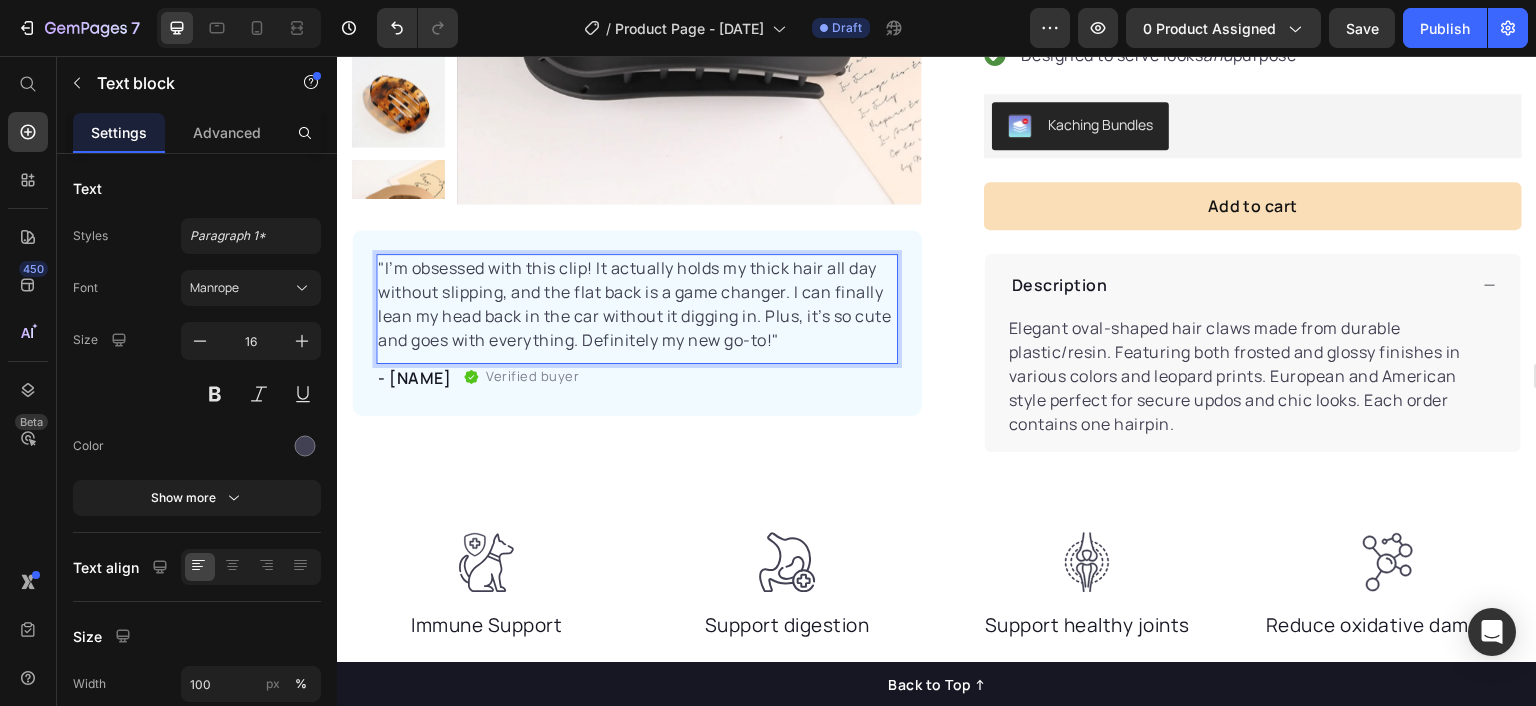 click on ""I’m obsessed with this clip! It actually holds my thick hair all day without slipping, and the flat back is a game changer. I can finally lean my head back in the car without it digging in. Plus, it’s so cute and goes with everything. Definitely my new go-to!"" at bounding box center [637, 304] 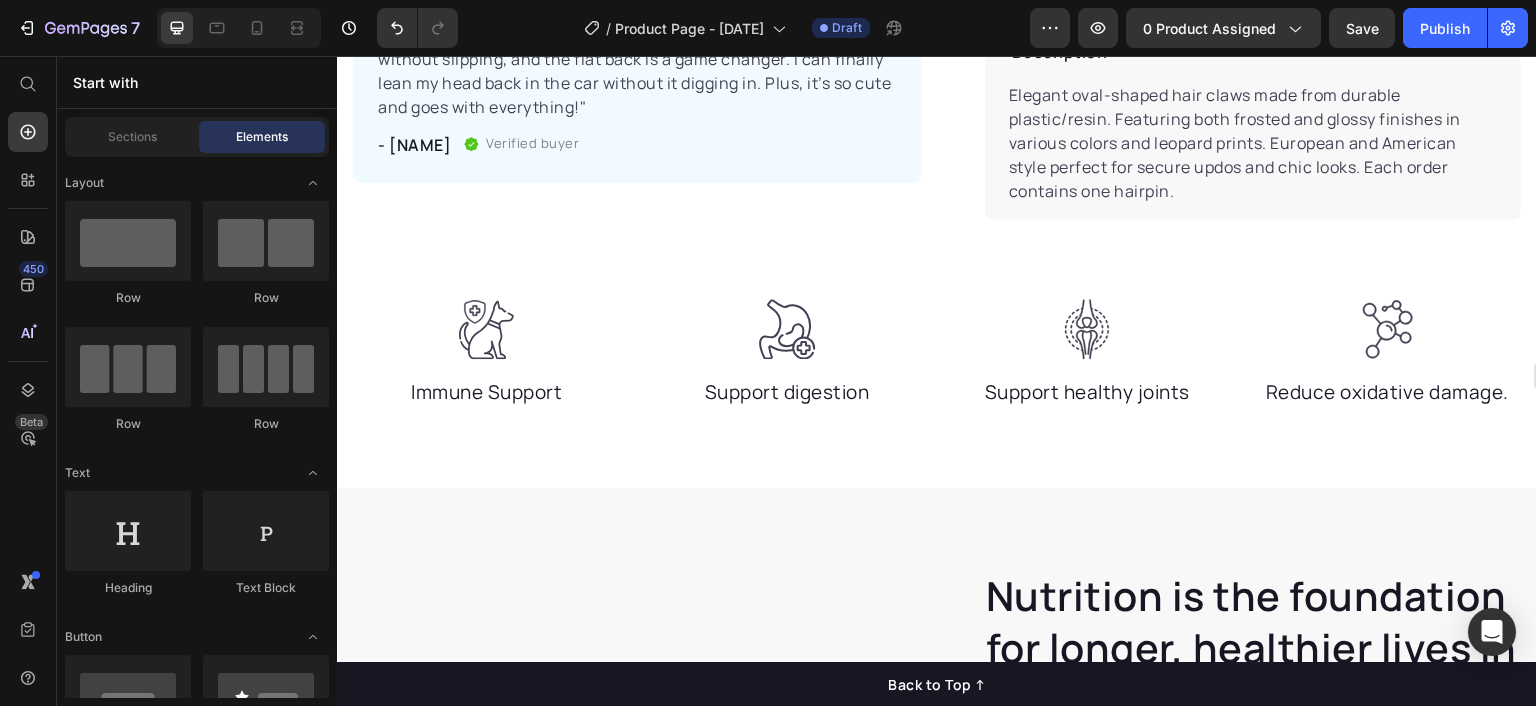 scroll, scrollTop: 759, scrollLeft: 0, axis: vertical 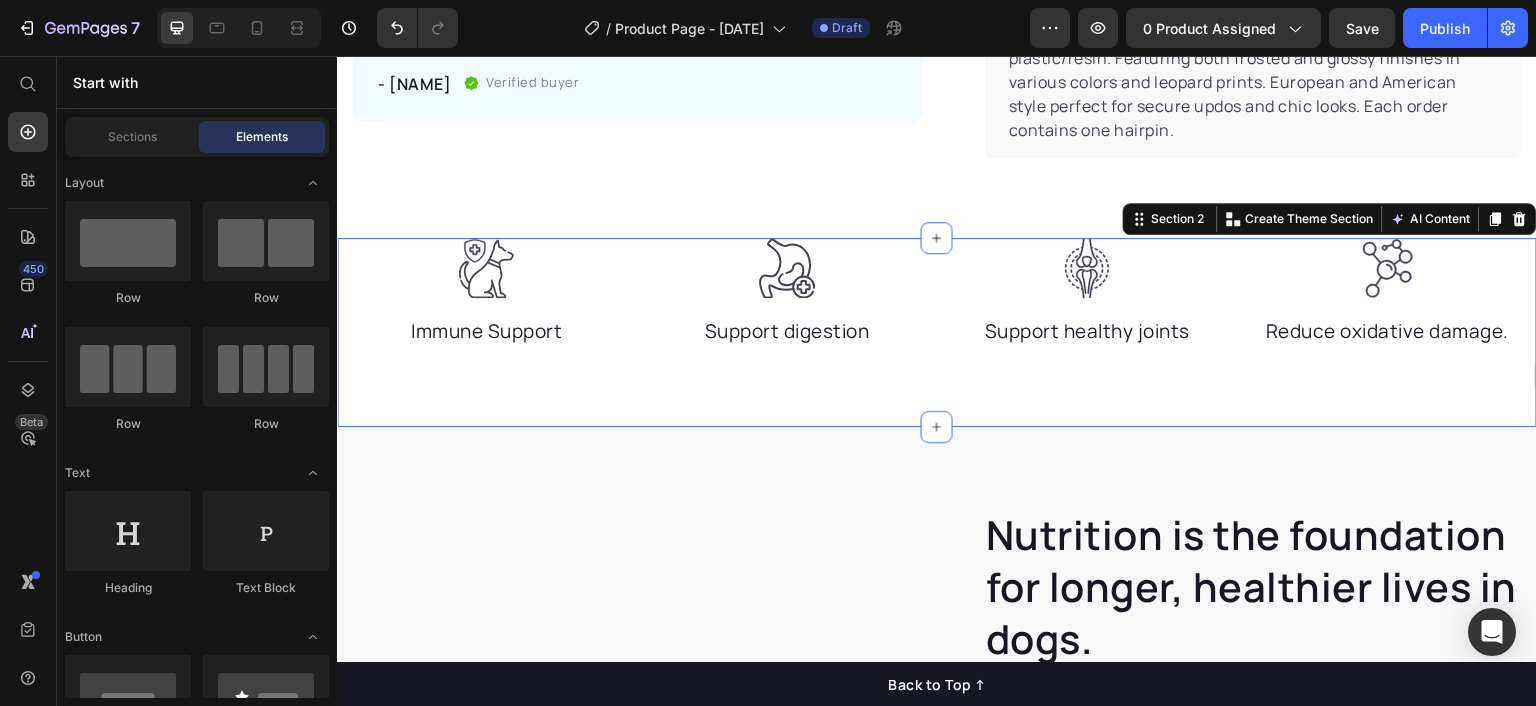 click on "Image Immune Support Text block Image Support digestion Text block Image Support healthy joints Text block Image Reduce oxidative damage. Text block Row Section 2   You can create reusable sections Create Theme Section AI Content Write with GemAI What would you like to describe here? Tone and Voice Persuasive Product Getting products... Show more Generate" at bounding box center [937, 333] 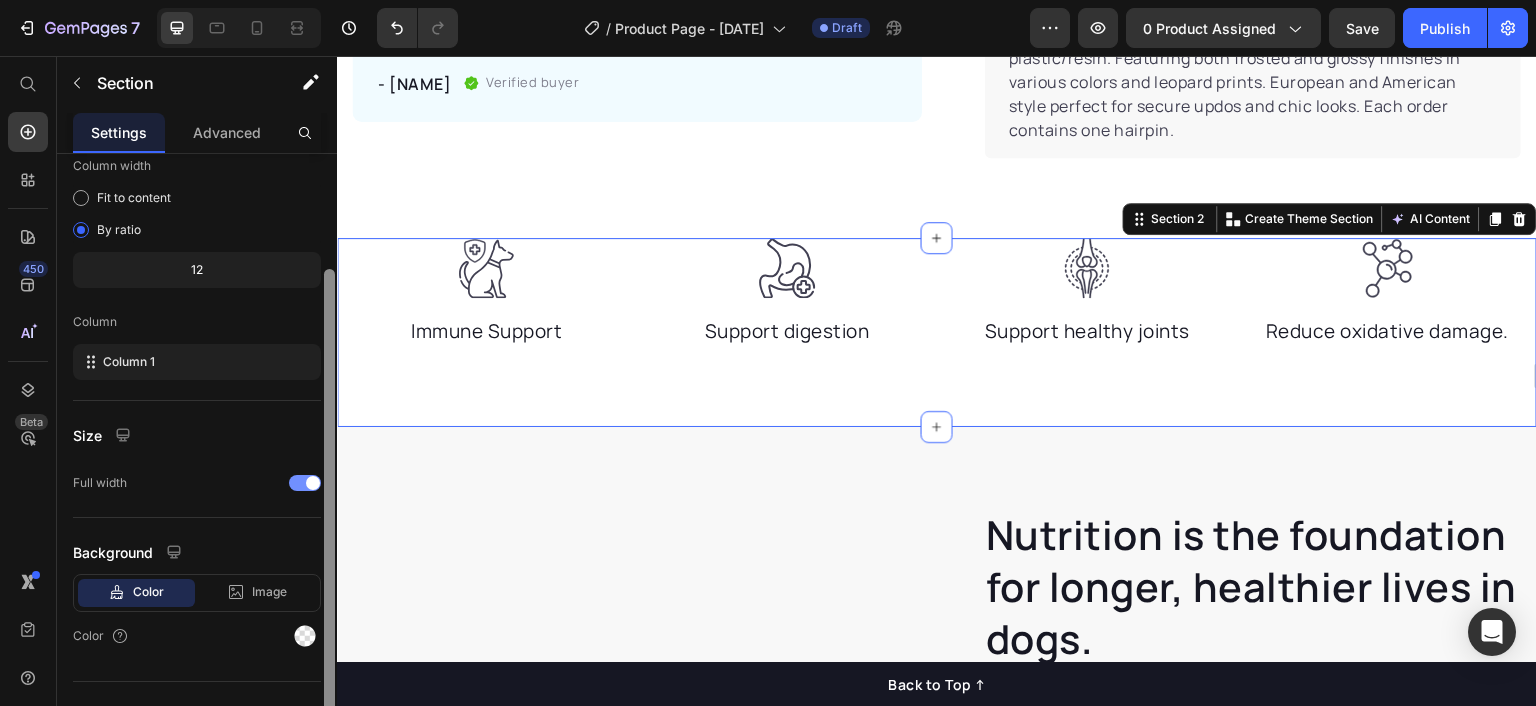 drag, startPoint x: 329, startPoint y: 318, endPoint x: 314, endPoint y: 460, distance: 142.79005 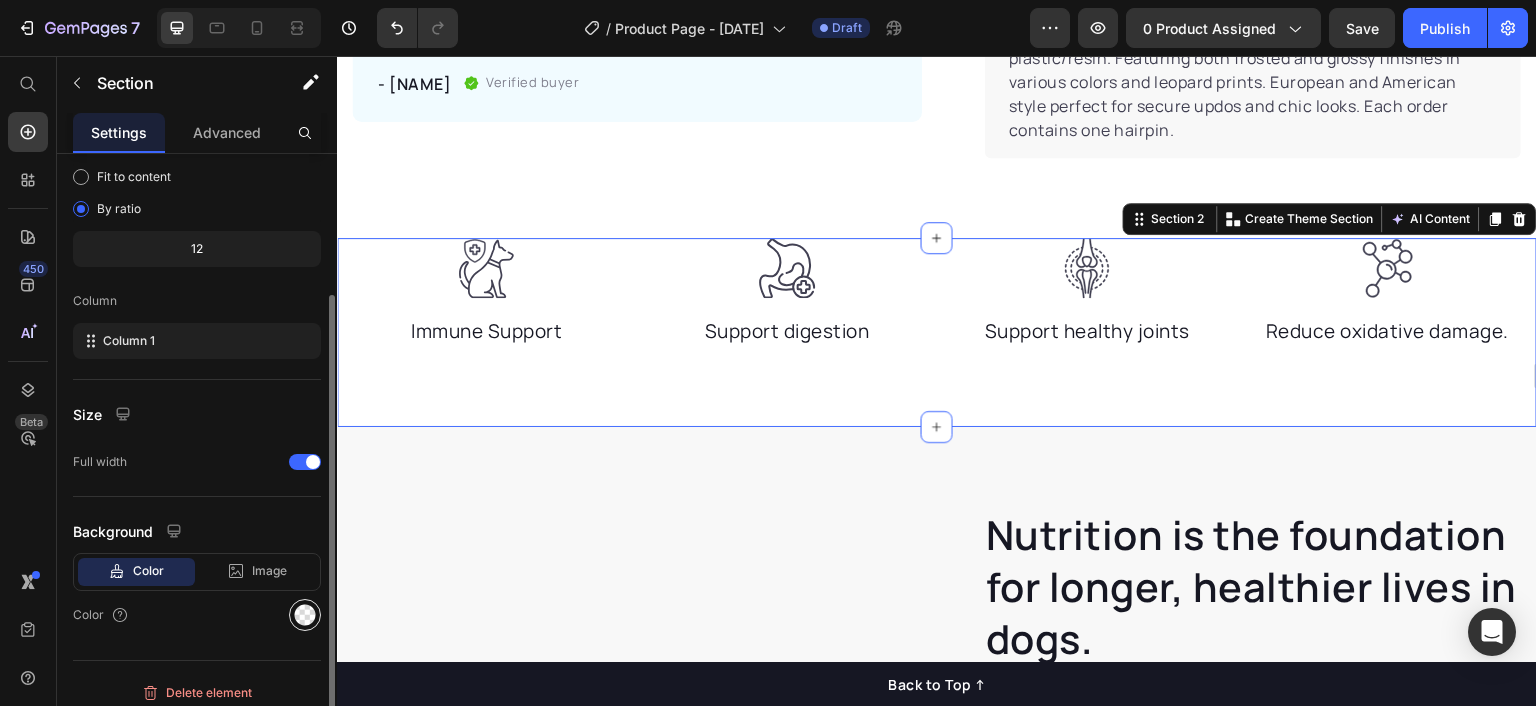 click at bounding box center [305, 615] 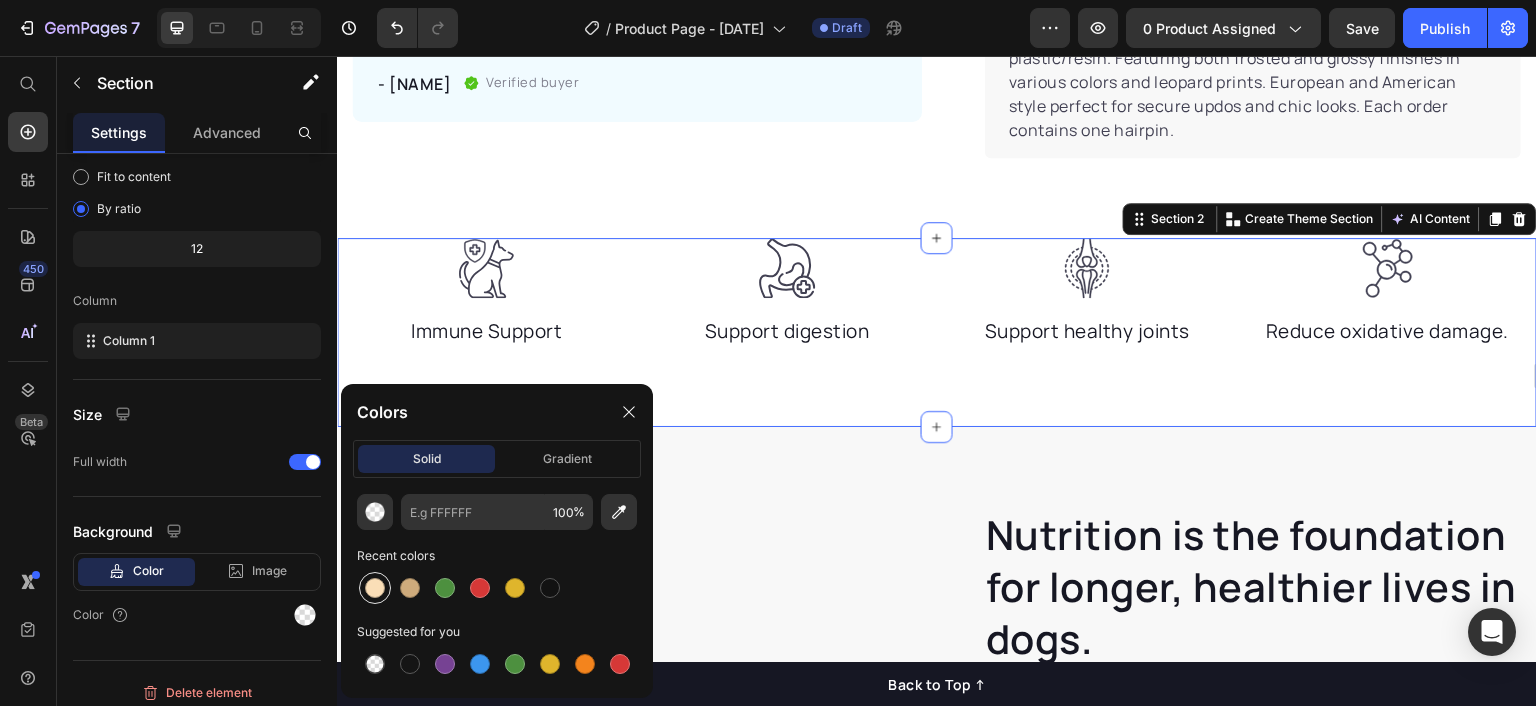 click at bounding box center (375, 588) 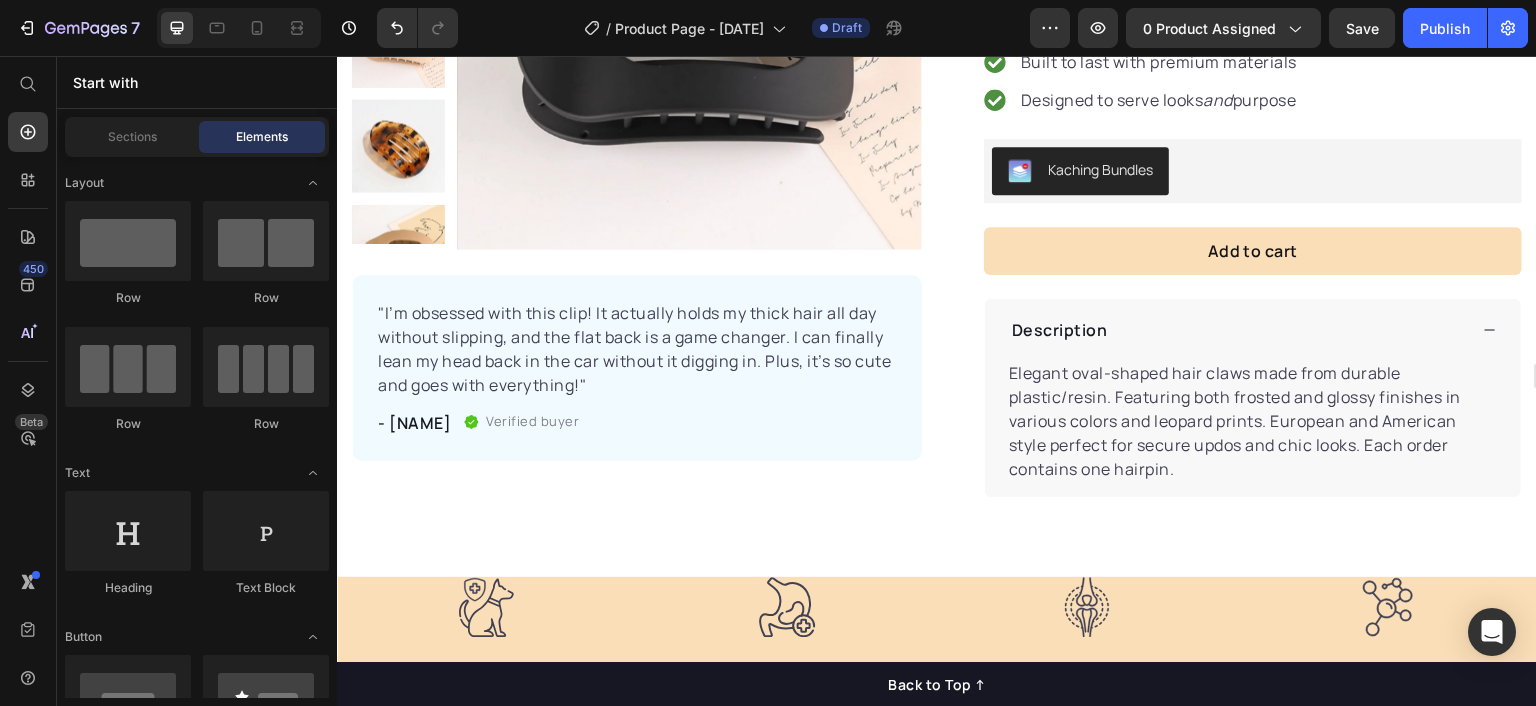 scroll, scrollTop: 409, scrollLeft: 0, axis: vertical 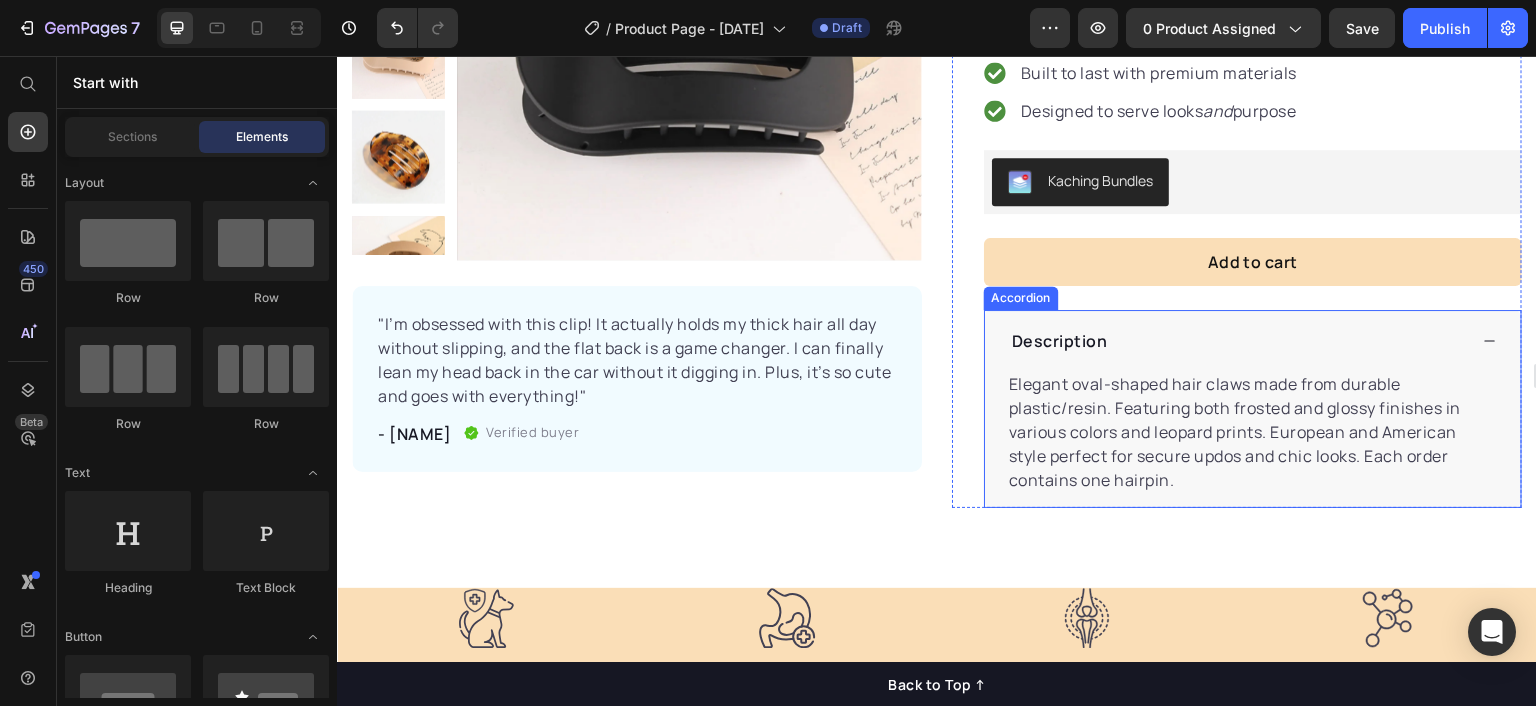 click on "Description" at bounding box center [1238, 341] 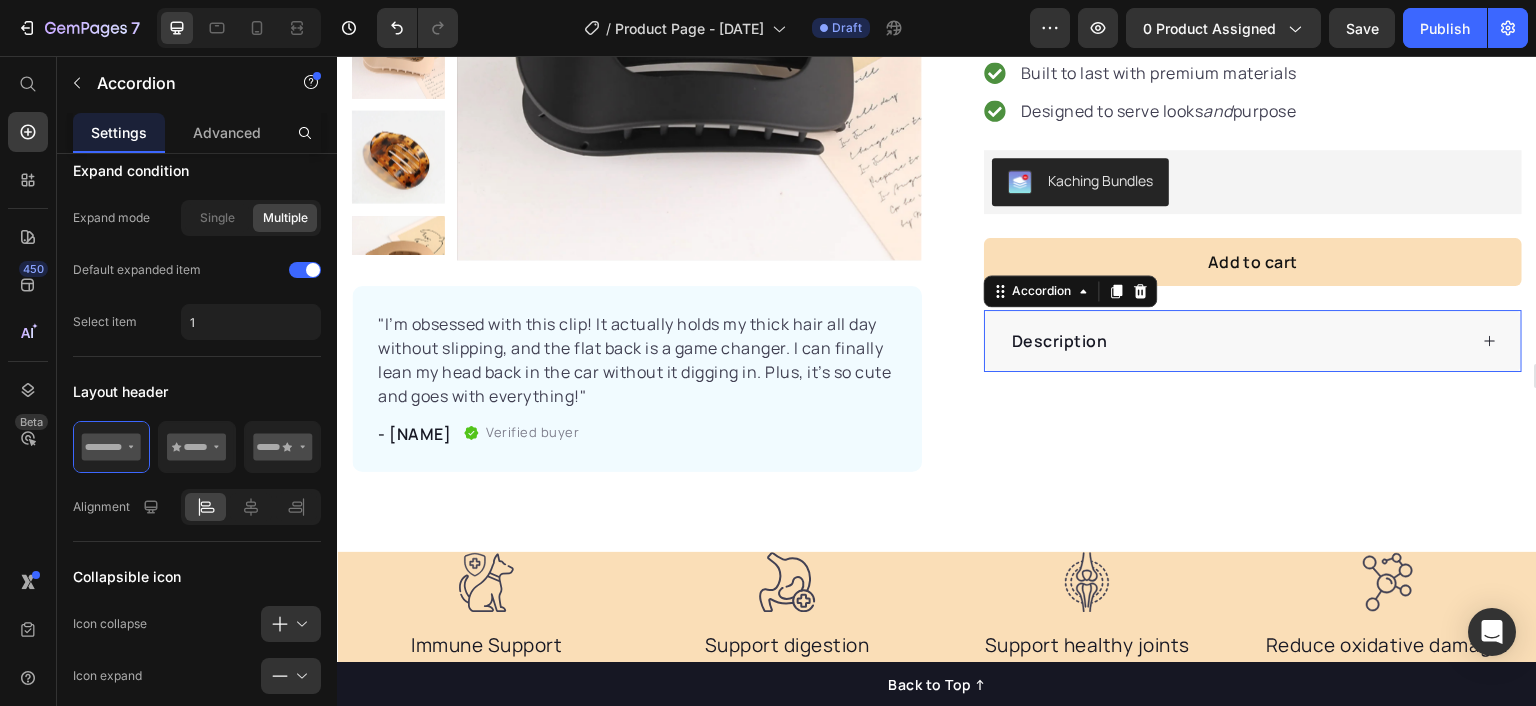 scroll, scrollTop: 0, scrollLeft: 0, axis: both 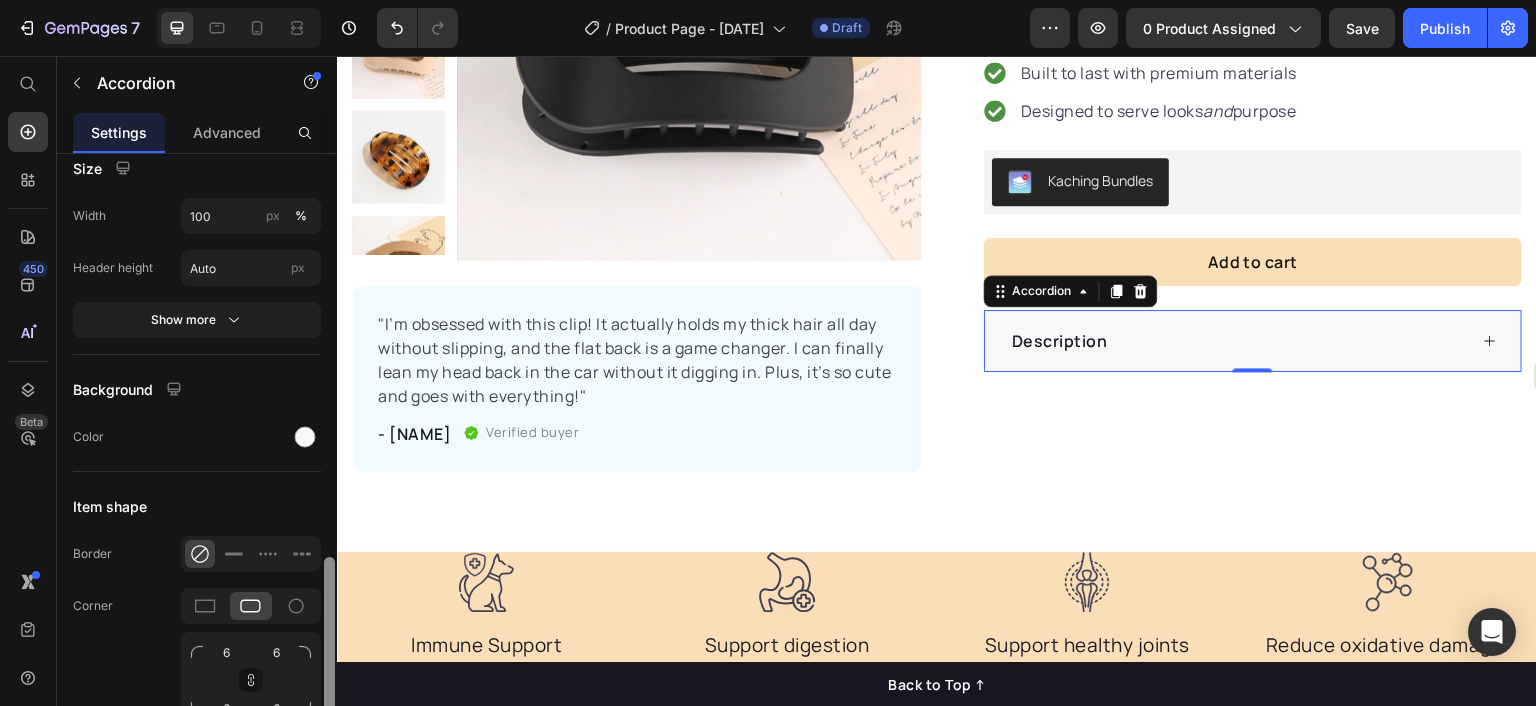 drag, startPoint x: 330, startPoint y: 222, endPoint x: 288, endPoint y: 626, distance: 406.1773 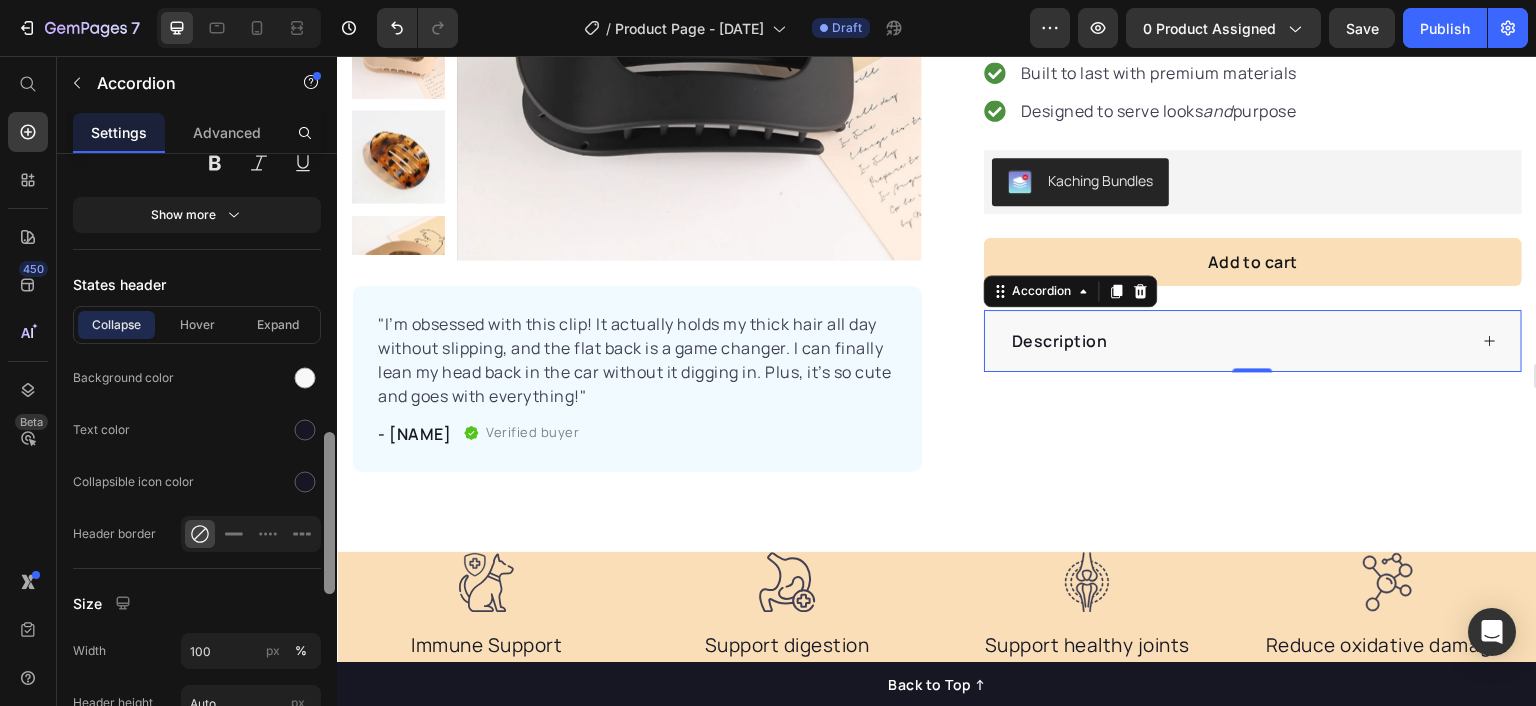 scroll, scrollTop: 1072, scrollLeft: 0, axis: vertical 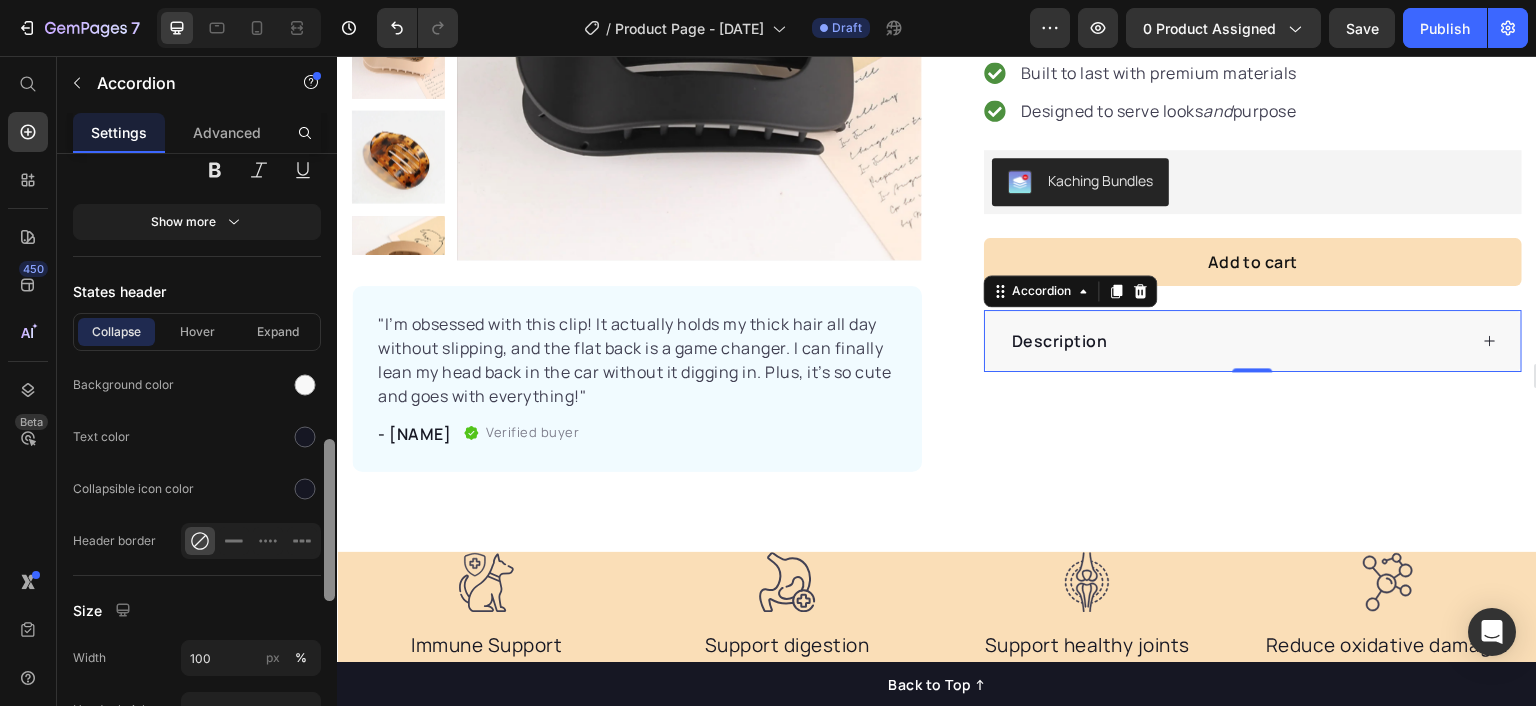 drag, startPoint x: 327, startPoint y: 573, endPoint x: 329, endPoint y: 455, distance: 118.016945 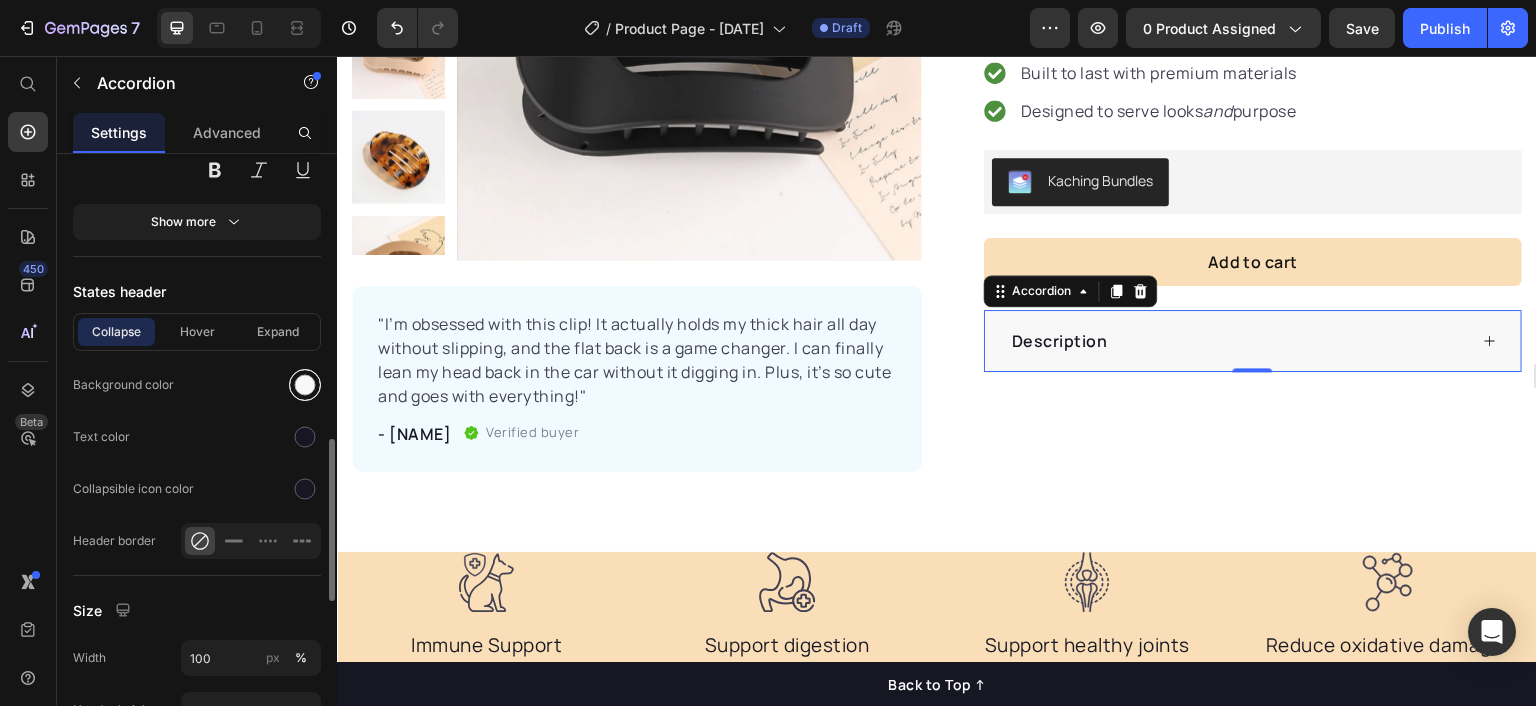 click at bounding box center (305, 385) 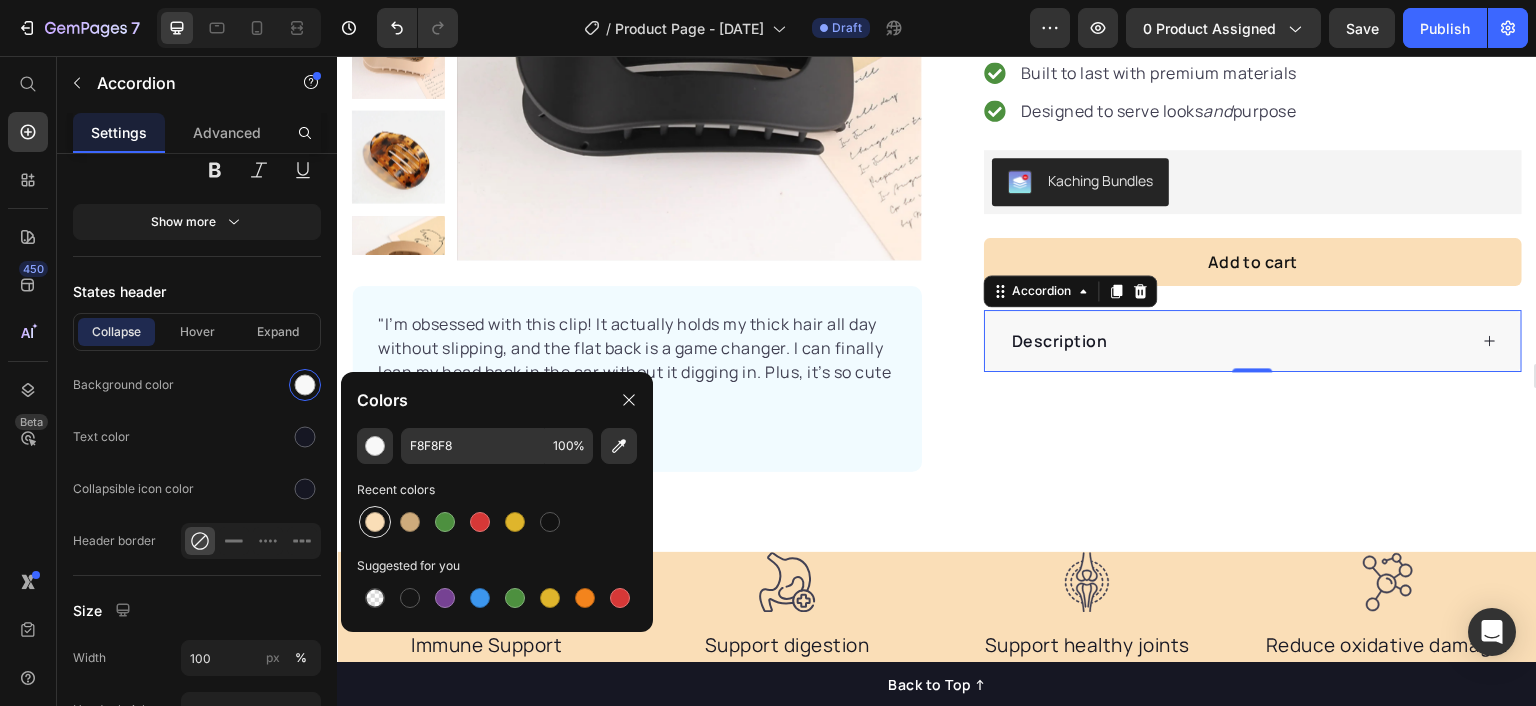 click at bounding box center (375, 522) 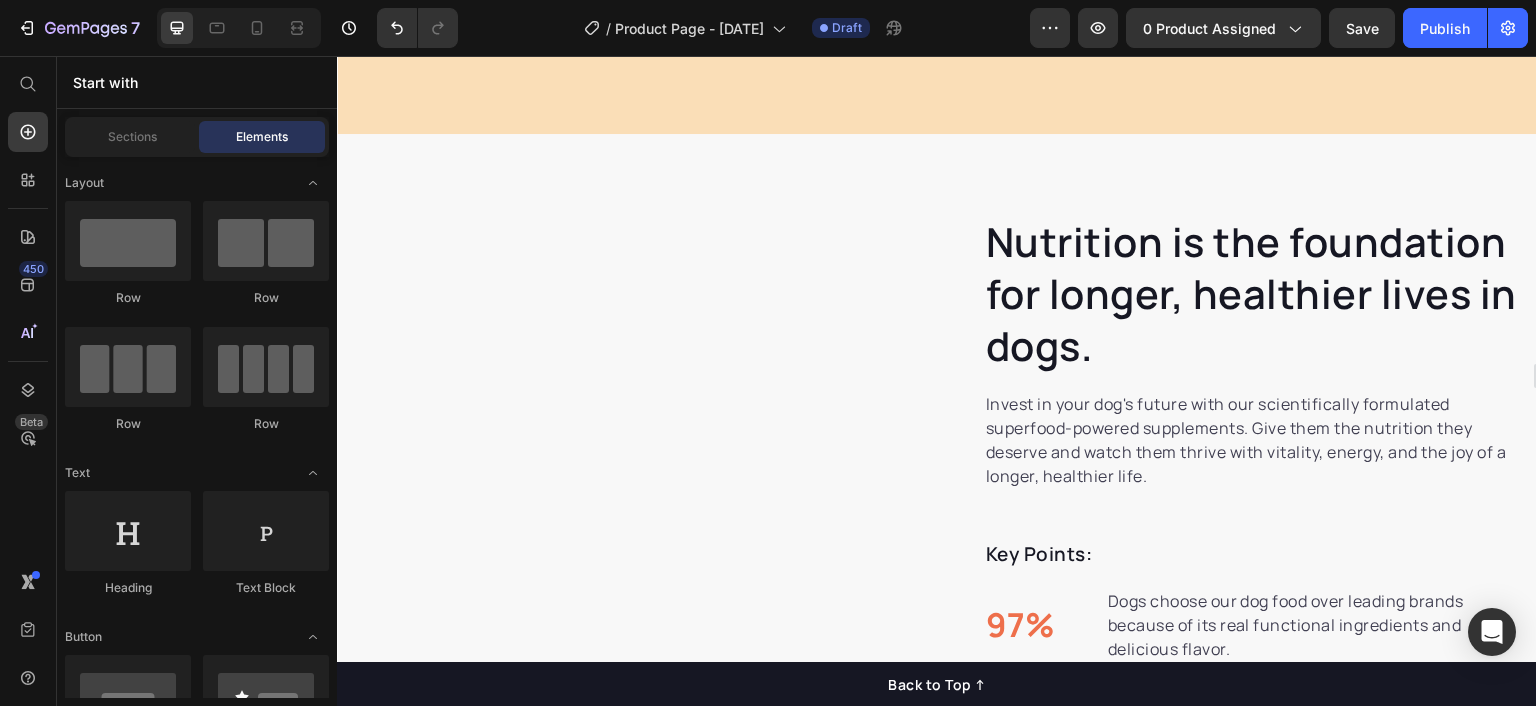 scroll, scrollTop: 1027, scrollLeft: 0, axis: vertical 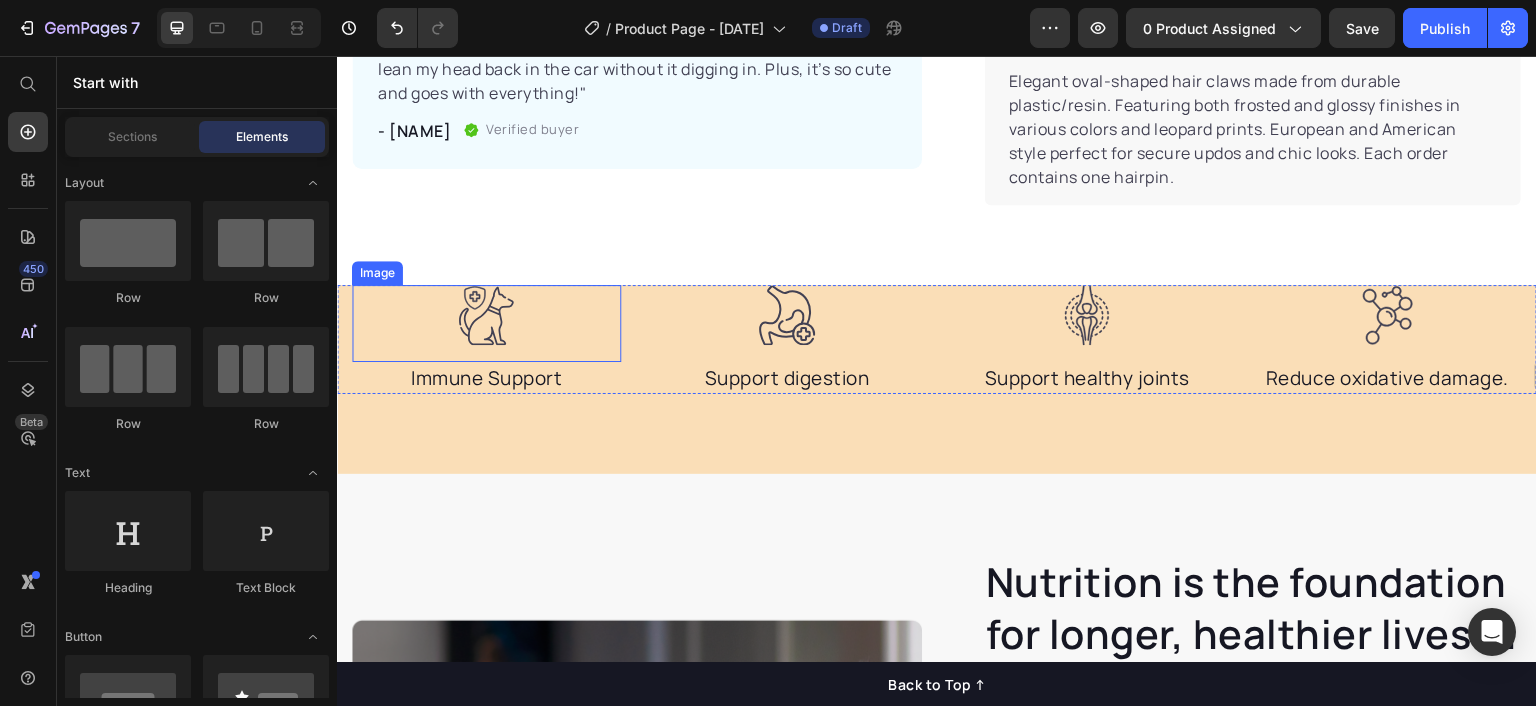 click at bounding box center (486, 323) 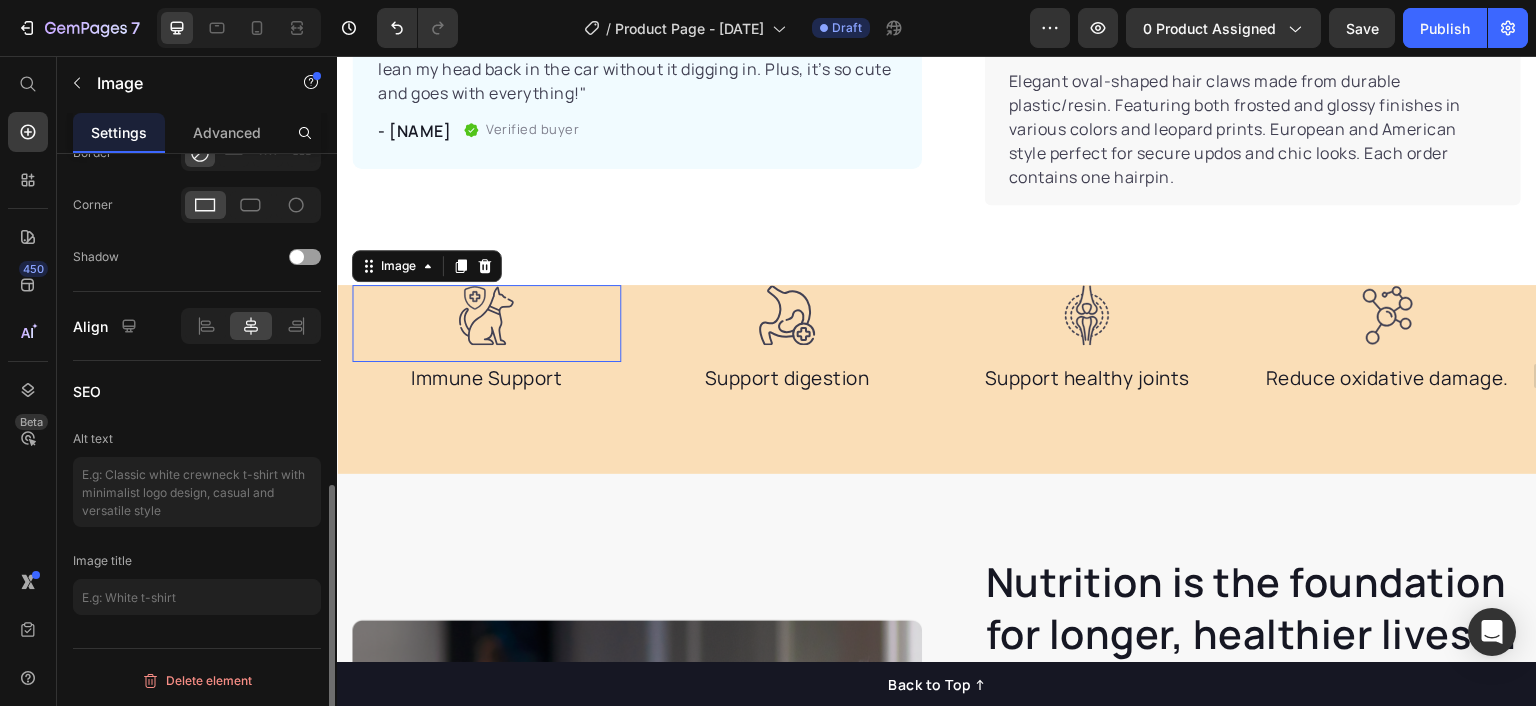 scroll, scrollTop: 0, scrollLeft: 0, axis: both 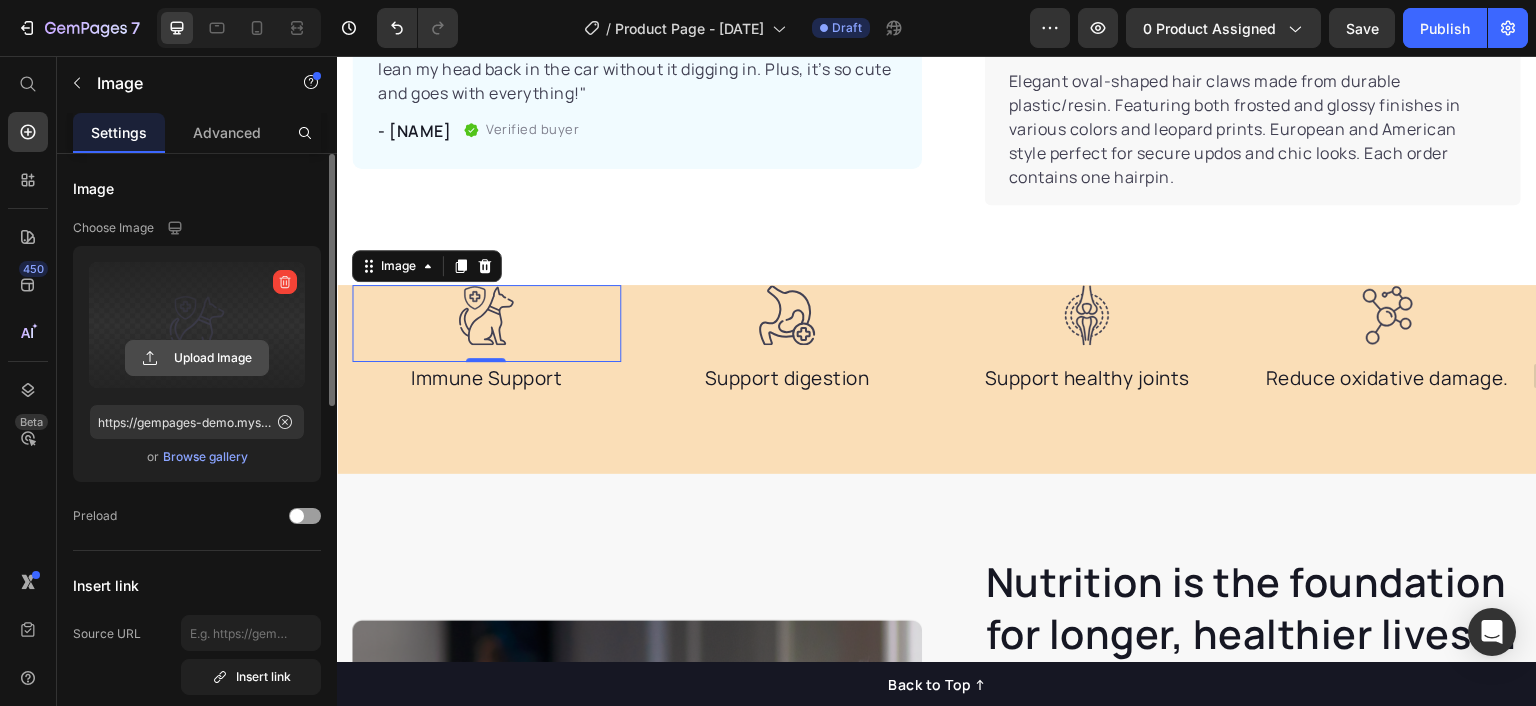 click 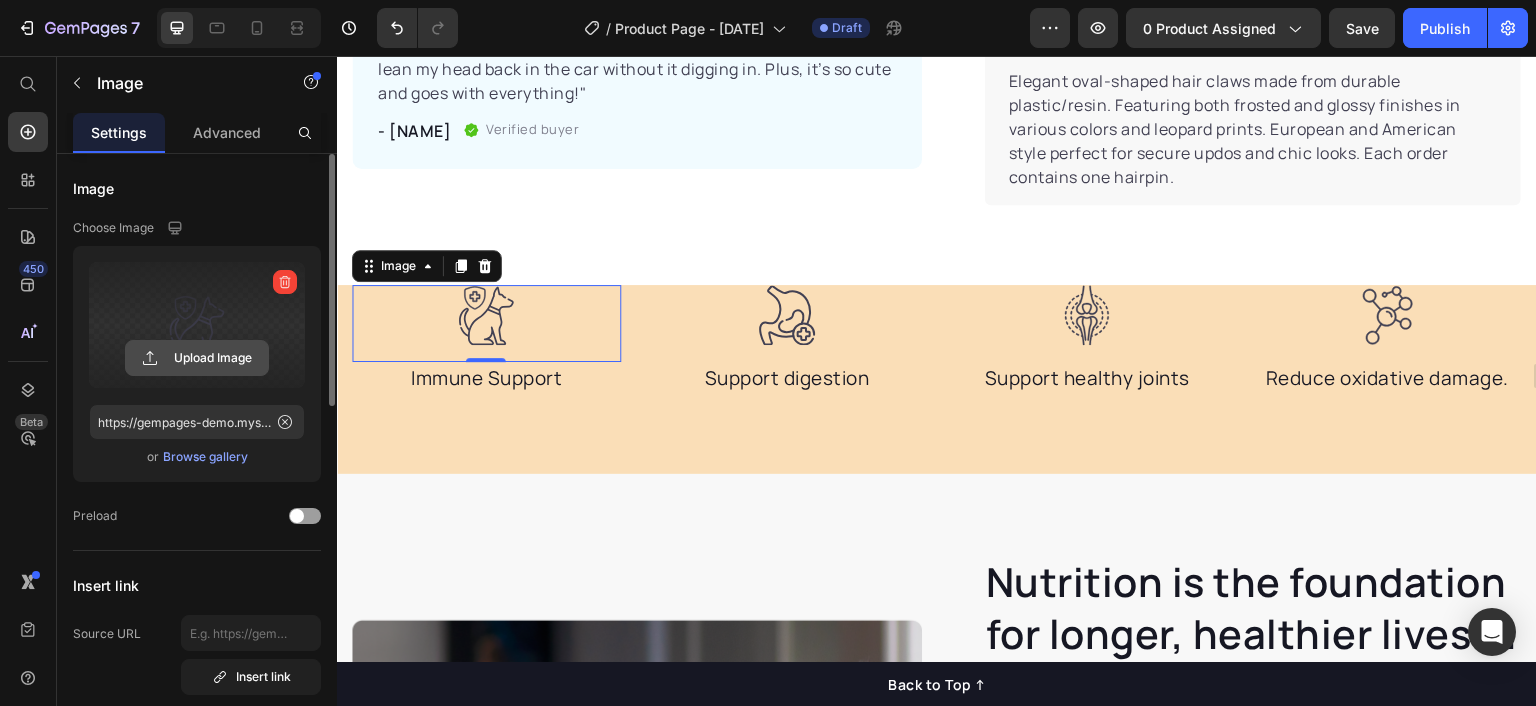 click 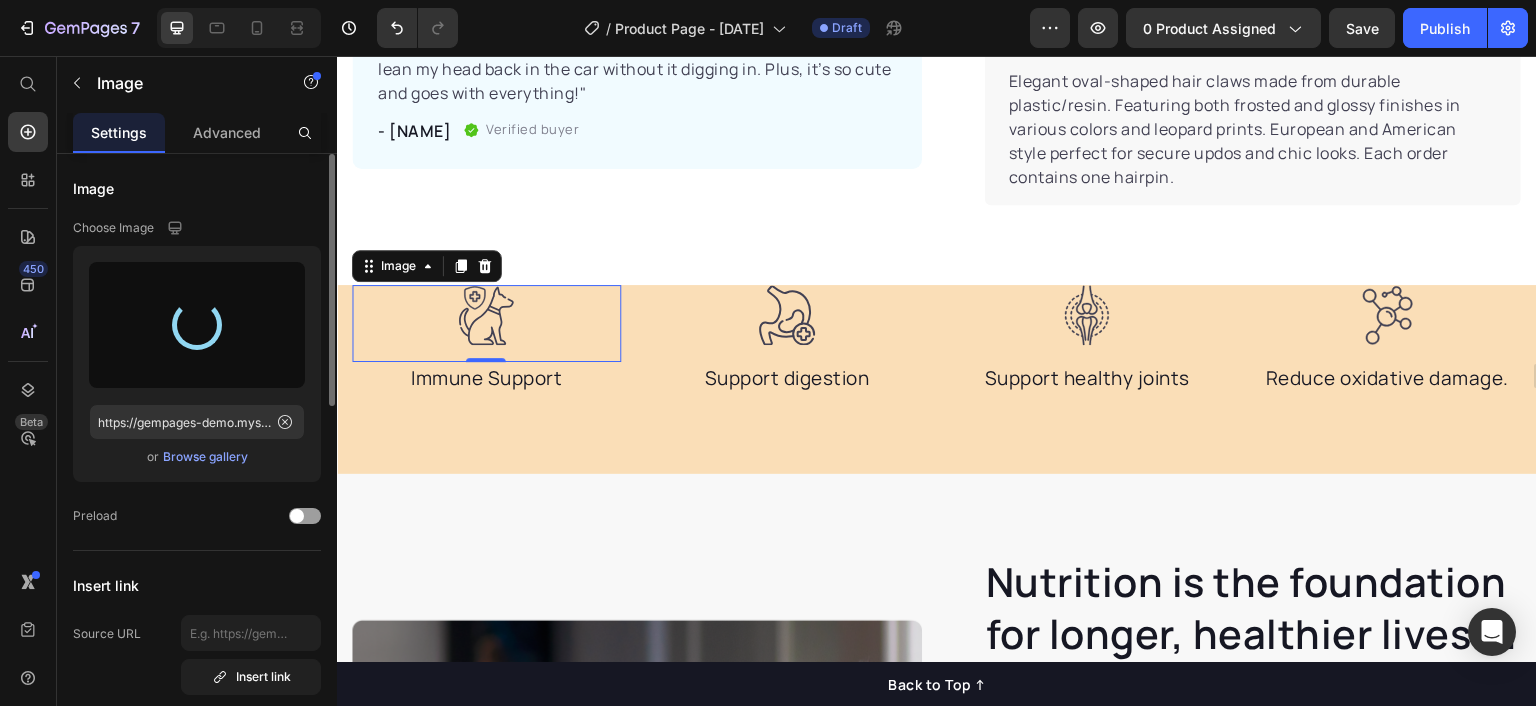 type on "https://cdn.shopify.com/s/files/1/0601/4559/8531/files/gempages_572553615823078215-72570bf2-4425-4a18-8daa-b8178d99170e.png" 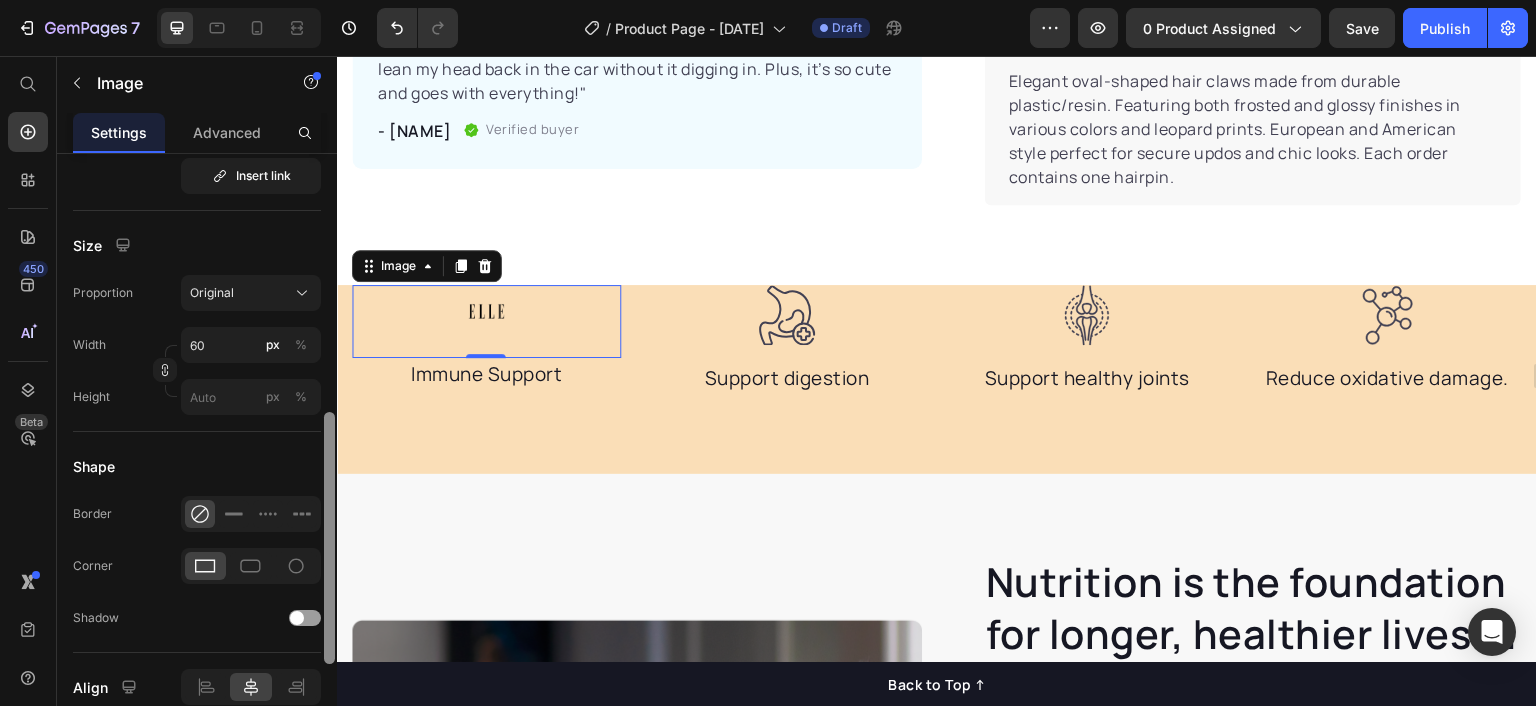 scroll, scrollTop: 468, scrollLeft: 0, axis: vertical 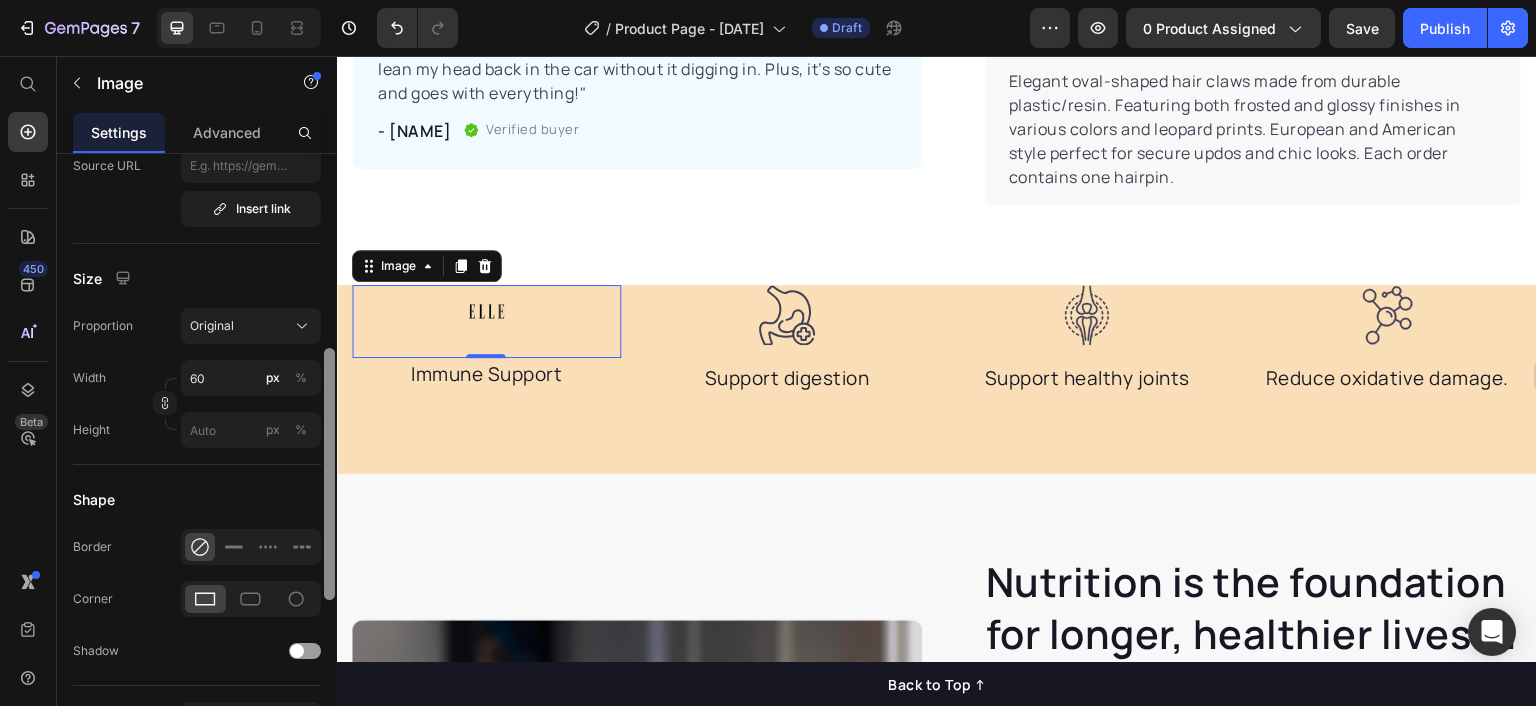 drag, startPoint x: 330, startPoint y: 296, endPoint x: 316, endPoint y: 490, distance: 194.5045 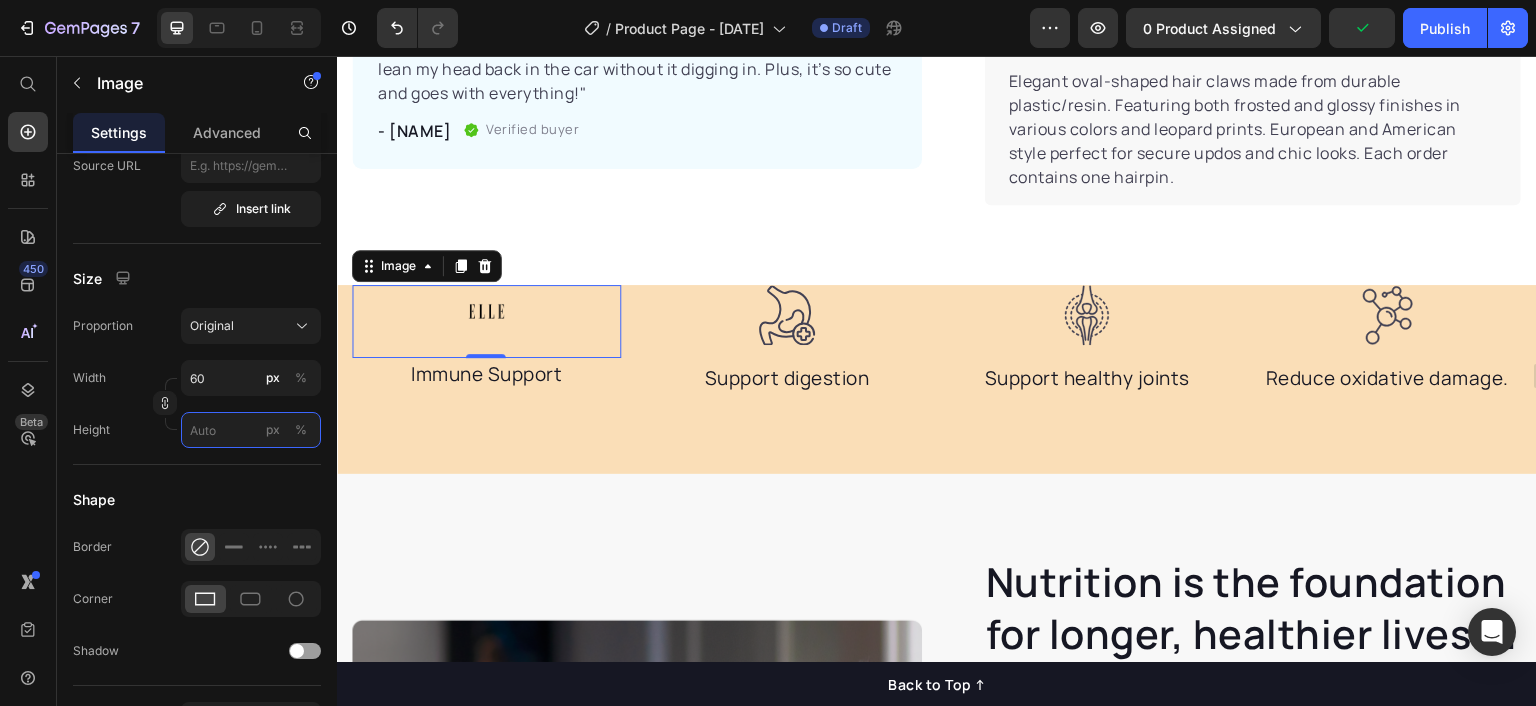 click on "px %" at bounding box center (251, 430) 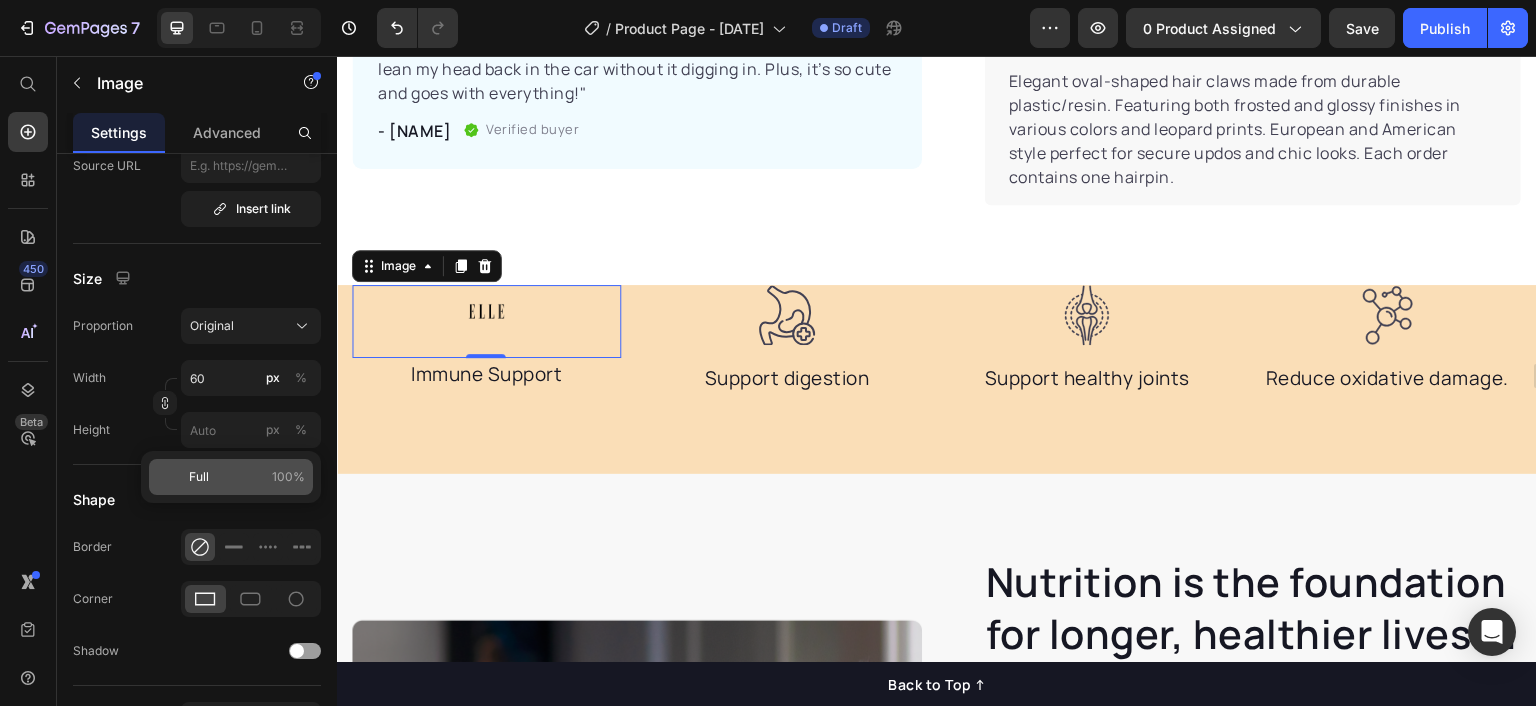 click on "Full 100%" at bounding box center (247, 477) 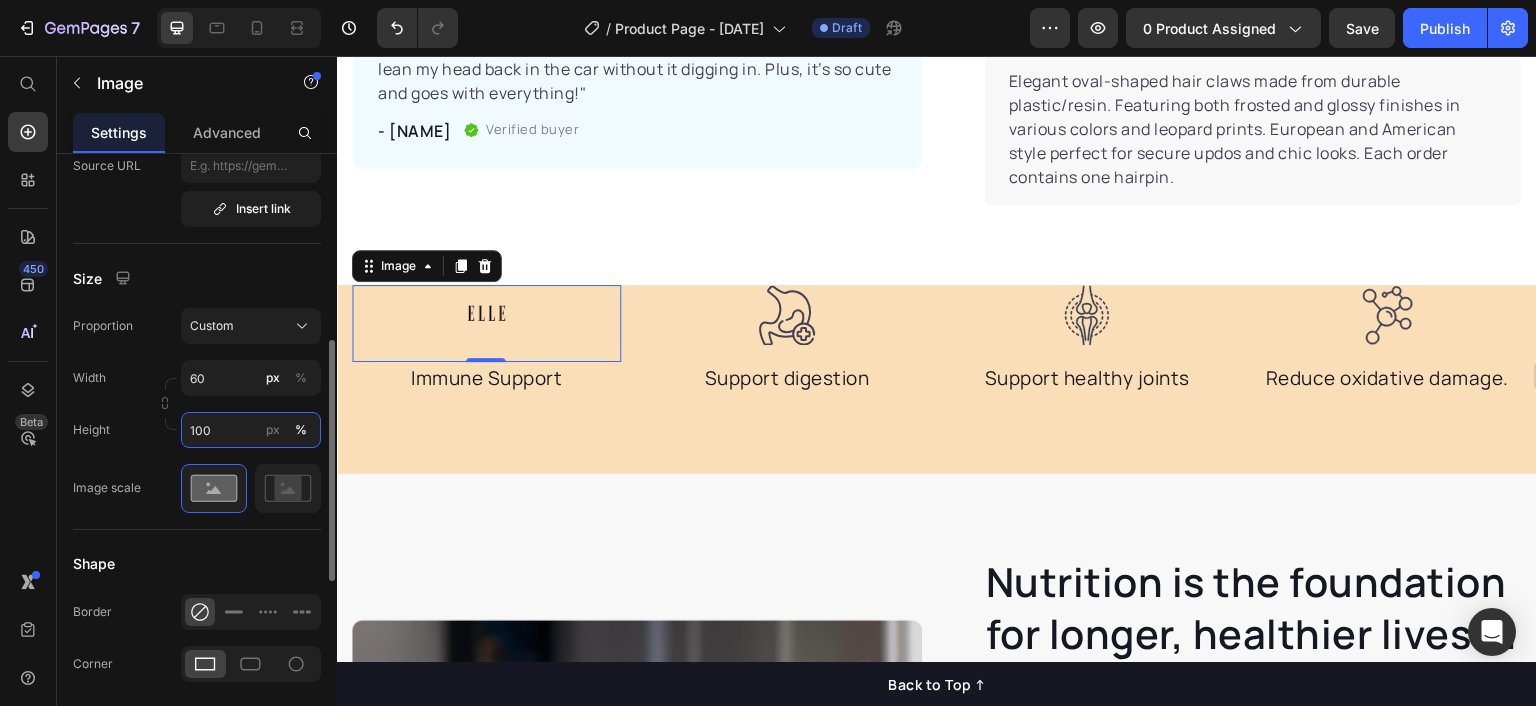 click on "100" at bounding box center [251, 430] 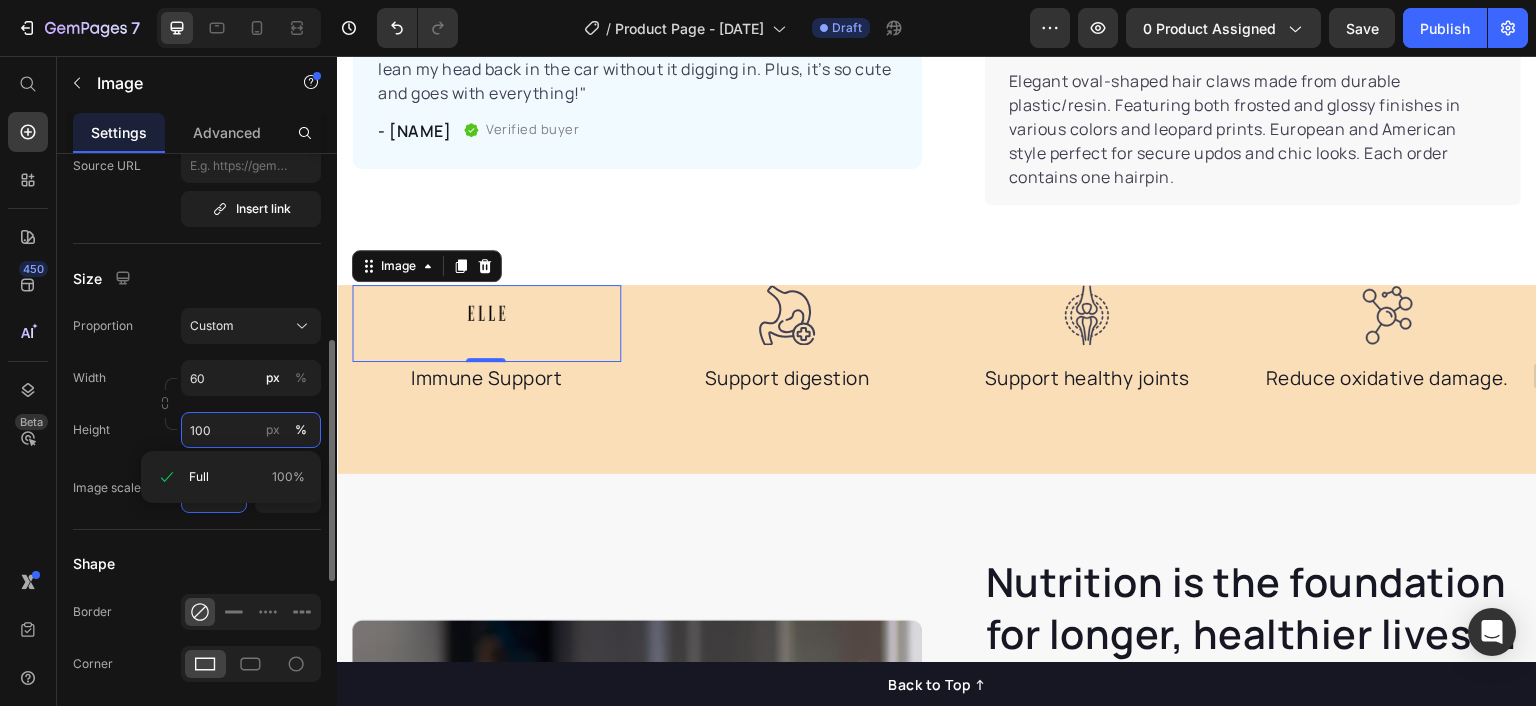 click on "100" at bounding box center (251, 430) 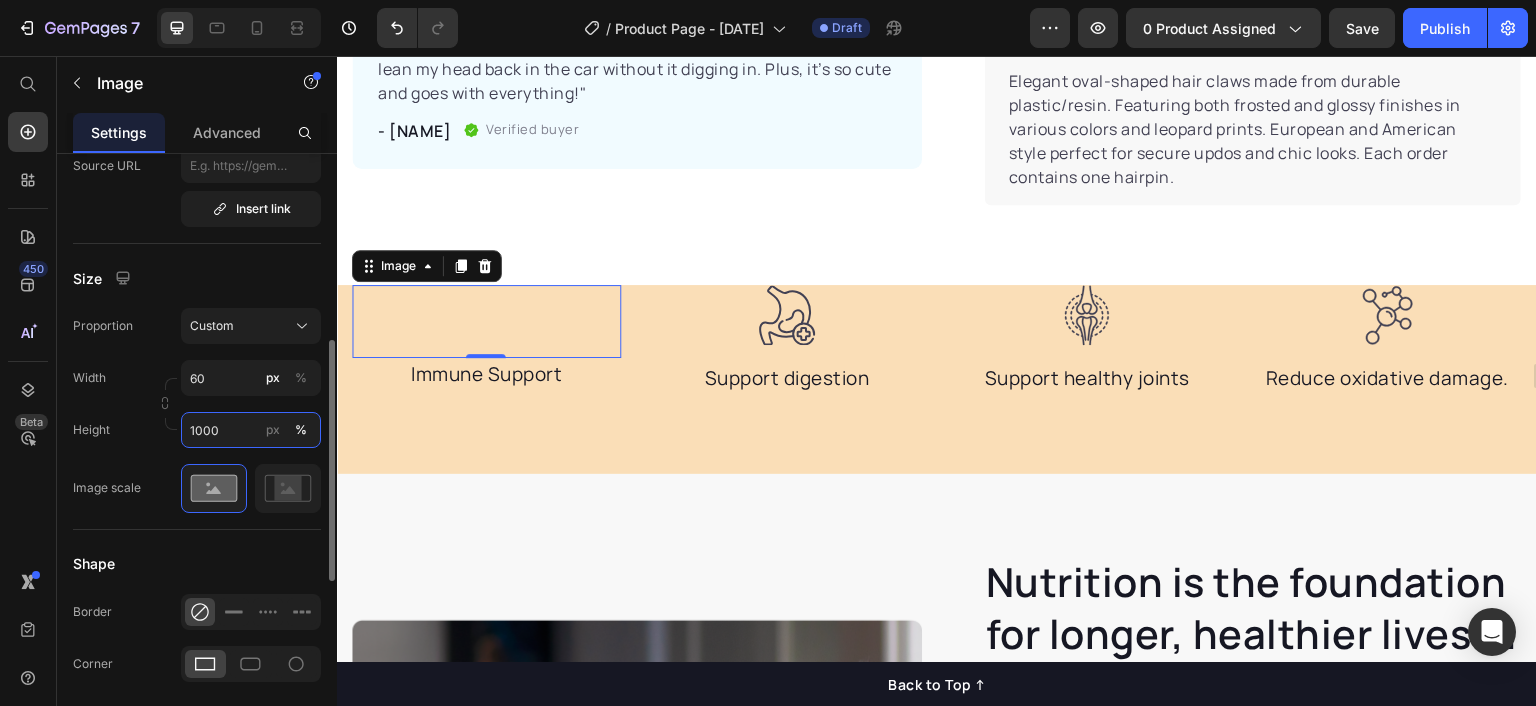 type on "100" 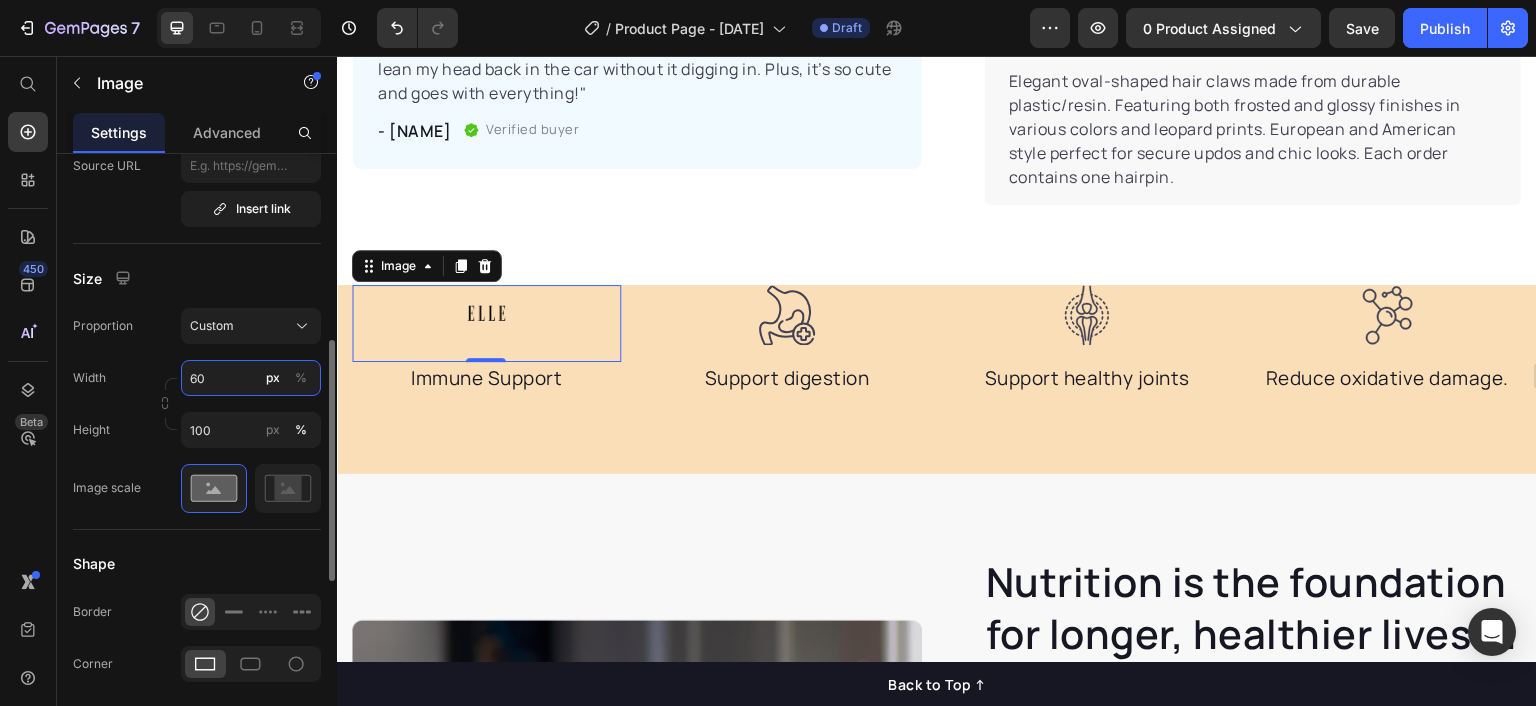 click on "60" at bounding box center [251, 378] 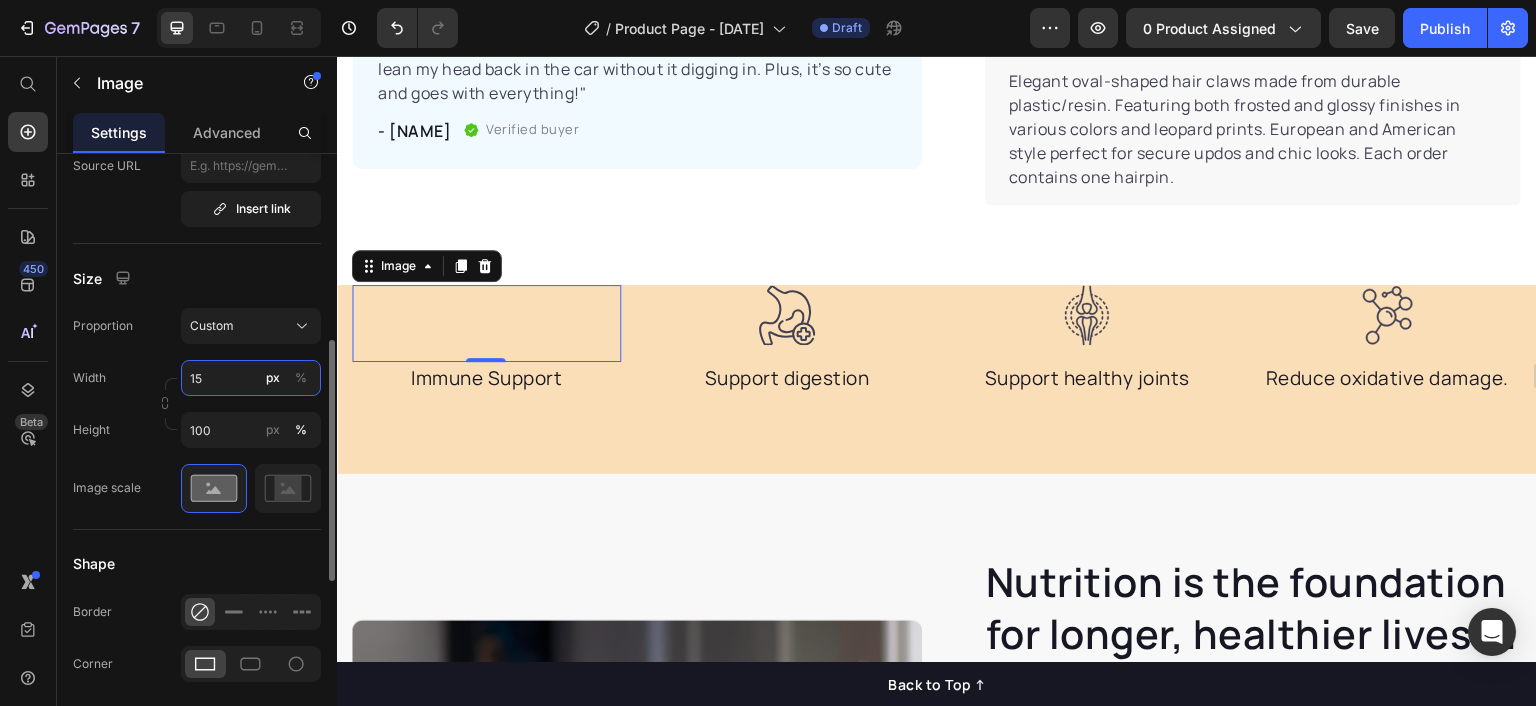 type on "150" 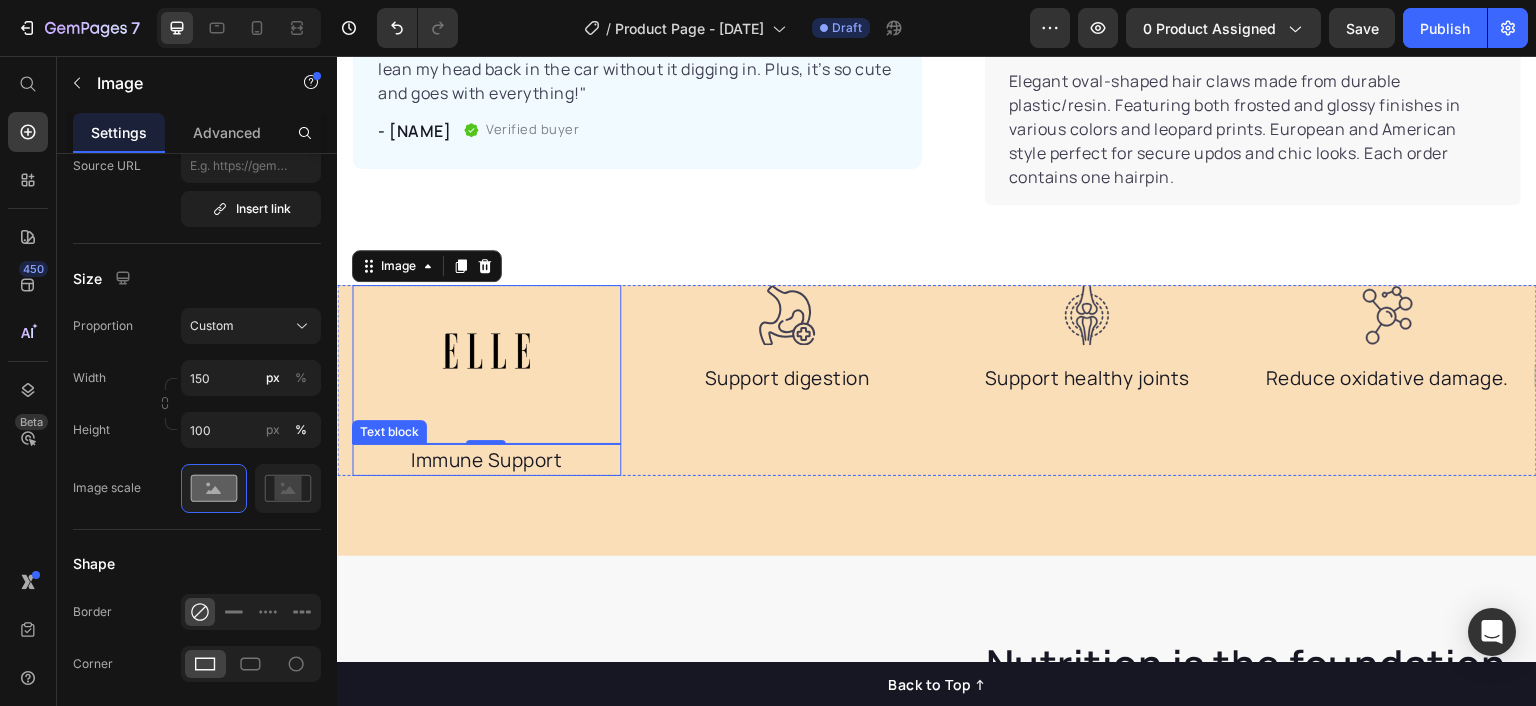 click on "Immune Support" at bounding box center (486, 460) 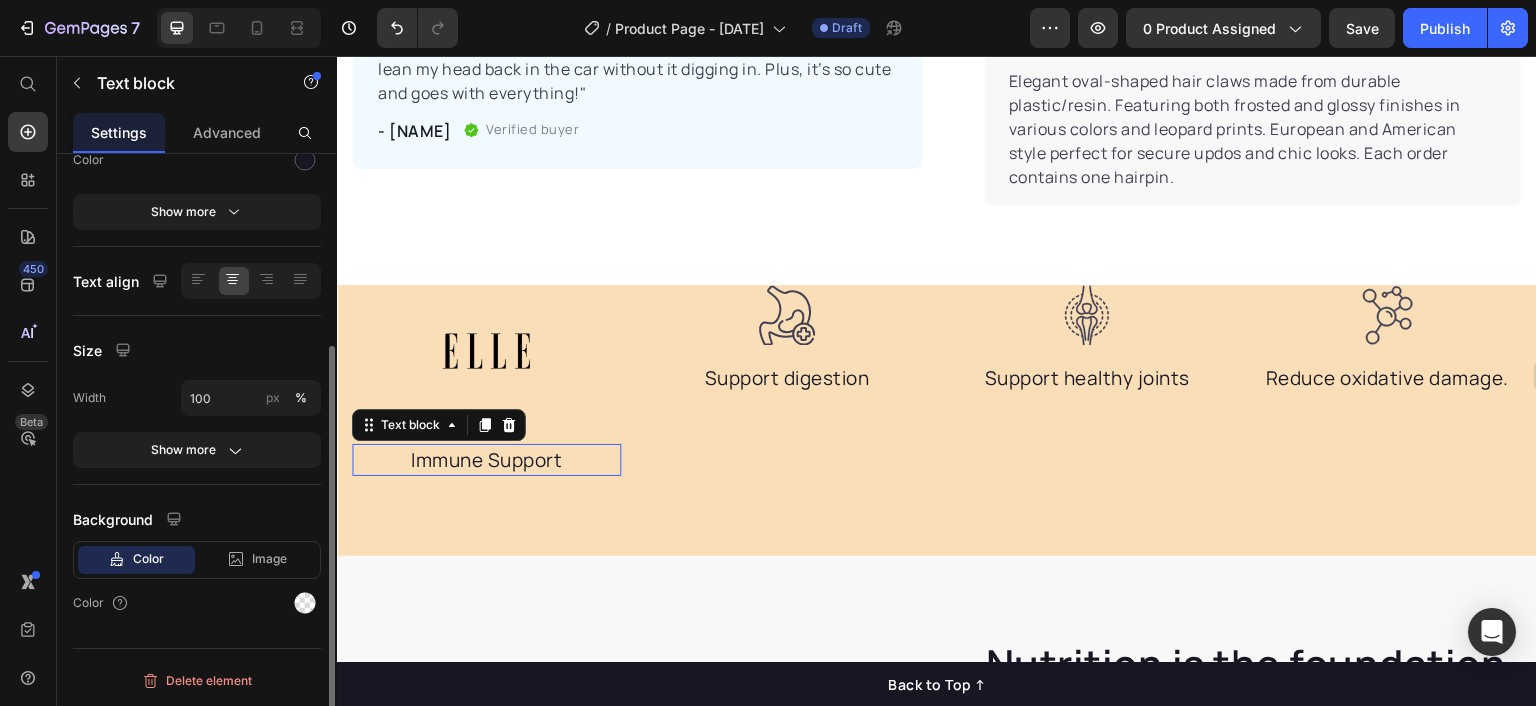 scroll, scrollTop: 0, scrollLeft: 0, axis: both 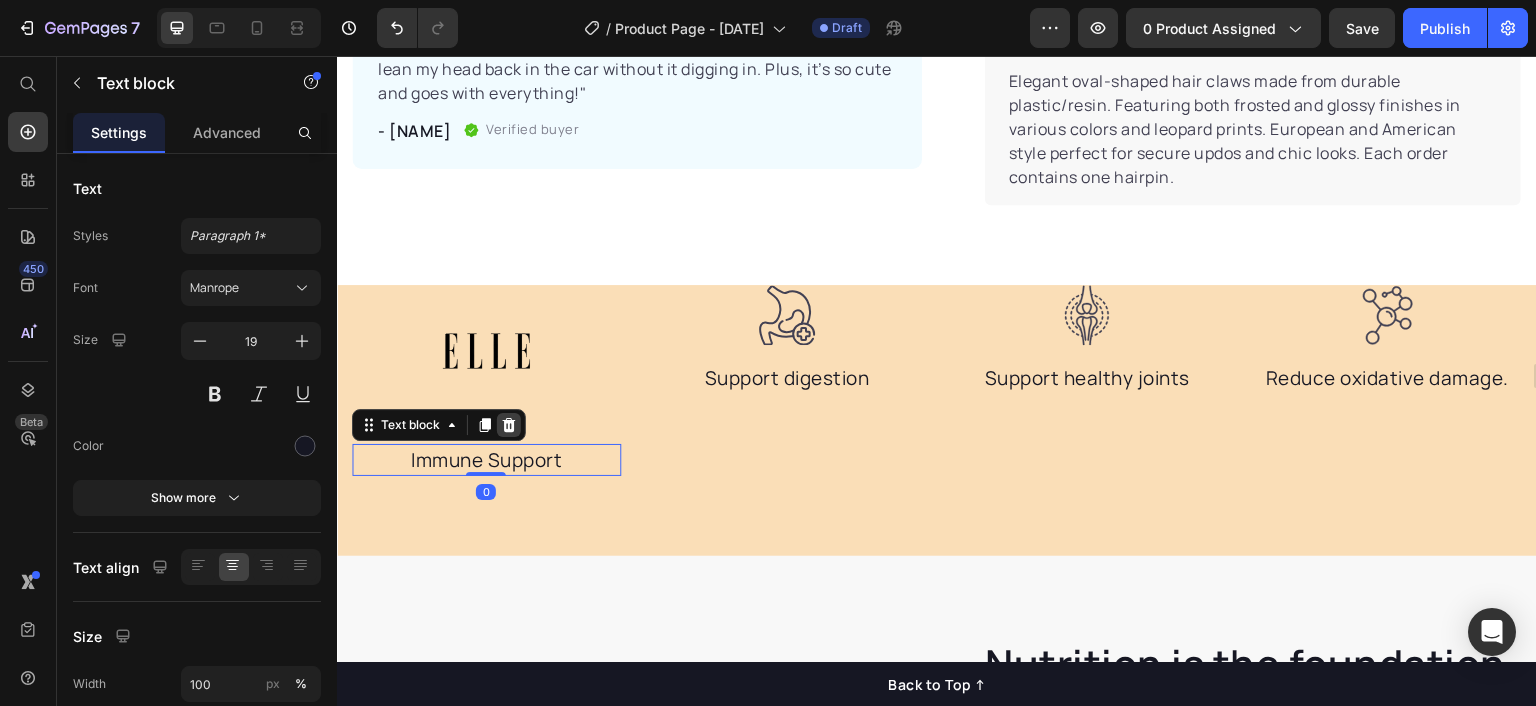 click 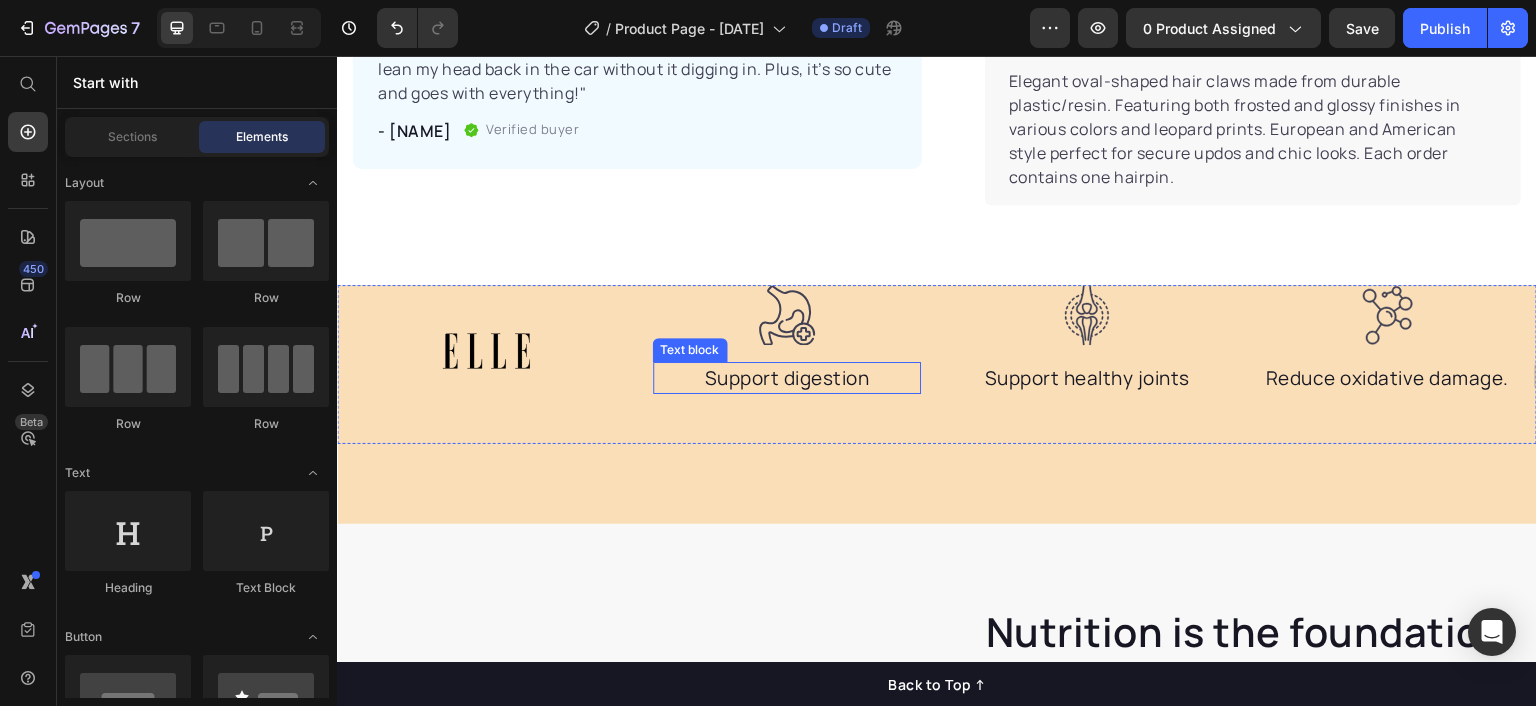click on "Support digestion" at bounding box center [787, 378] 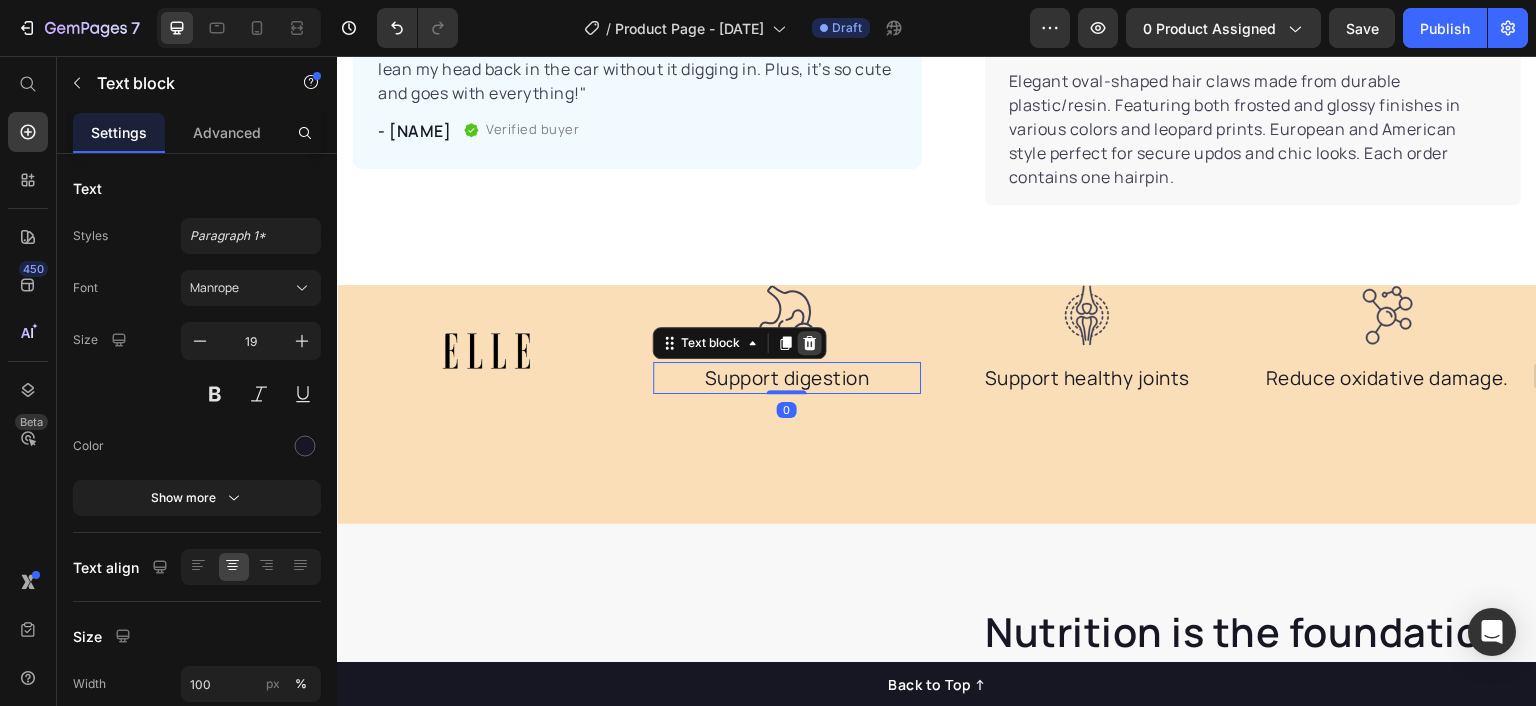 click 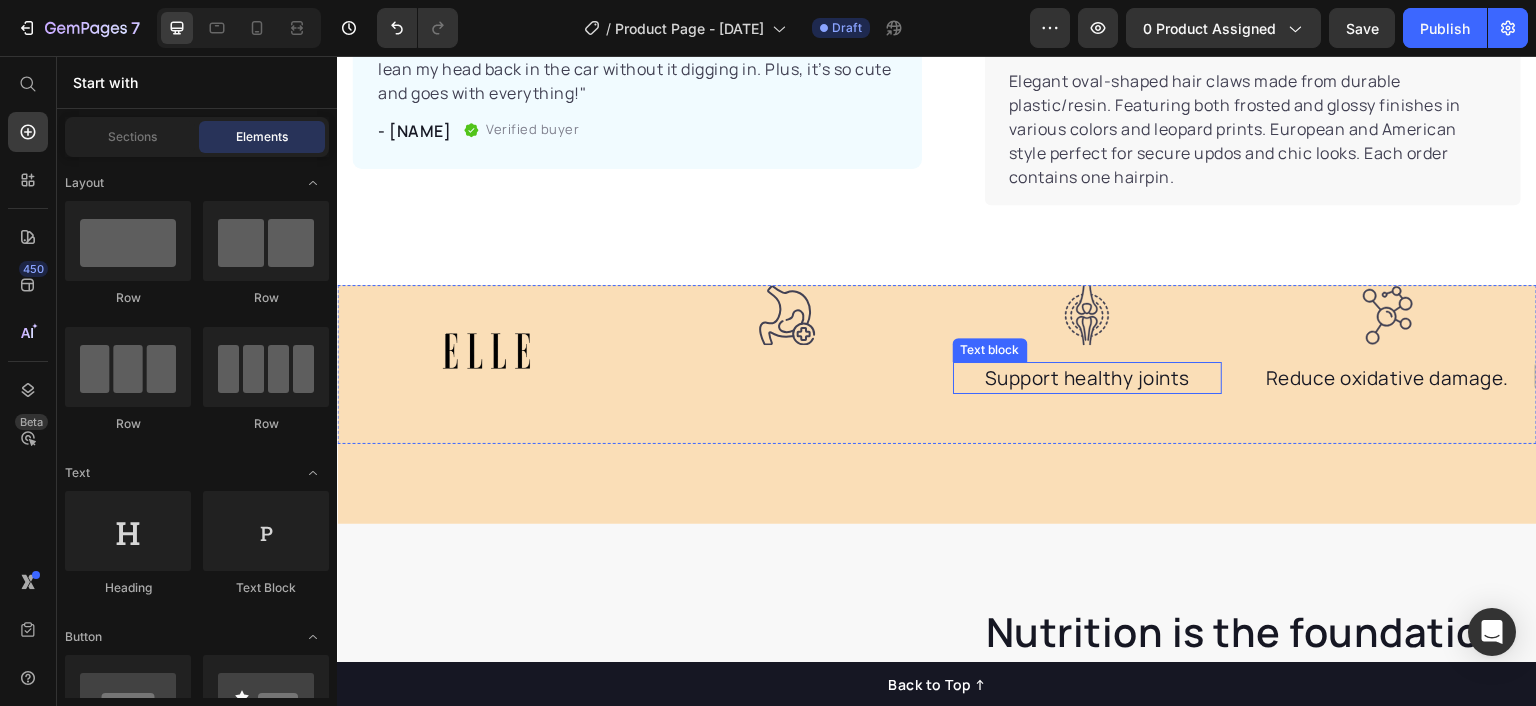 click on "Support healthy joints" at bounding box center (1087, 378) 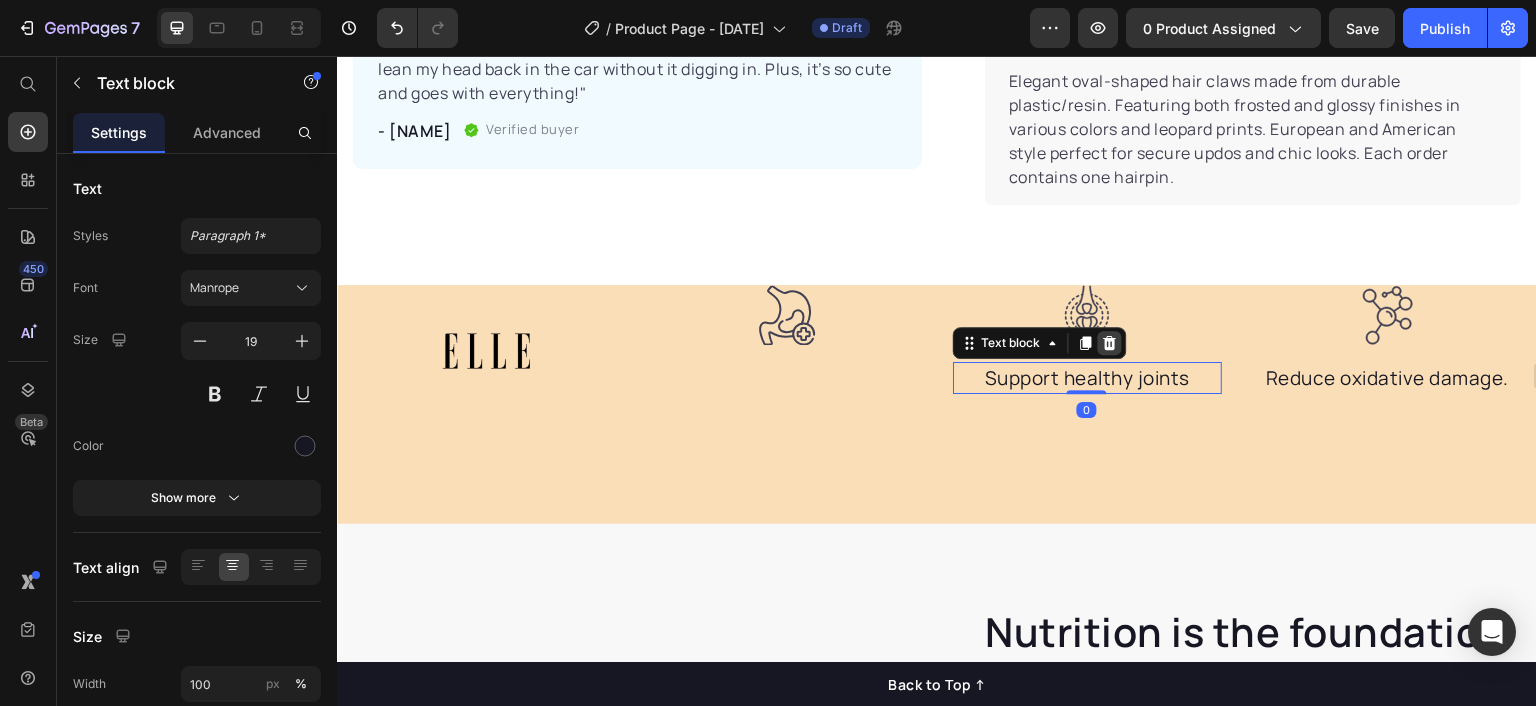 click 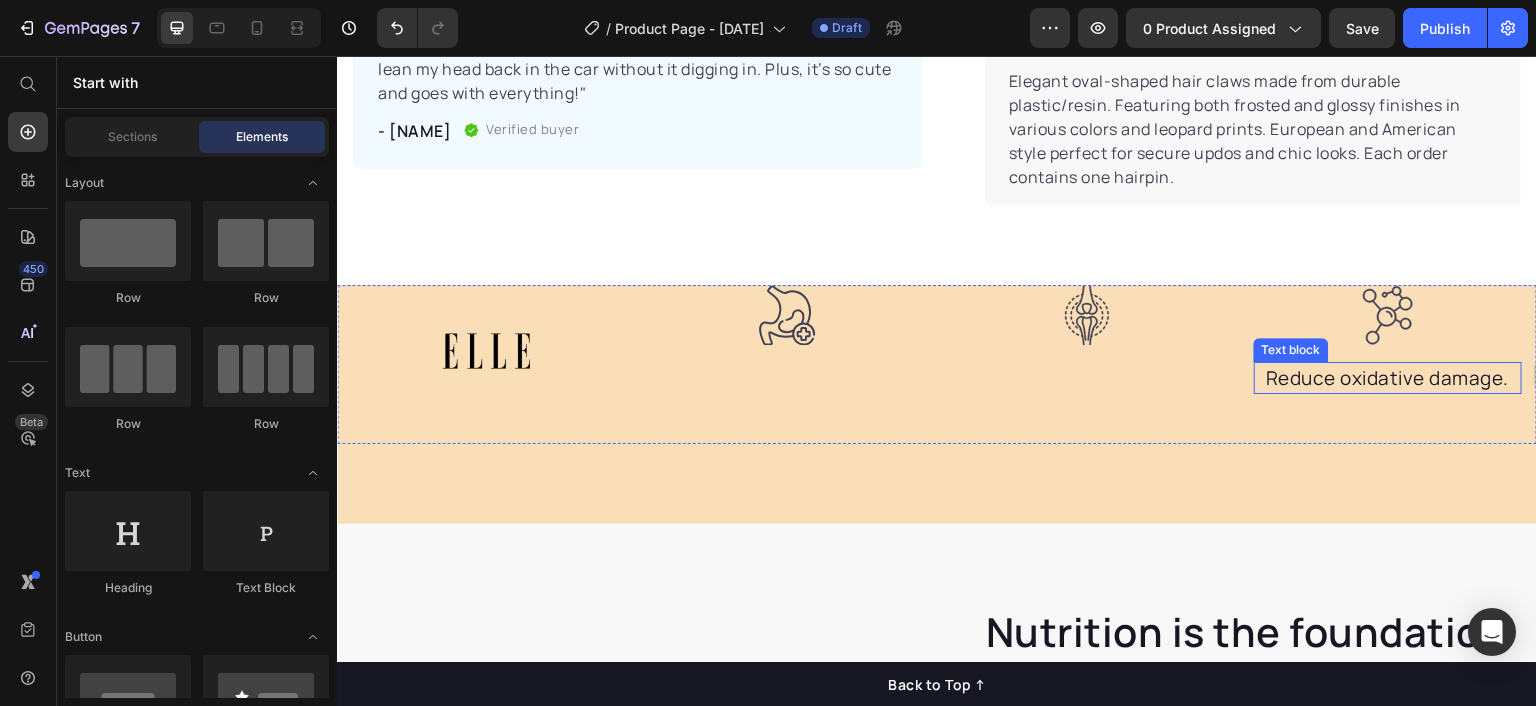 click on "Reduce oxidative damage." at bounding box center [1388, 378] 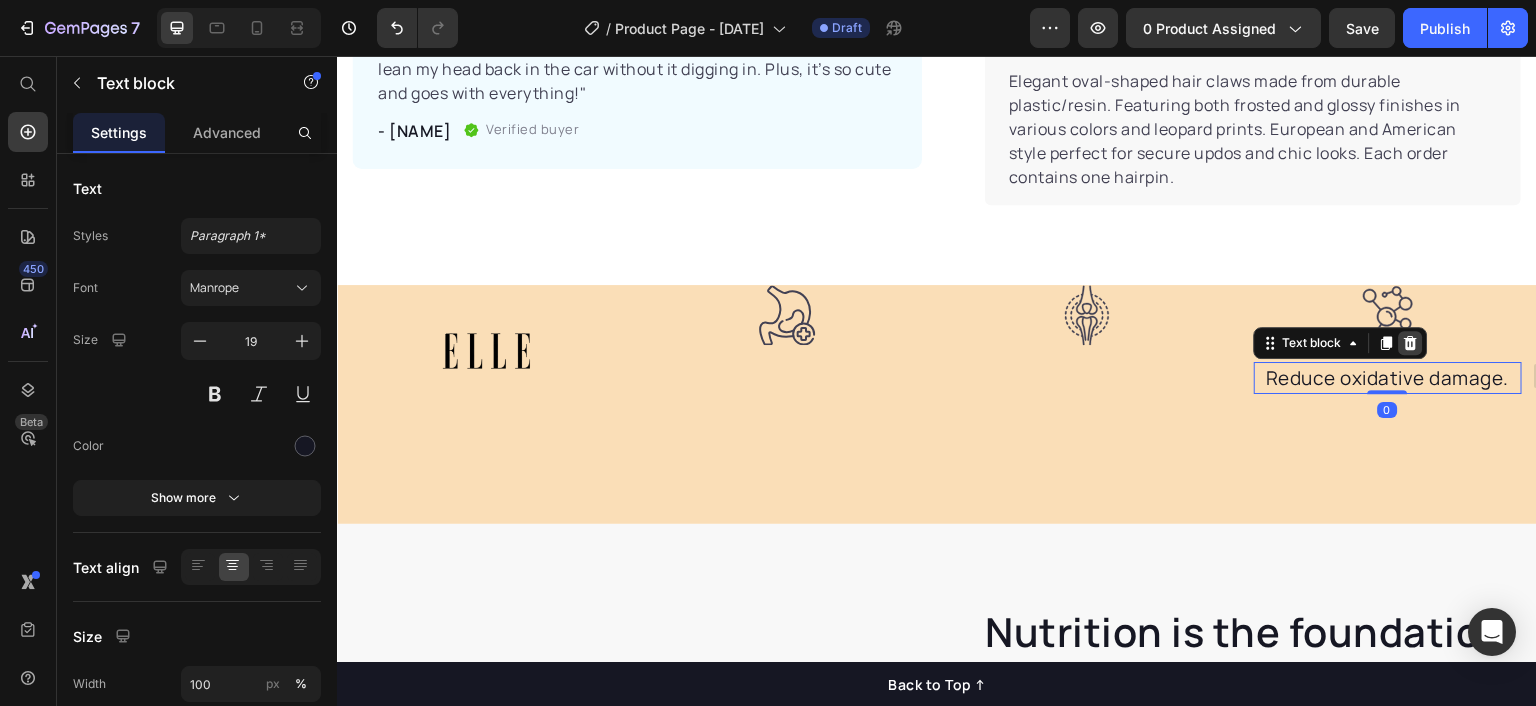 click 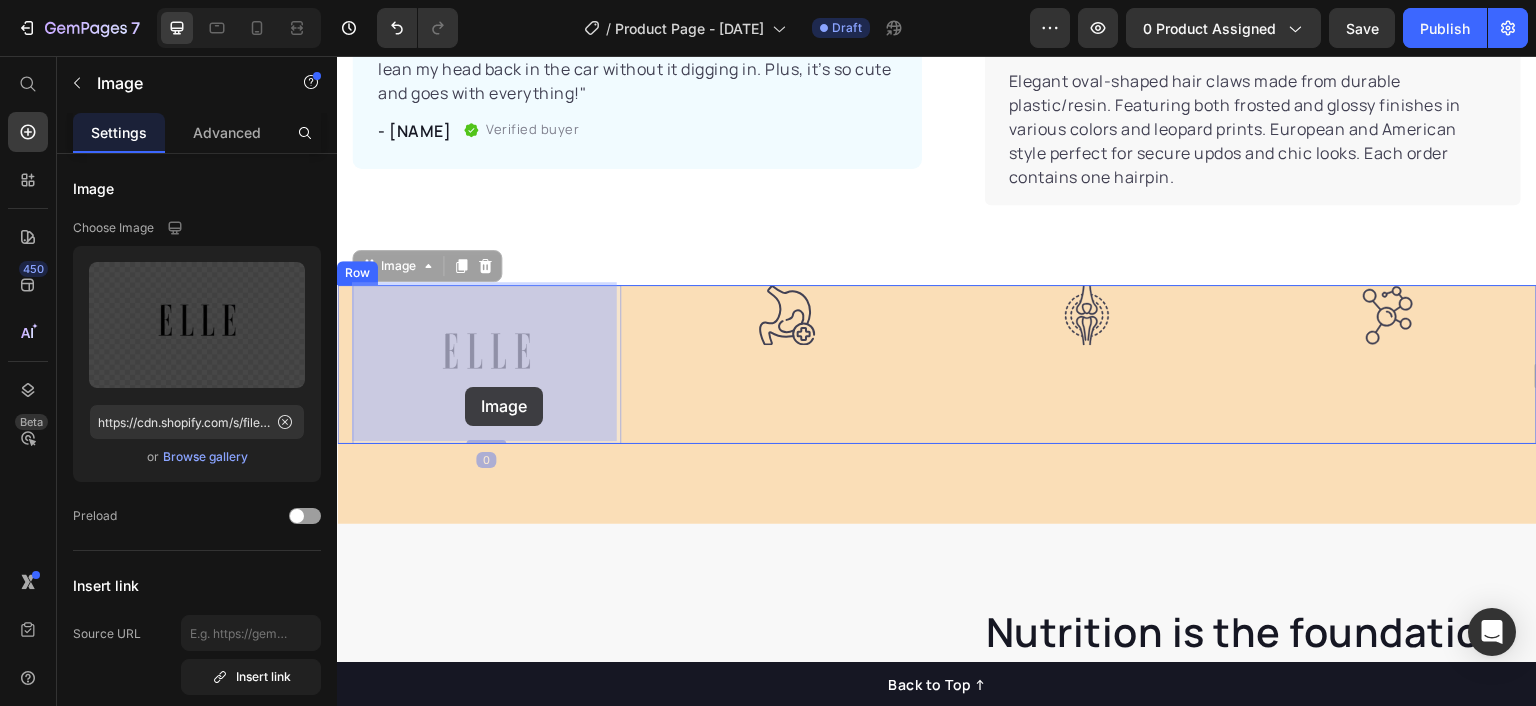drag, startPoint x: 471, startPoint y: 346, endPoint x: 464, endPoint y: 383, distance: 37.65634 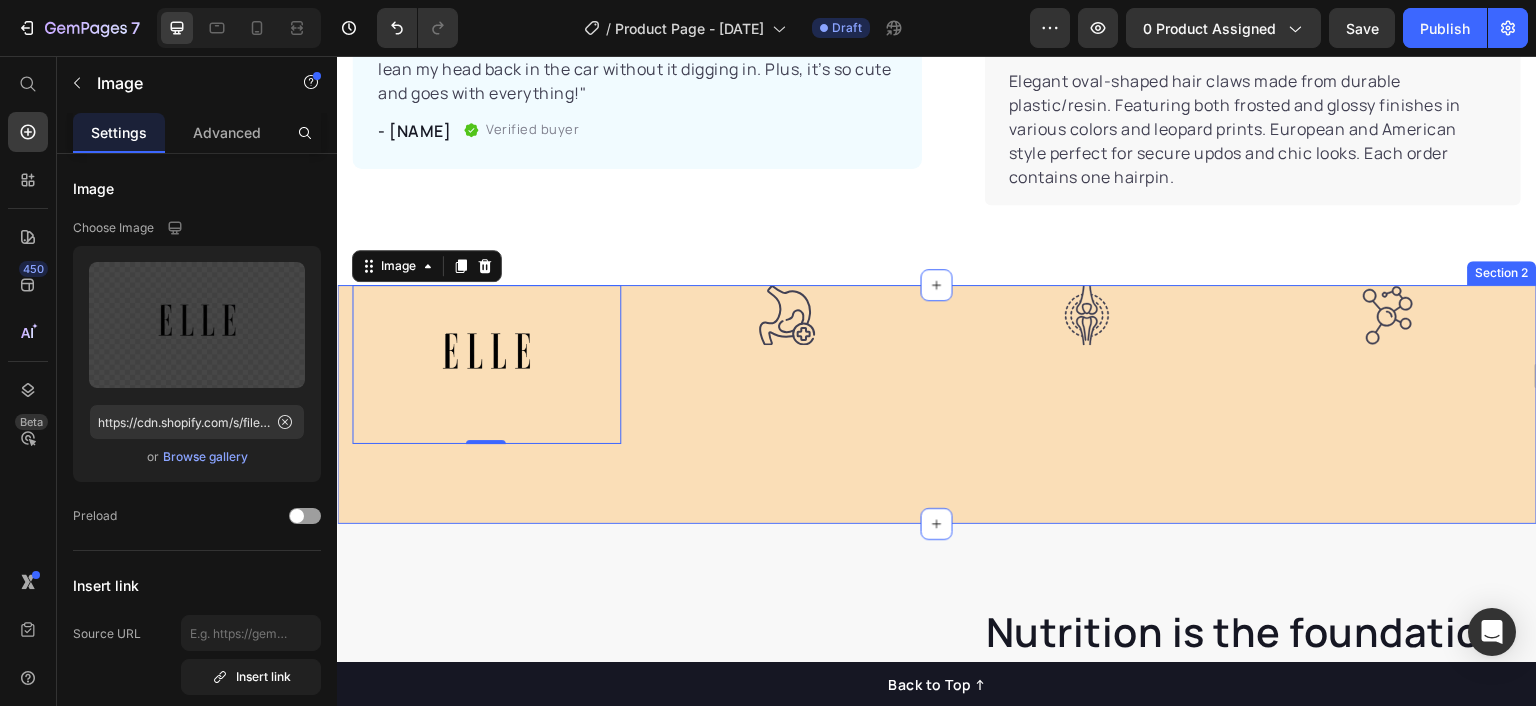click on "Image   0 Image Image Image Row Section 2" at bounding box center (937, 404) 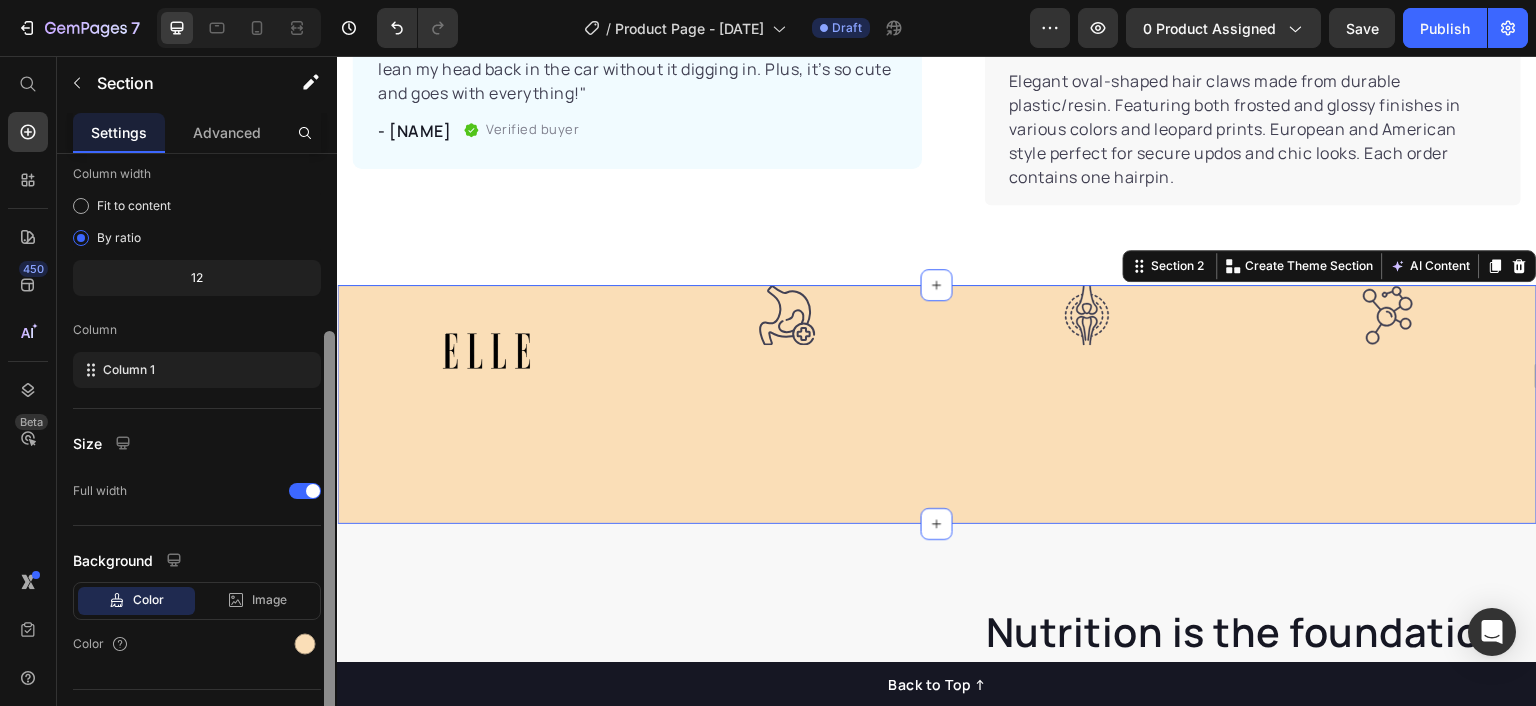 scroll, scrollTop: 197, scrollLeft: 0, axis: vertical 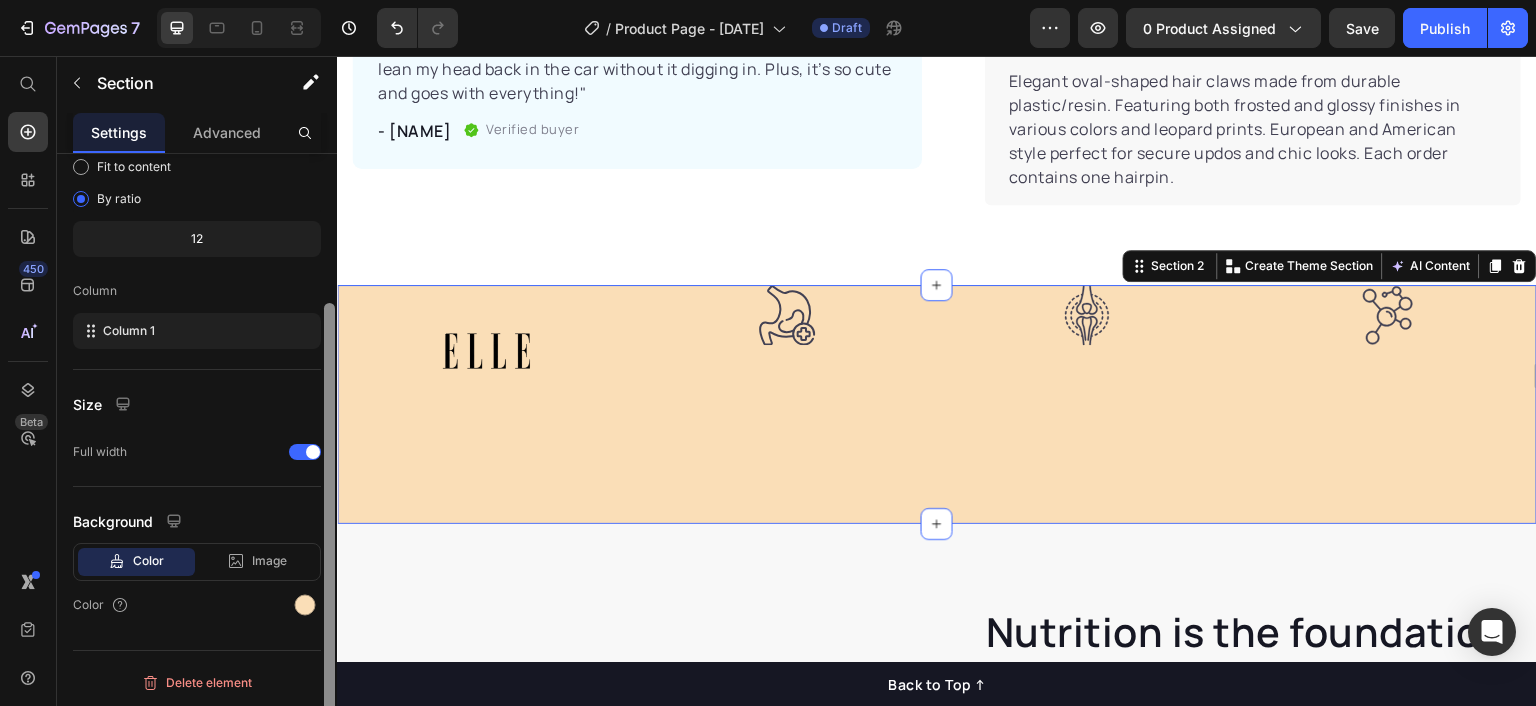 drag, startPoint x: 328, startPoint y: 250, endPoint x: 332, endPoint y: 466, distance: 216.03703 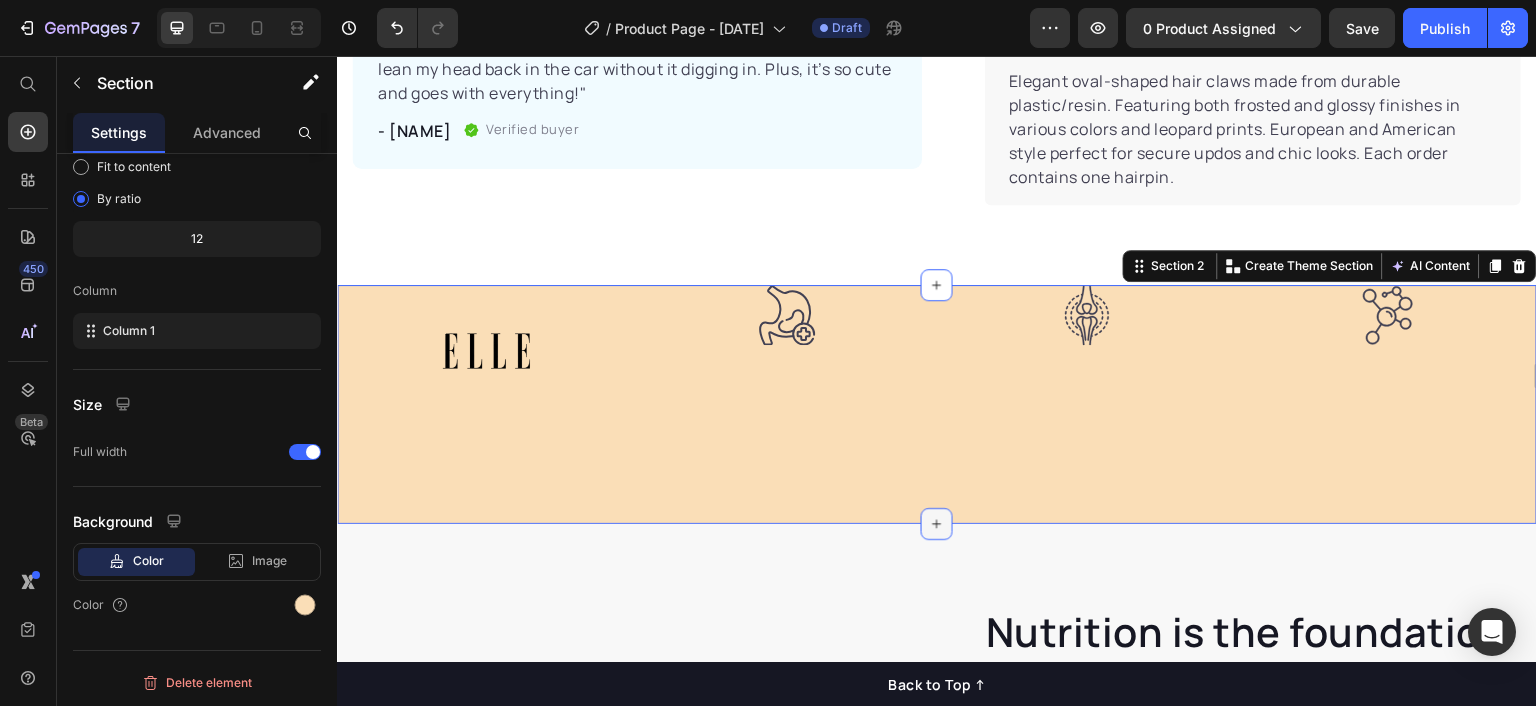 click 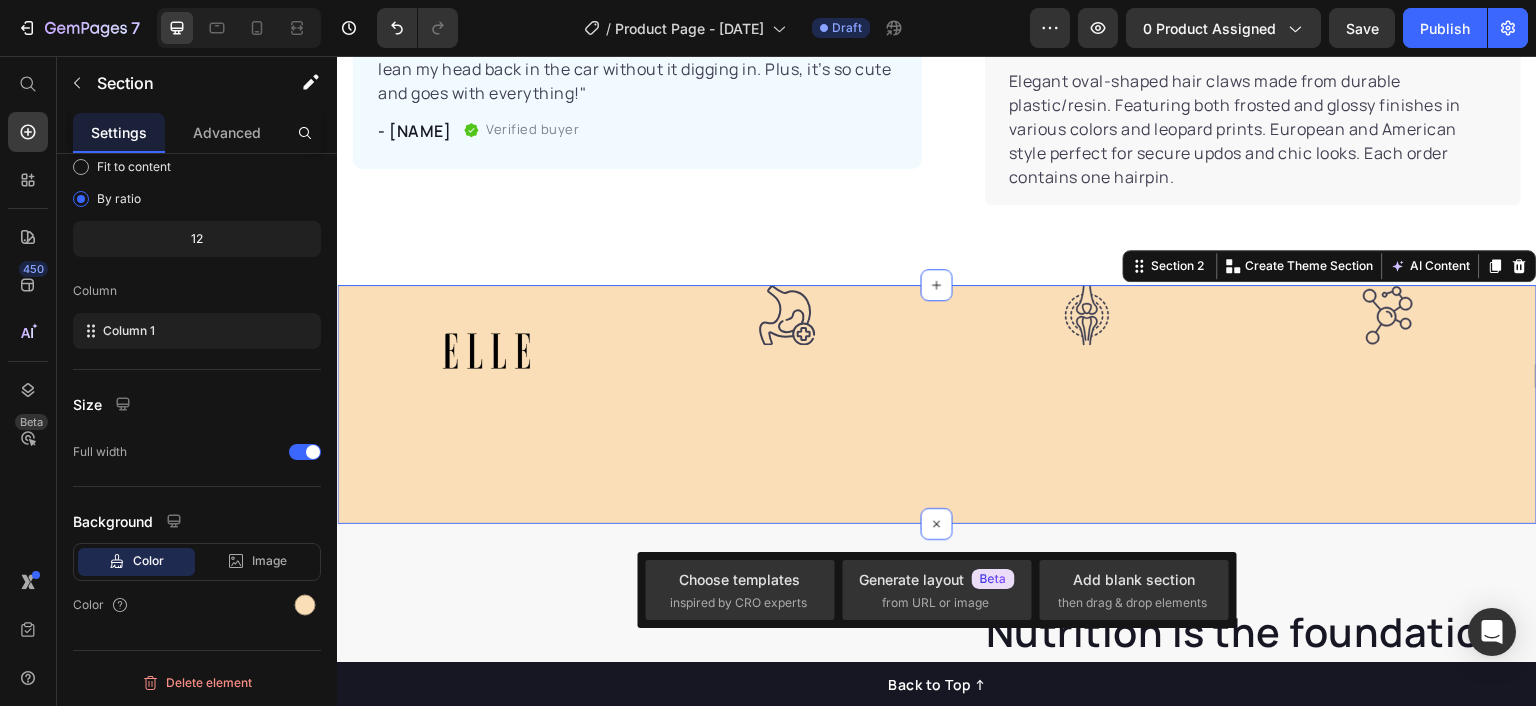 drag, startPoint x: 926, startPoint y: 517, endPoint x: 928, endPoint y: 454, distance: 63.03174 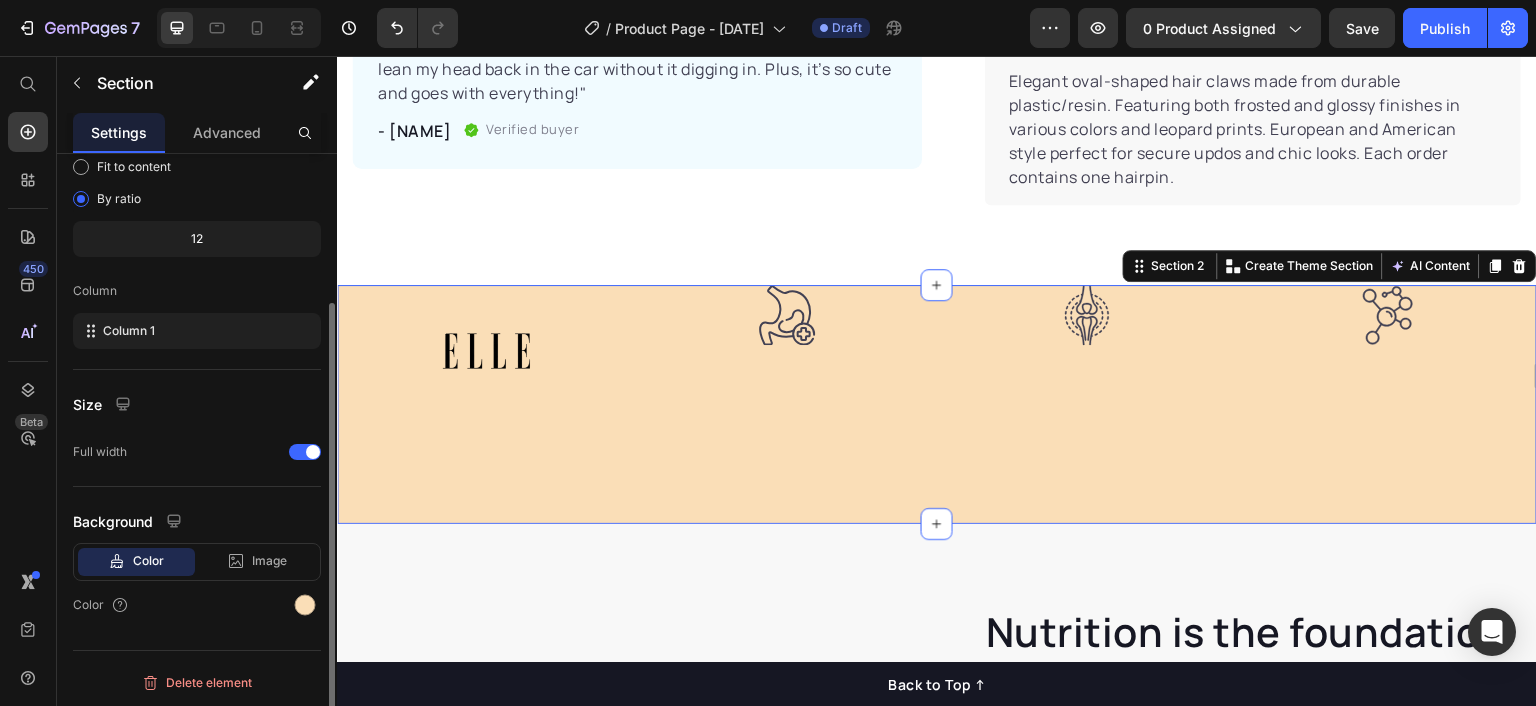 click on "12" 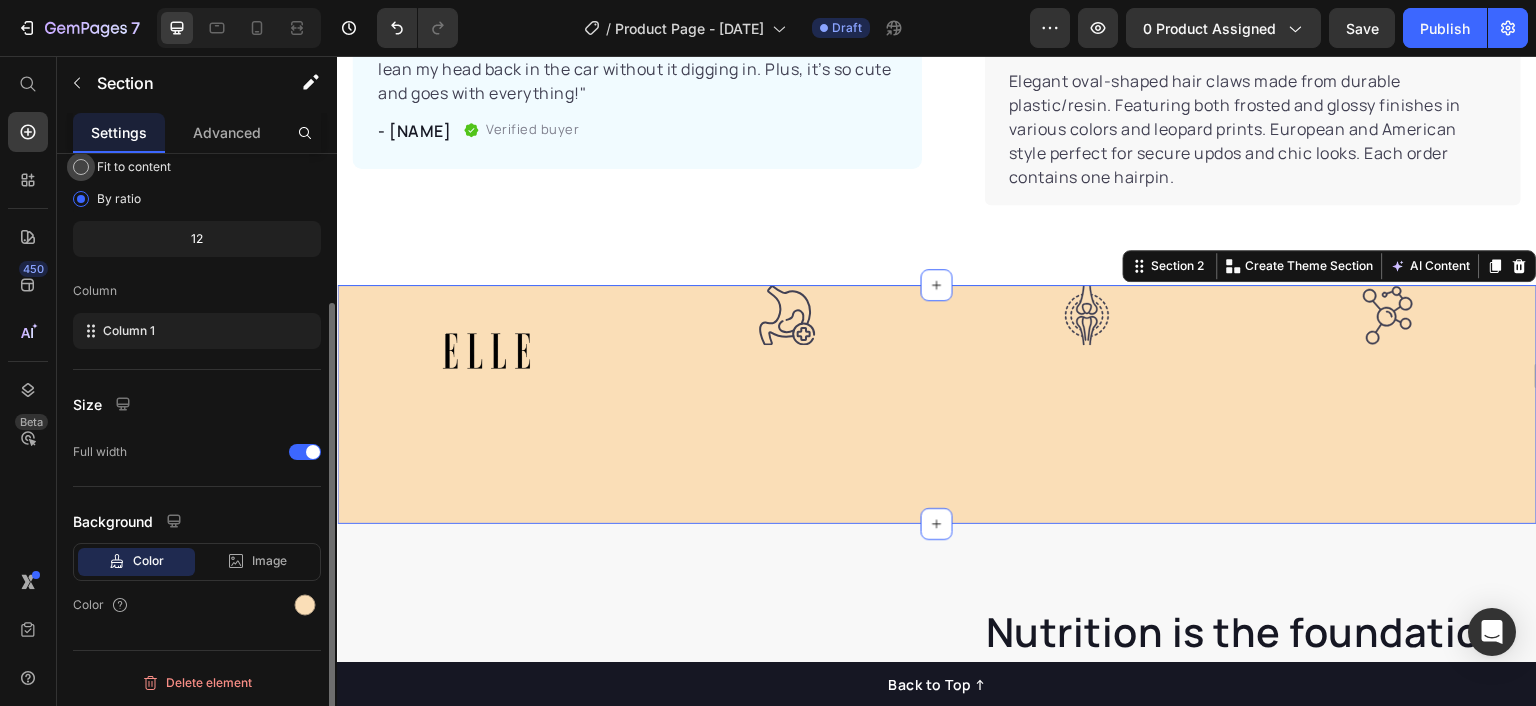 click on "Fit to content" at bounding box center [134, 167] 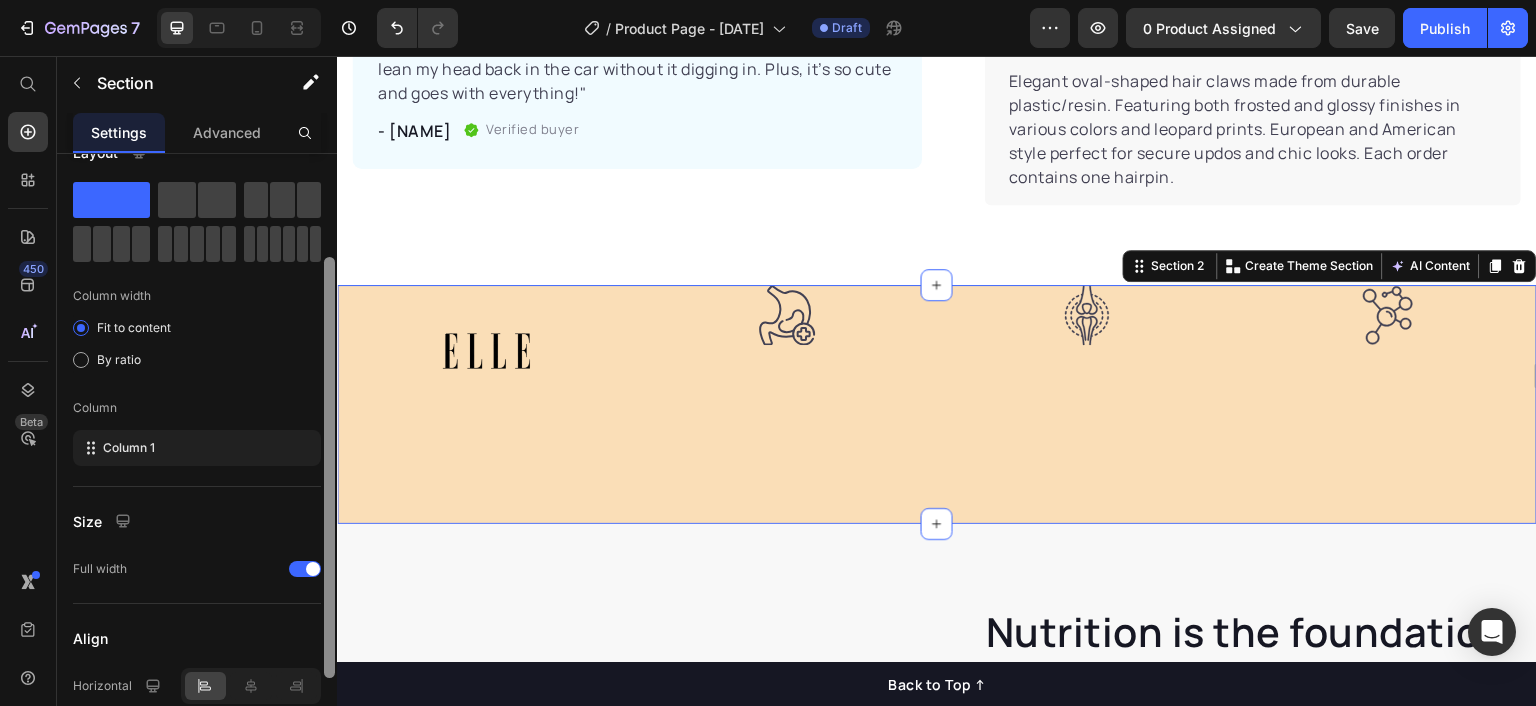 scroll, scrollTop: 0, scrollLeft: 0, axis: both 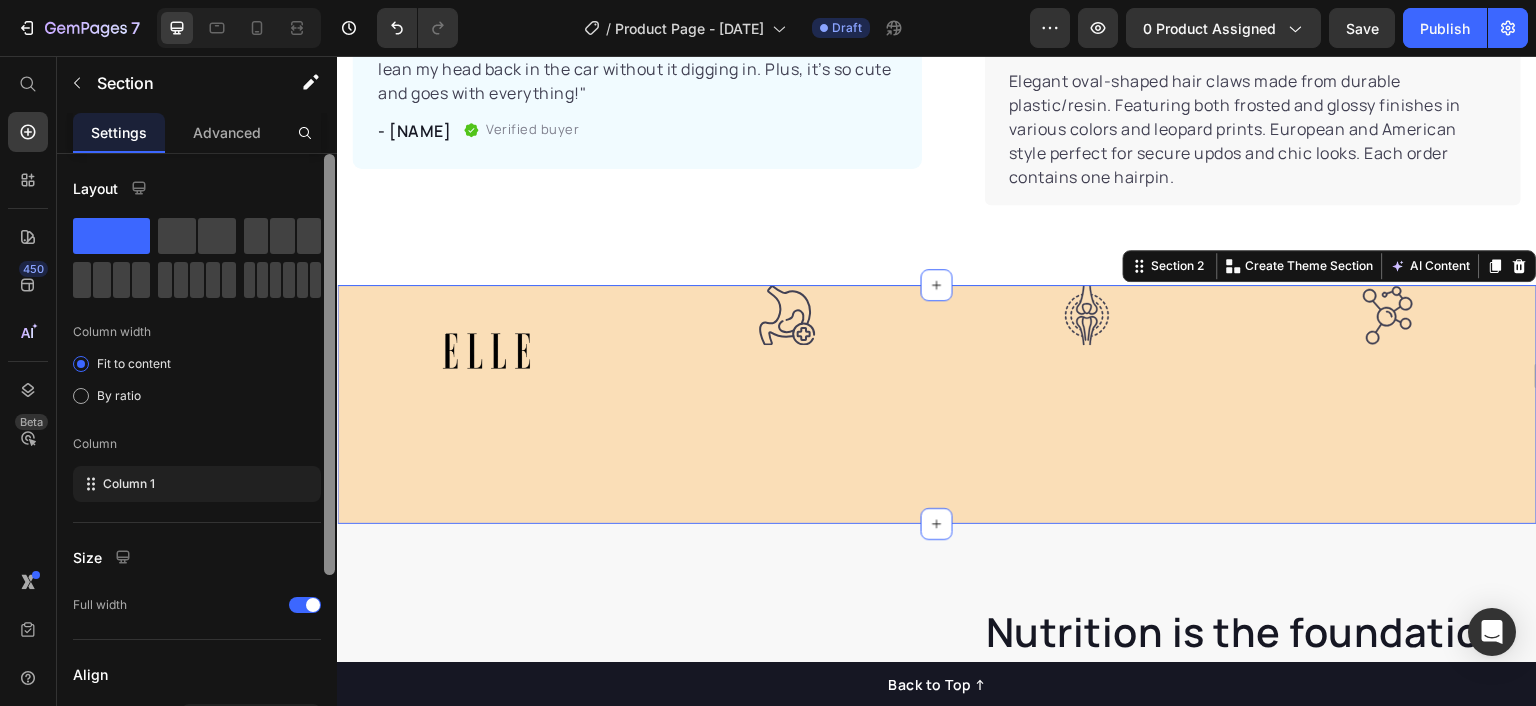 drag, startPoint x: 332, startPoint y: 325, endPoint x: 321, endPoint y: 138, distance: 187.32326 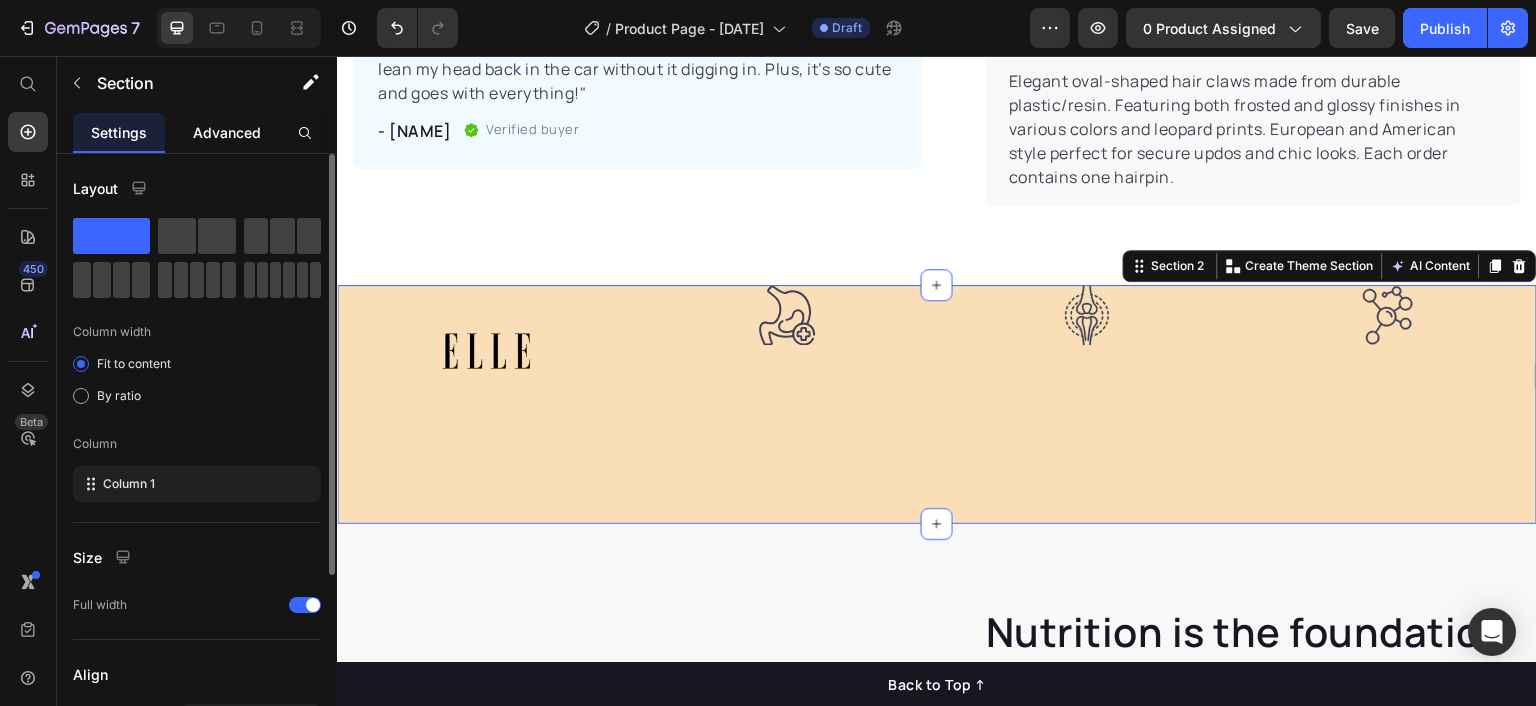 click on "Advanced" at bounding box center [227, 132] 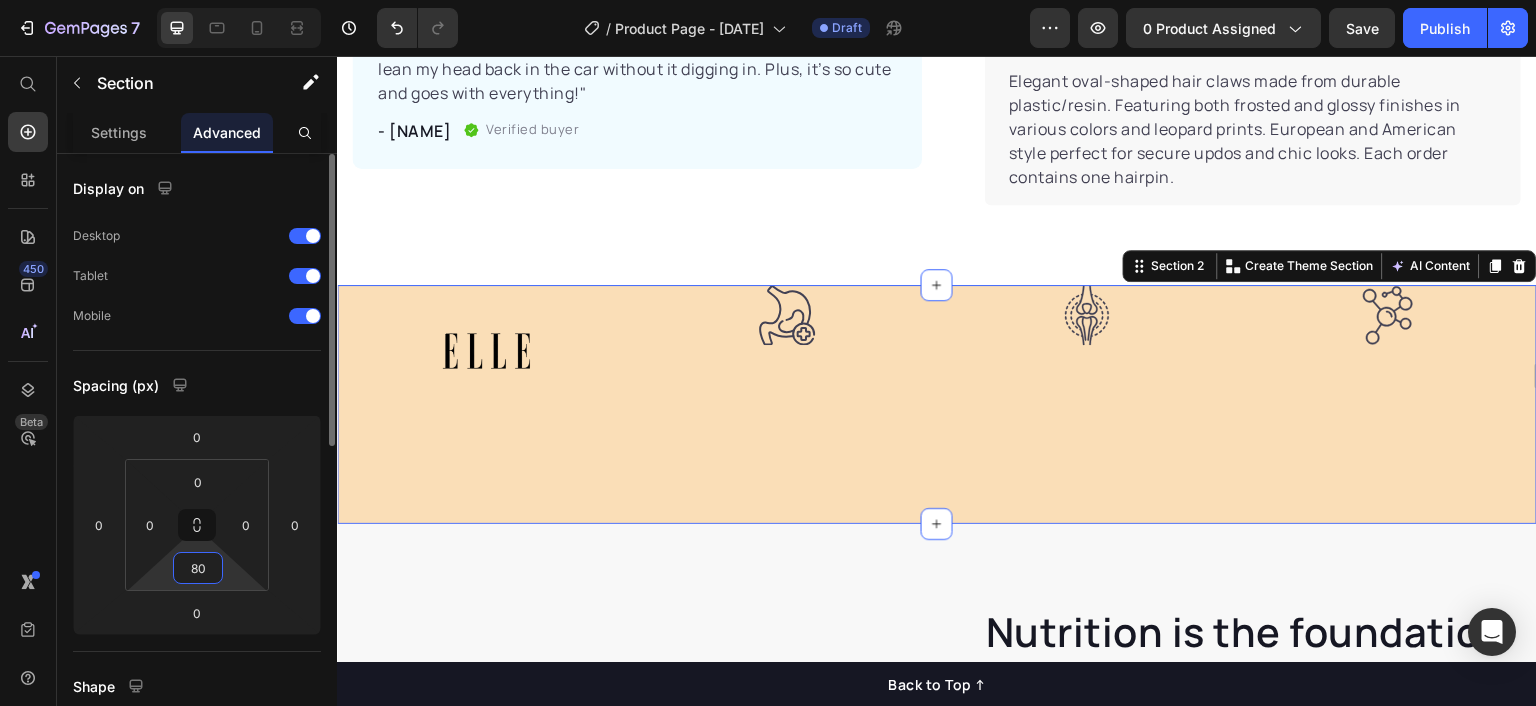 click on "80" at bounding box center [198, 568] 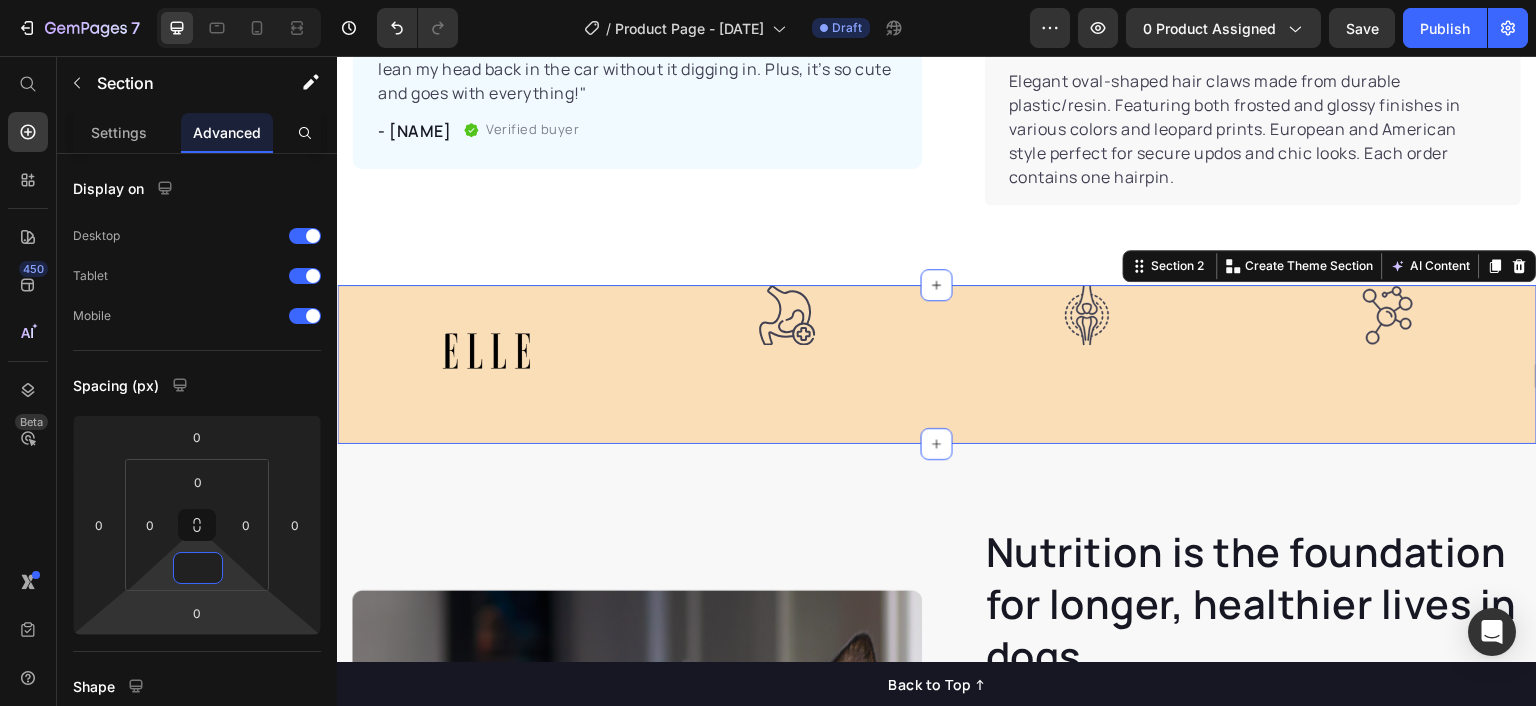 type on "0" 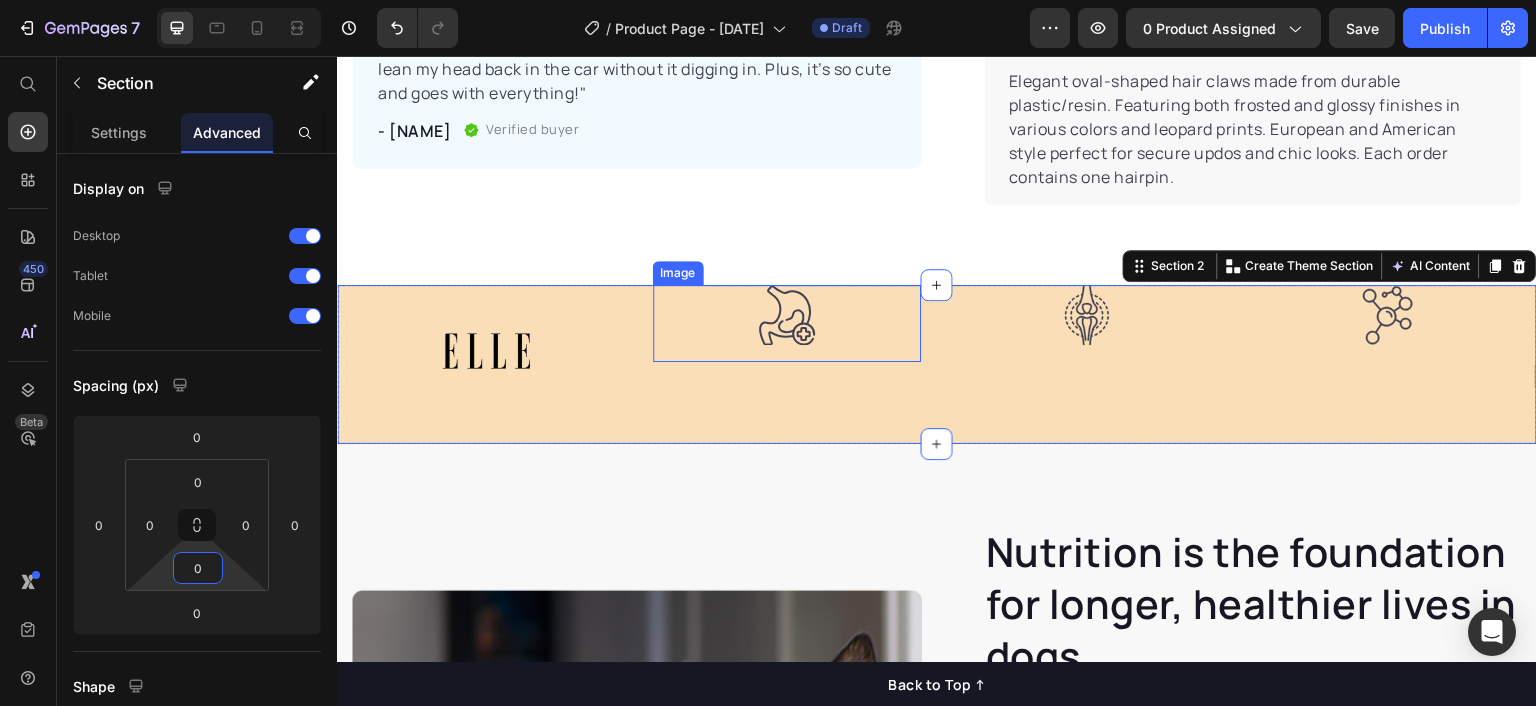 click at bounding box center [787, 323] 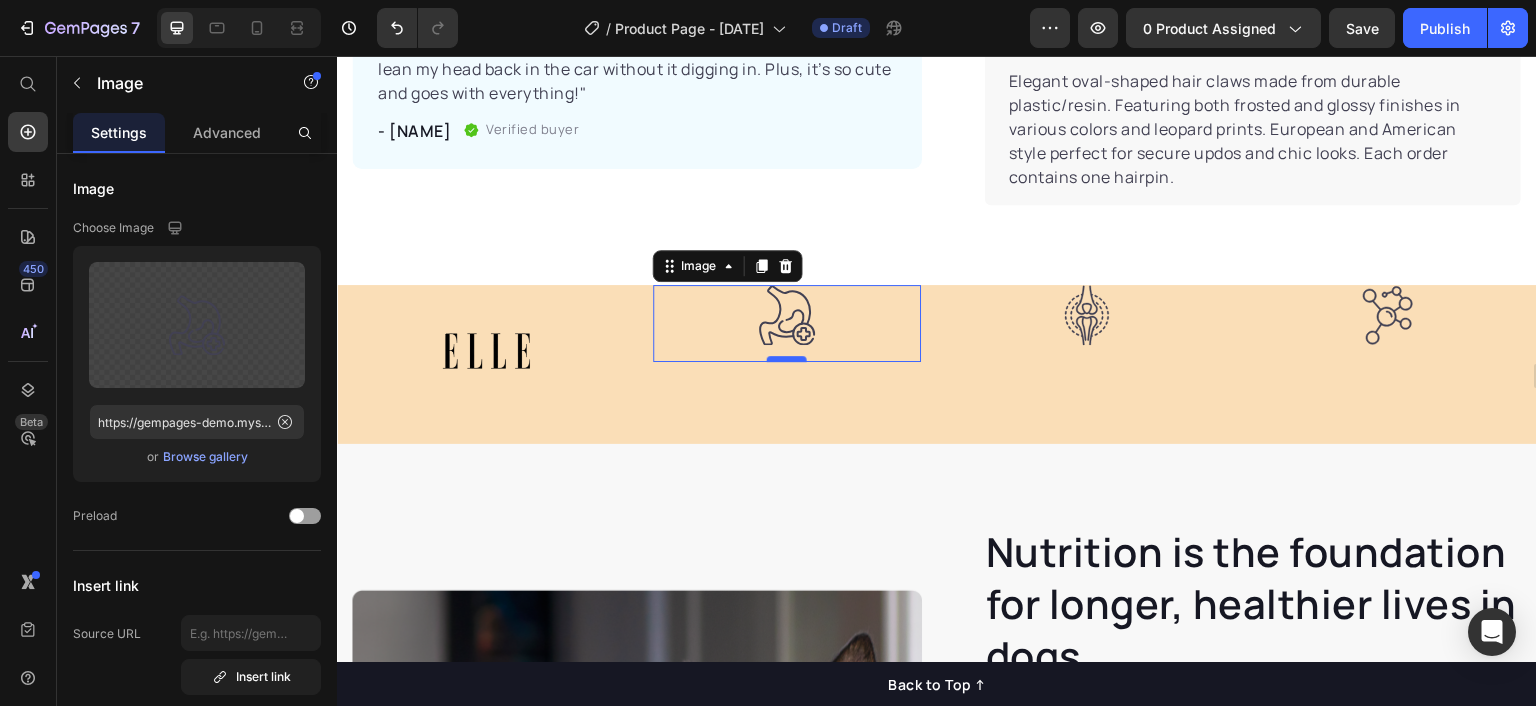 click at bounding box center (787, 359) 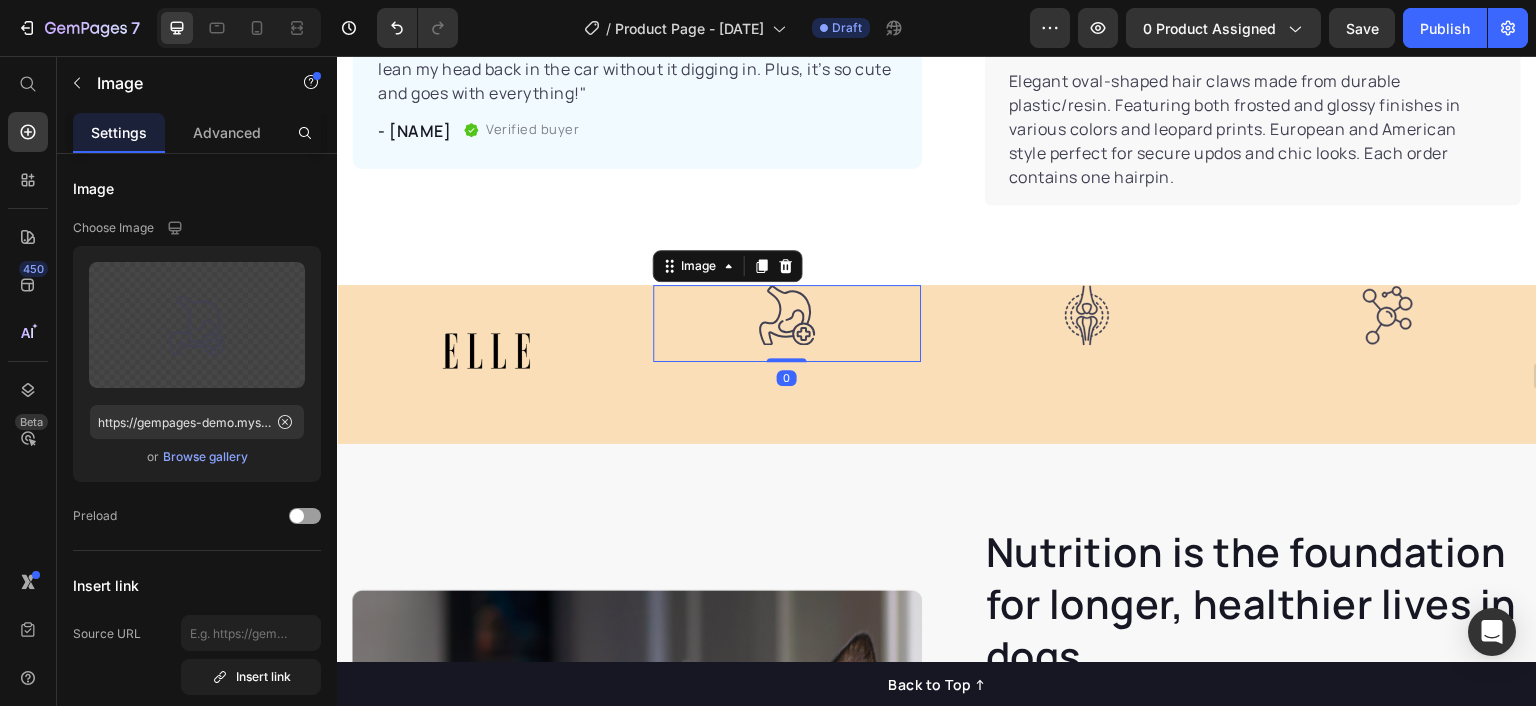 click at bounding box center [787, 323] 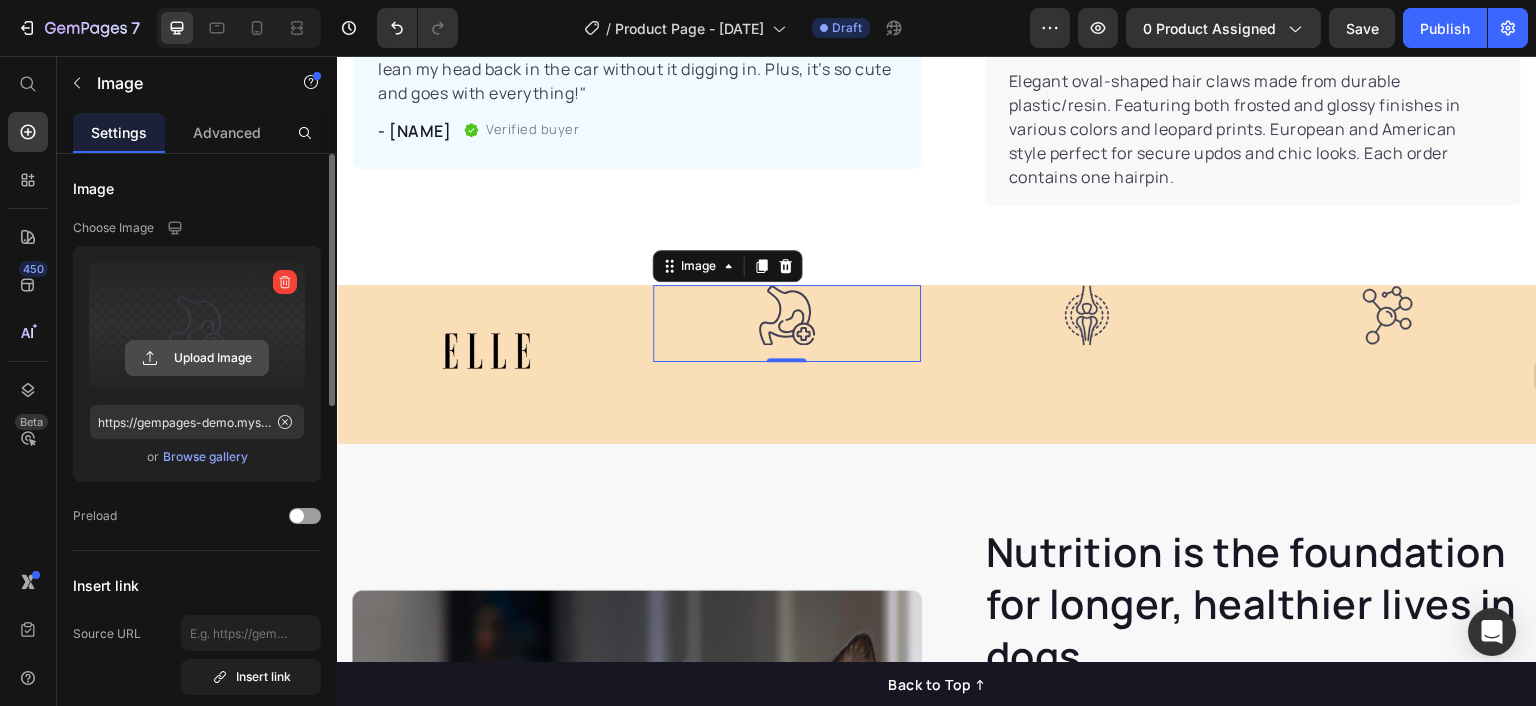 click 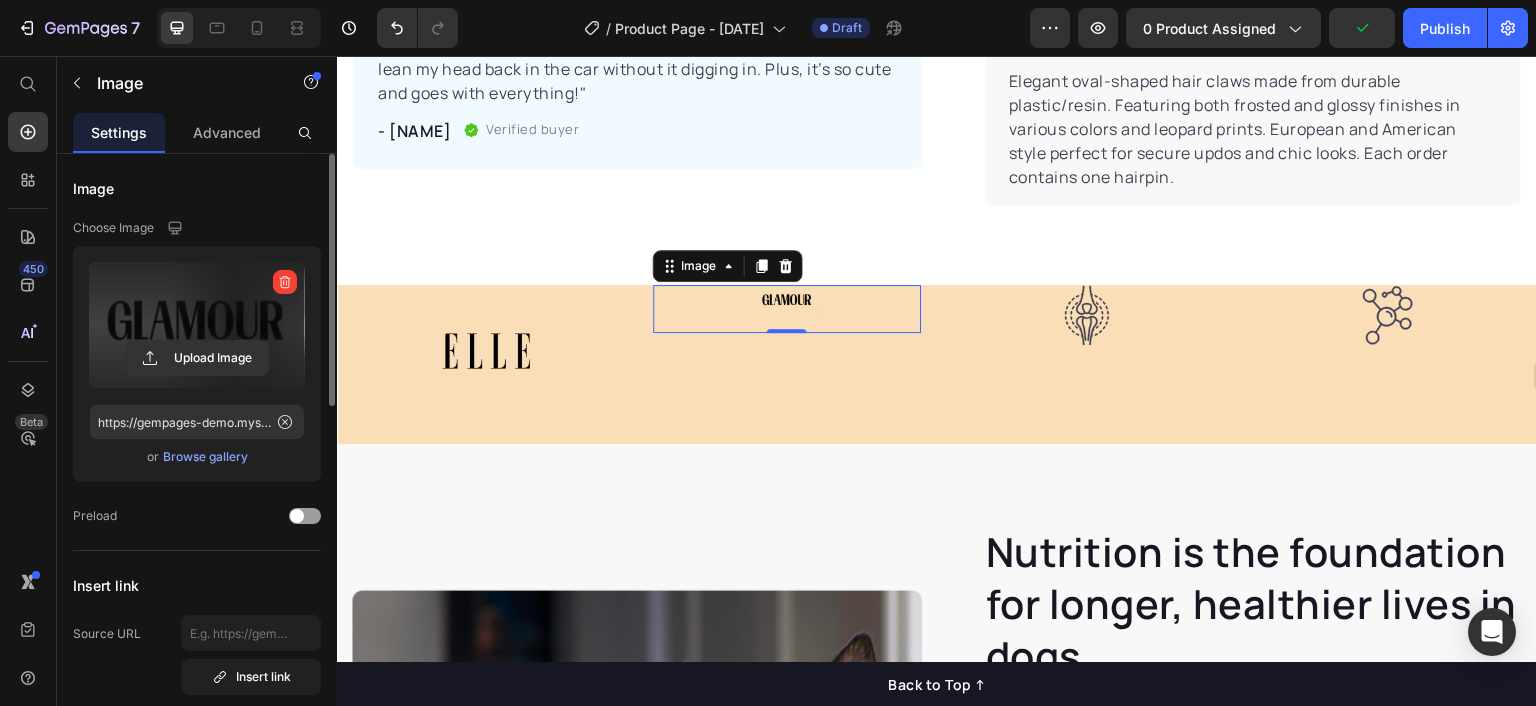 type on "Image Image Image Image Row Section 2   You can create reusable sections Create Theme Section AI Content Write with GemAI What would you like to describe here? Tone and Voice Persuasive Product Flat Oval Hair Claw Barrettes Show more Generate" 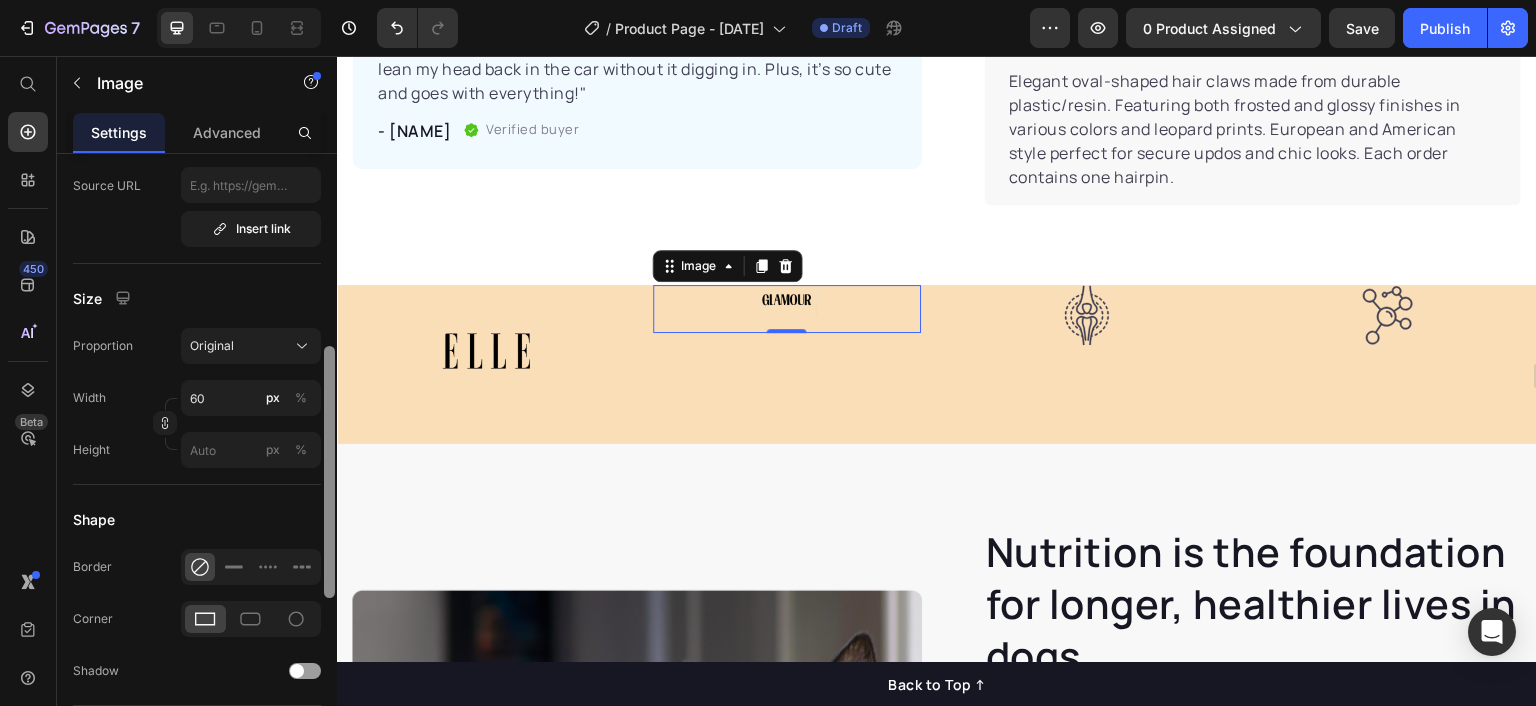 scroll, scrollTop: 453, scrollLeft: 0, axis: vertical 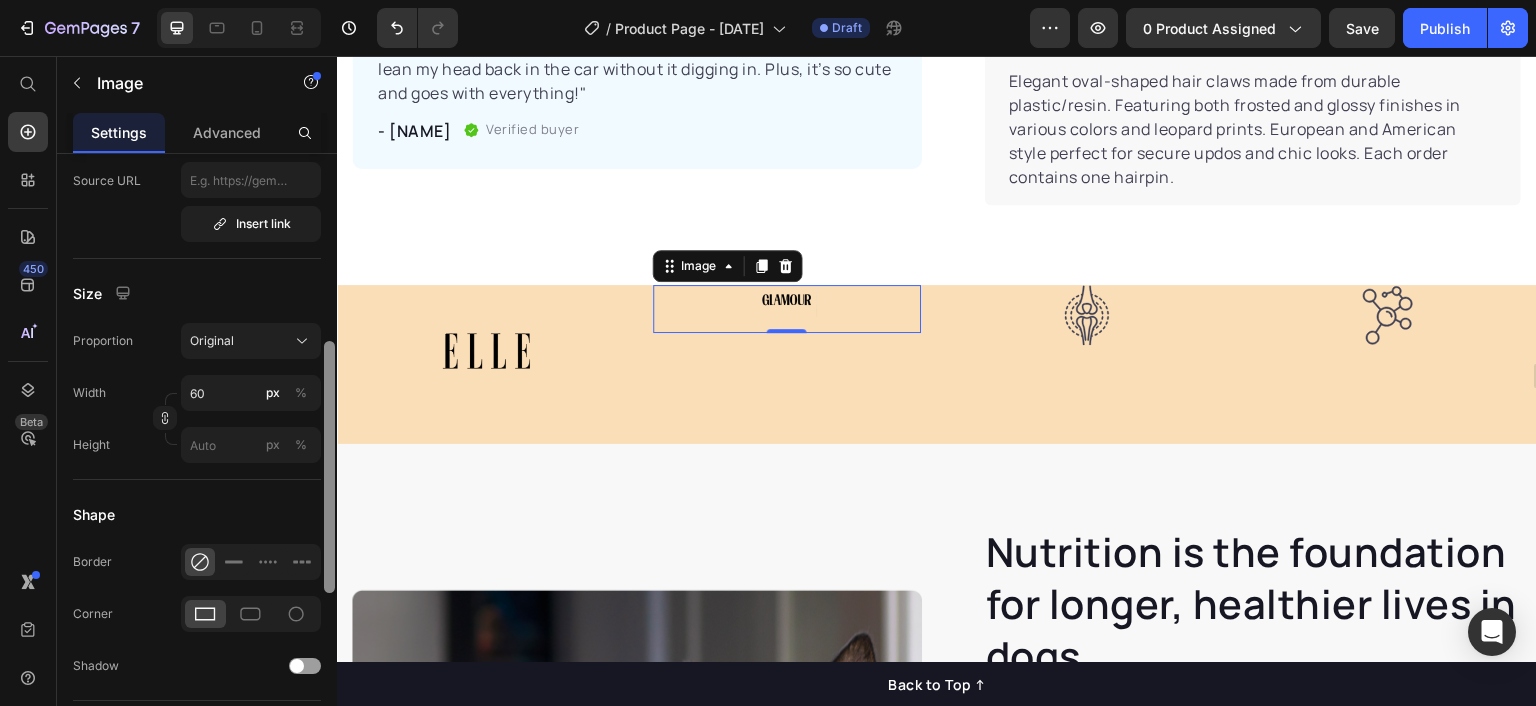 drag, startPoint x: 328, startPoint y: 289, endPoint x: 321, endPoint y: 477, distance: 188.13028 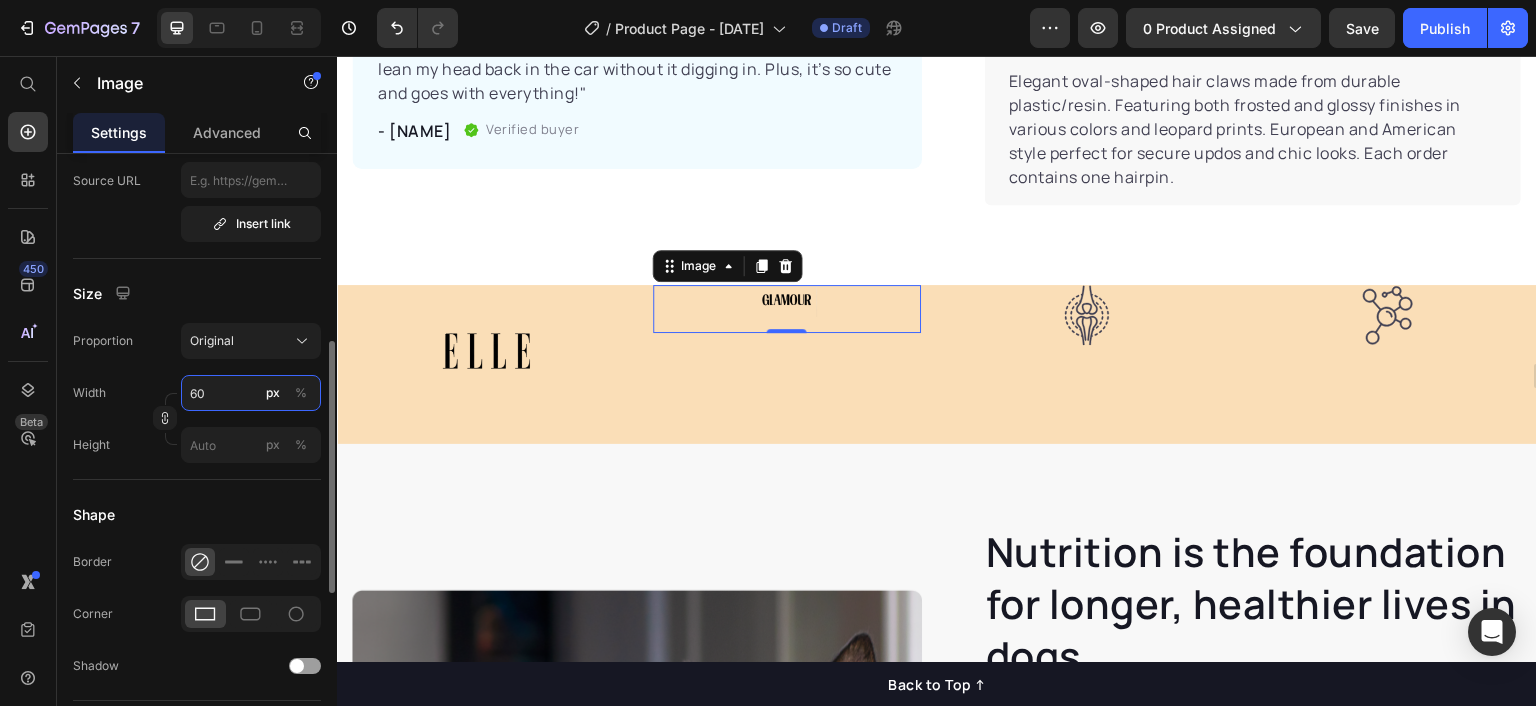 click on "60" at bounding box center [251, 393] 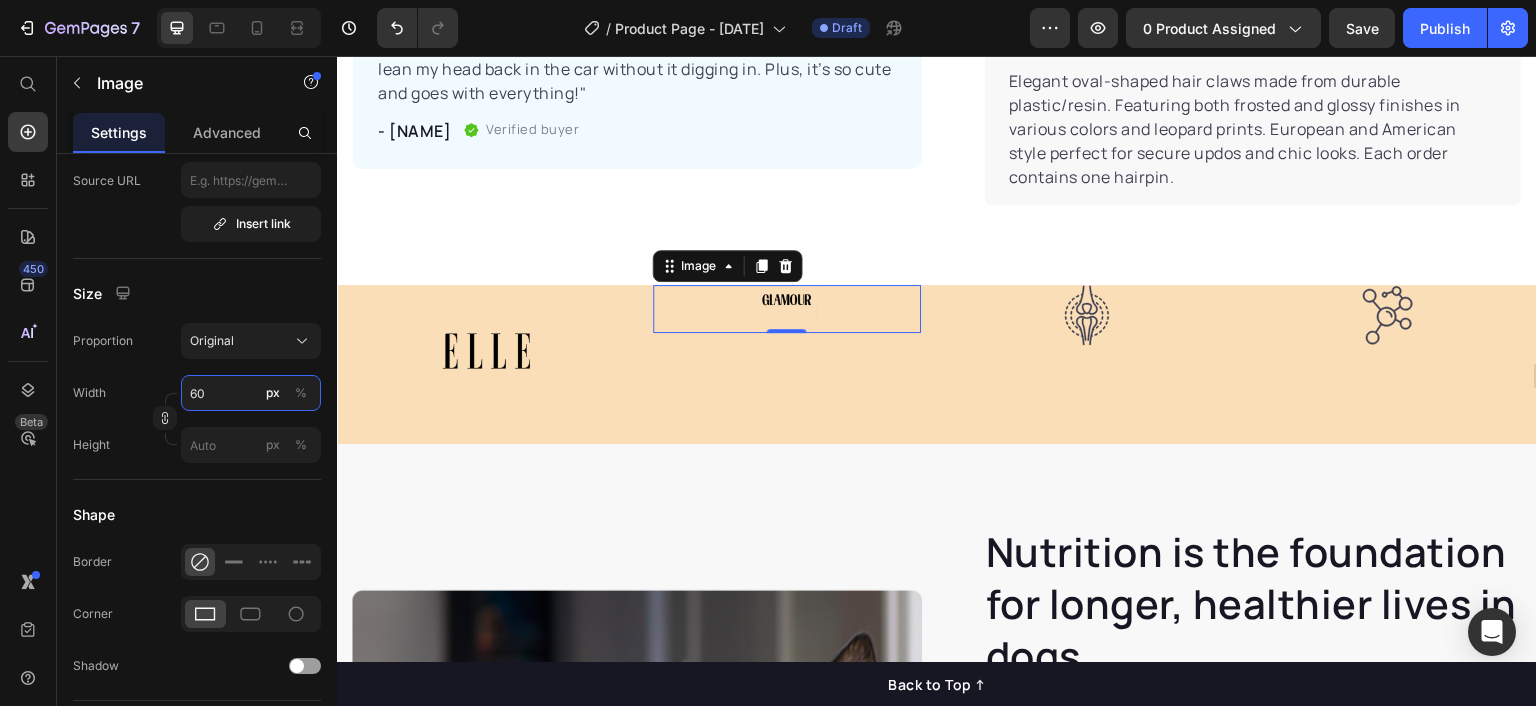 type on "6" 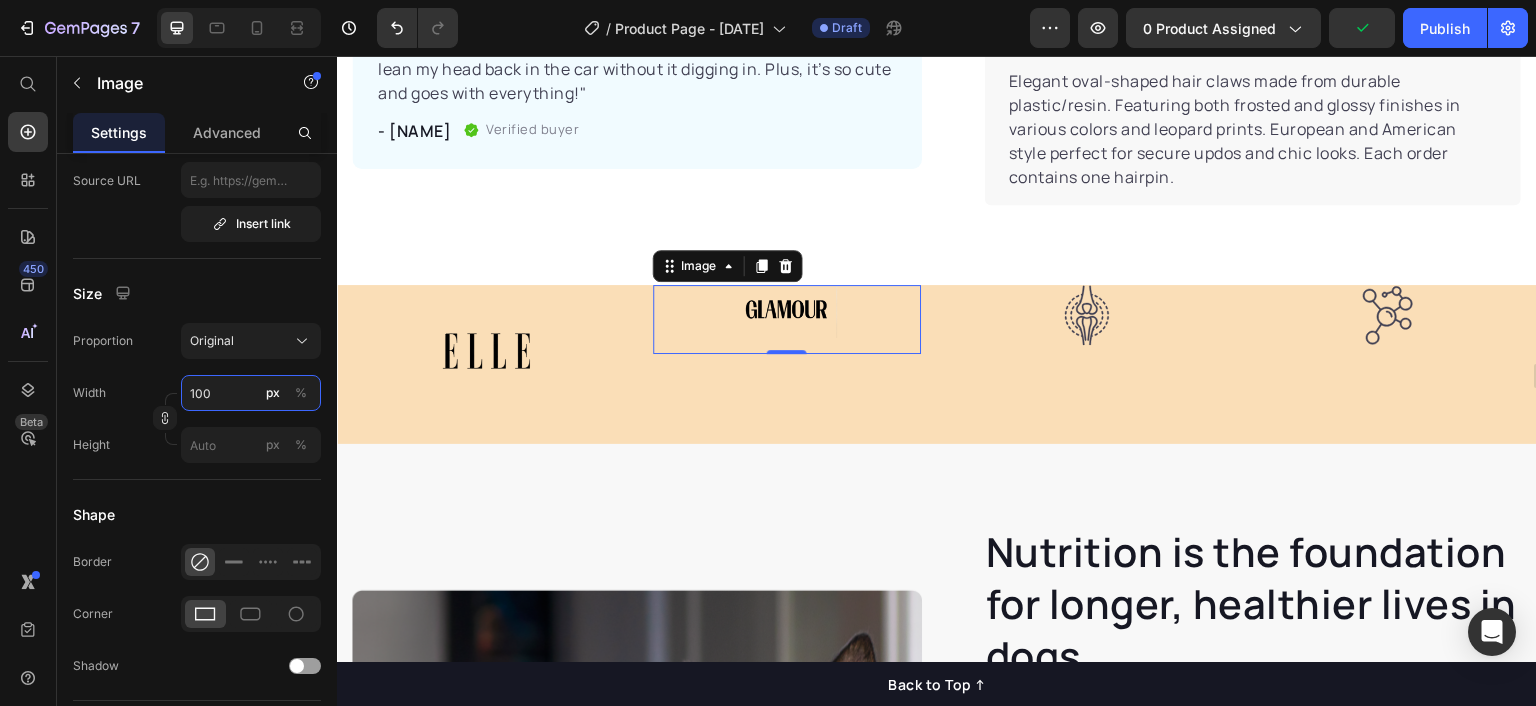 type on "1000" 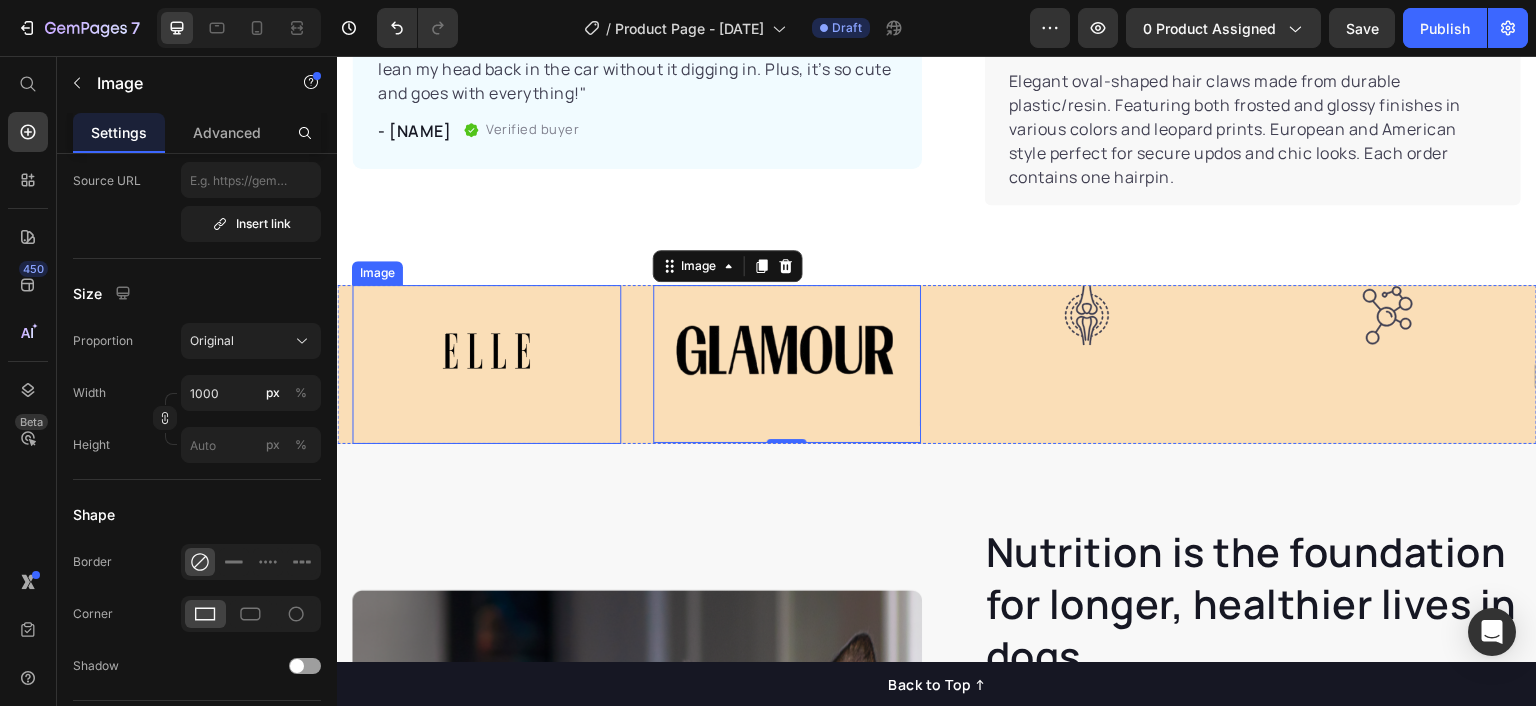 click at bounding box center (486, 364) 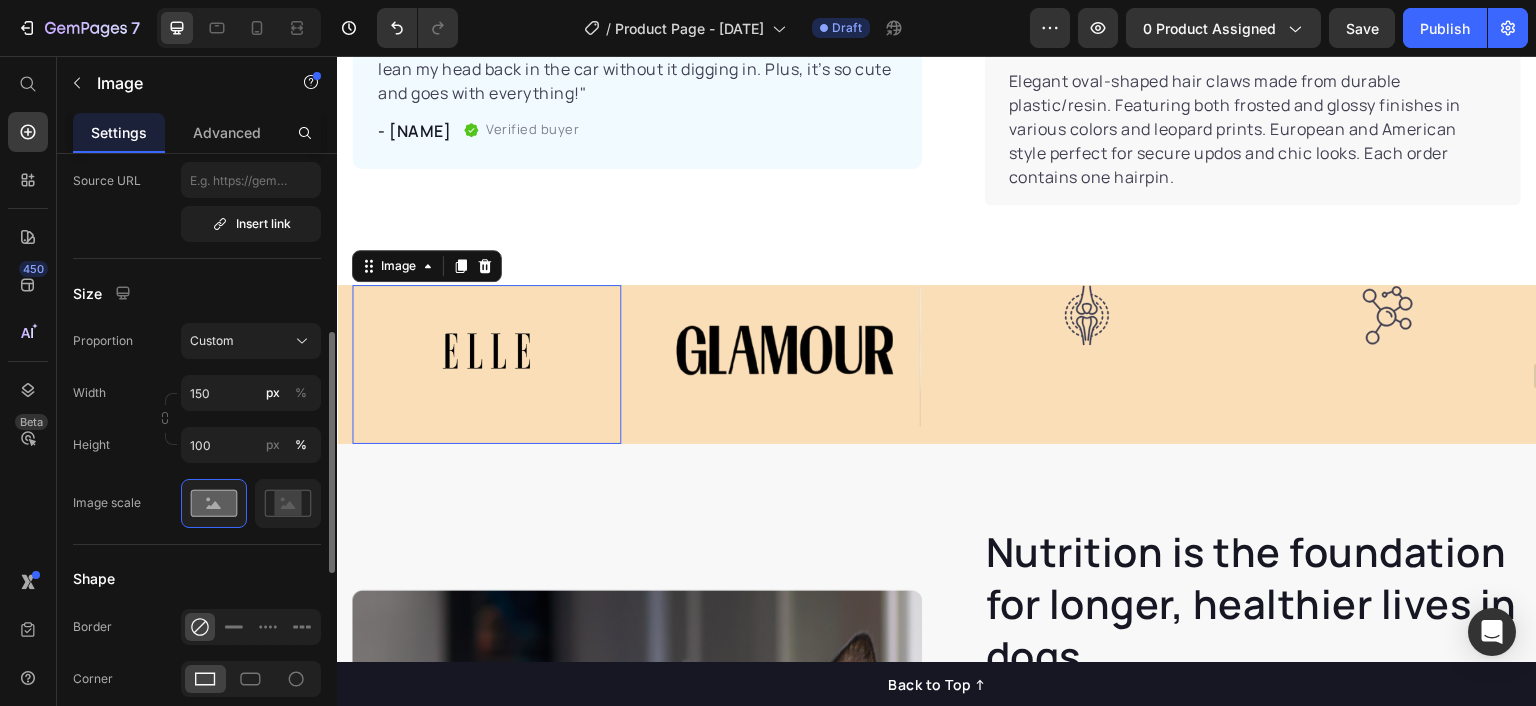 scroll, scrollTop: 452, scrollLeft: 0, axis: vertical 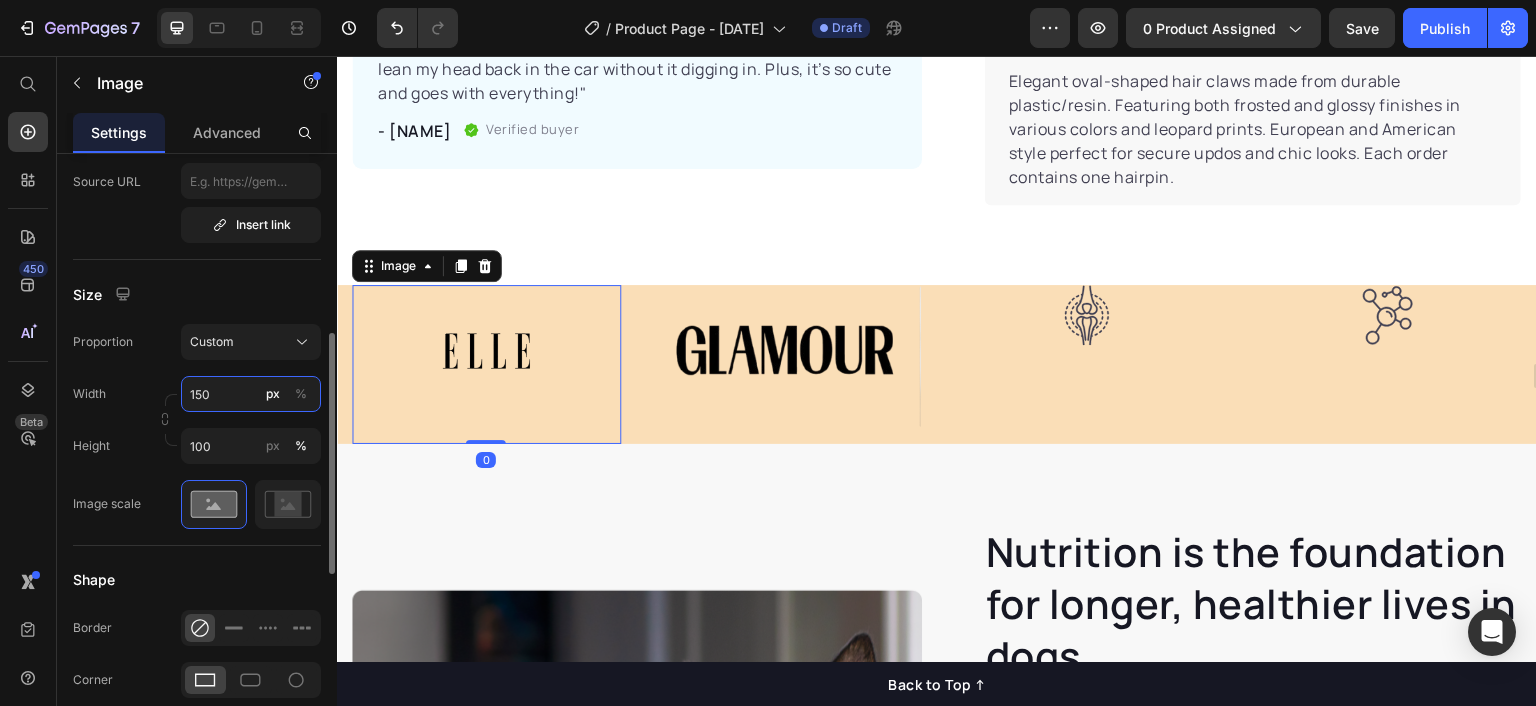 click on "150" at bounding box center [251, 394] 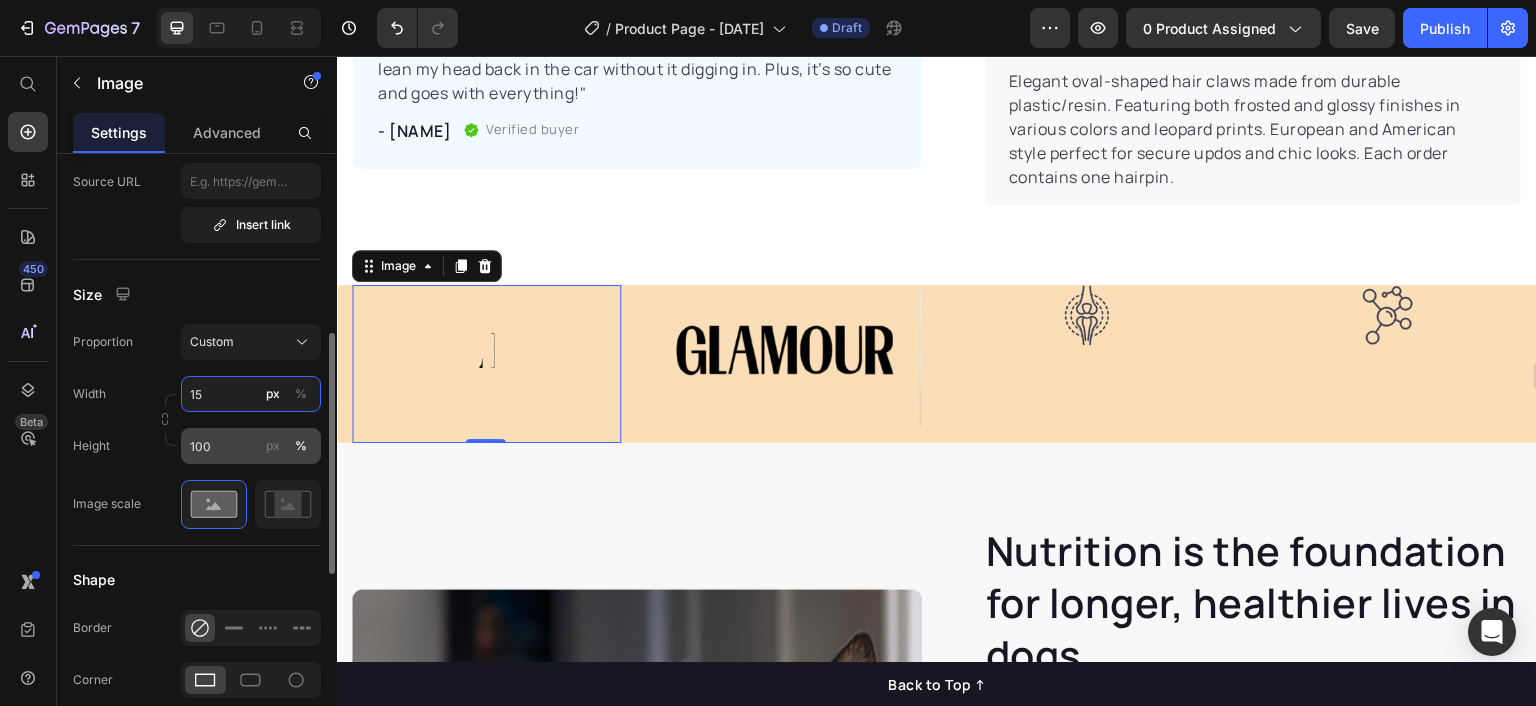 type on "1" 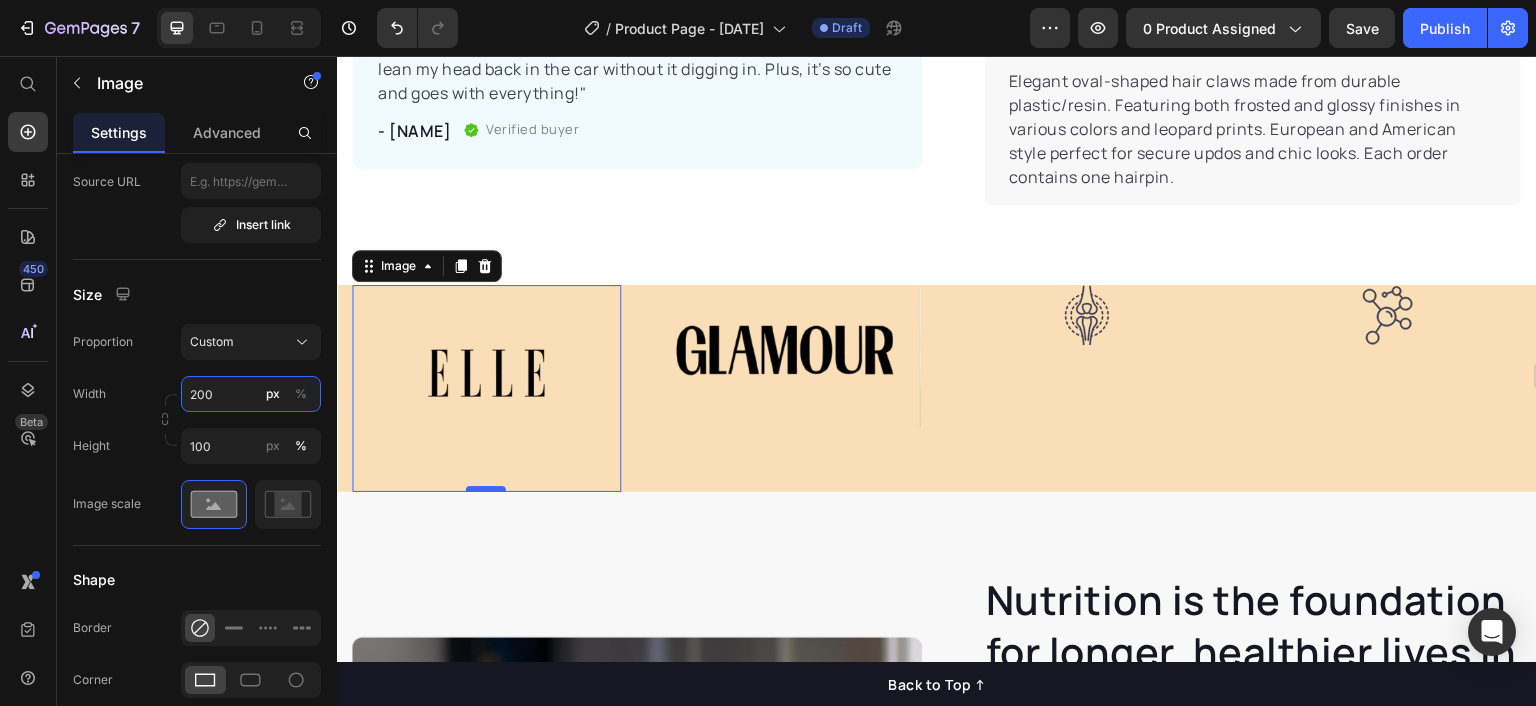 type on "200" 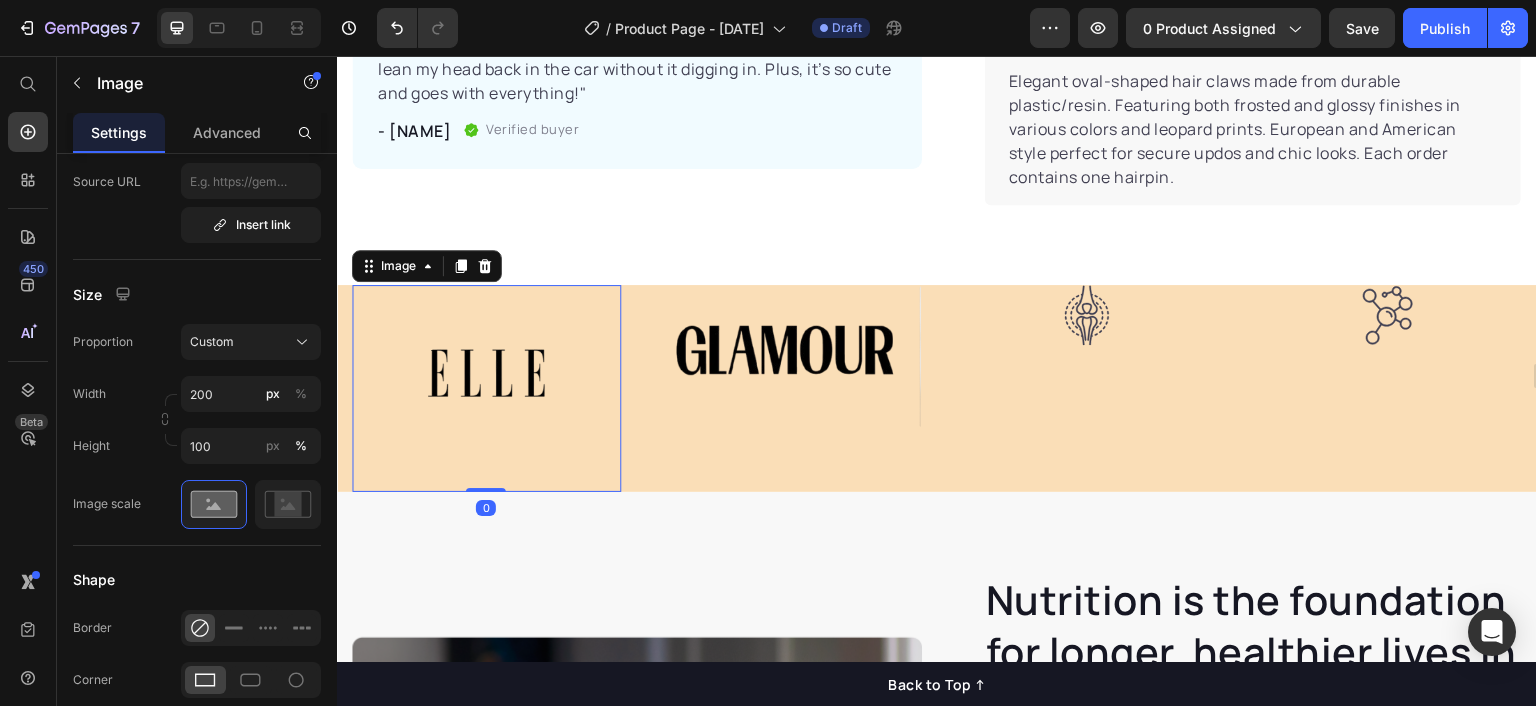 drag, startPoint x: 480, startPoint y: 487, endPoint x: 478, endPoint y: 422, distance: 65.03076 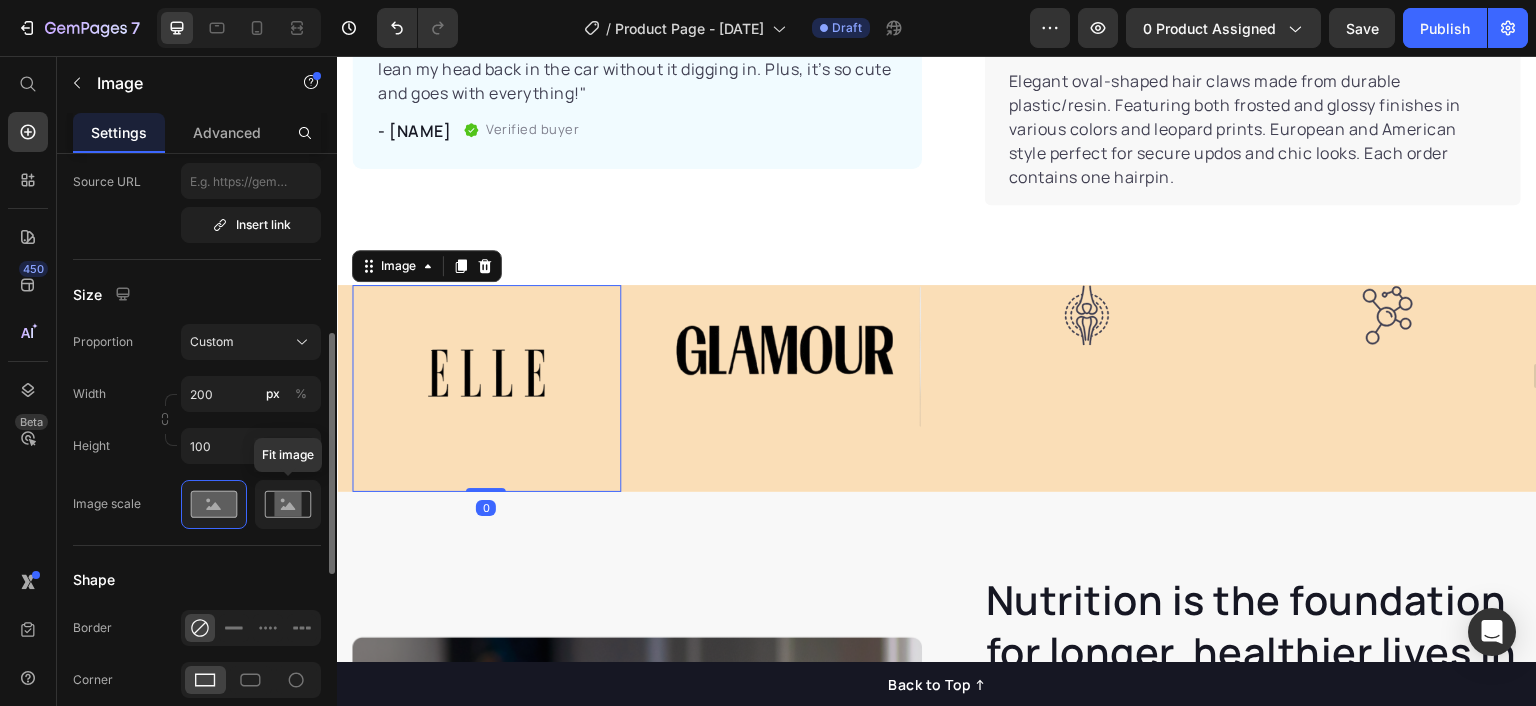 click 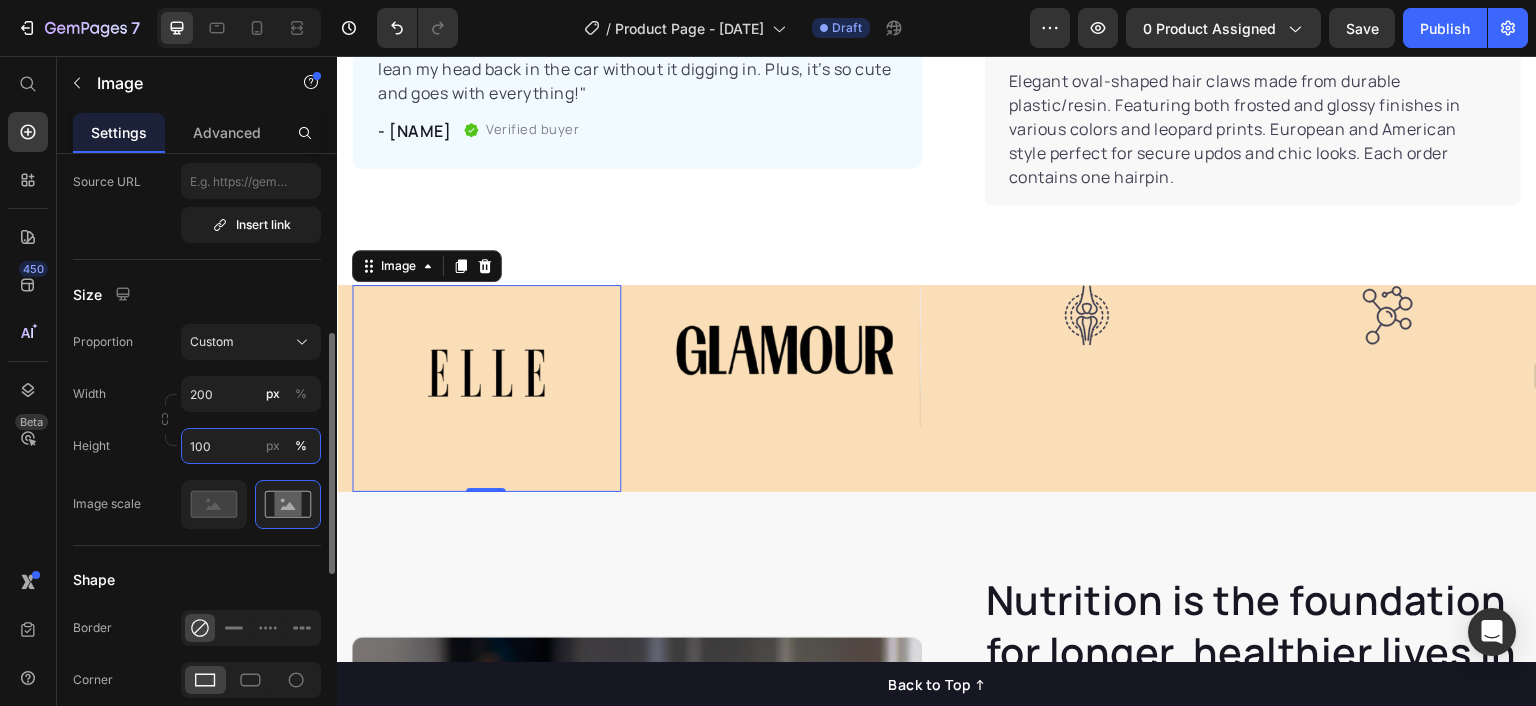 click on "100" at bounding box center [251, 446] 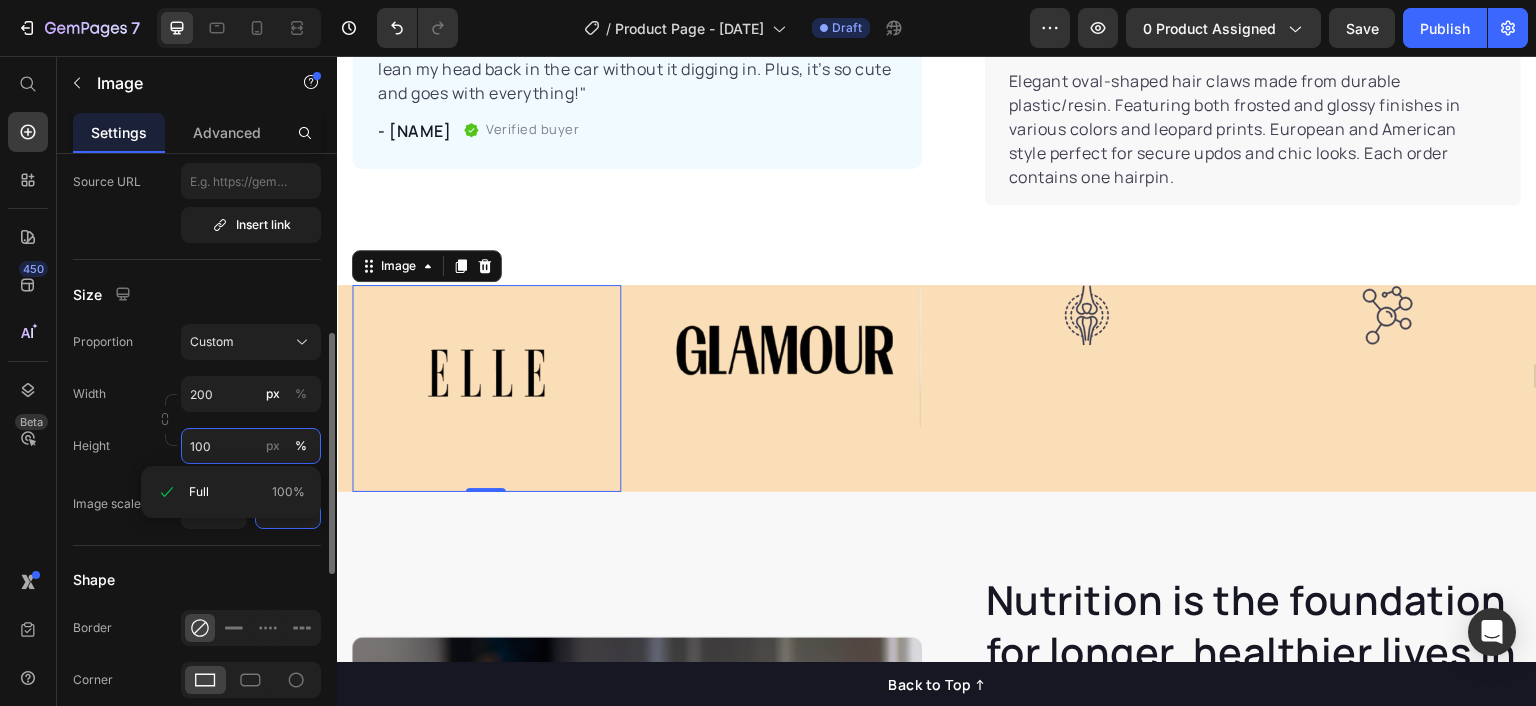 click on "100" at bounding box center [251, 446] 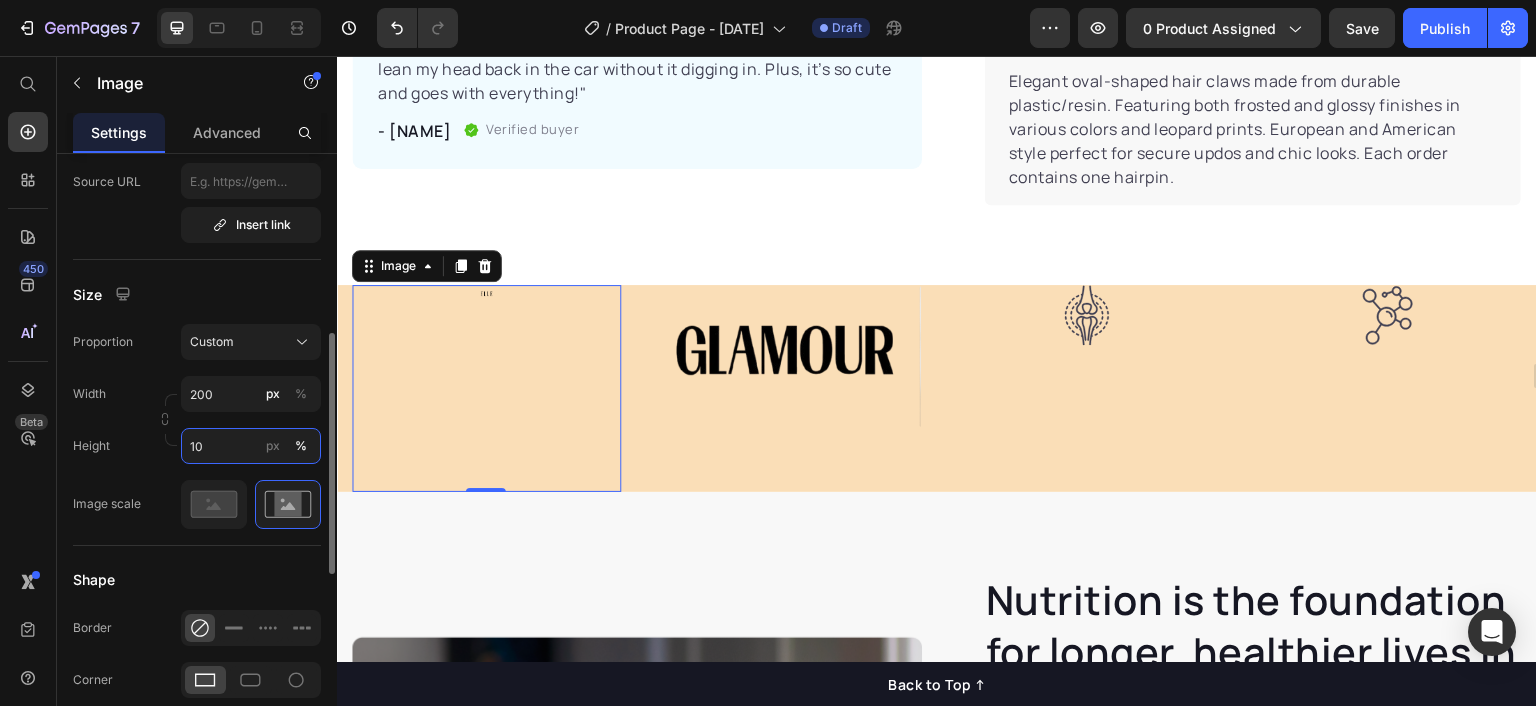 type on "1" 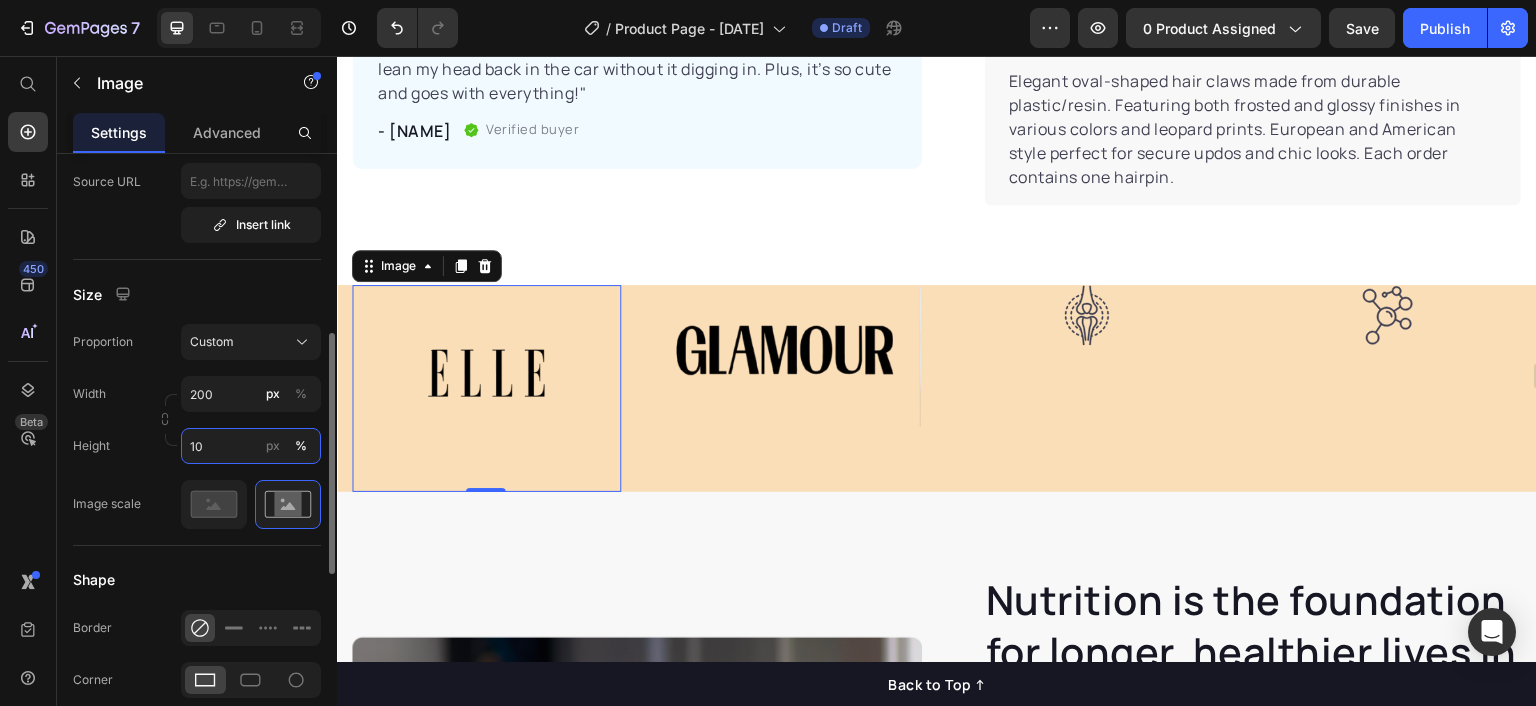 type on "1" 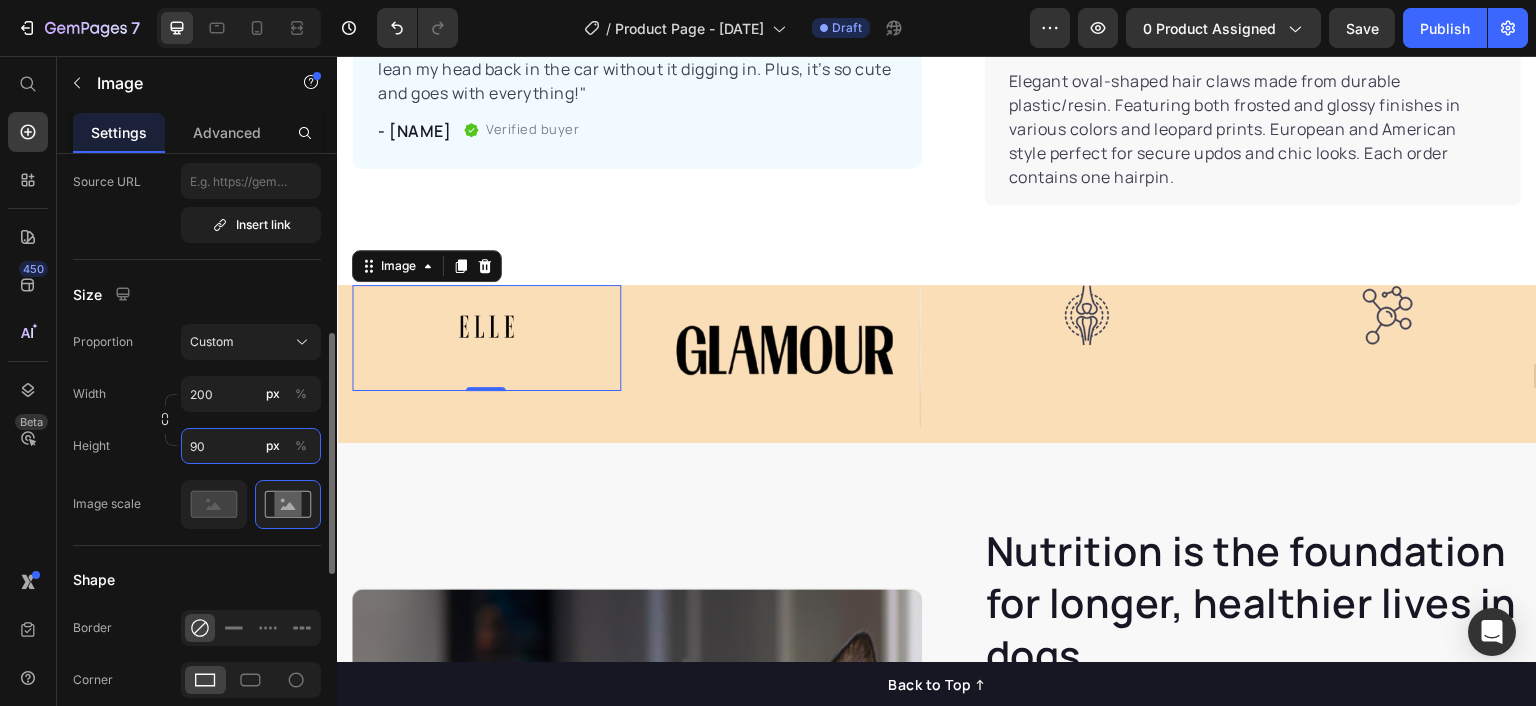 type on "9" 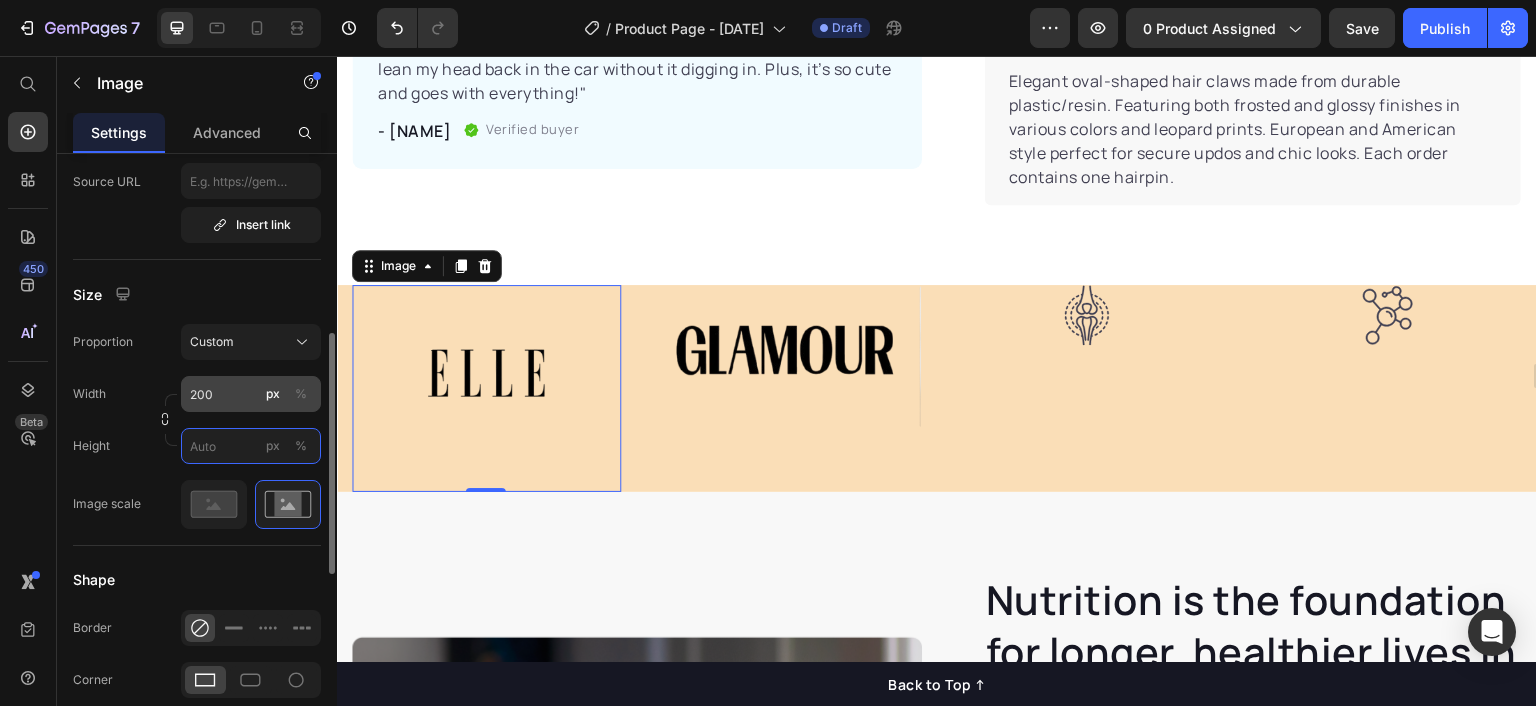 type 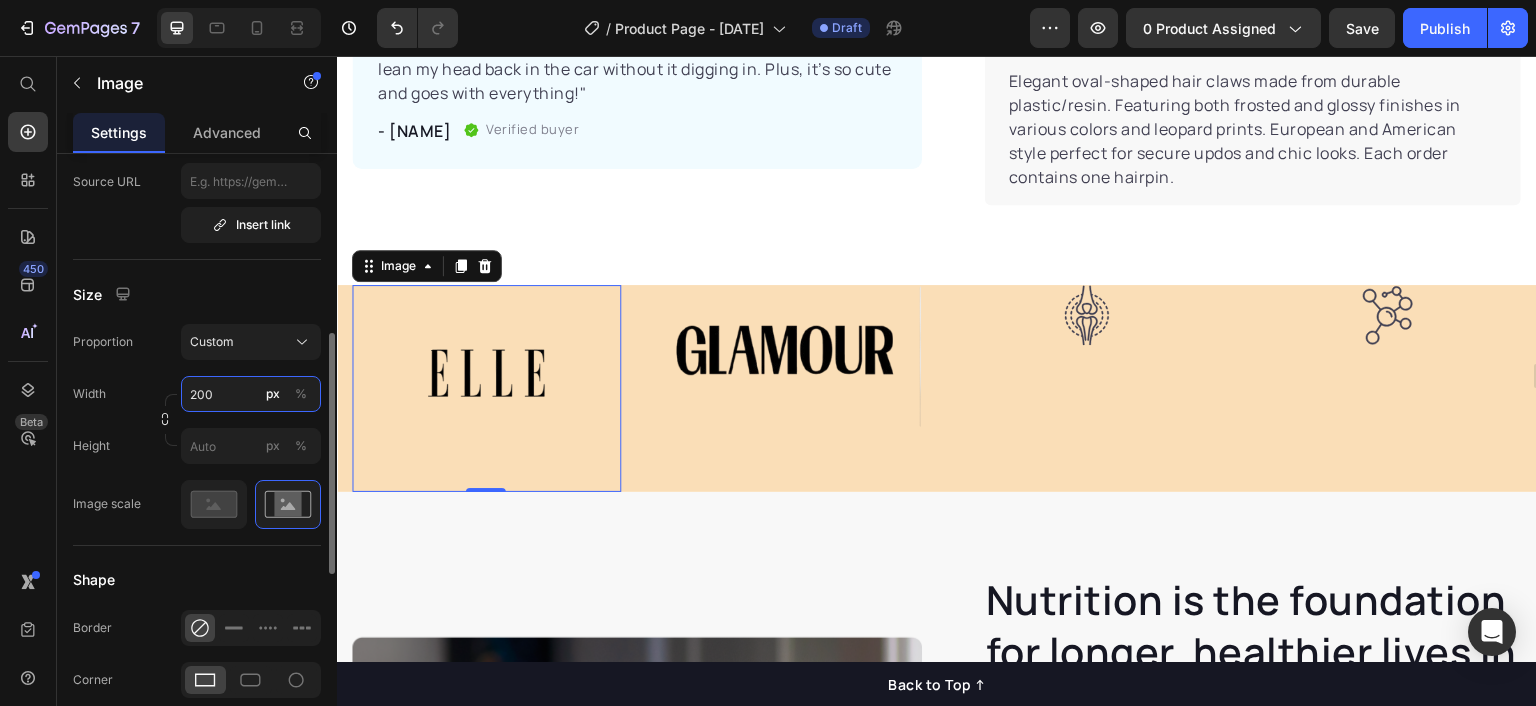 click on "200" at bounding box center (251, 394) 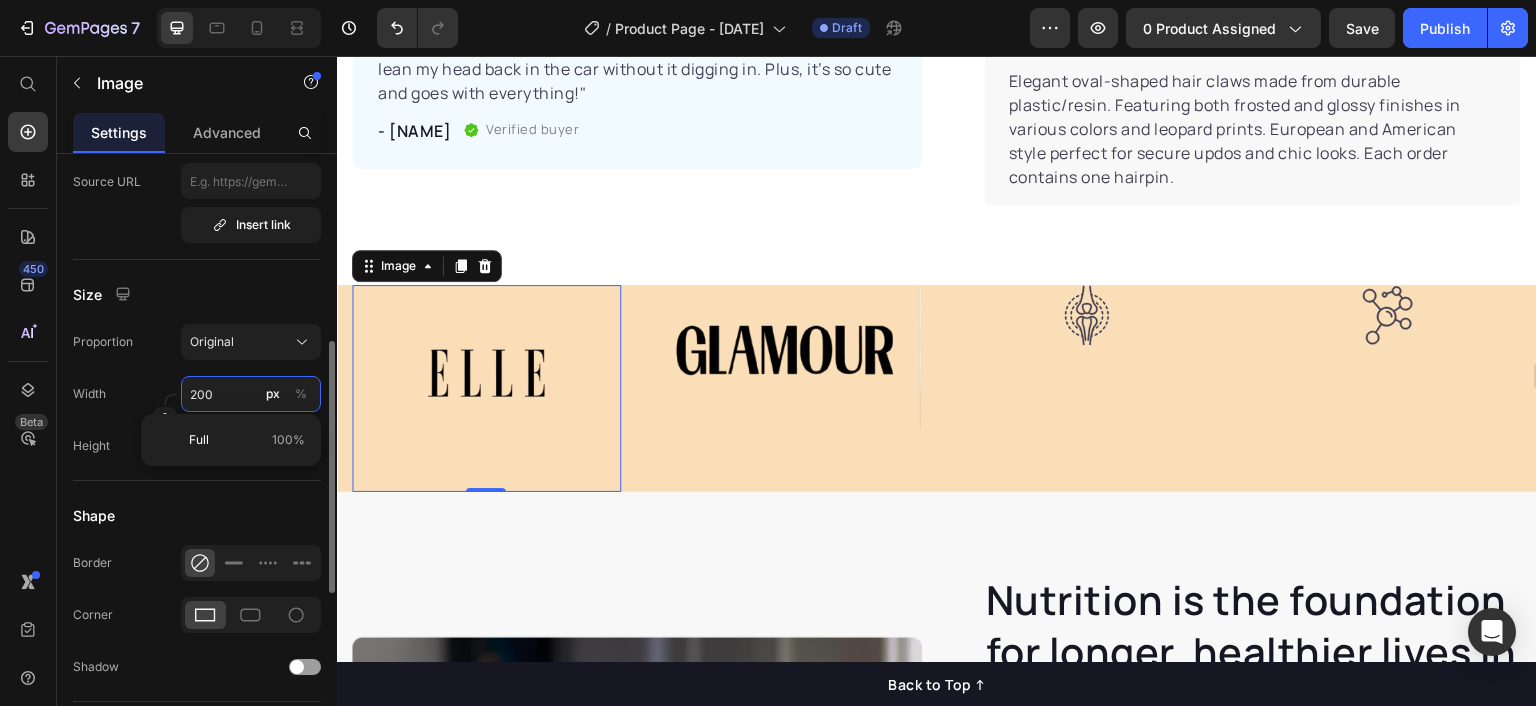 type 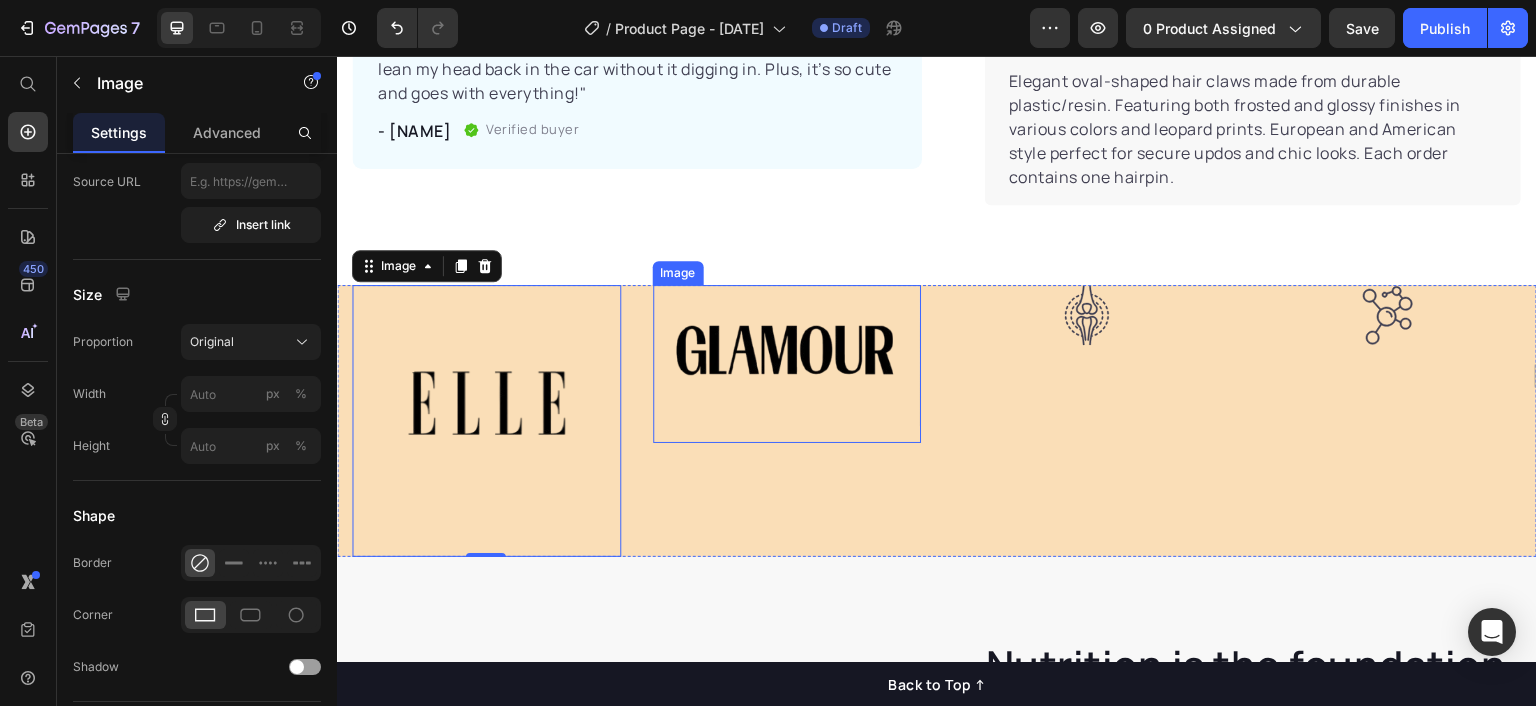click at bounding box center [787, 364] 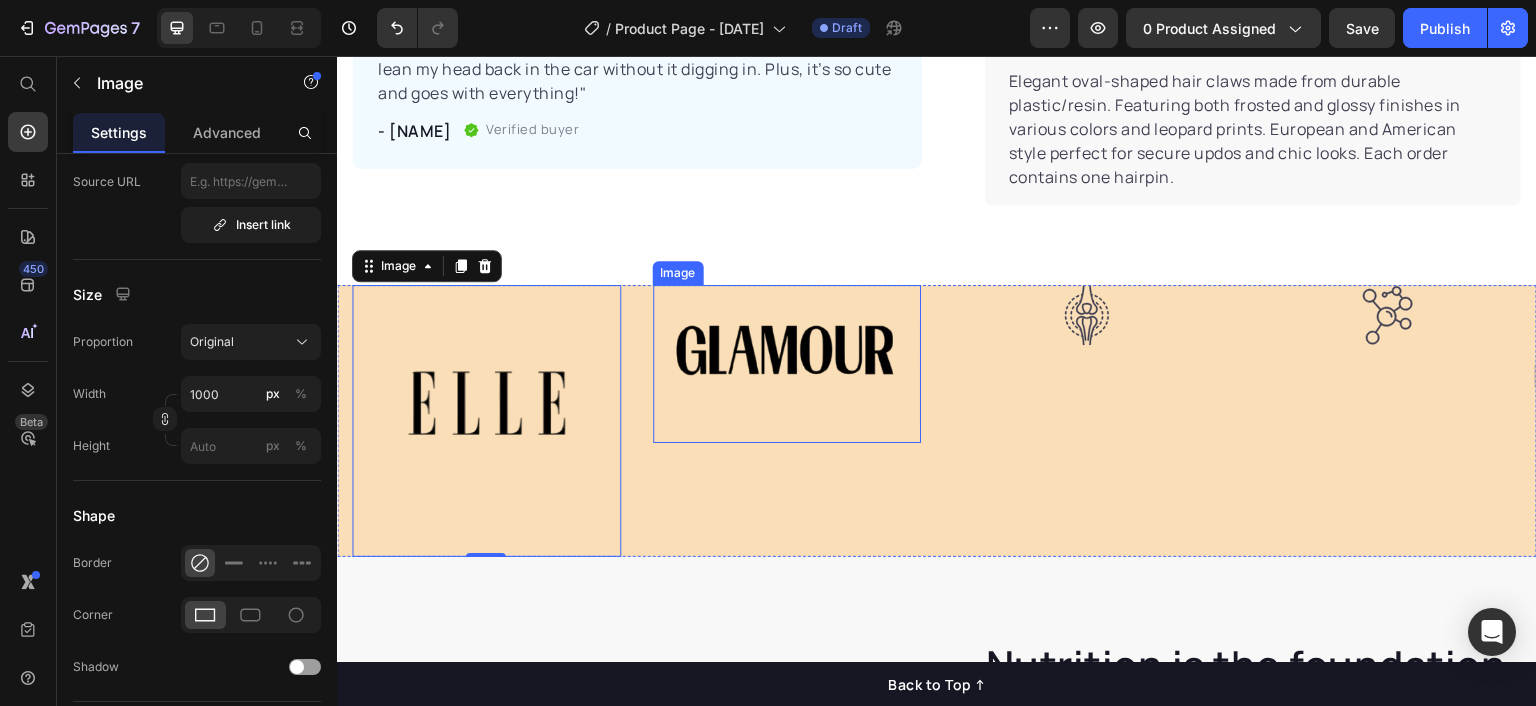 scroll, scrollTop: 452, scrollLeft: 0, axis: vertical 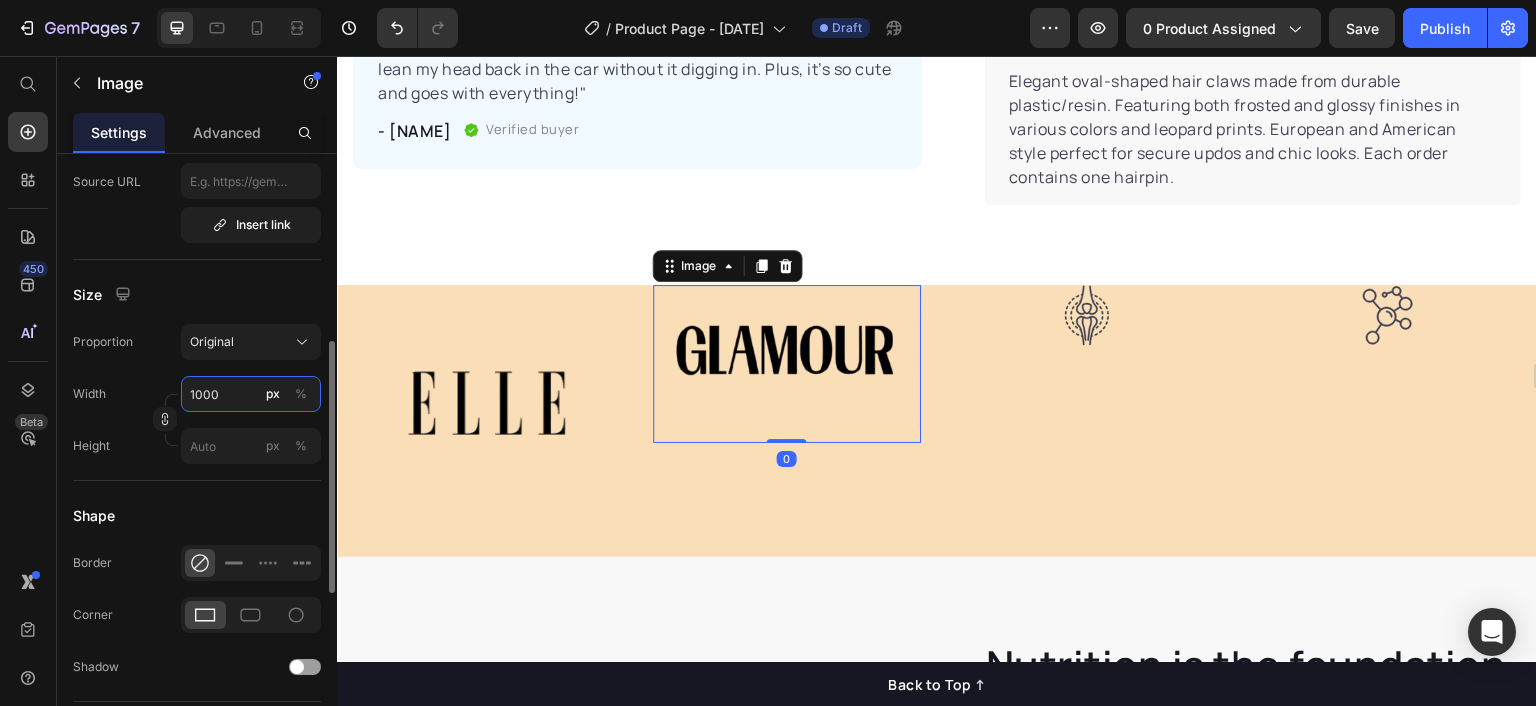click on "1000" at bounding box center [251, 394] 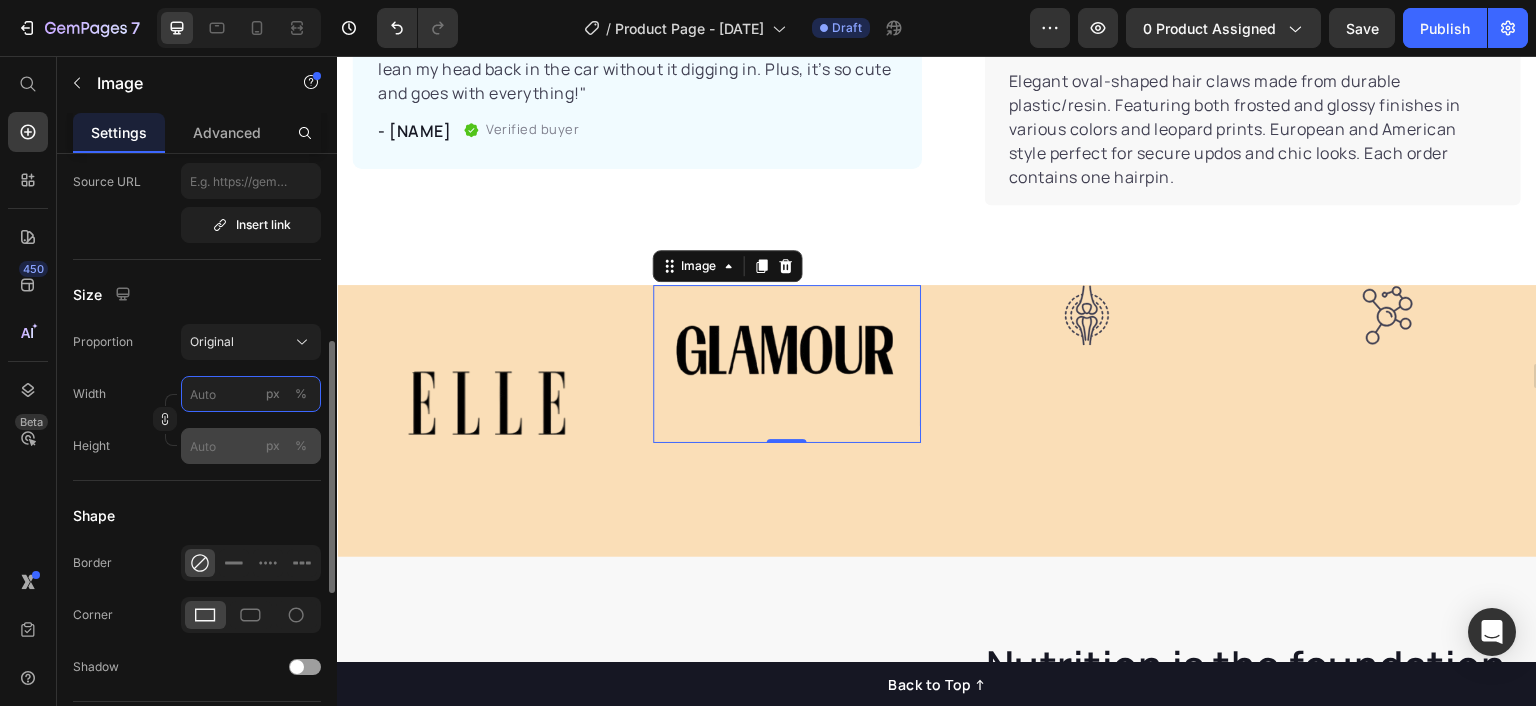 type 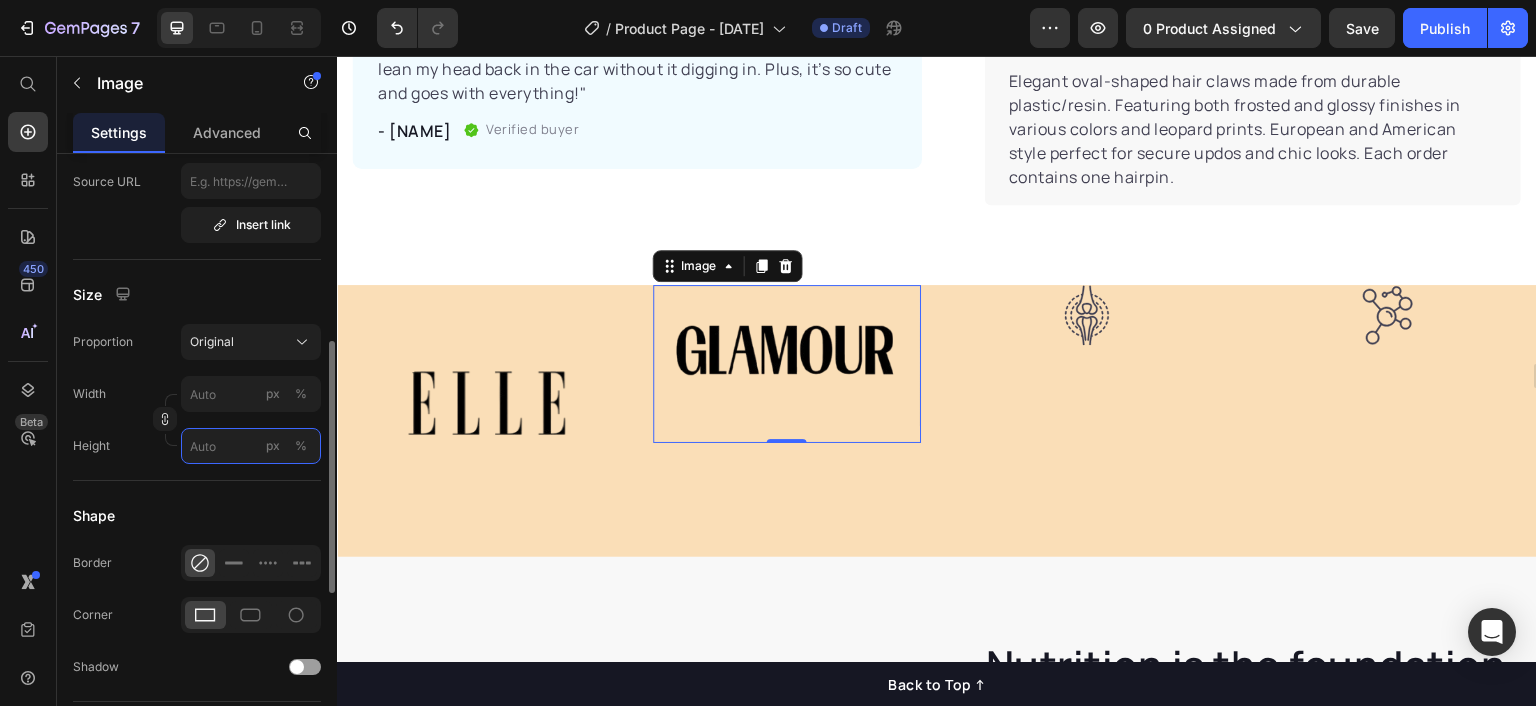click on "px %" at bounding box center (251, 446) 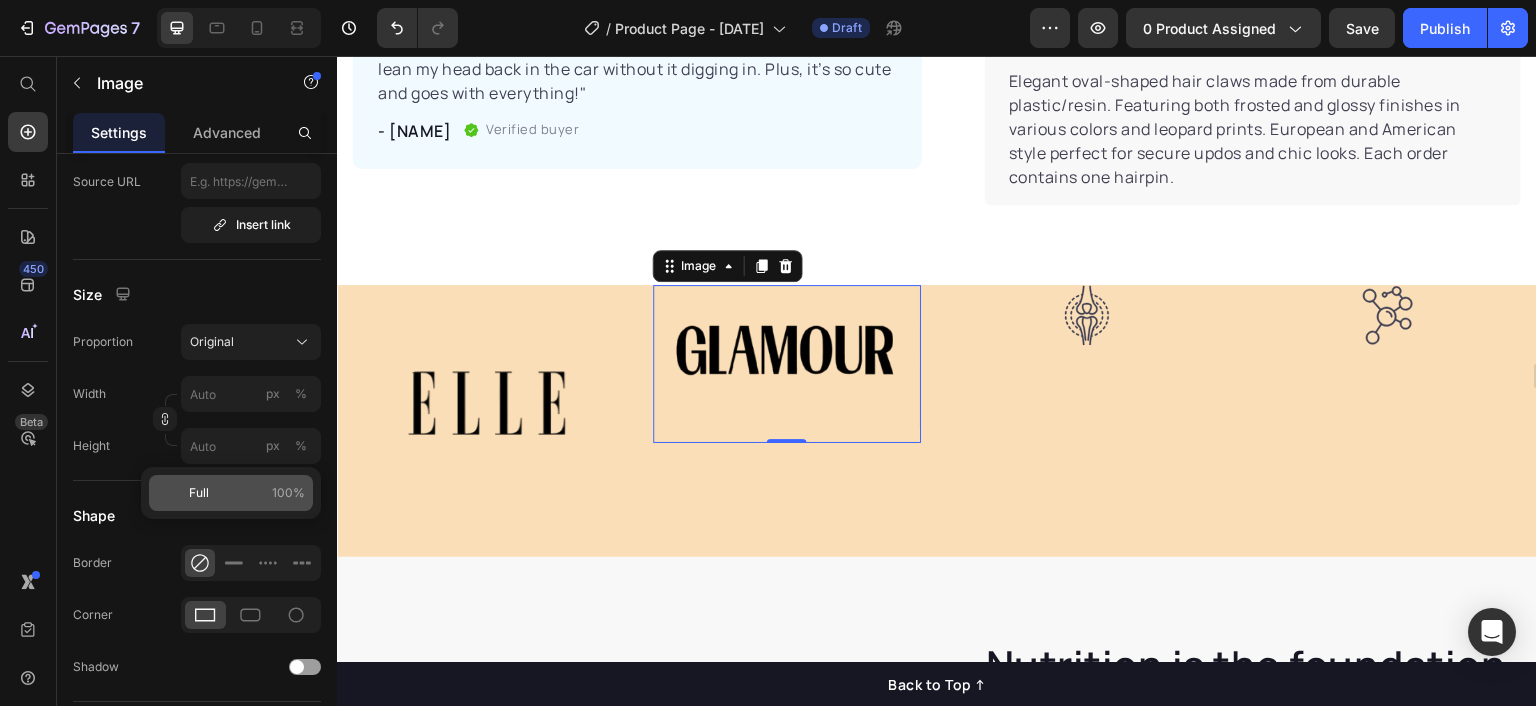 click on "Full 100%" at bounding box center [247, 493] 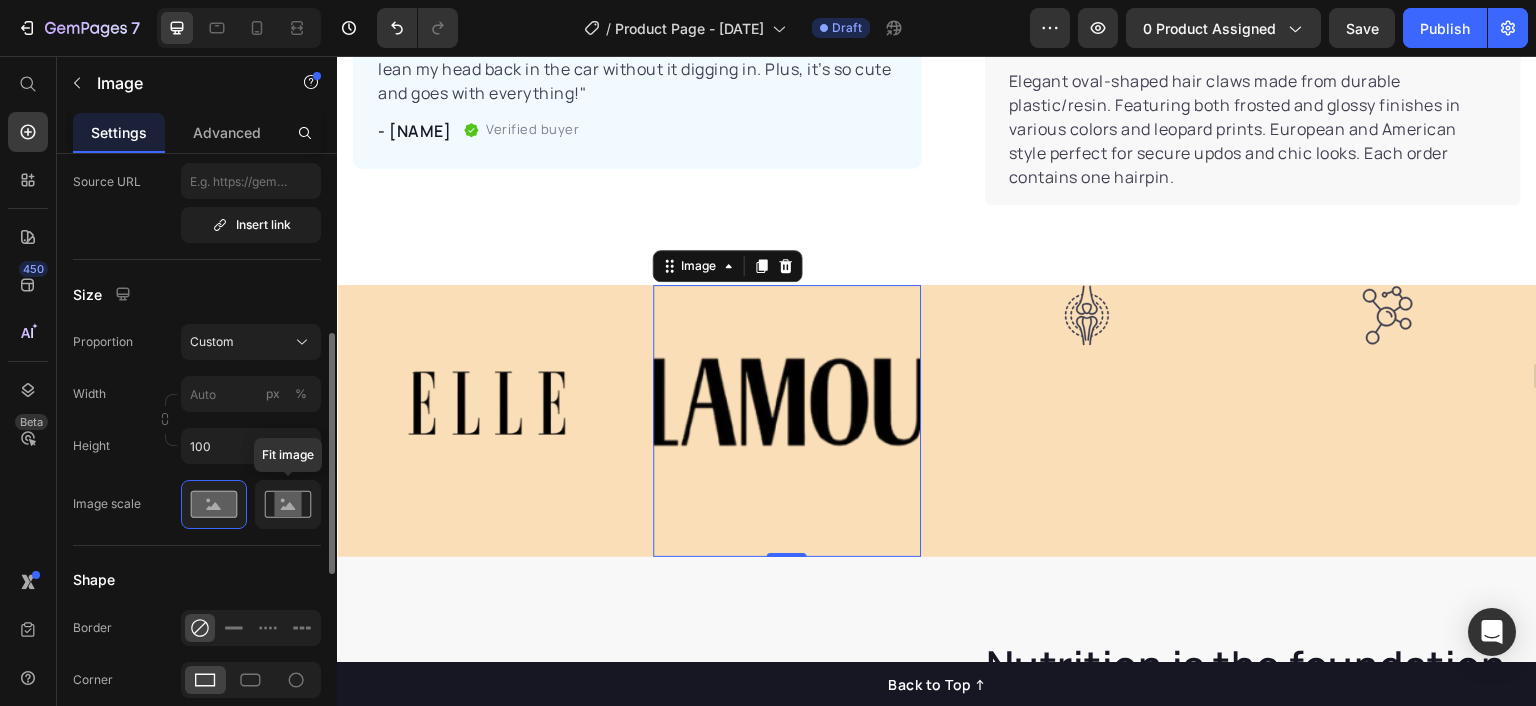 click 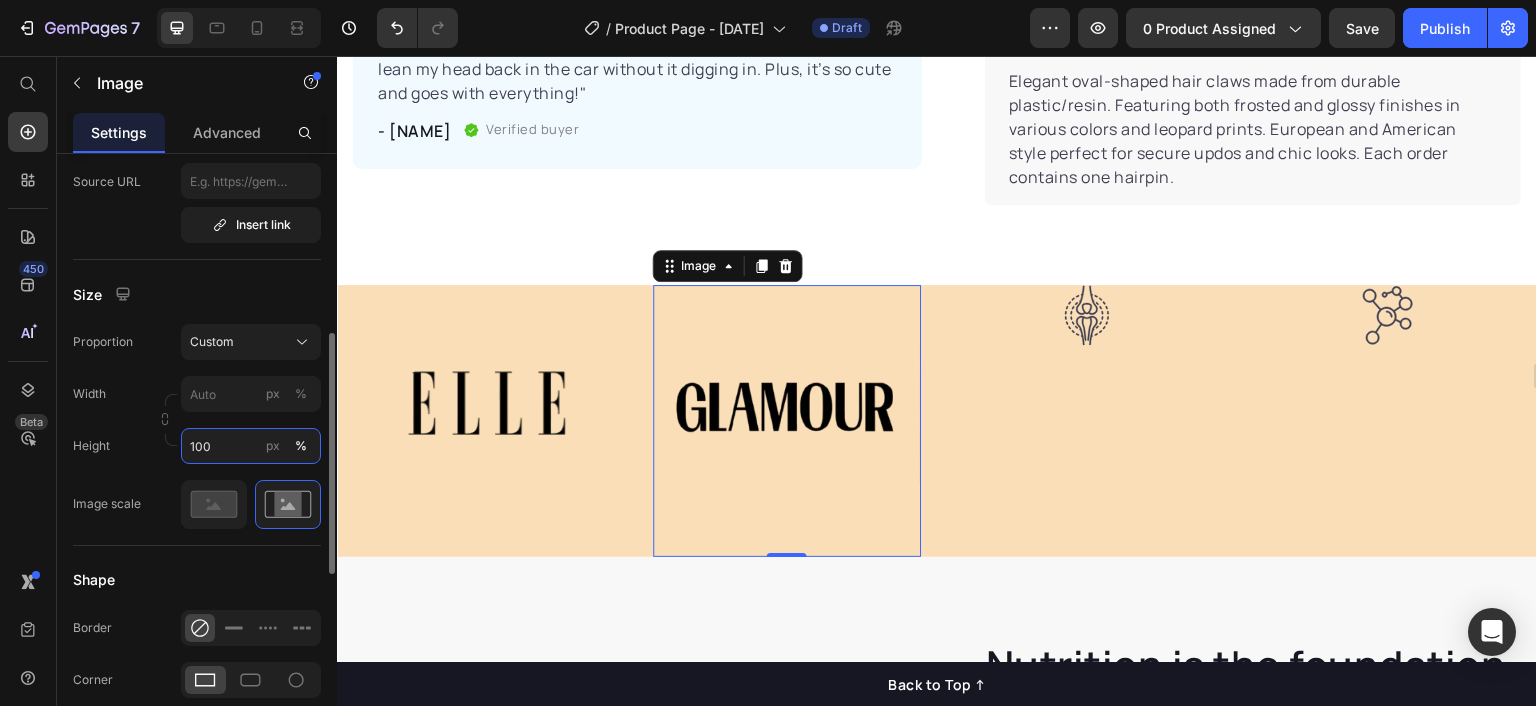 click on "100" at bounding box center (251, 446) 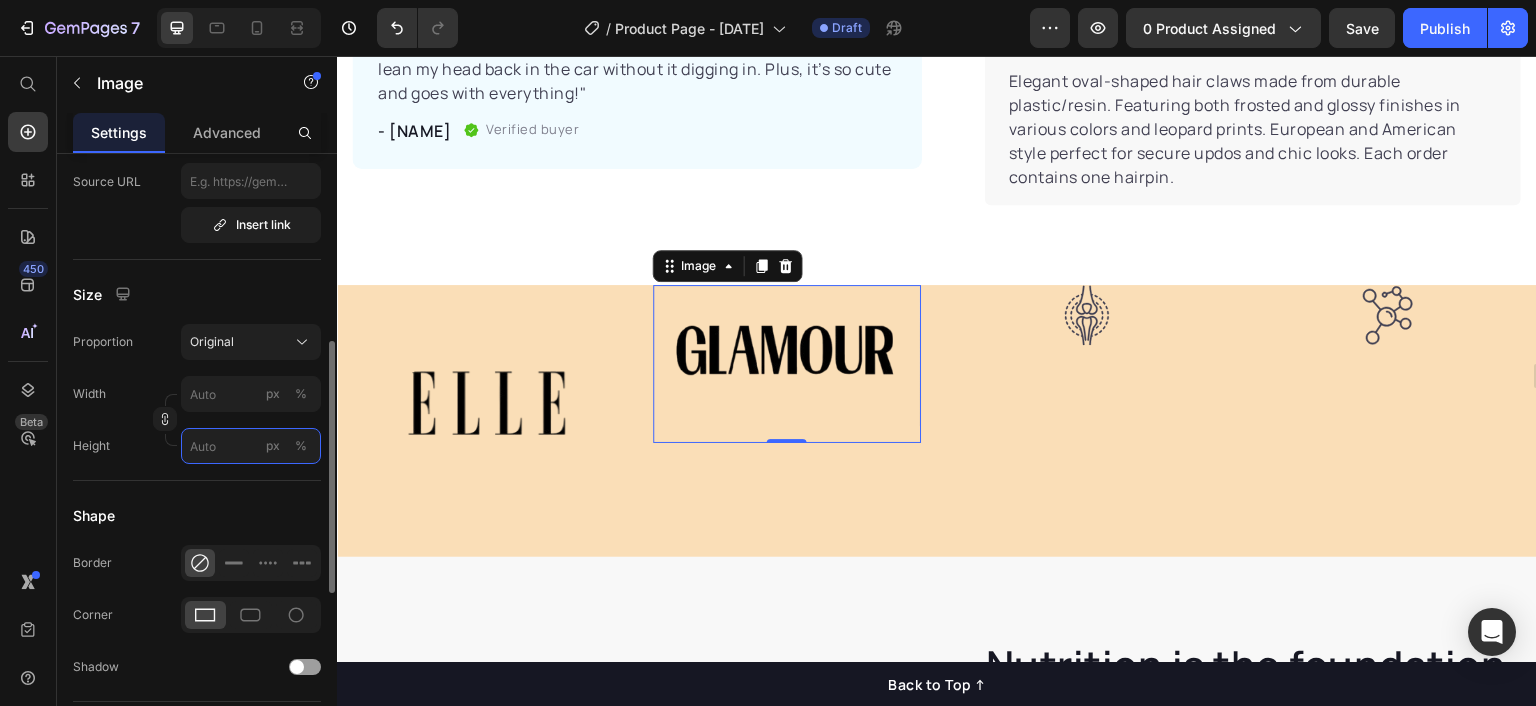 click on "px %" at bounding box center [251, 446] 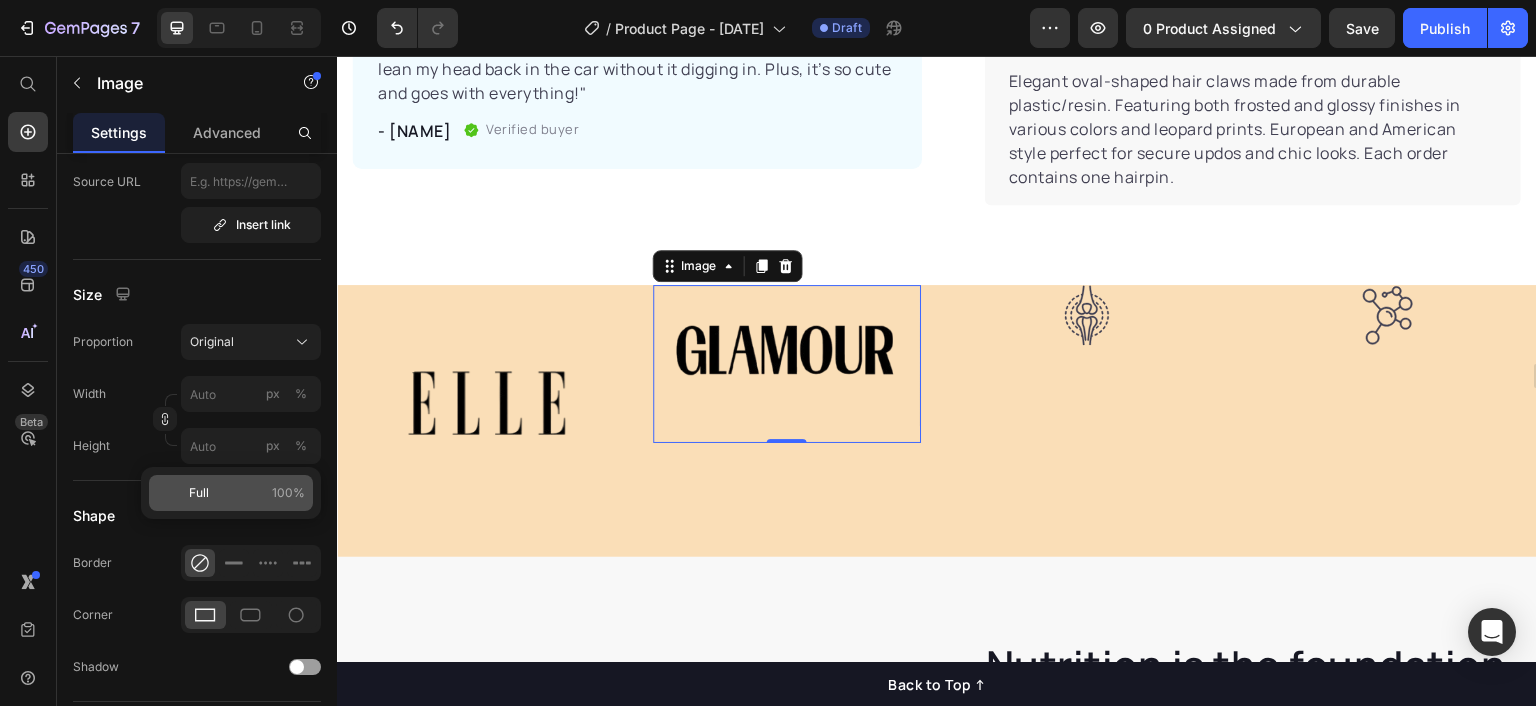 click on "100%" at bounding box center [288, 493] 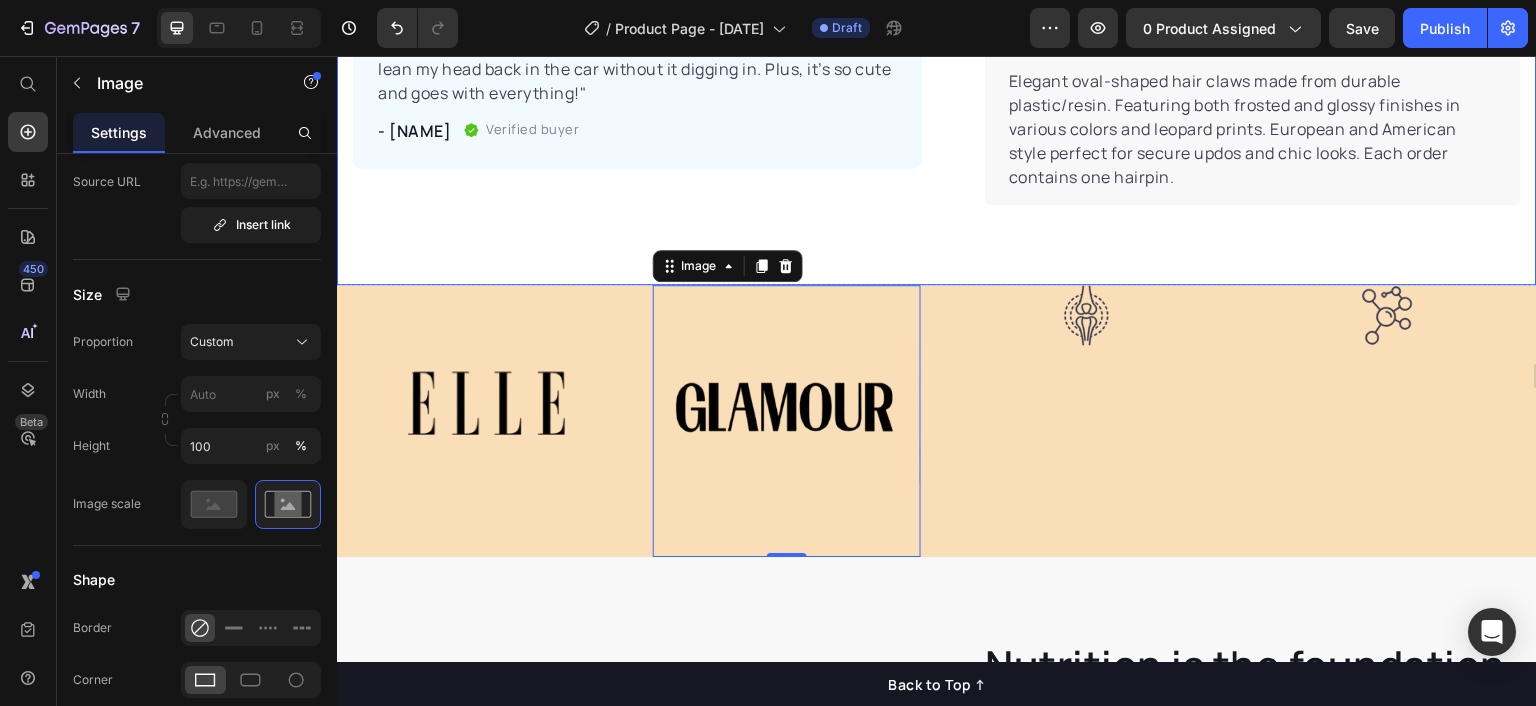 click on "Product Images "I’m obsessed with this clip! It actually holds my thick hair all day without slipping, and the flat back is a game changer. I can finally lean my head back in the car without it digging in. Plus, it’s so cute and goes with everything!" Text block - Anna J. Text block
Verified buyer Item list Row Row "My dog absolutely loves this food! It's clear that the taste and quality are top-notch."  -Daisy Text block Row Row Icon Icon Icon Icon Icon Icon List Hoz 2,500+ Happy Customers Text block Row Flat Oval Hair Claw Barrettes Product Title Sleek, oval-shaped hair claws crafted from premium resin with a soft frosted finish. Designed for effortless updos, all-day hold, and elevated everyday style. Text block No more claw pain while leaning back Secure hold for every hair type Built to last with premium materials Designed to serve looks  and  purpose Item list Kaching Bundles Kaching Bundles Add to cart Product Cart Button Perfect for sensitive tummies Supercharge immunity System Row" at bounding box center (937, -136) 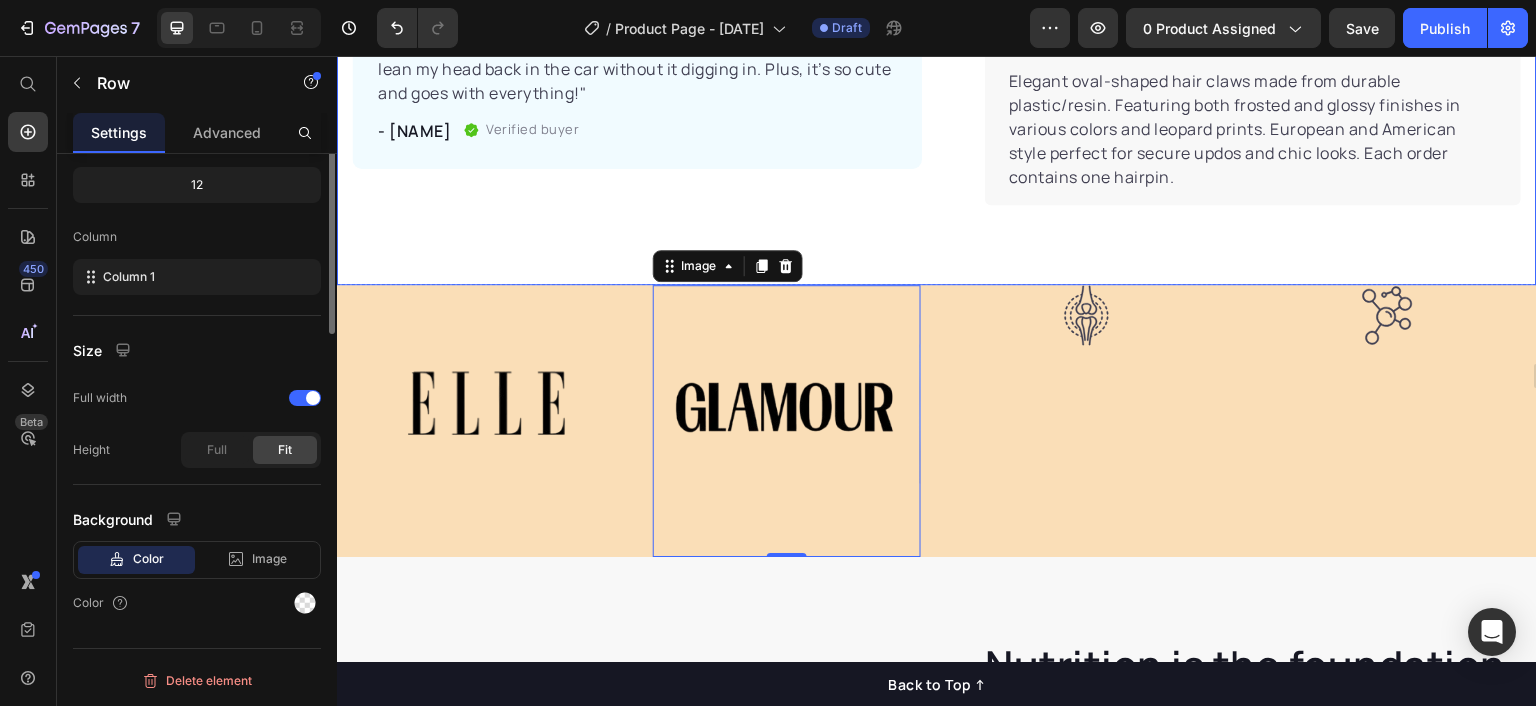 scroll, scrollTop: 0, scrollLeft: 0, axis: both 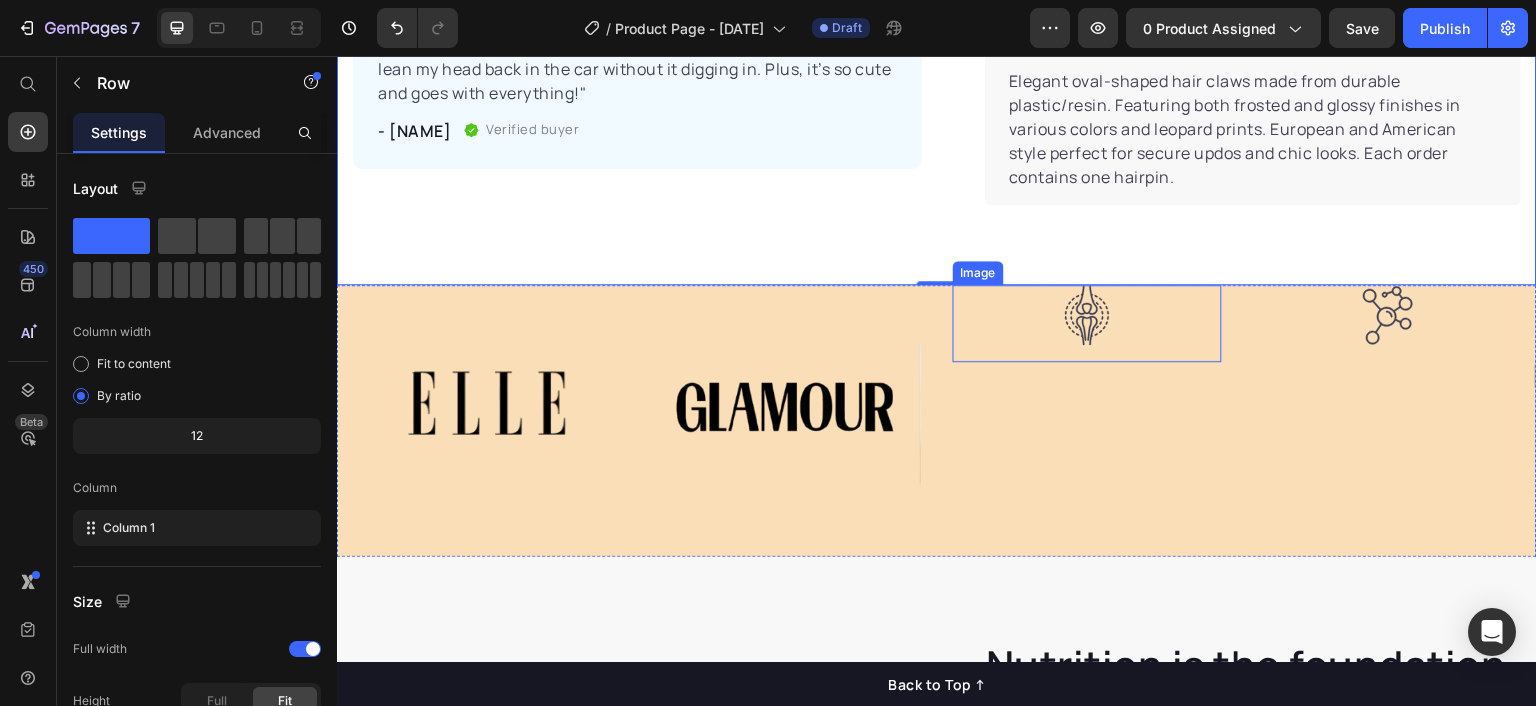click at bounding box center [1087, 323] 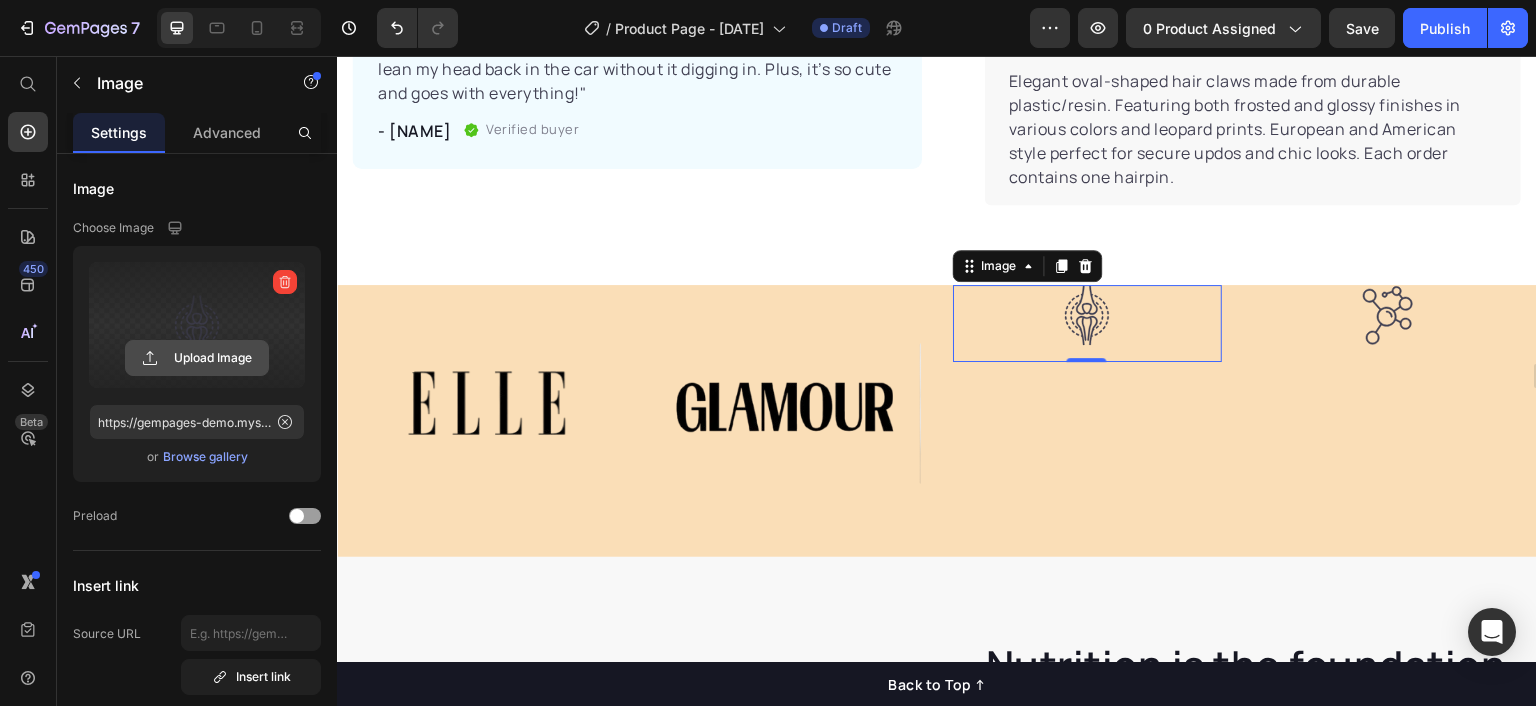 click 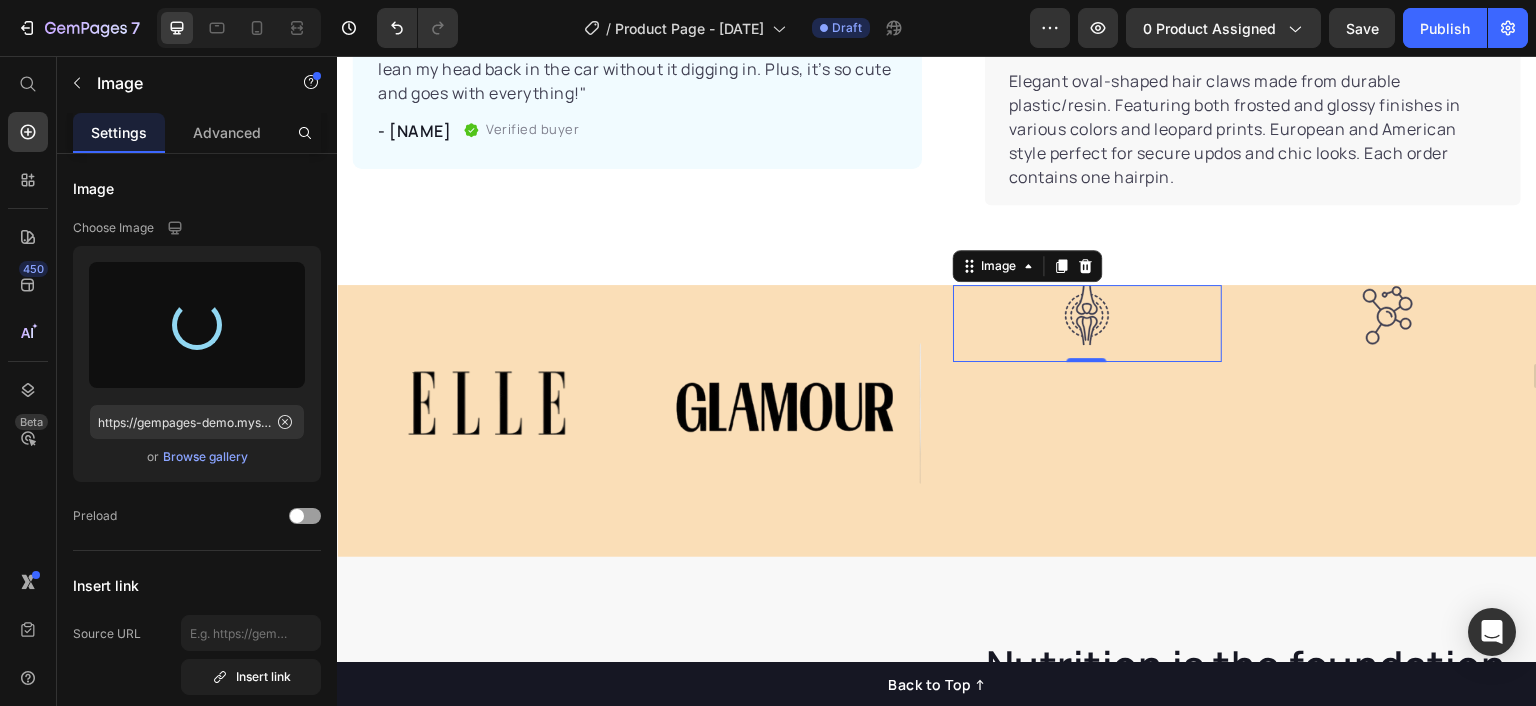 type on "https://cdn.shopify.com/s/files/1/0601/4559/8531/files/gempages_572553615823078215-61233b6d-6078-4391-8a70-e5dec56bce67.png" 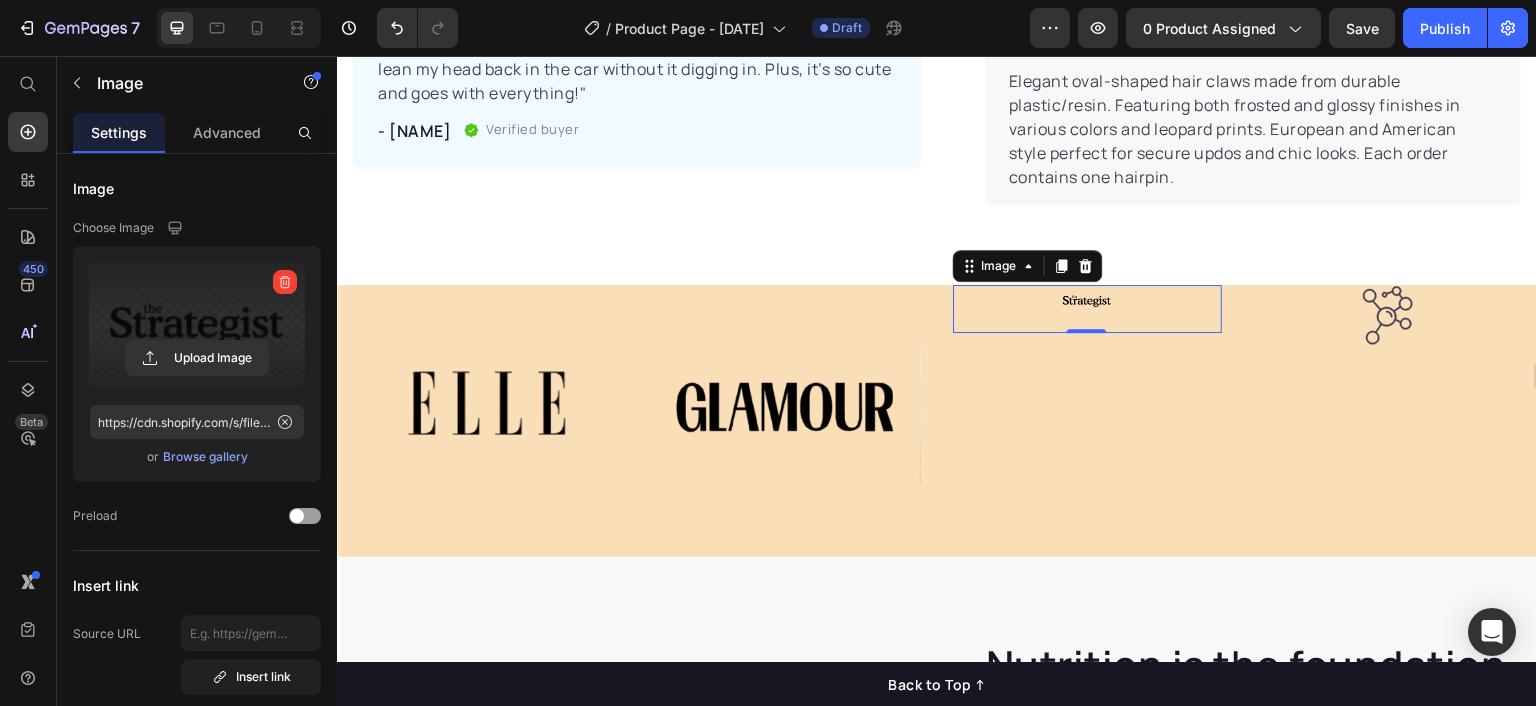 click at bounding box center [1087, 309] 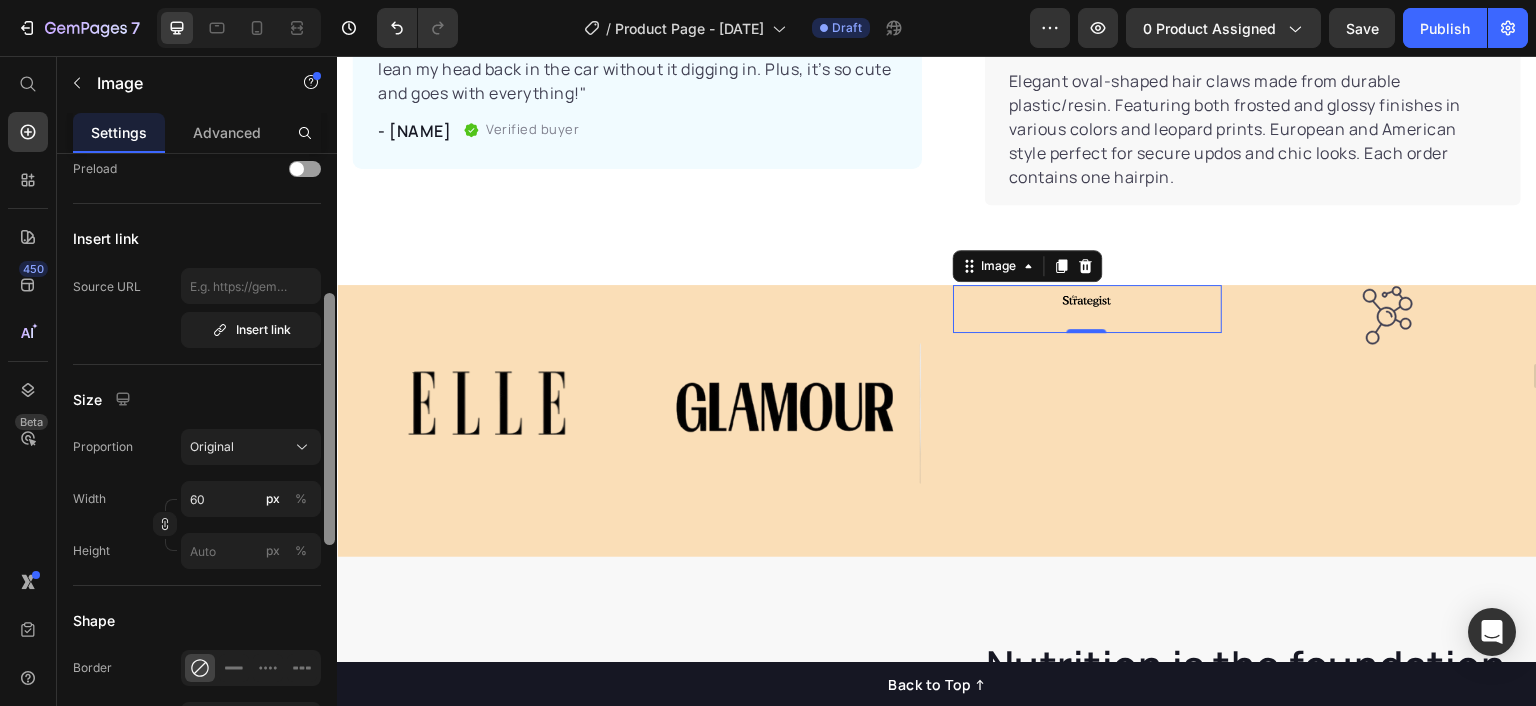 scroll, scrollTop: 356, scrollLeft: 0, axis: vertical 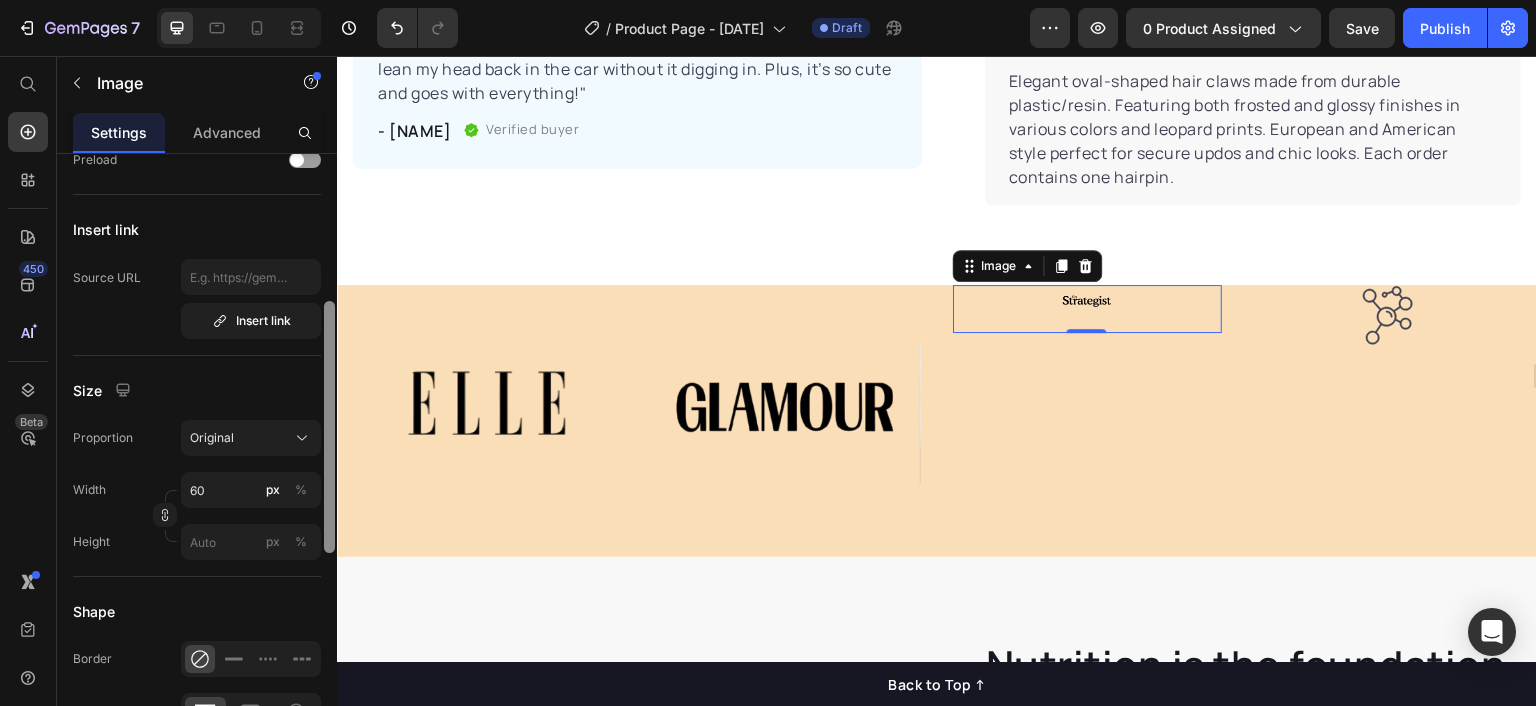 drag, startPoint x: 328, startPoint y: 265, endPoint x: 330, endPoint y: 413, distance: 148.01352 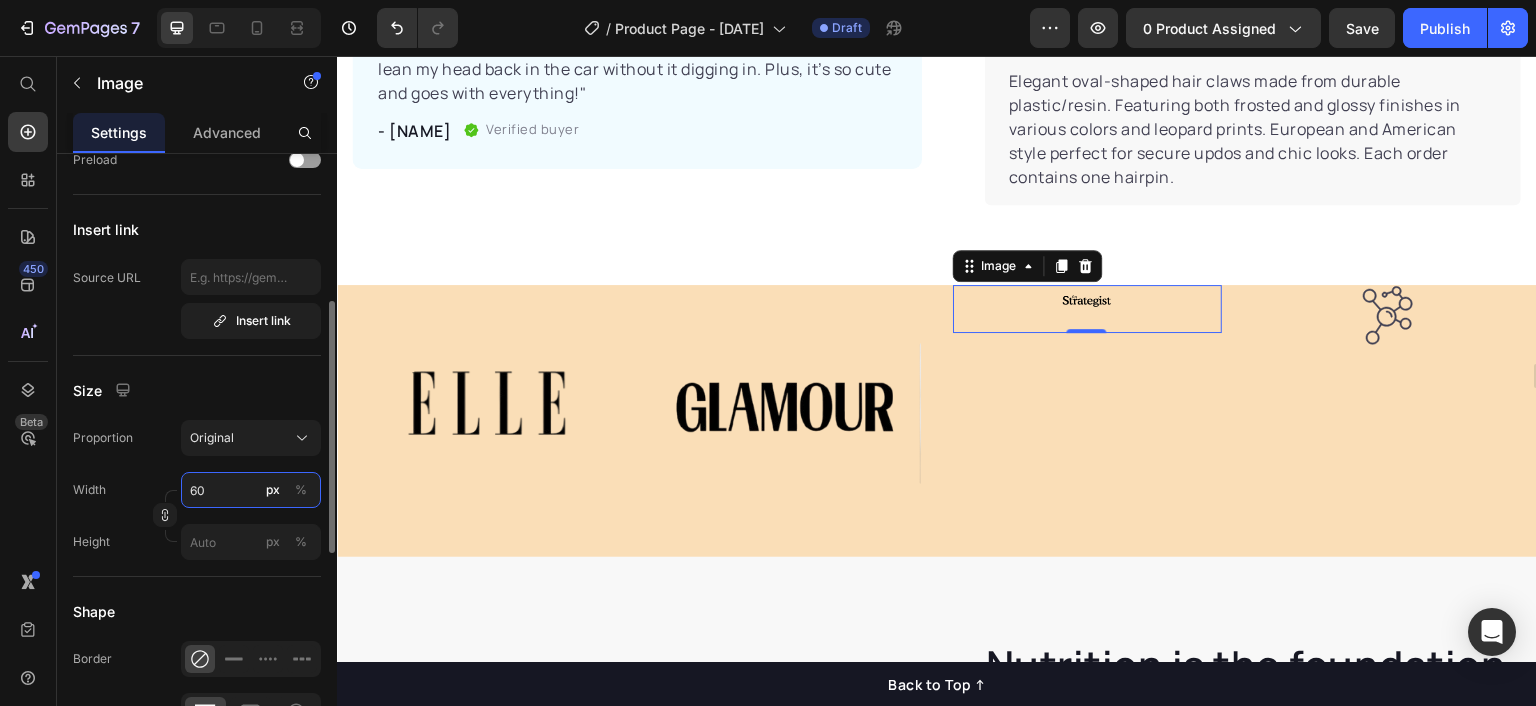 click on "60" at bounding box center (251, 490) 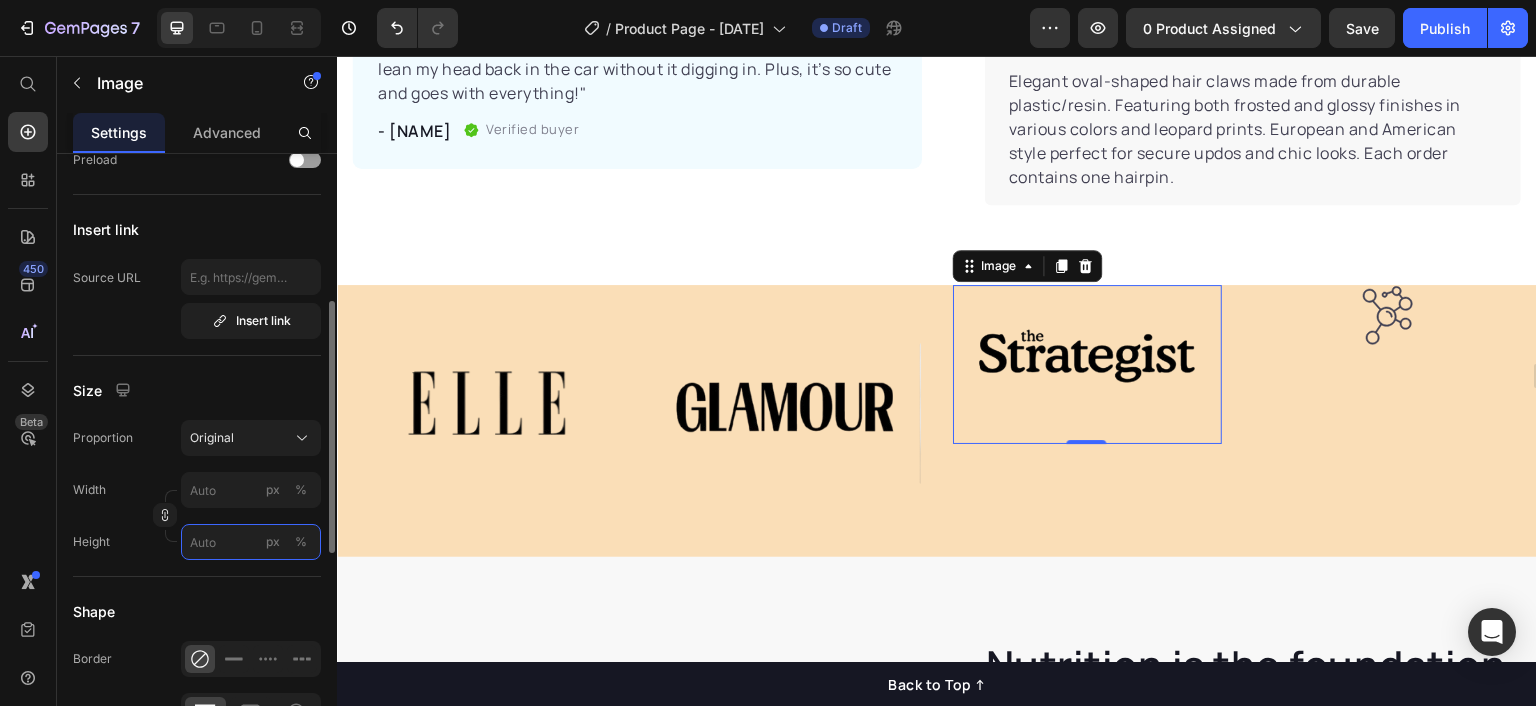 click on "px %" at bounding box center [251, 542] 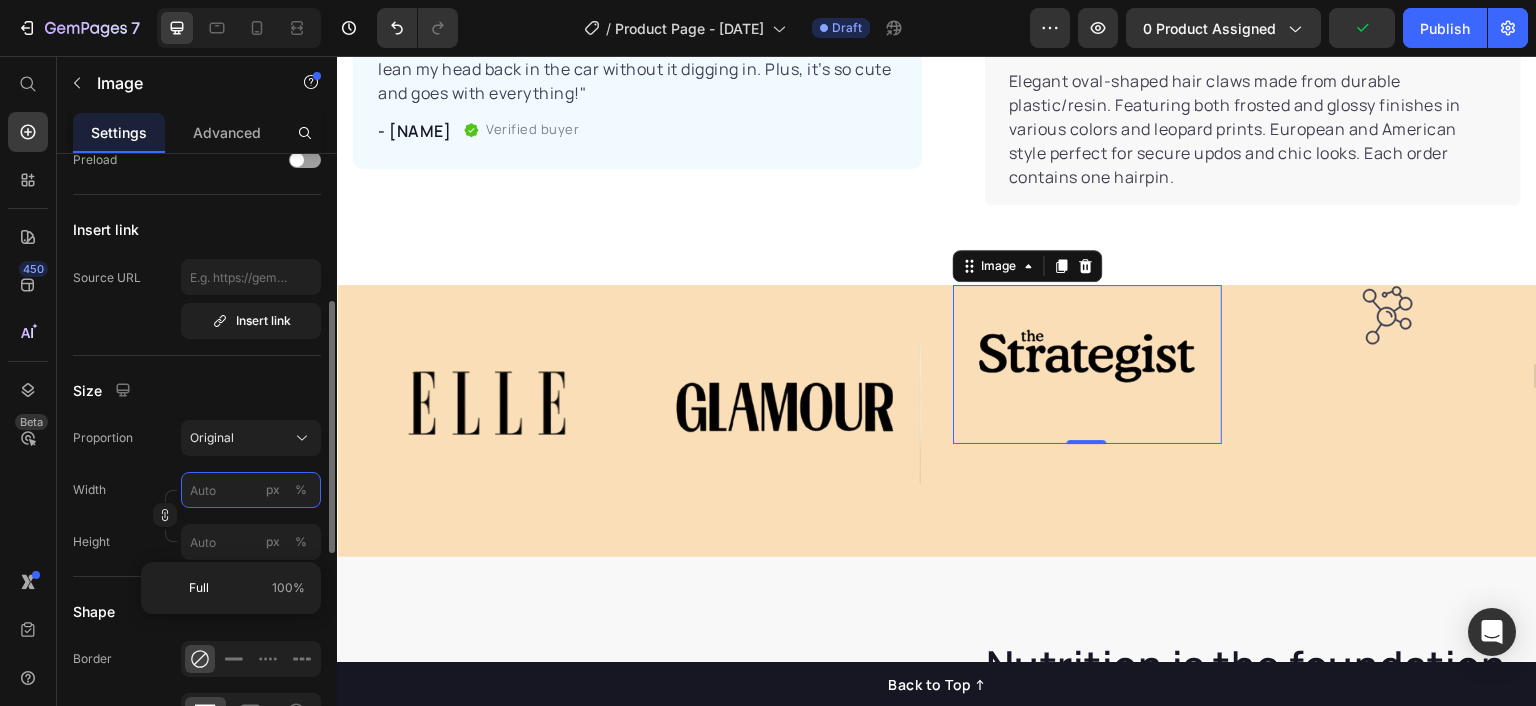 click on "px %" at bounding box center [251, 490] 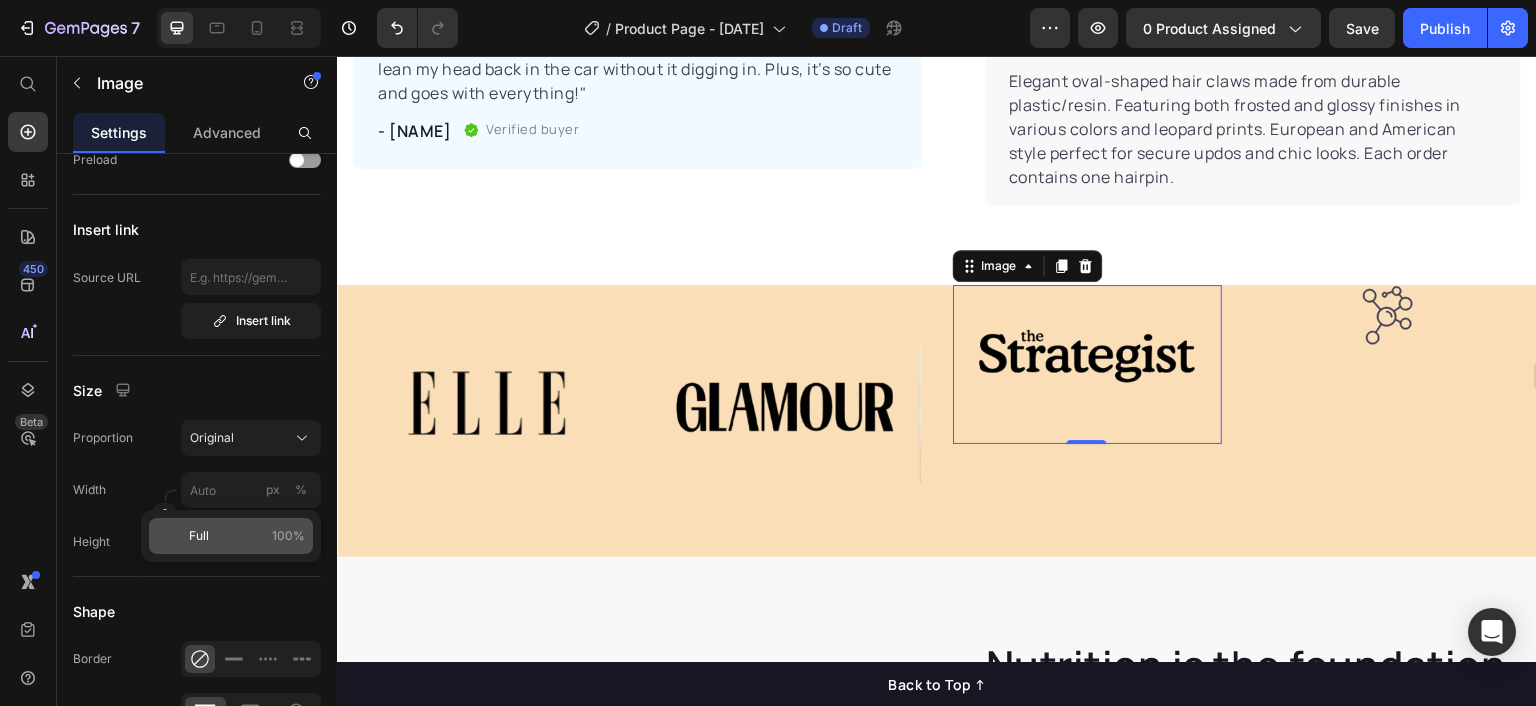 click on "Full 100%" at bounding box center [247, 536] 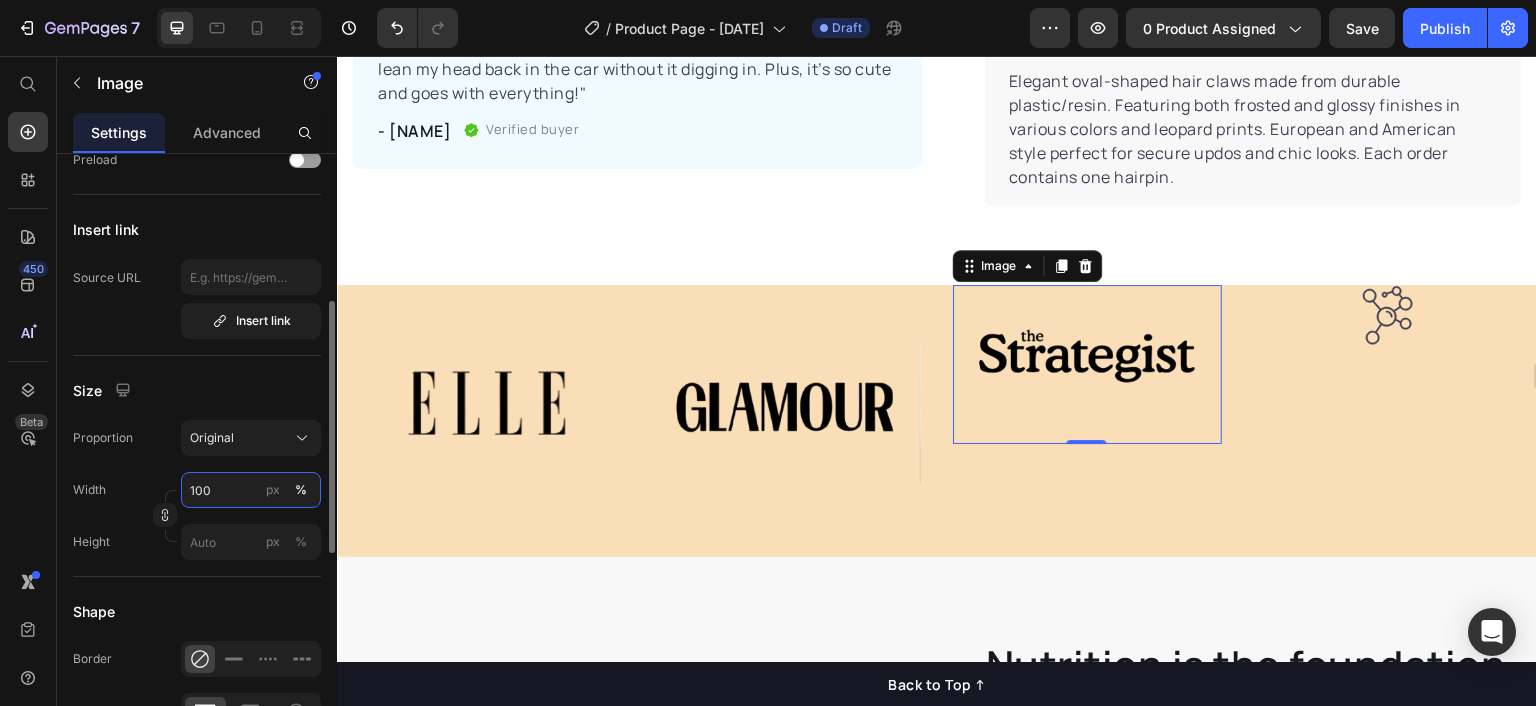 click on "100" at bounding box center [251, 490] 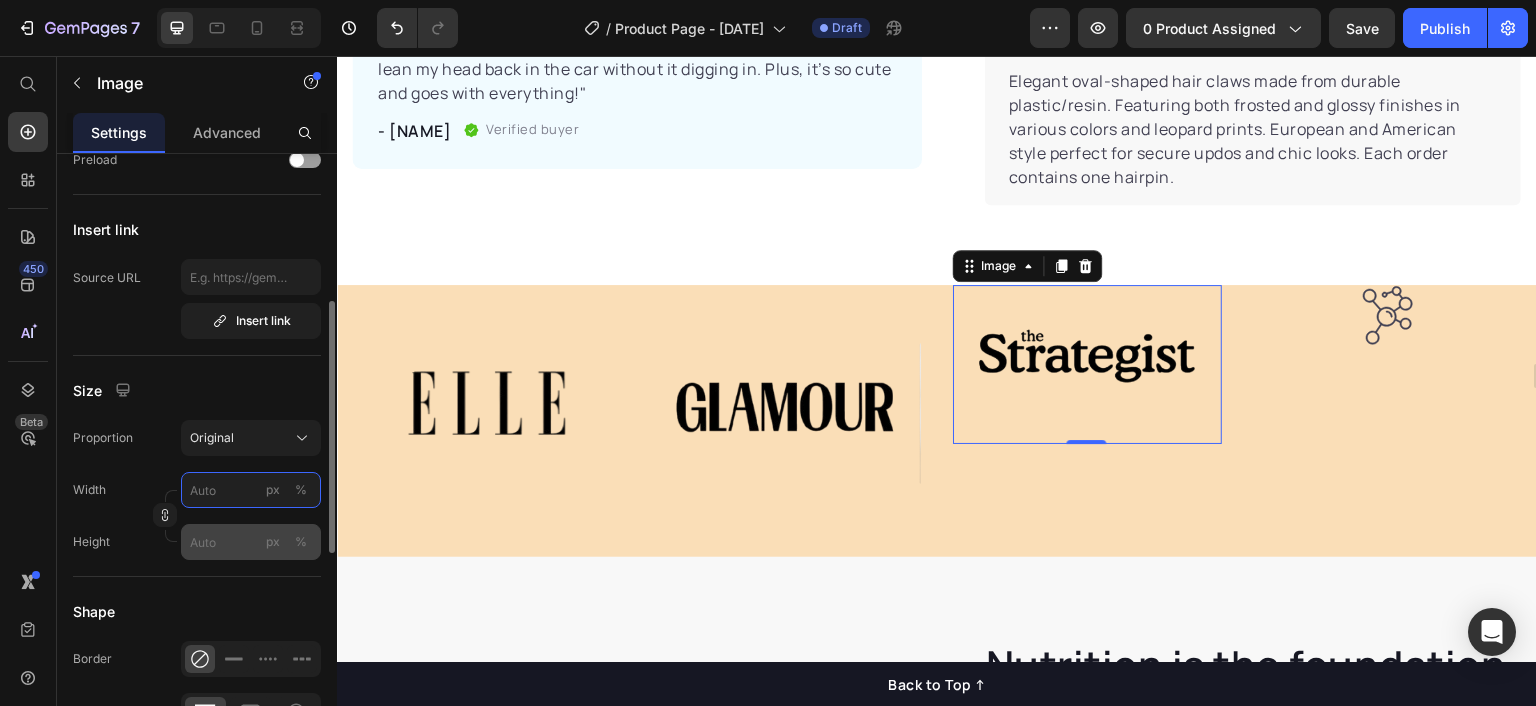 type 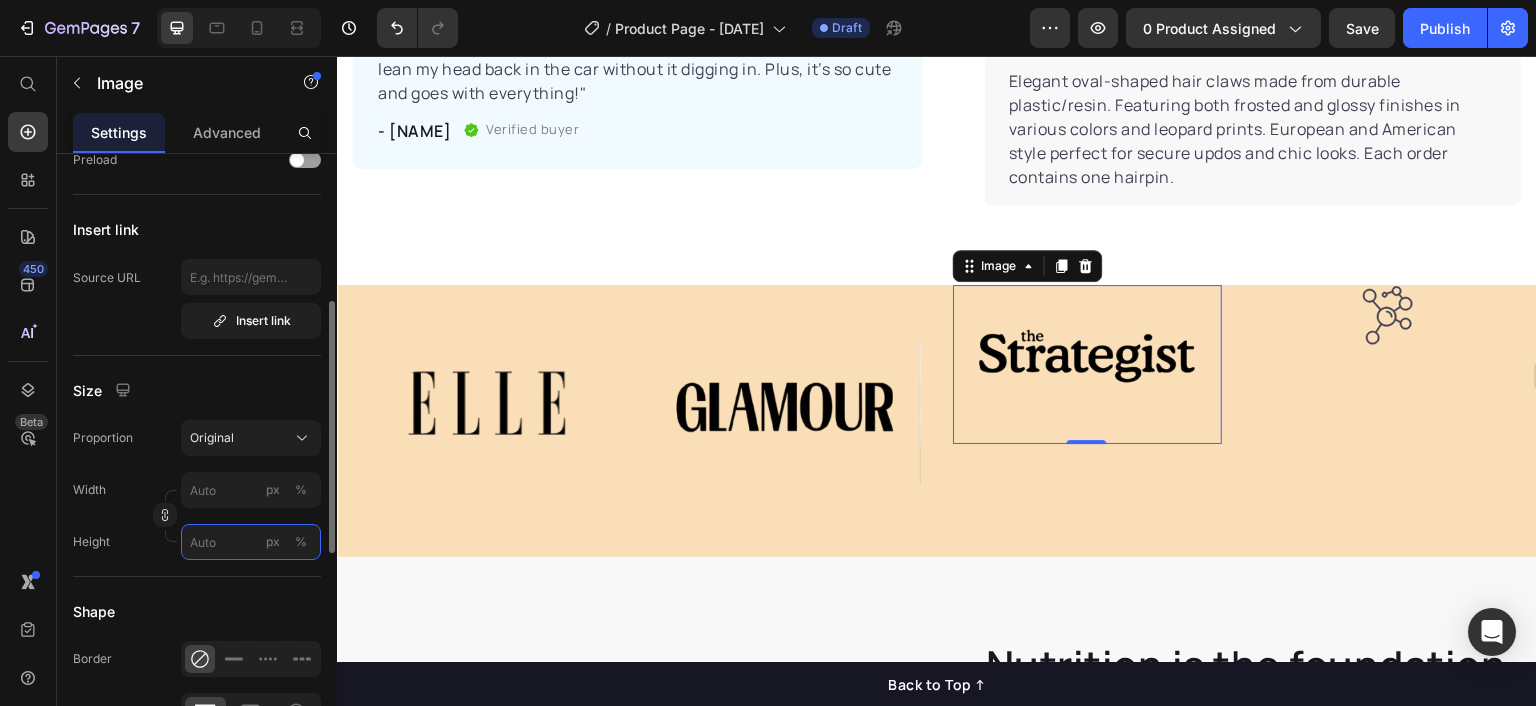 click on "px %" at bounding box center (251, 542) 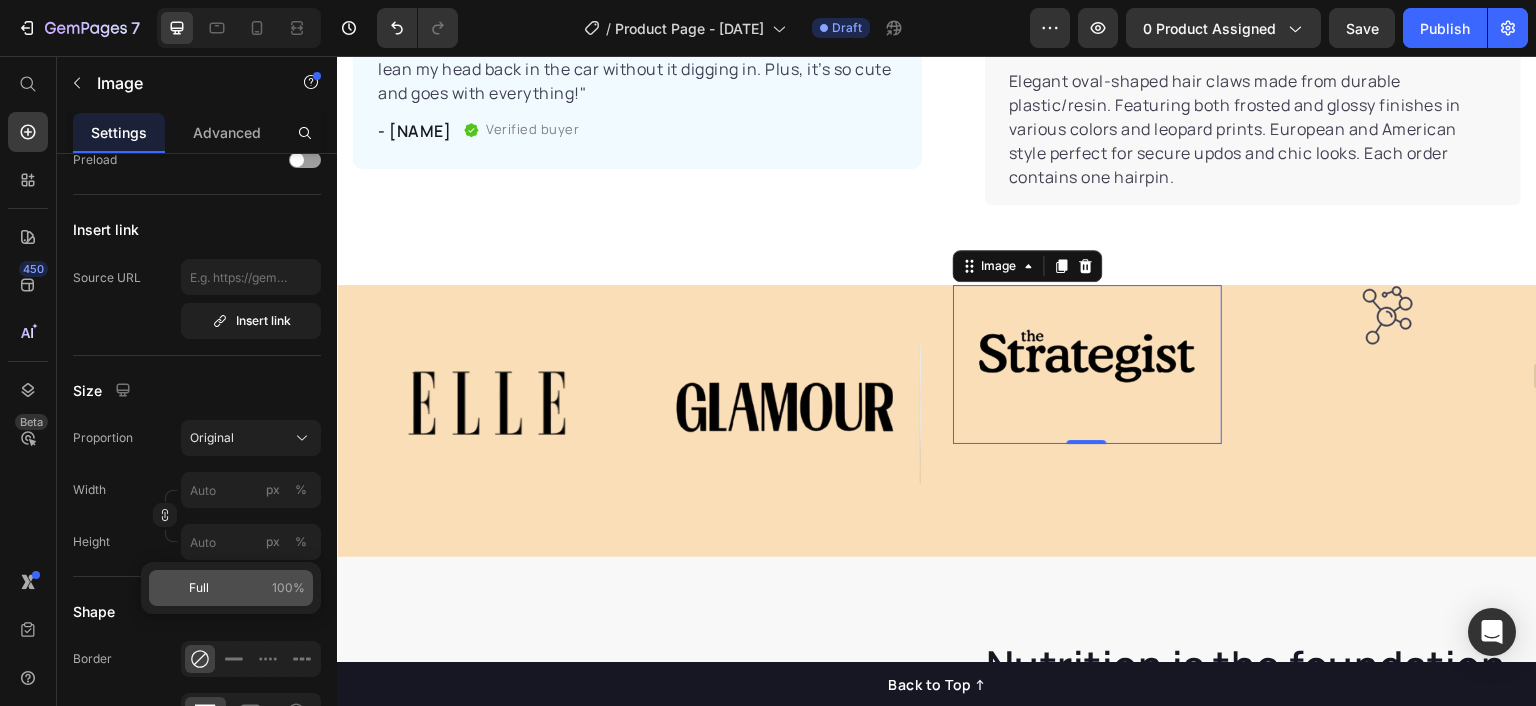 click on "Full 100%" at bounding box center (247, 588) 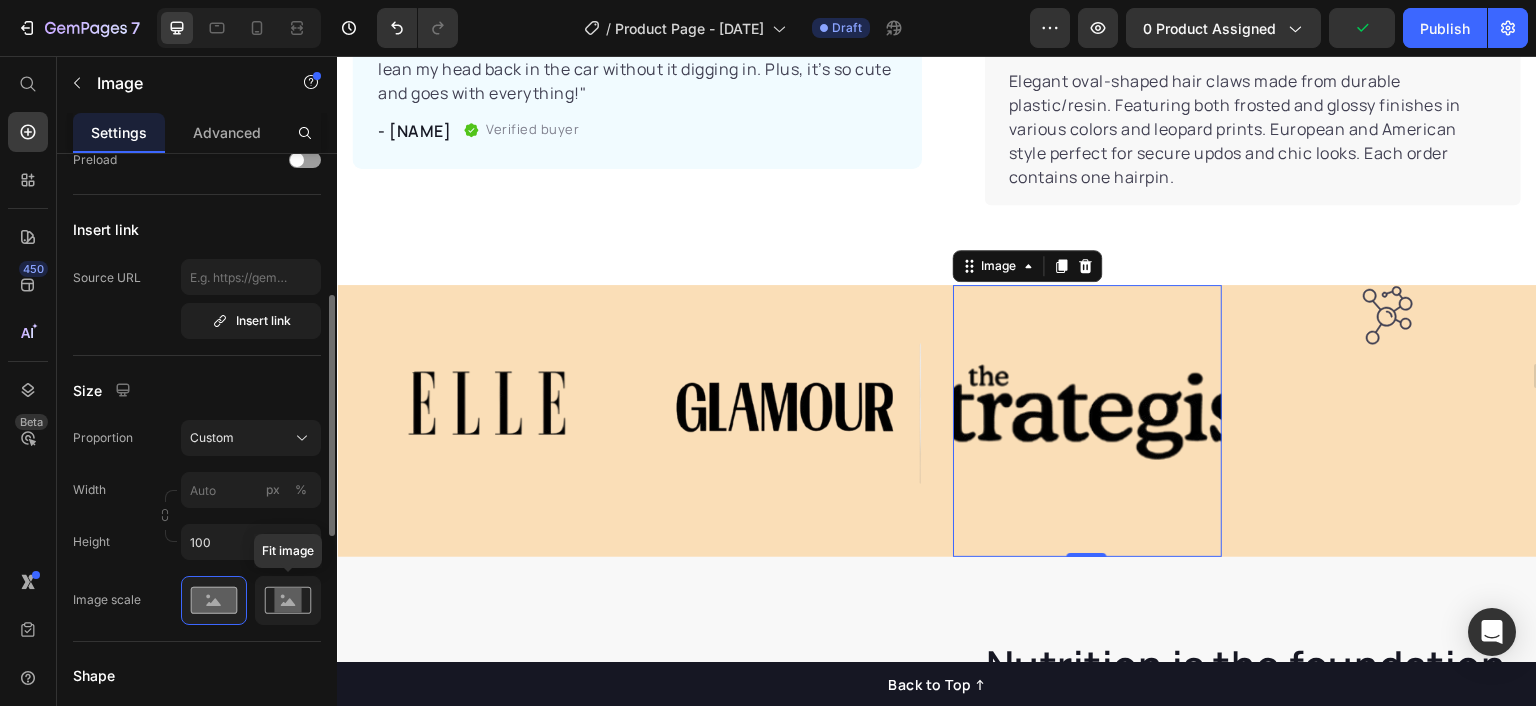 click 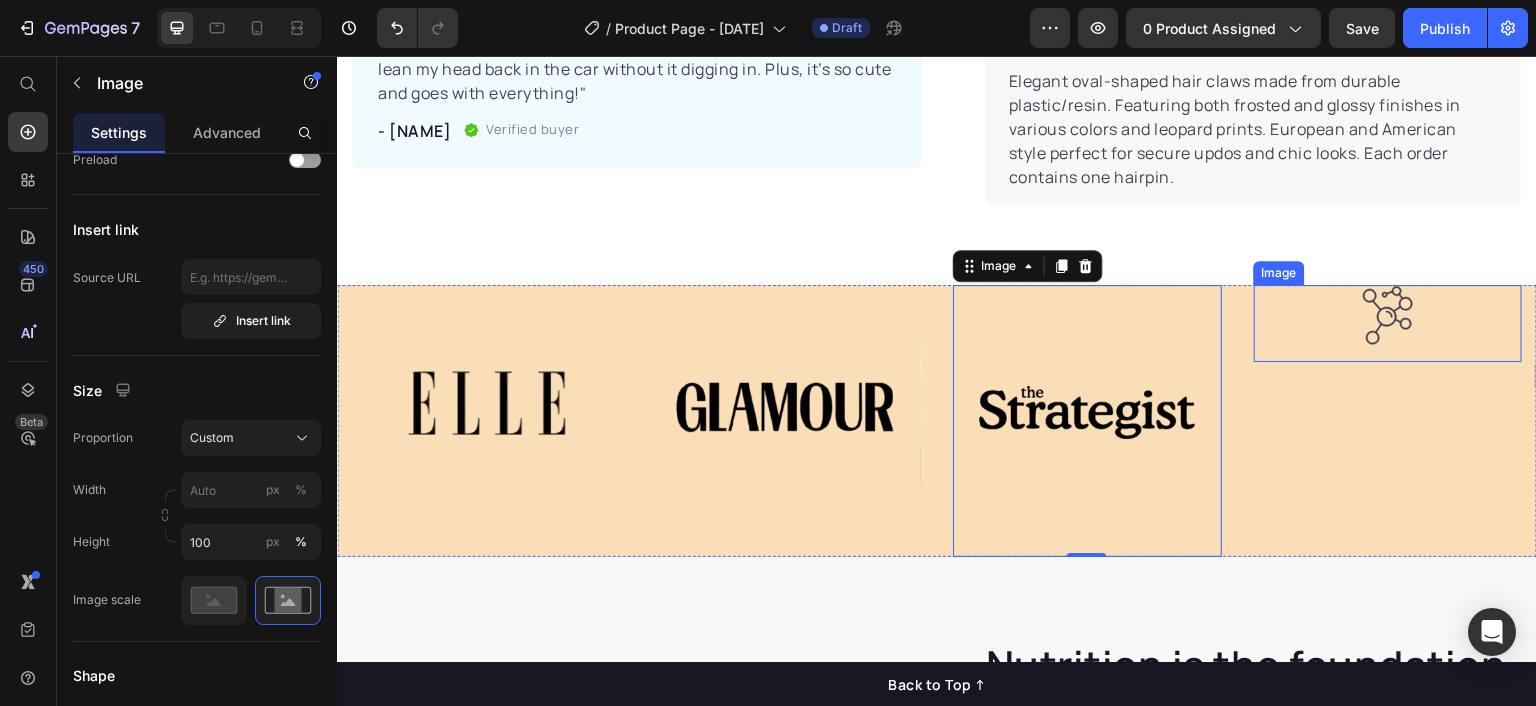 click at bounding box center [1388, 323] 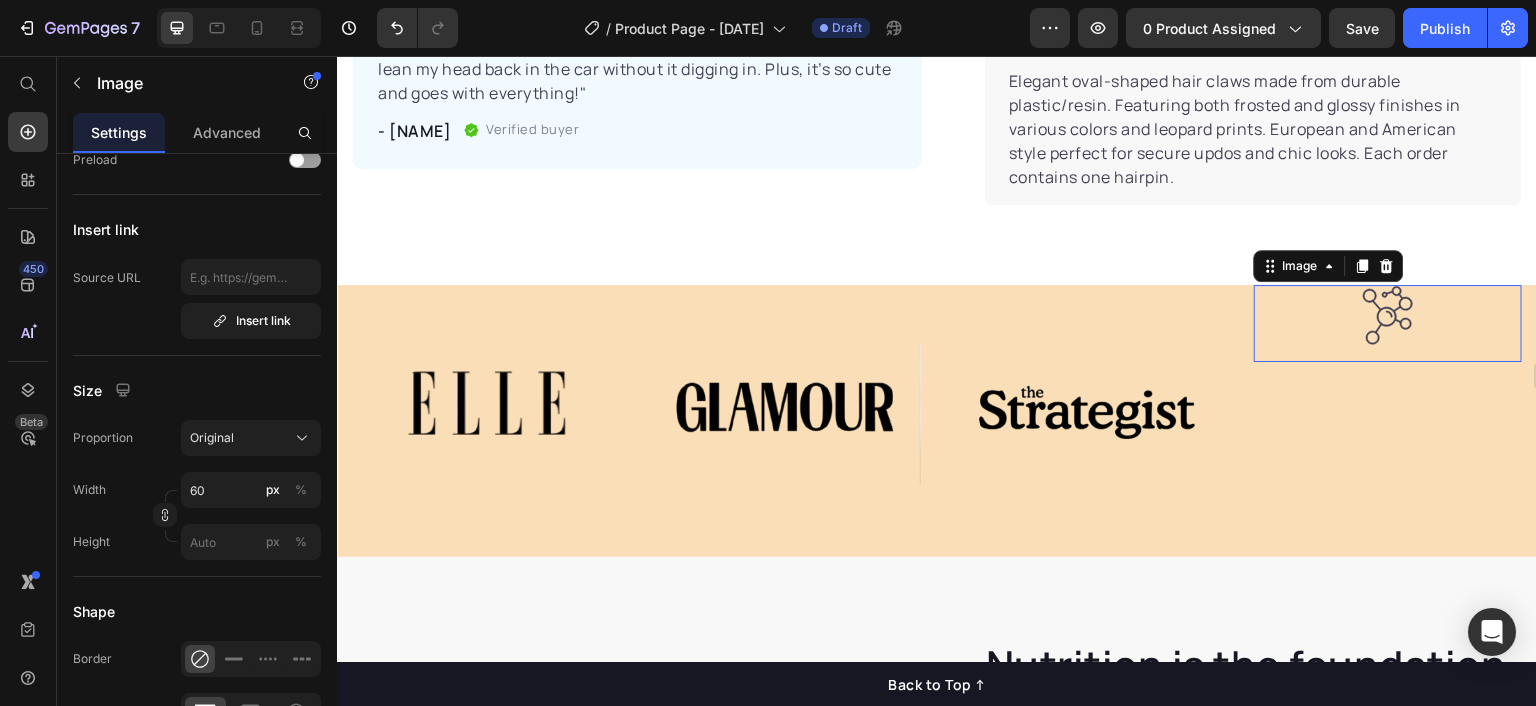 scroll, scrollTop: 356, scrollLeft: 0, axis: vertical 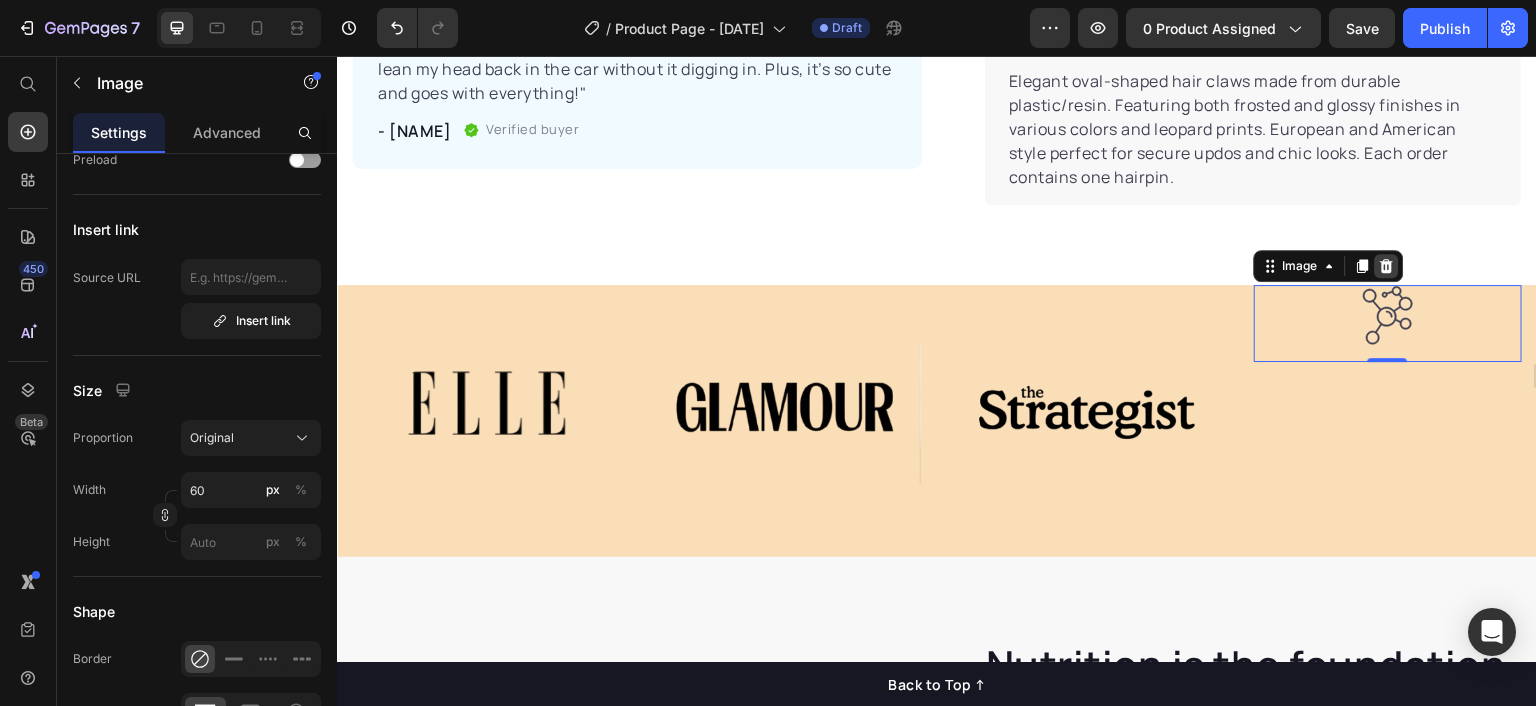 click 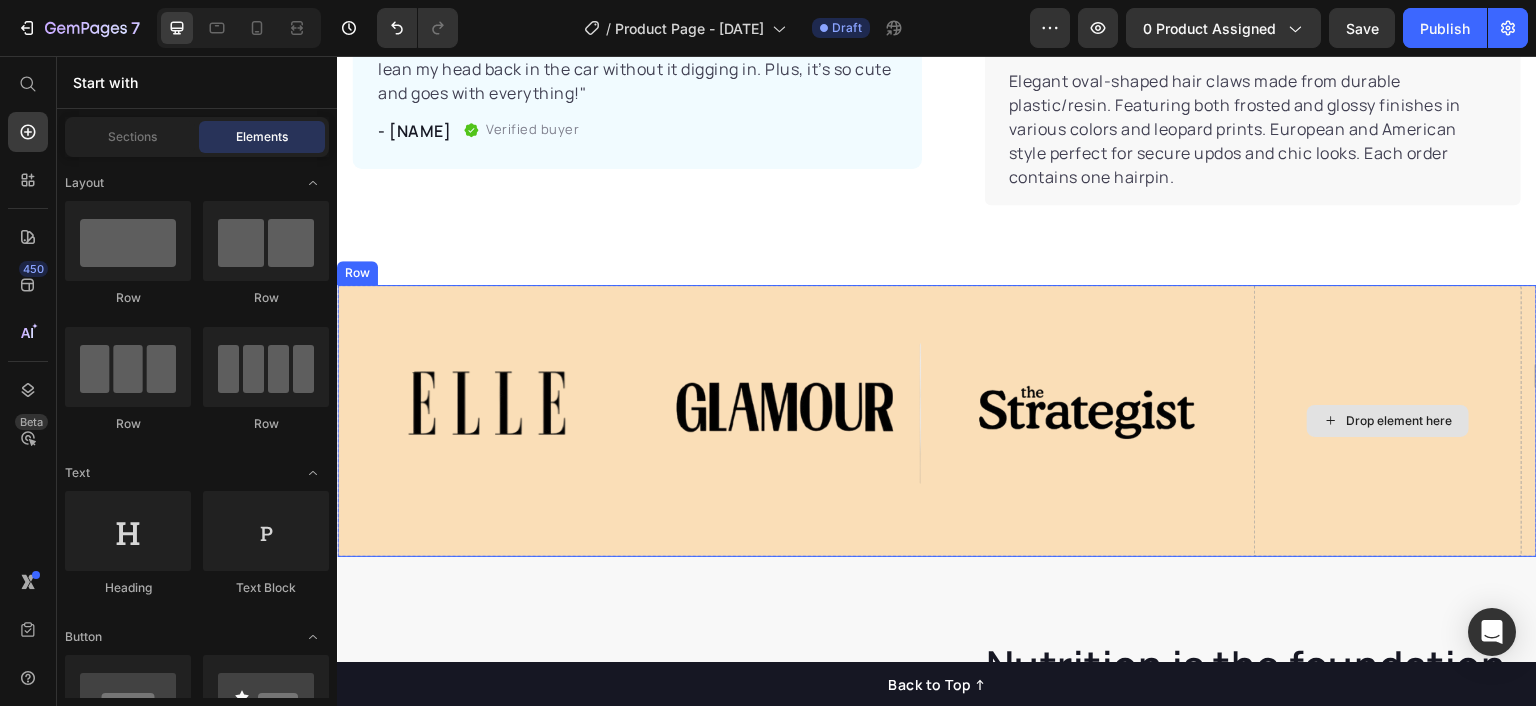 click on "Drop element here" at bounding box center (1388, 421) 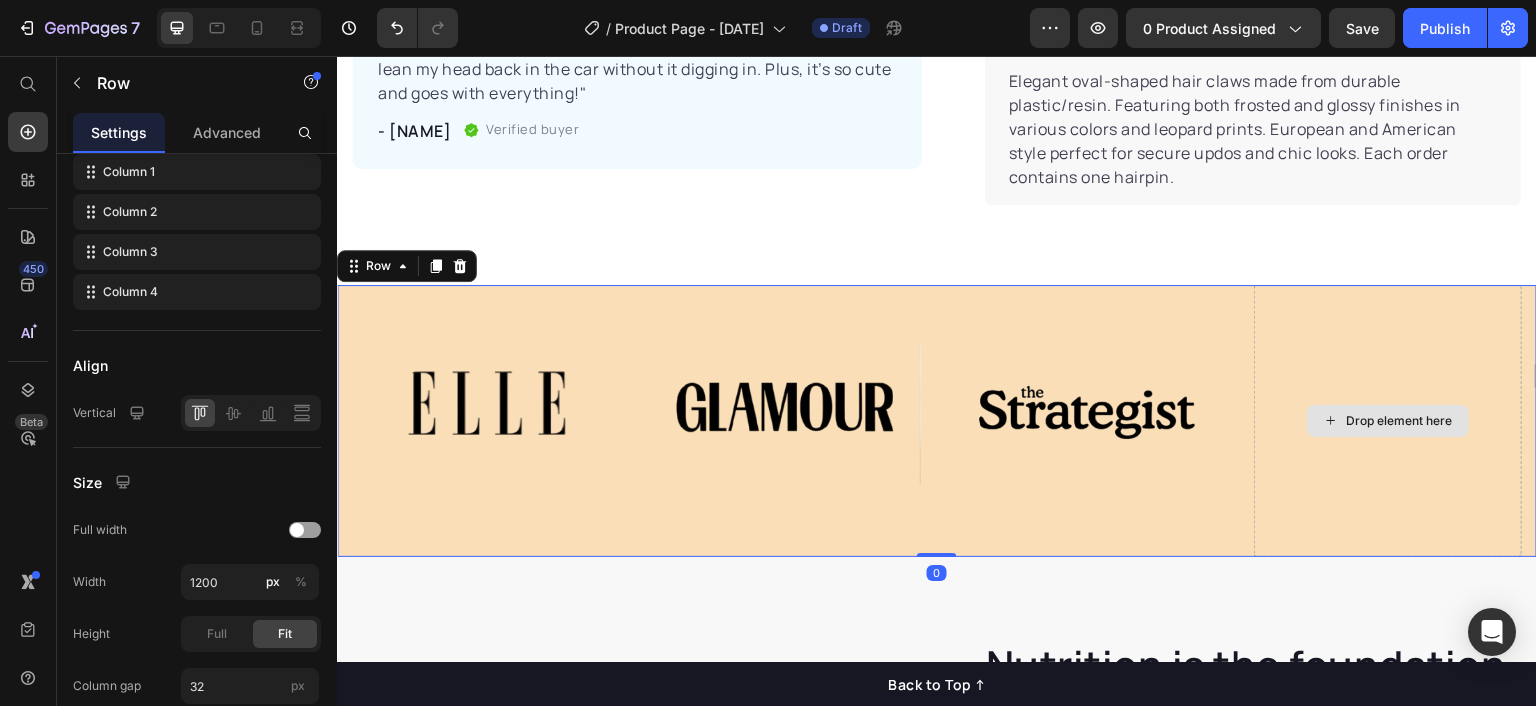 scroll, scrollTop: 0, scrollLeft: 0, axis: both 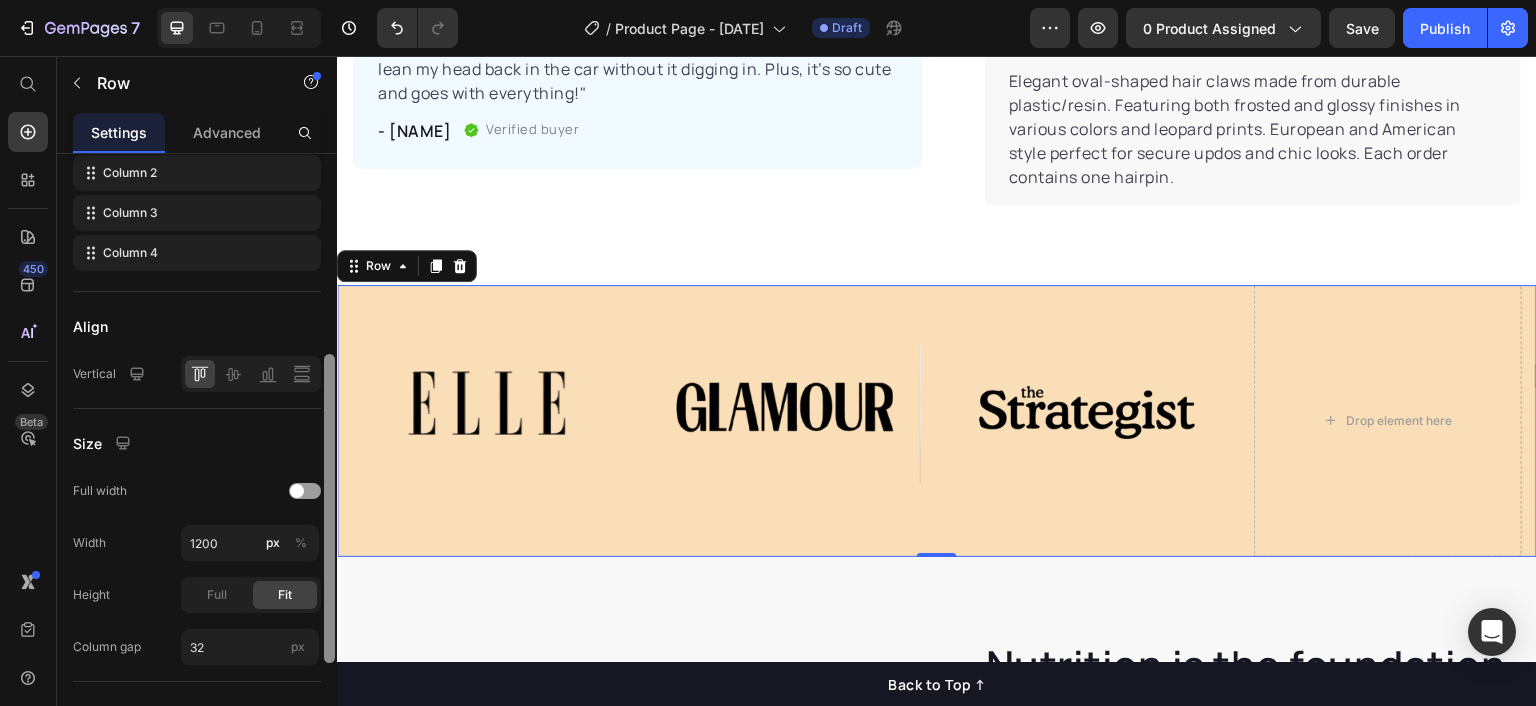 drag, startPoint x: 330, startPoint y: 290, endPoint x: 334, endPoint y: 488, distance: 198.0404 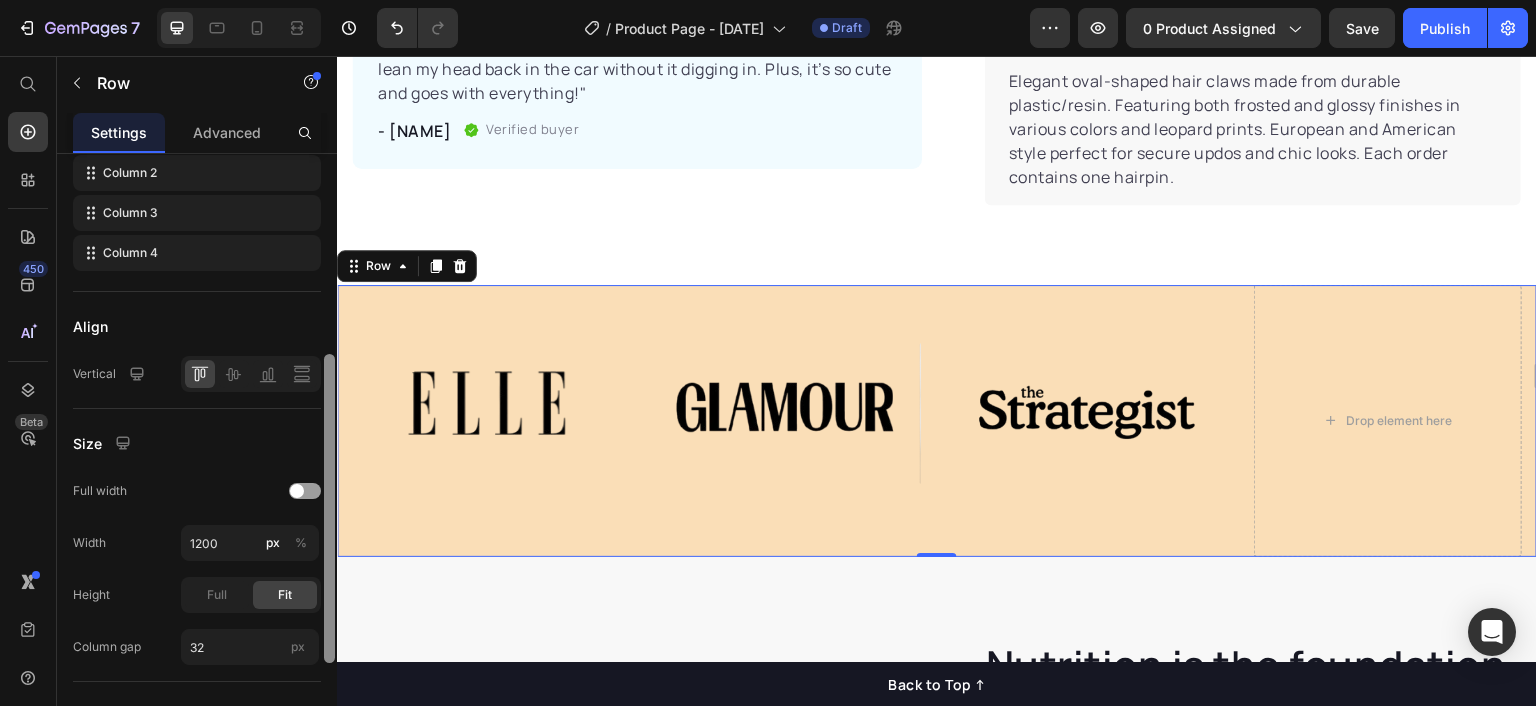 click at bounding box center [329, 508] 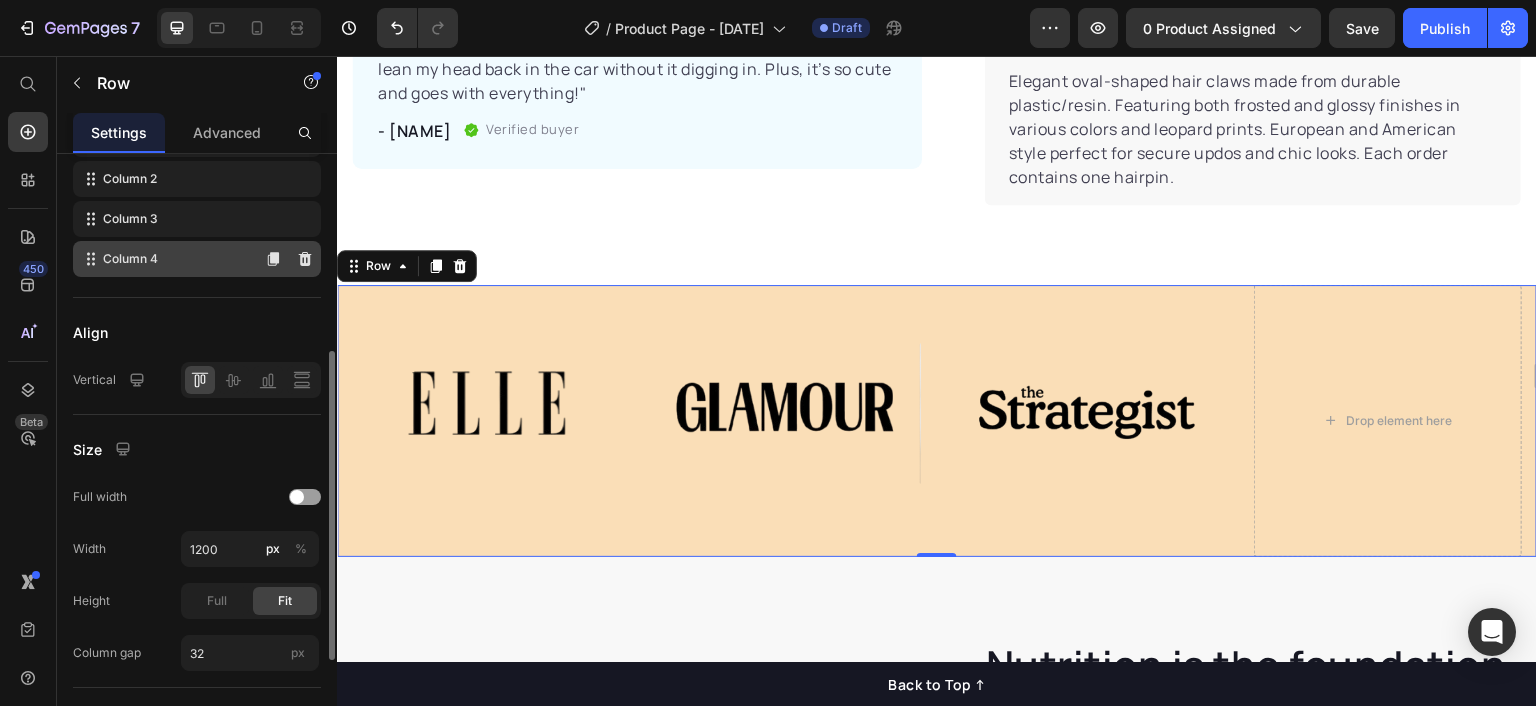 click on "Column 4" 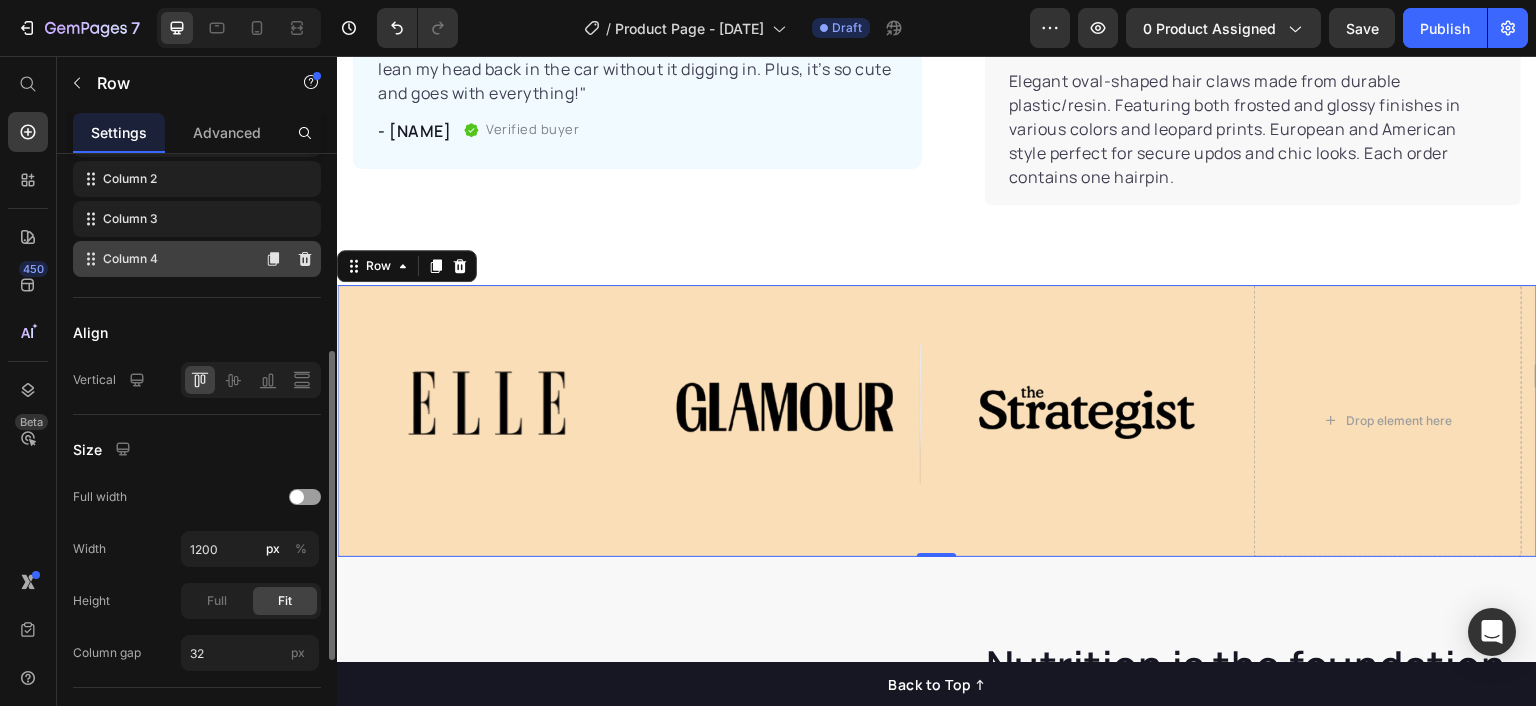 click on "Column 4" at bounding box center (130, 259) 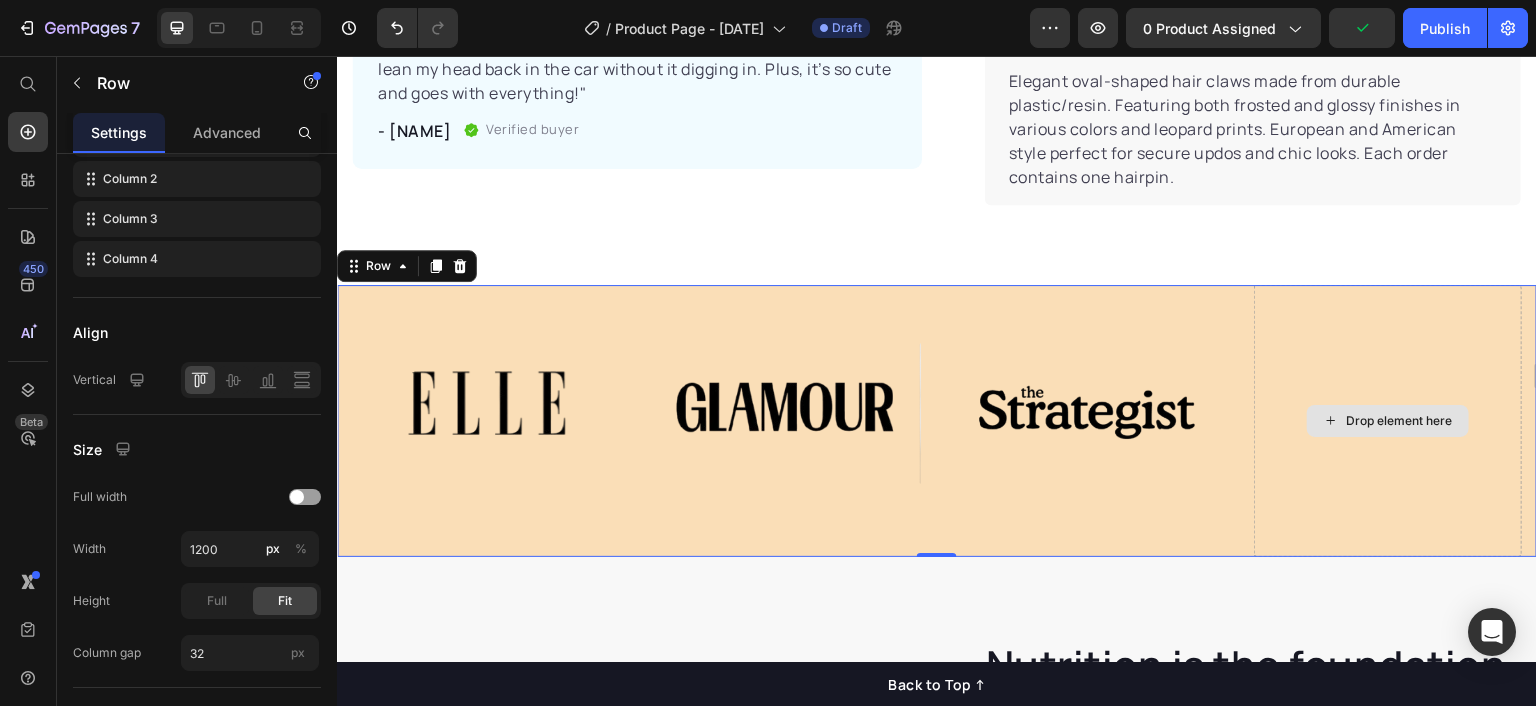 click on "Drop element here" at bounding box center (1388, 421) 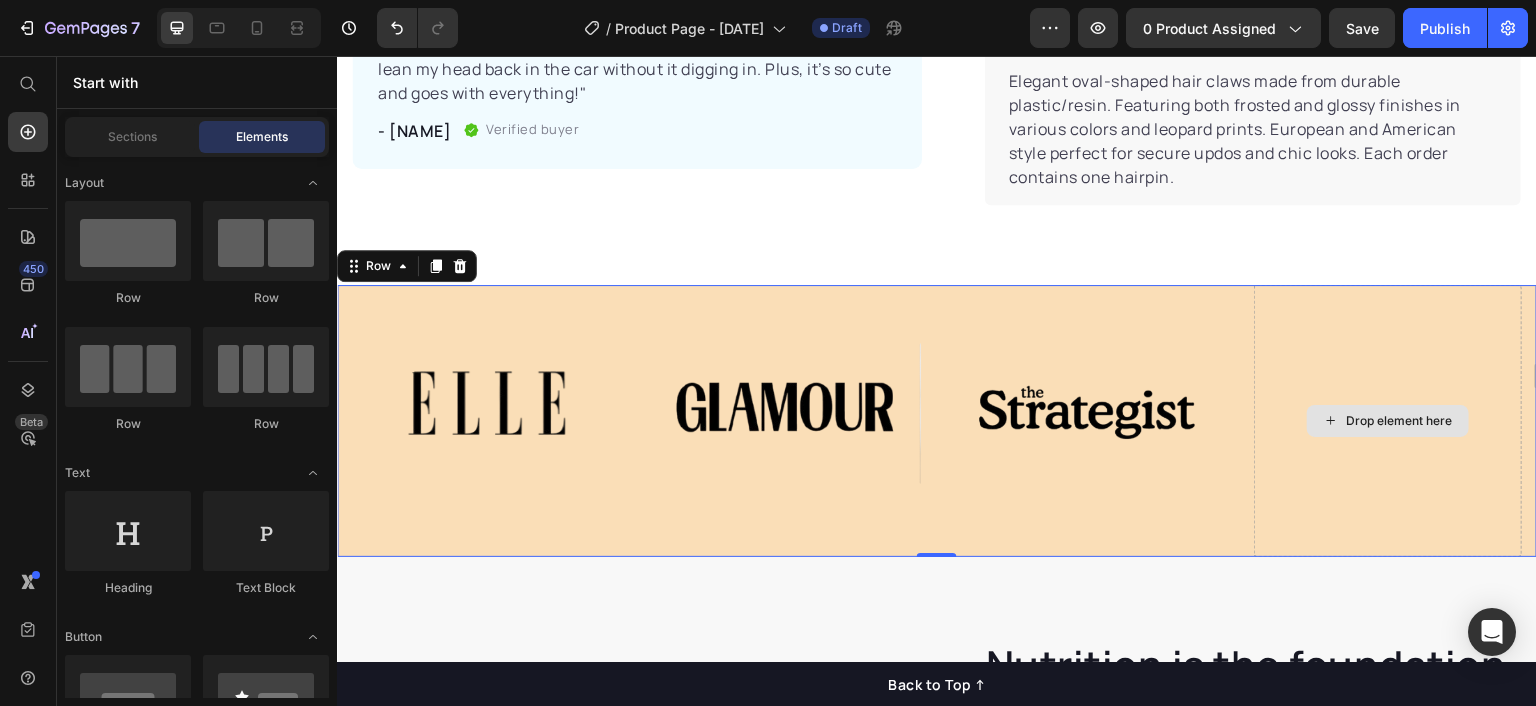 click 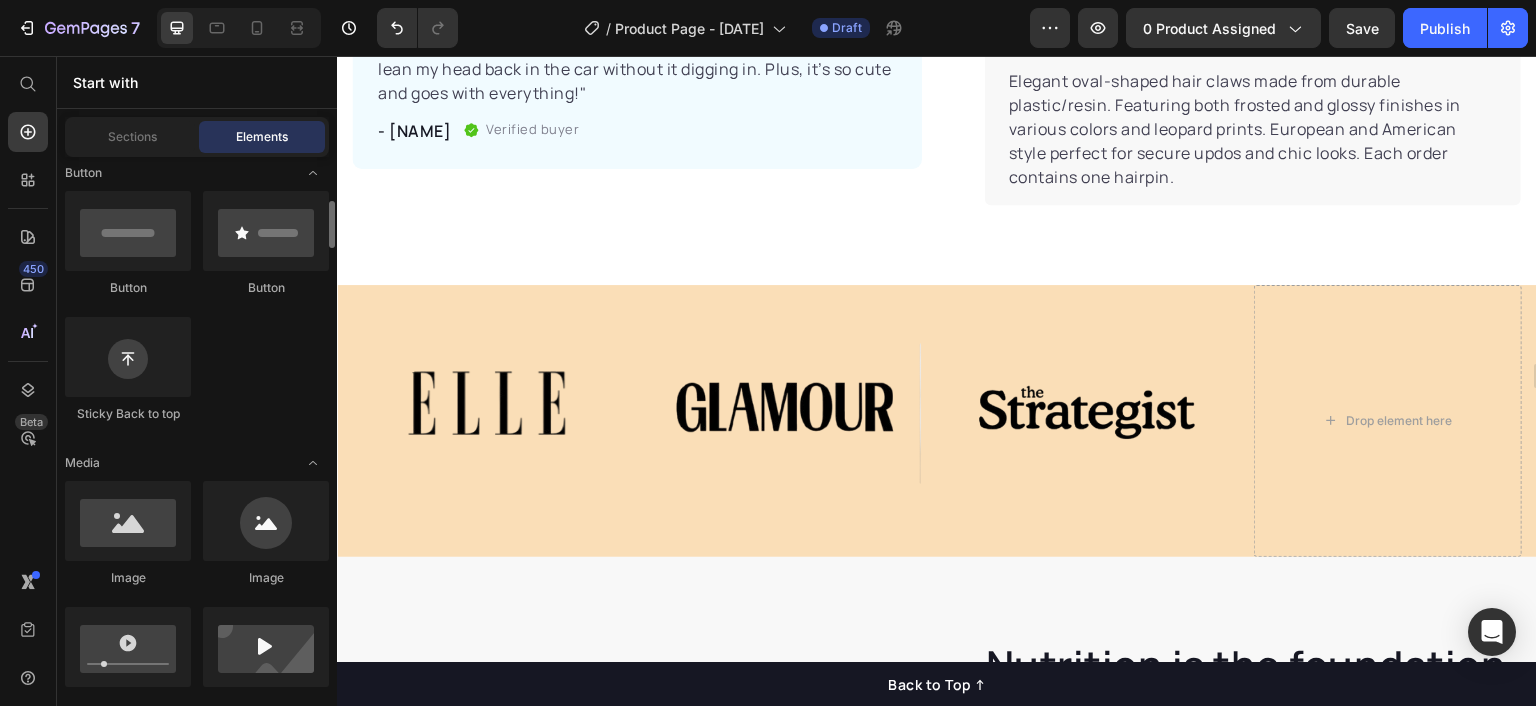 scroll, scrollTop: 471, scrollLeft: 0, axis: vertical 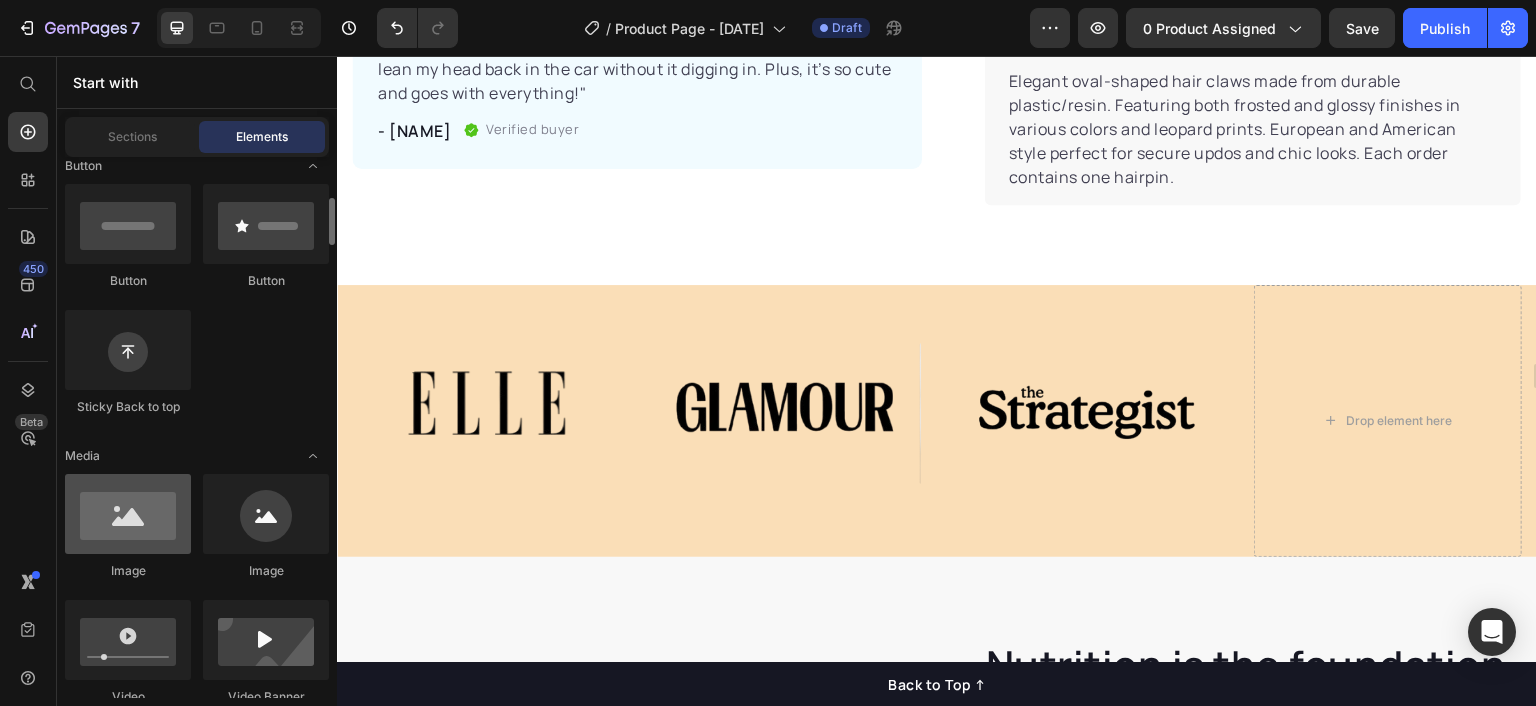 click at bounding box center [128, 514] 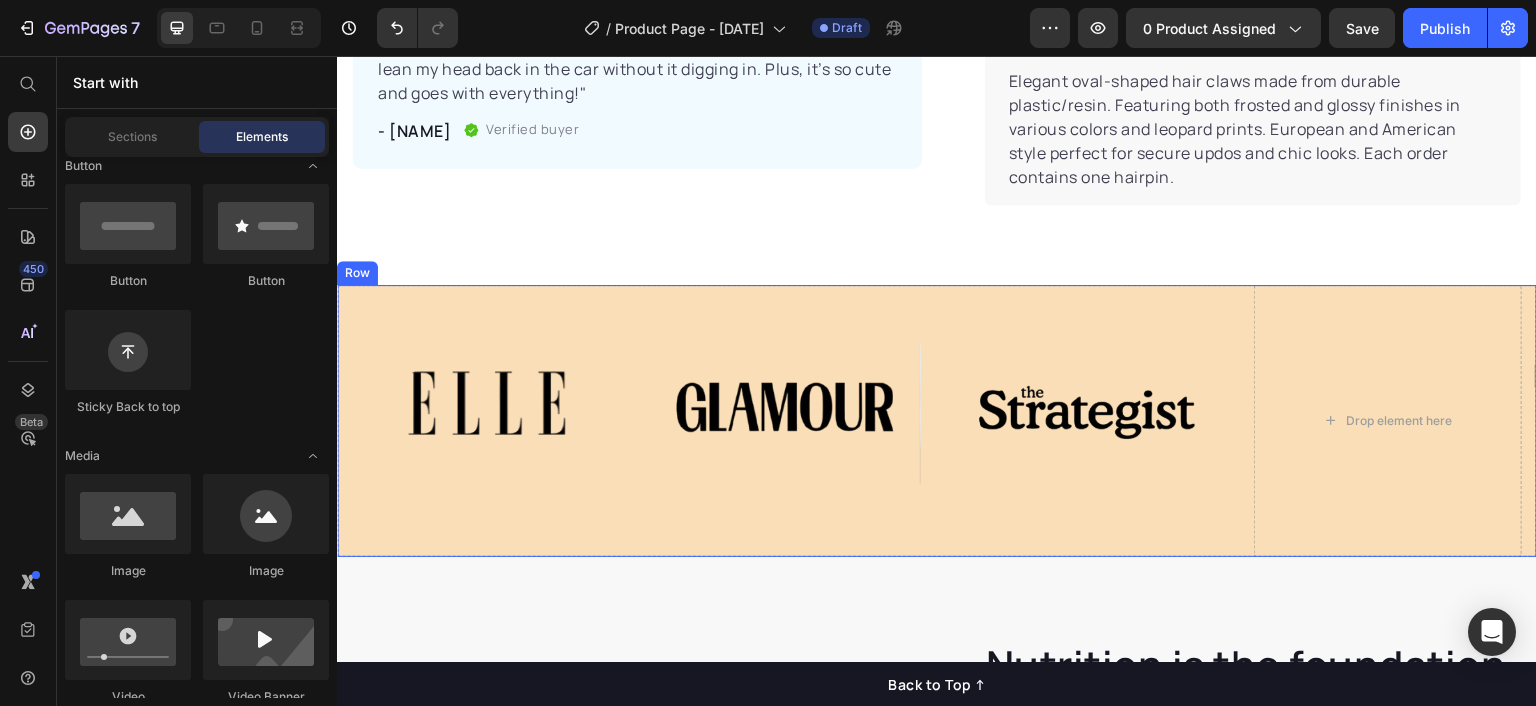 click on "Image Image Image
Drop element here Row" at bounding box center [937, 421] 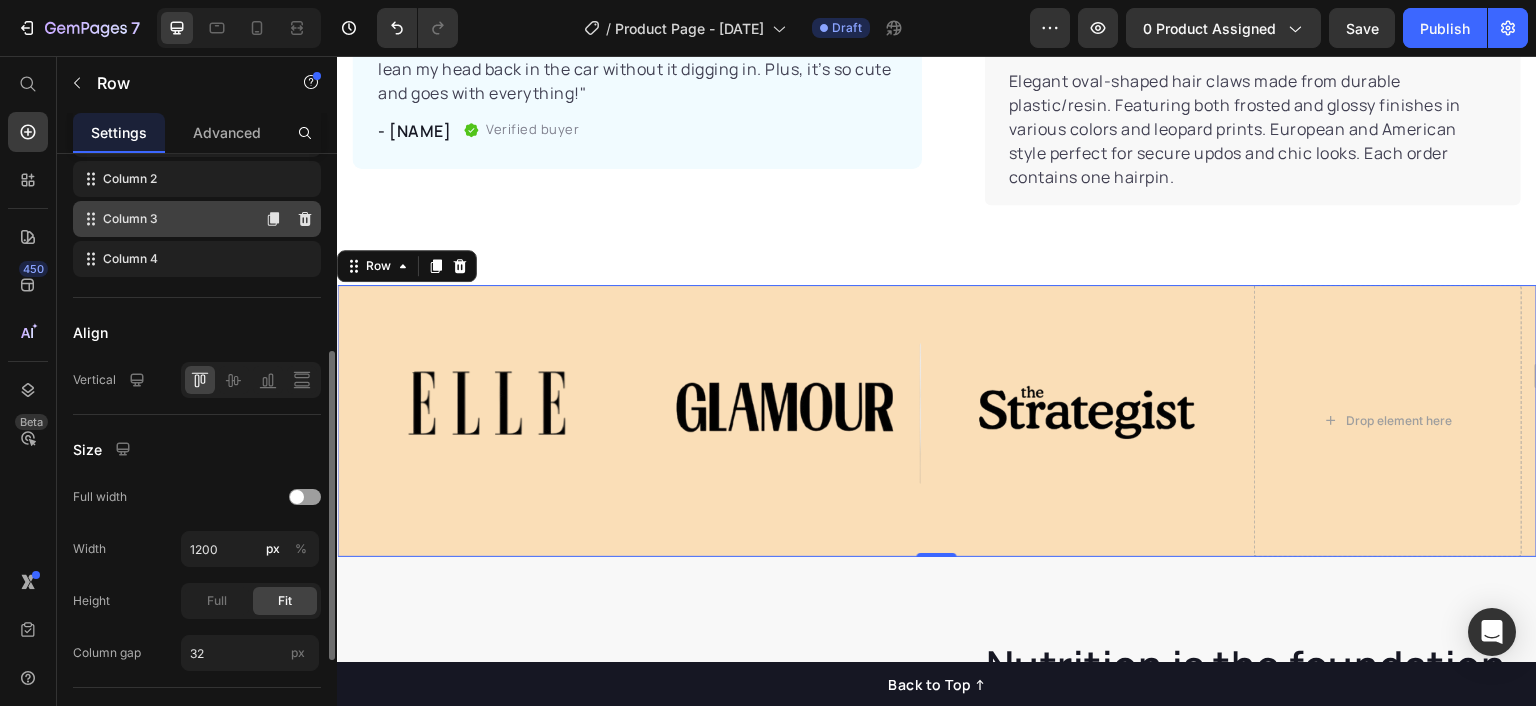 click on "Column 3" 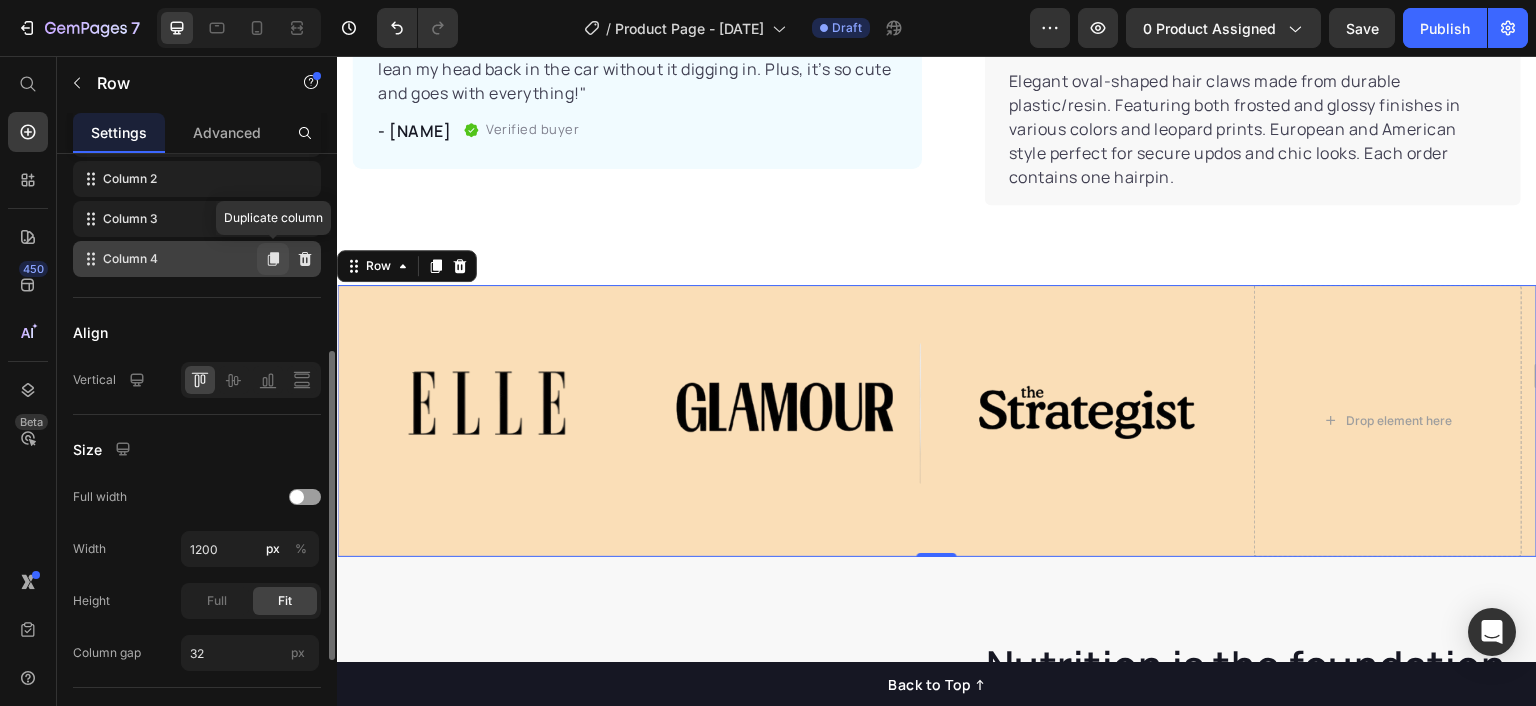 click 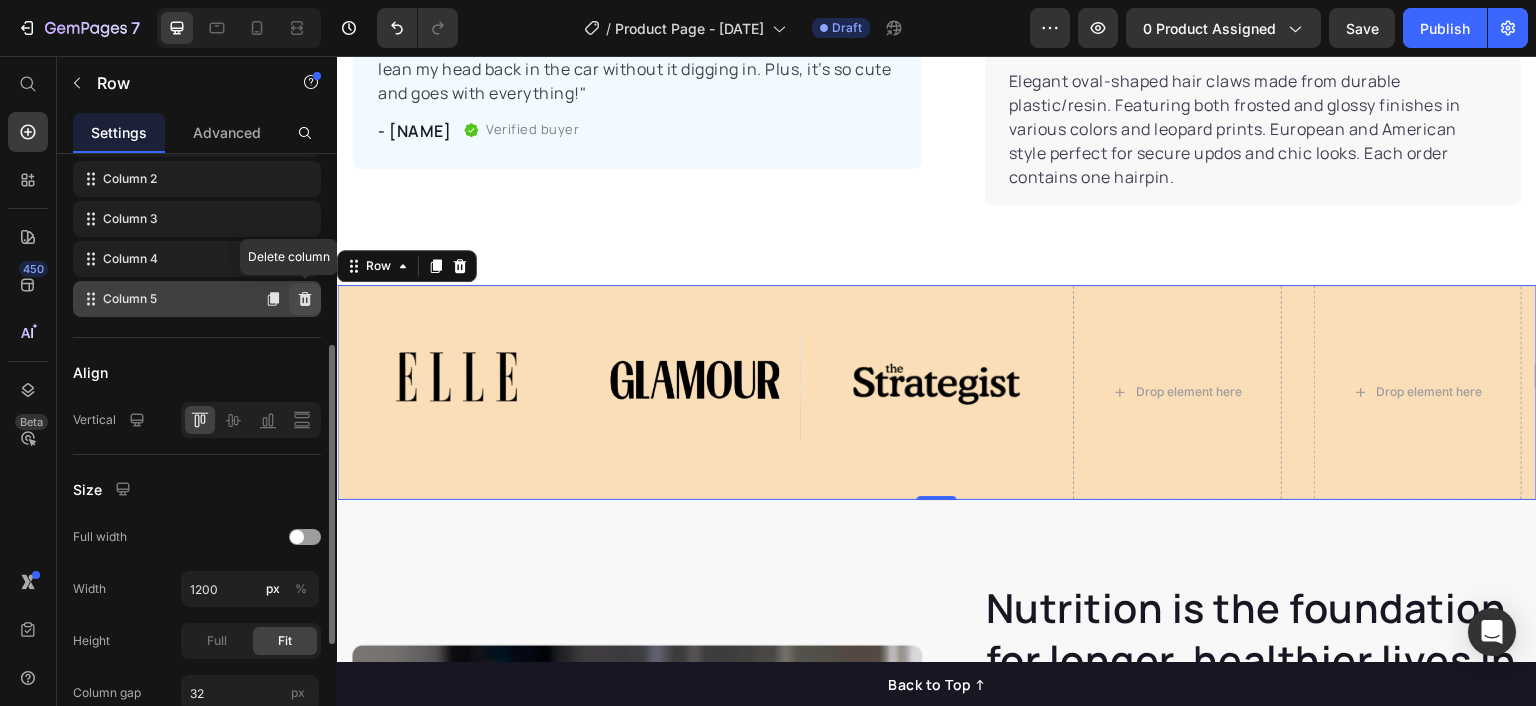 click 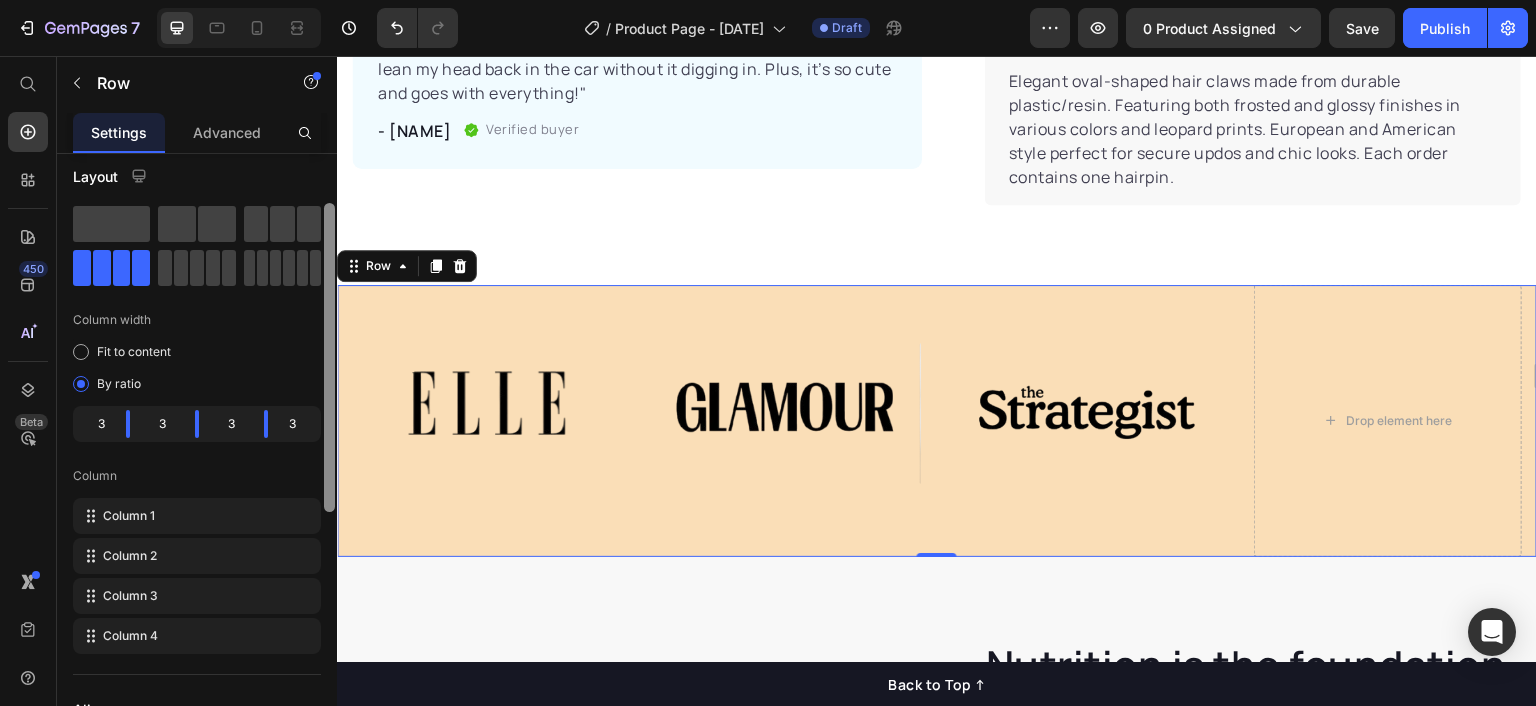 scroll, scrollTop: 0, scrollLeft: 0, axis: both 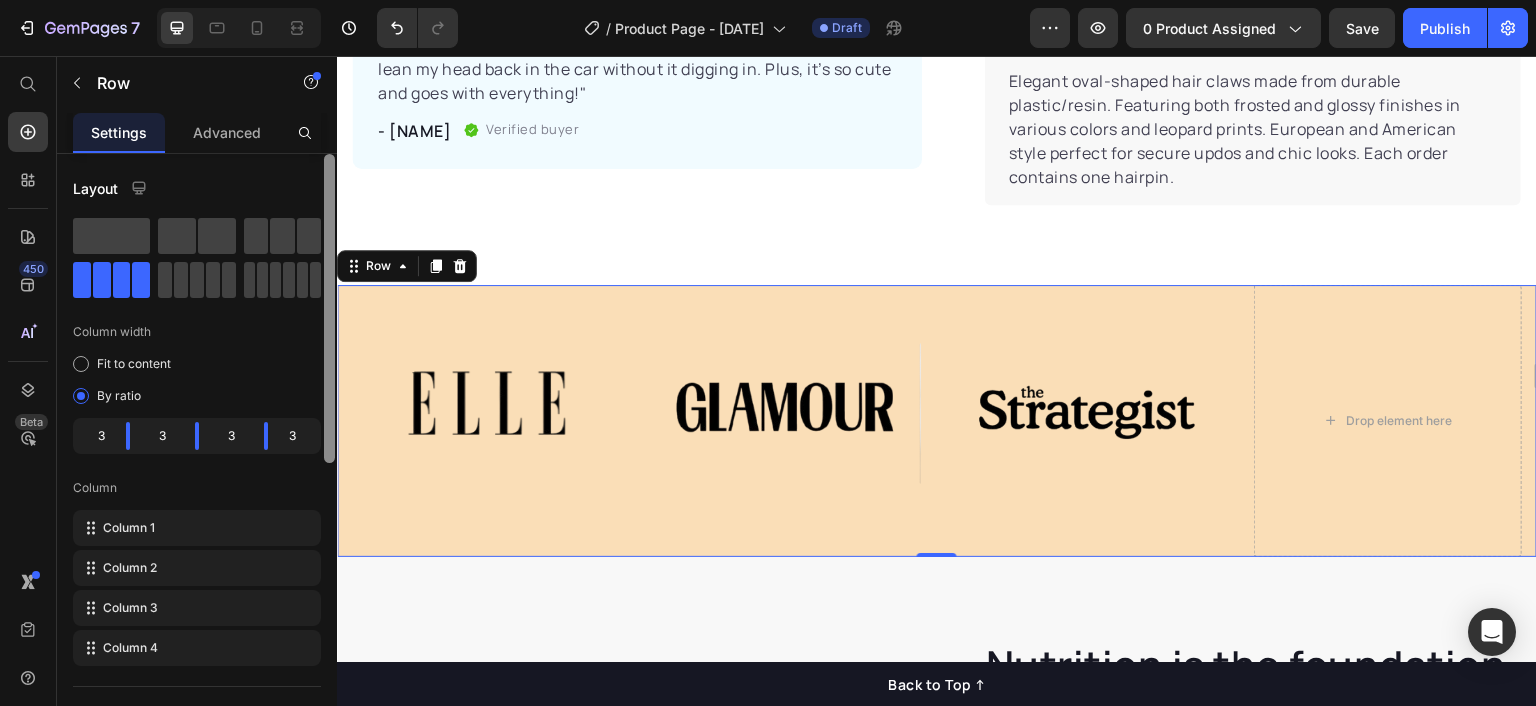 drag, startPoint x: 330, startPoint y: 437, endPoint x: 297, endPoint y: 183, distance: 256.13474 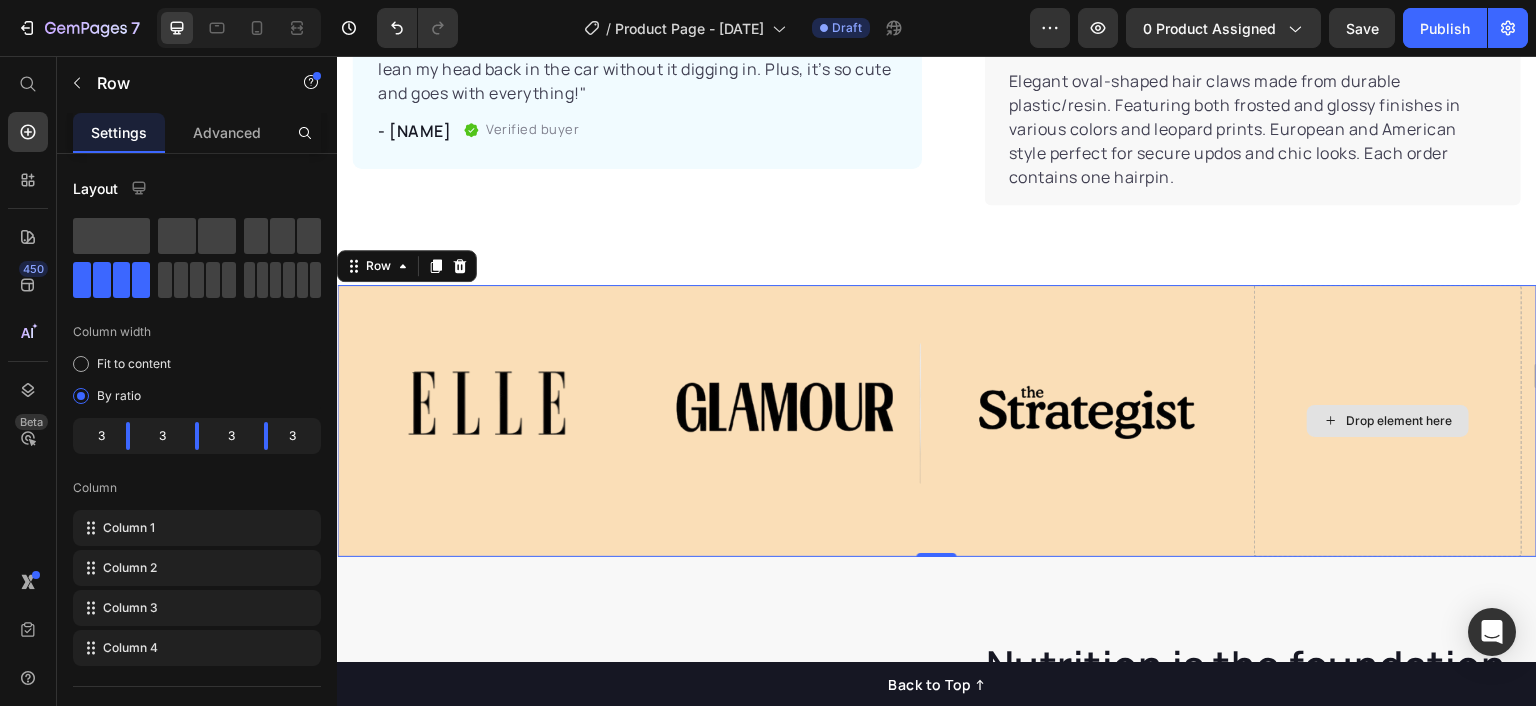 click on "Drop element here" at bounding box center [1388, 421] 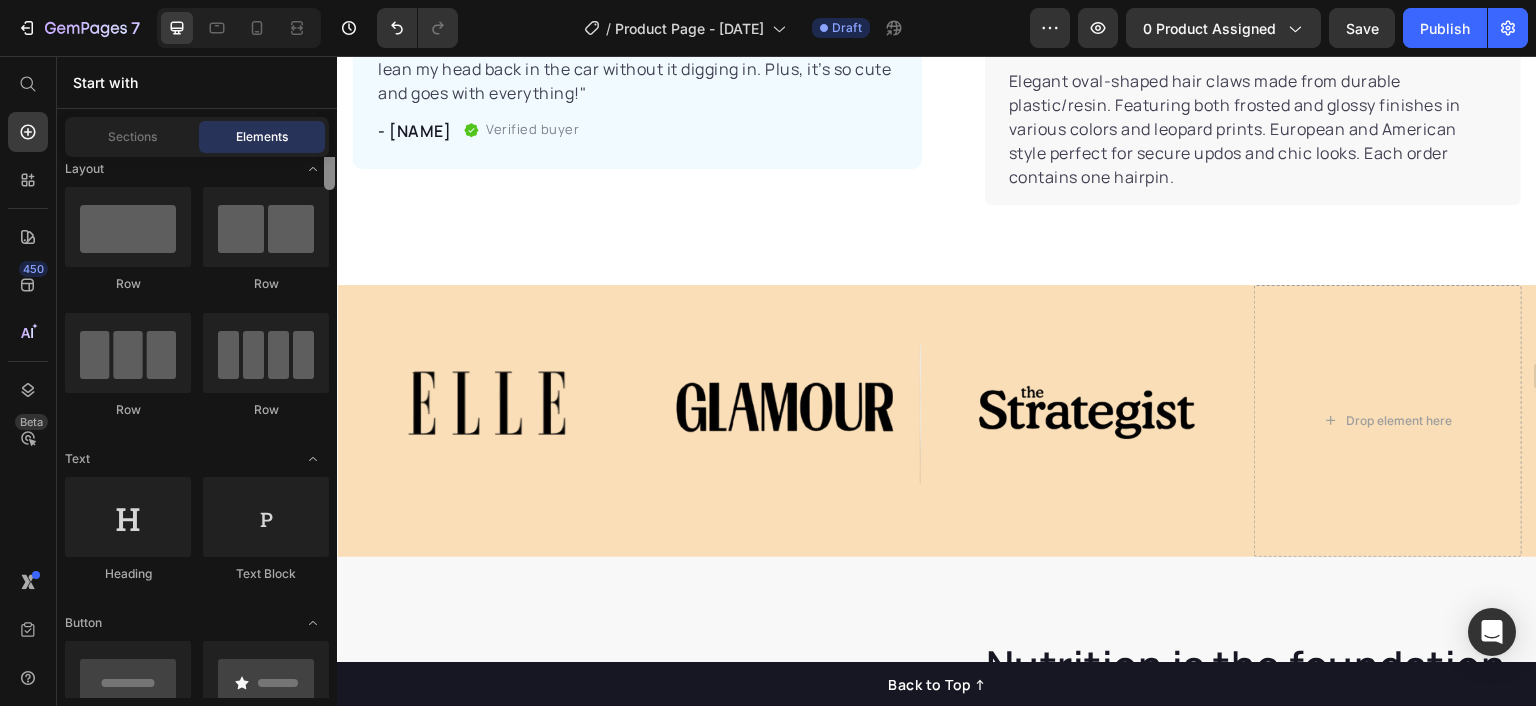 scroll, scrollTop: 0, scrollLeft: 0, axis: both 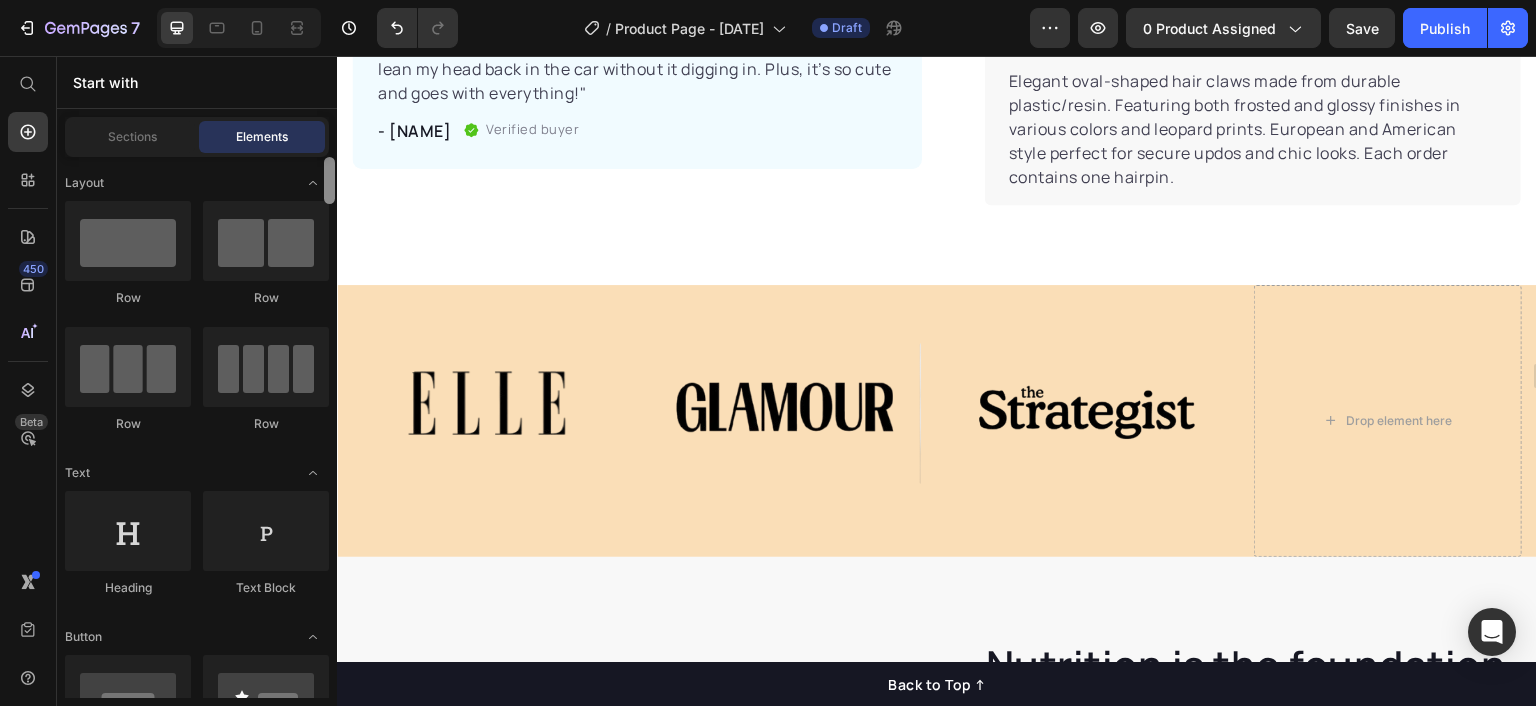 drag, startPoint x: 332, startPoint y: 240, endPoint x: 328, endPoint y: 171, distance: 69.115845 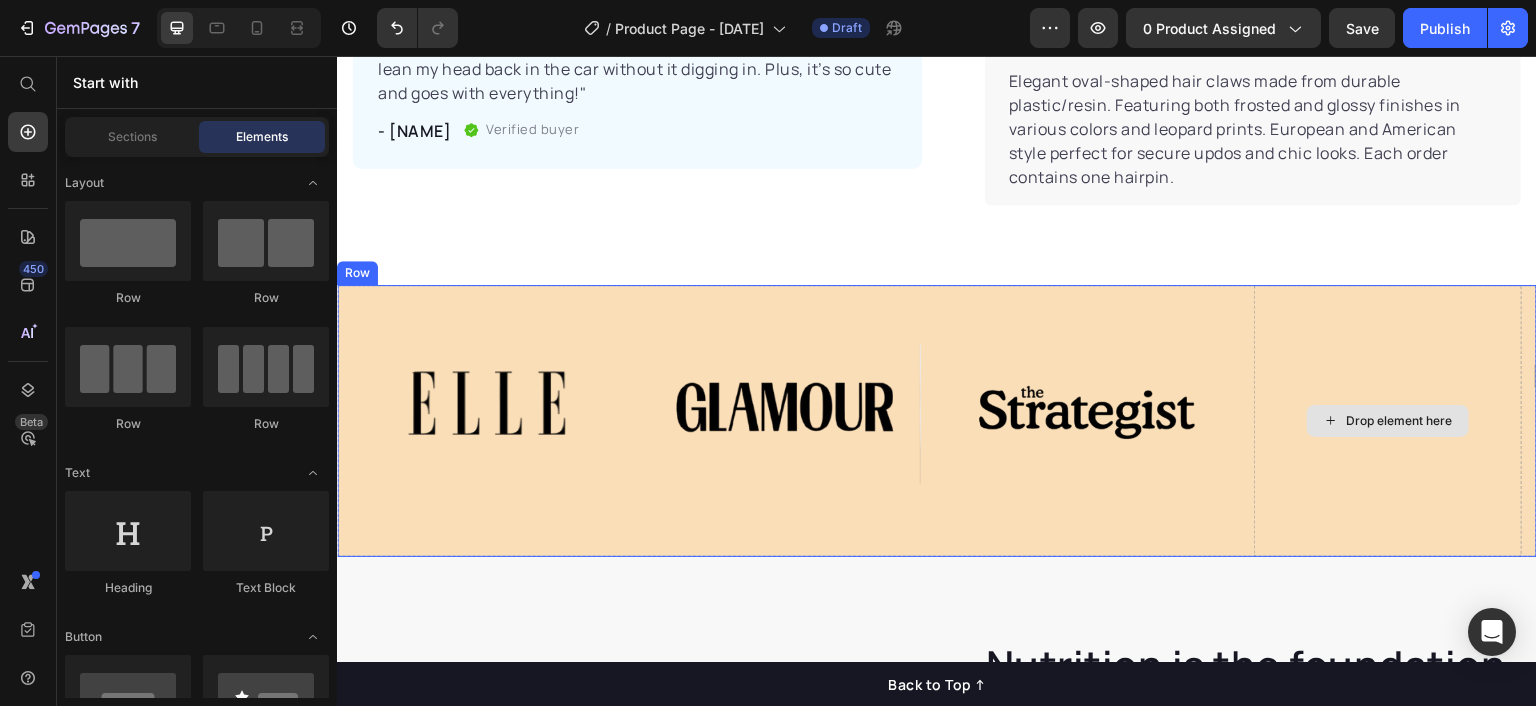 click on "Drop element here" at bounding box center (1388, 421) 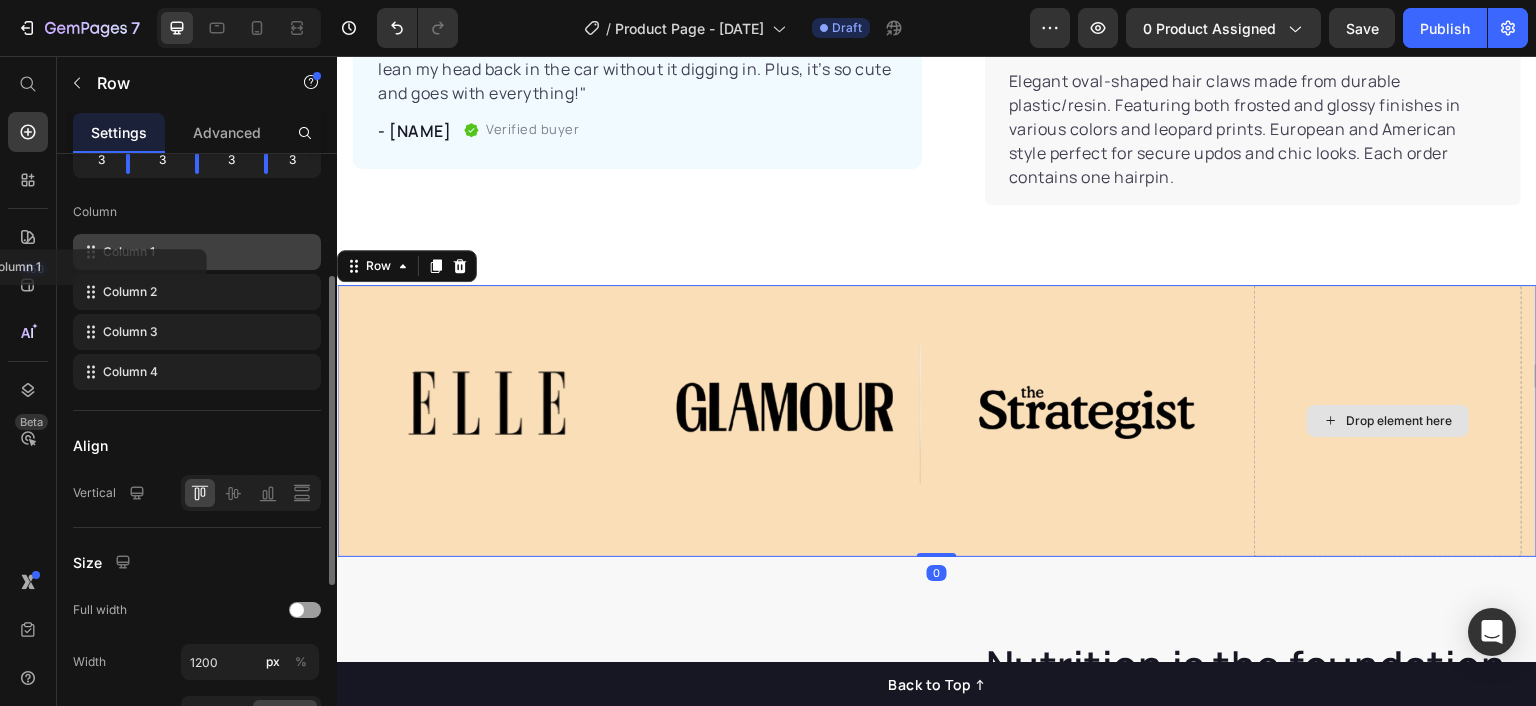 scroll, scrollTop: 363, scrollLeft: 0, axis: vertical 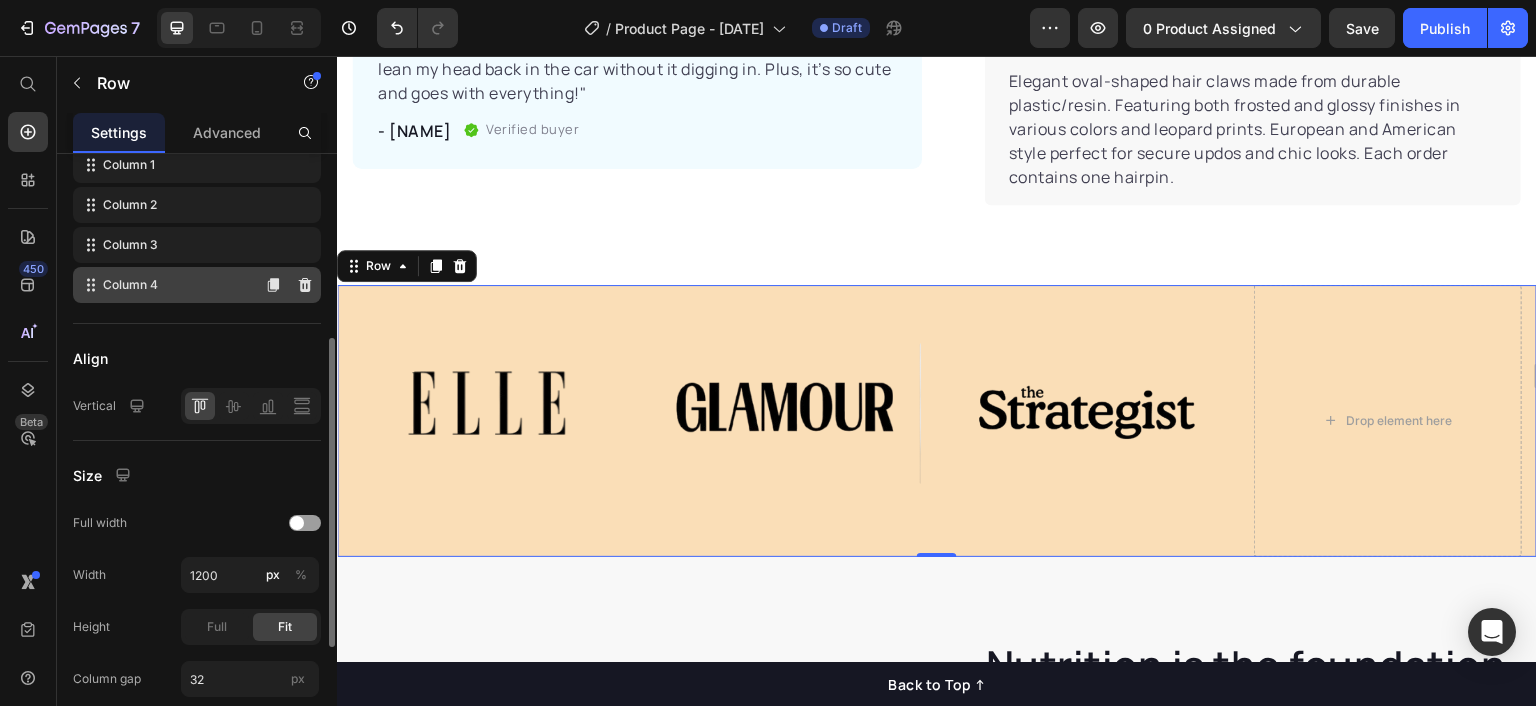 click on "Column 4" 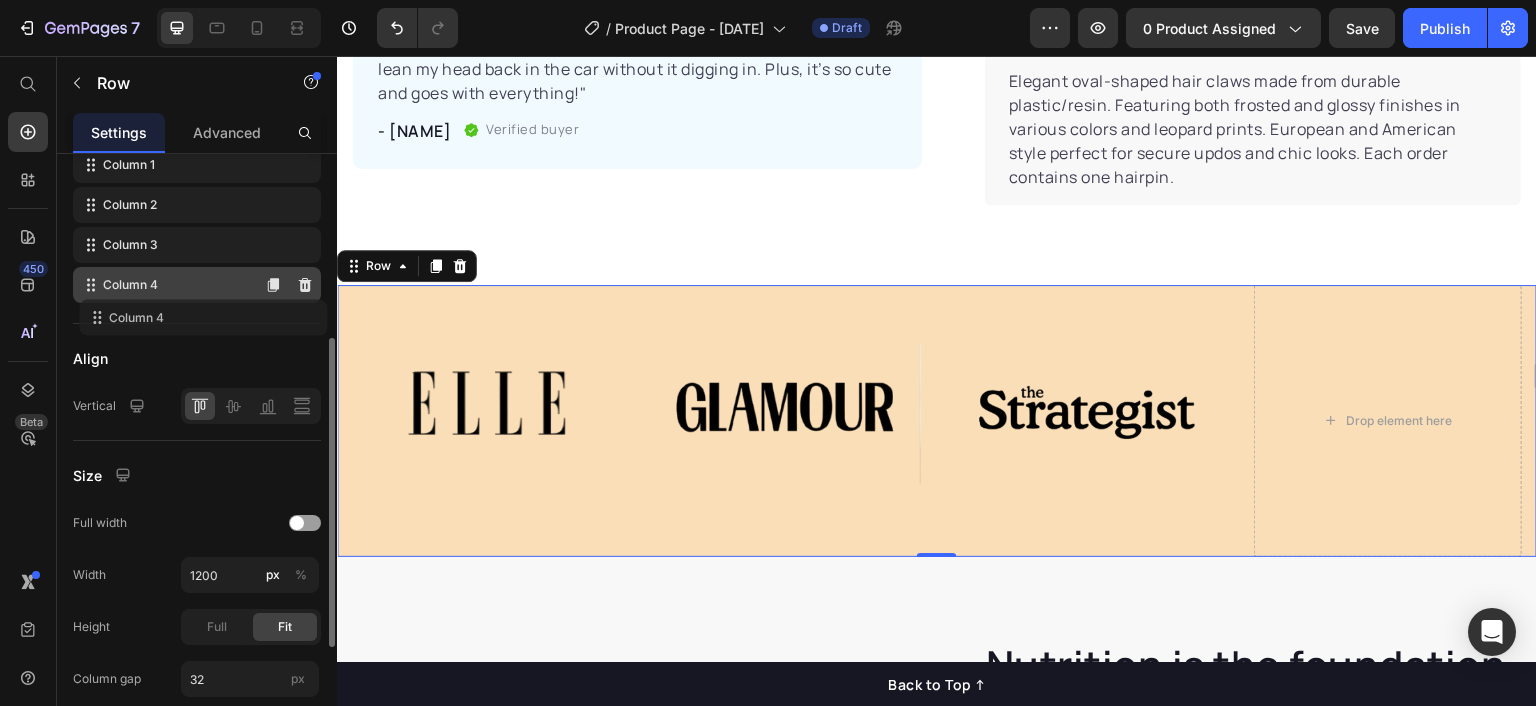 type 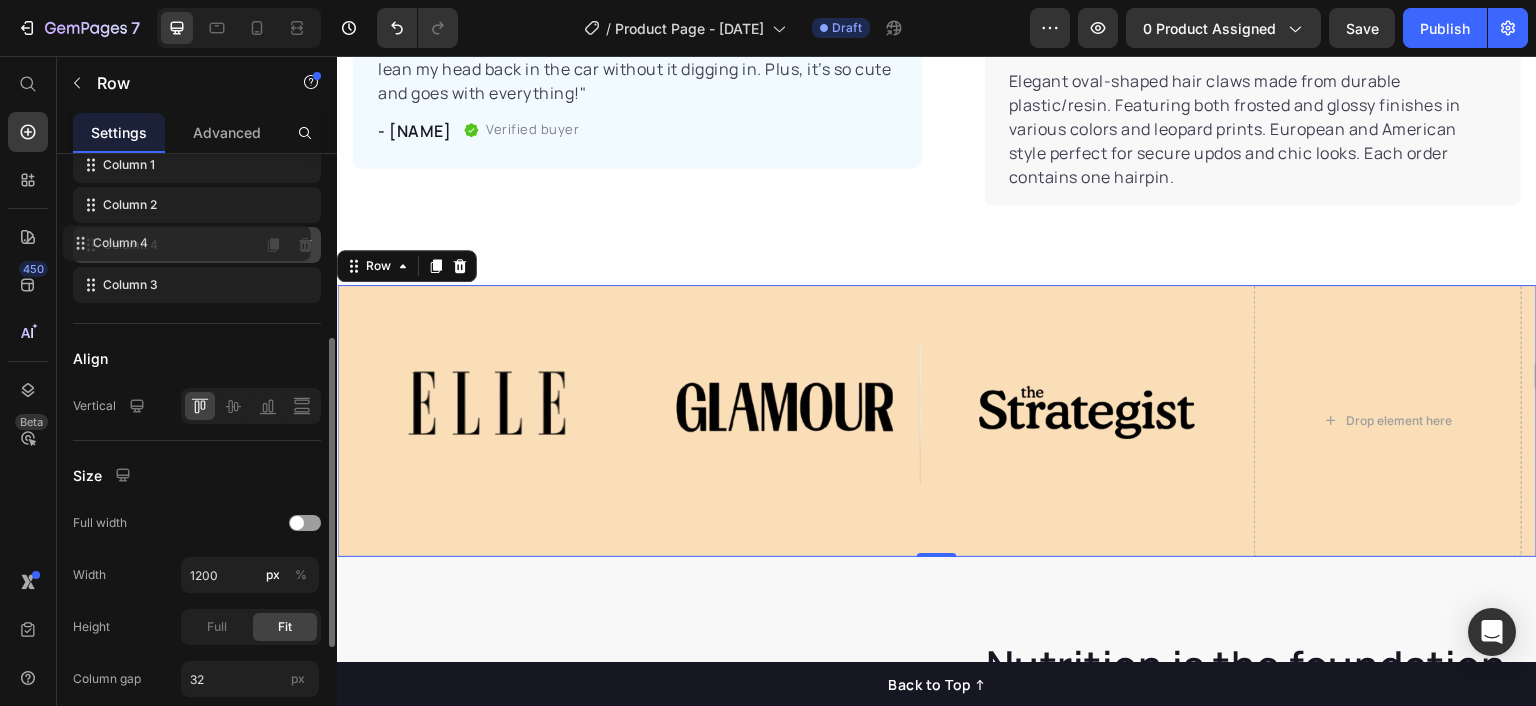 drag, startPoint x: 120, startPoint y: 285, endPoint x: 109, endPoint y: 241, distance: 45.35416 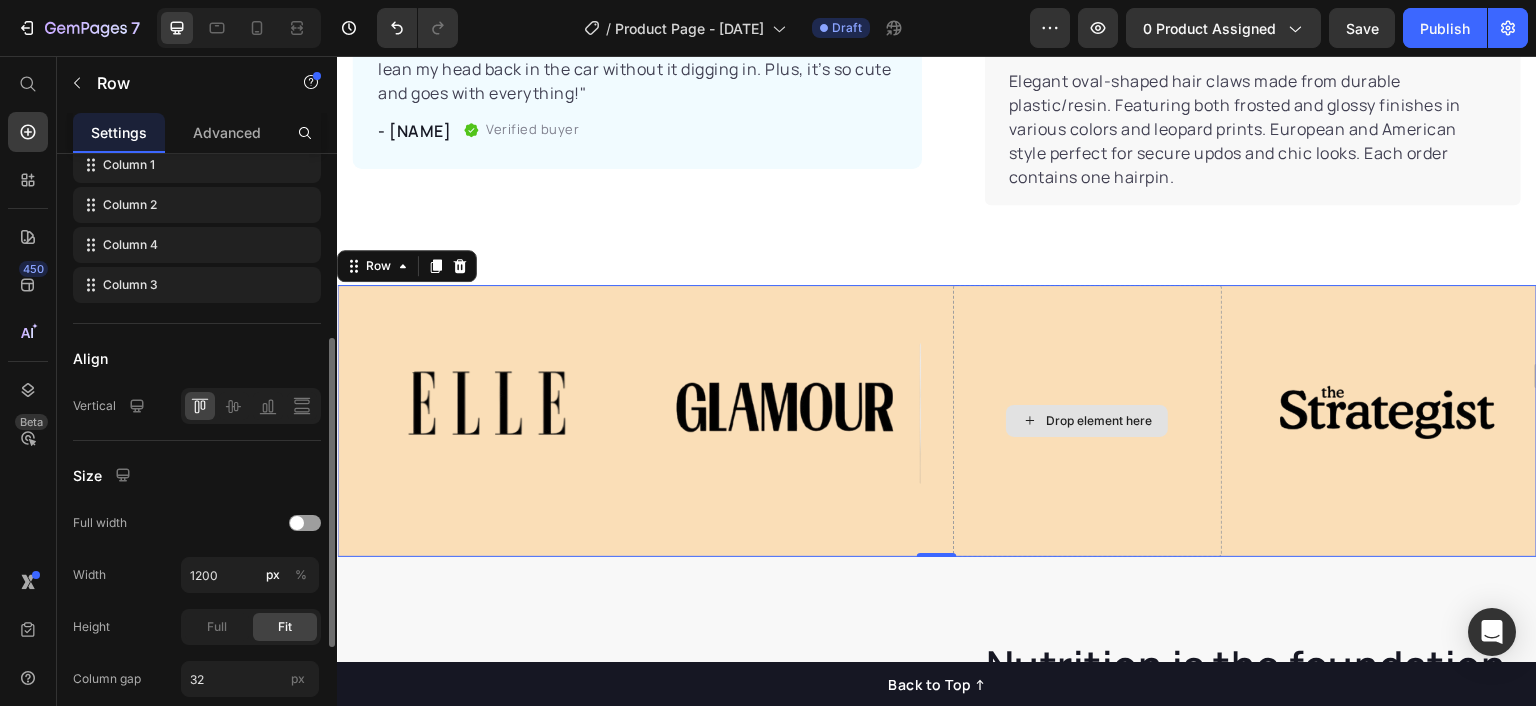 click on "Drop element here" at bounding box center (1099, 421) 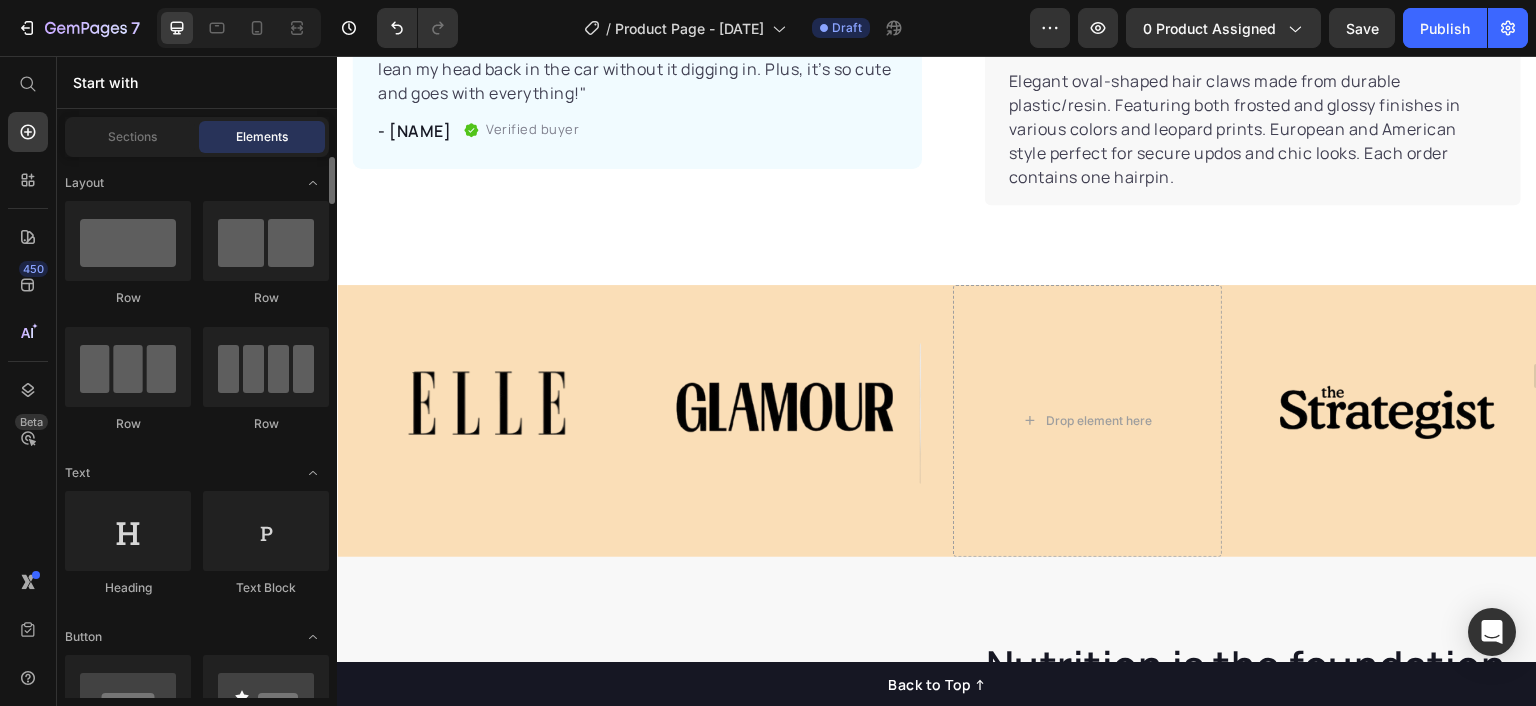 click on "Row" 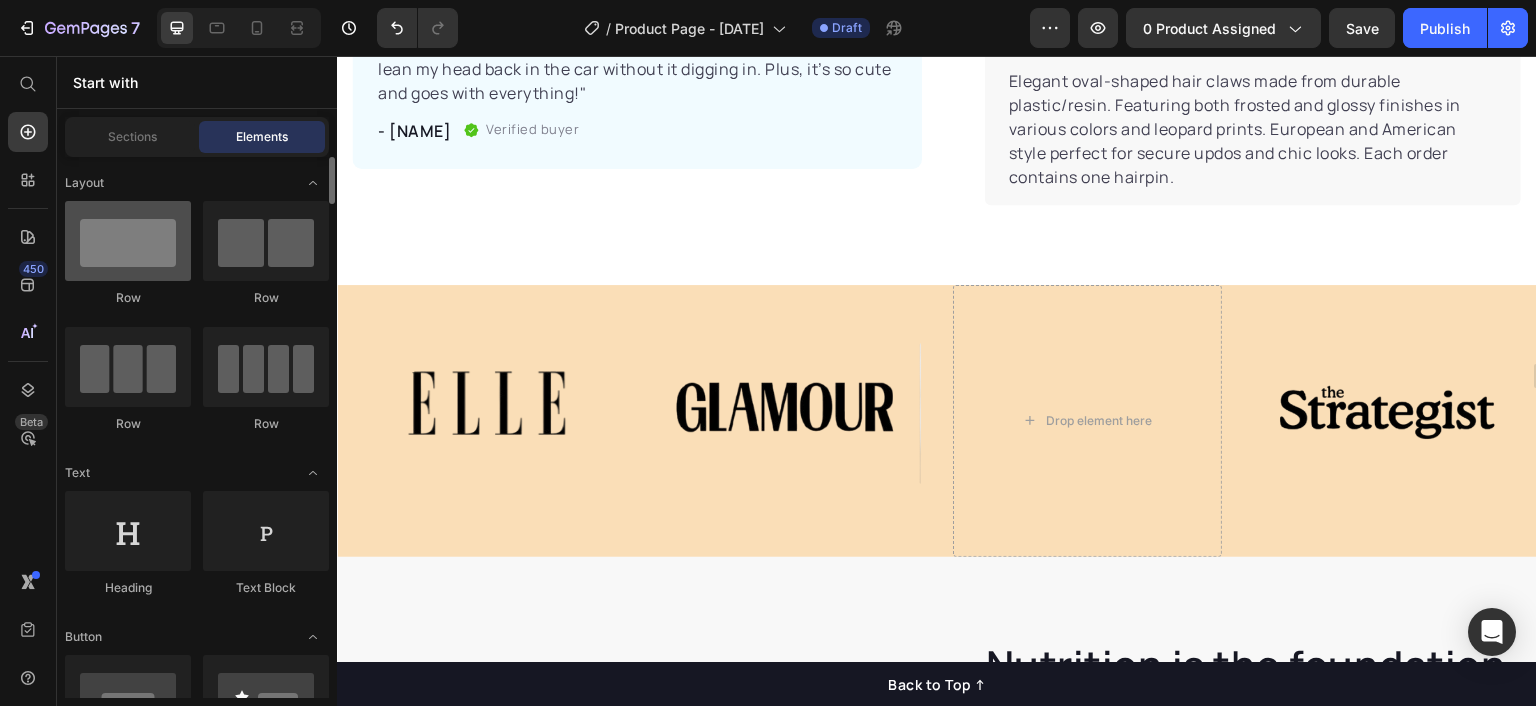 click at bounding box center (128, 241) 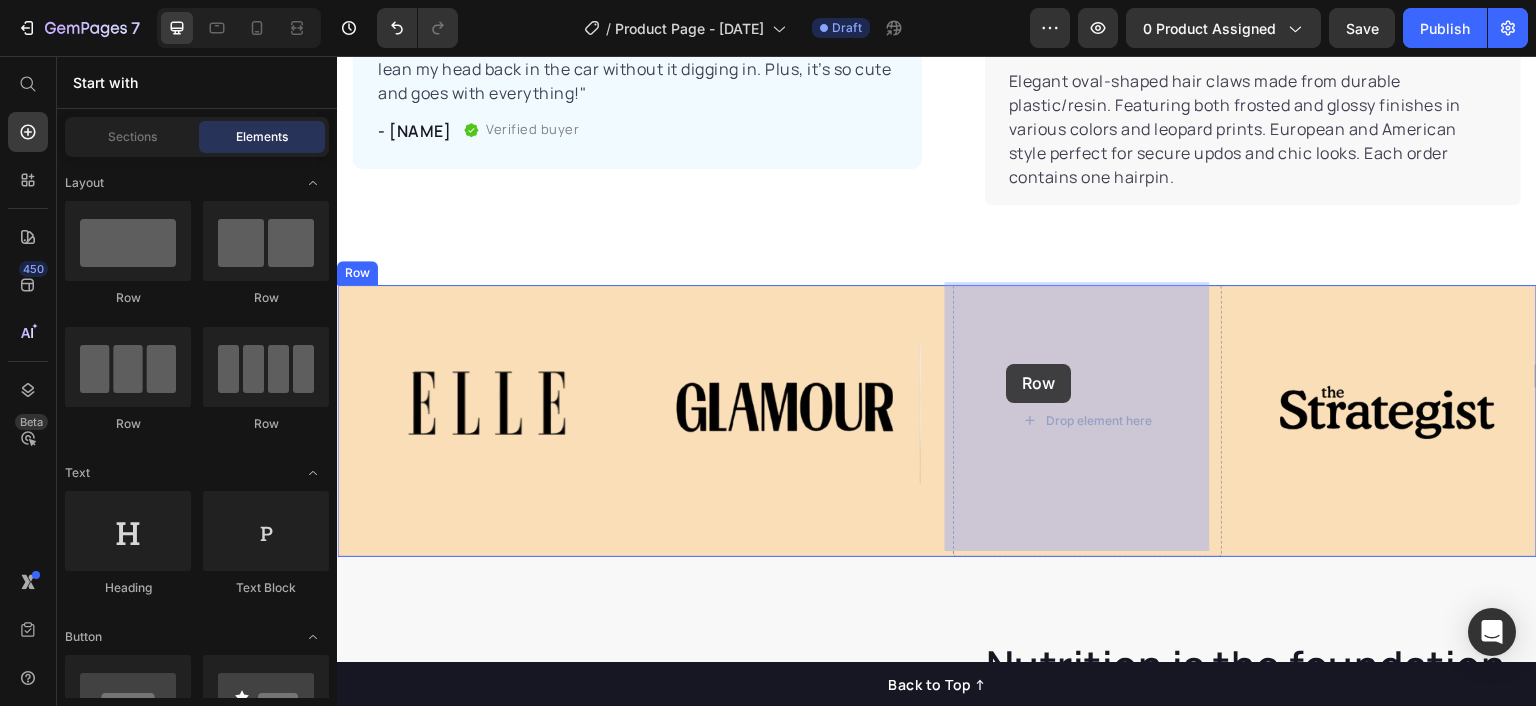 drag, startPoint x: 465, startPoint y: 326, endPoint x: 1007, endPoint y: 363, distance: 543.2615 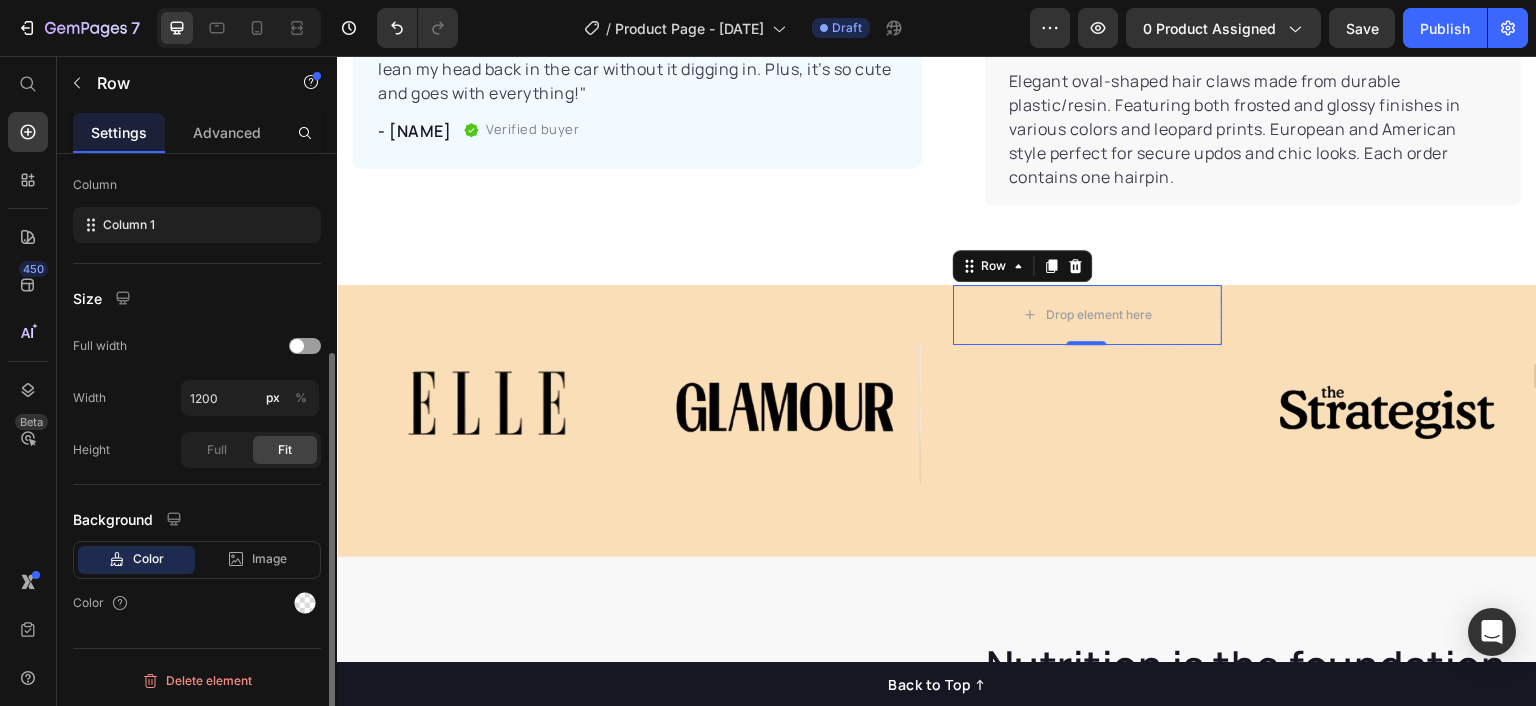scroll, scrollTop: 301, scrollLeft: 0, axis: vertical 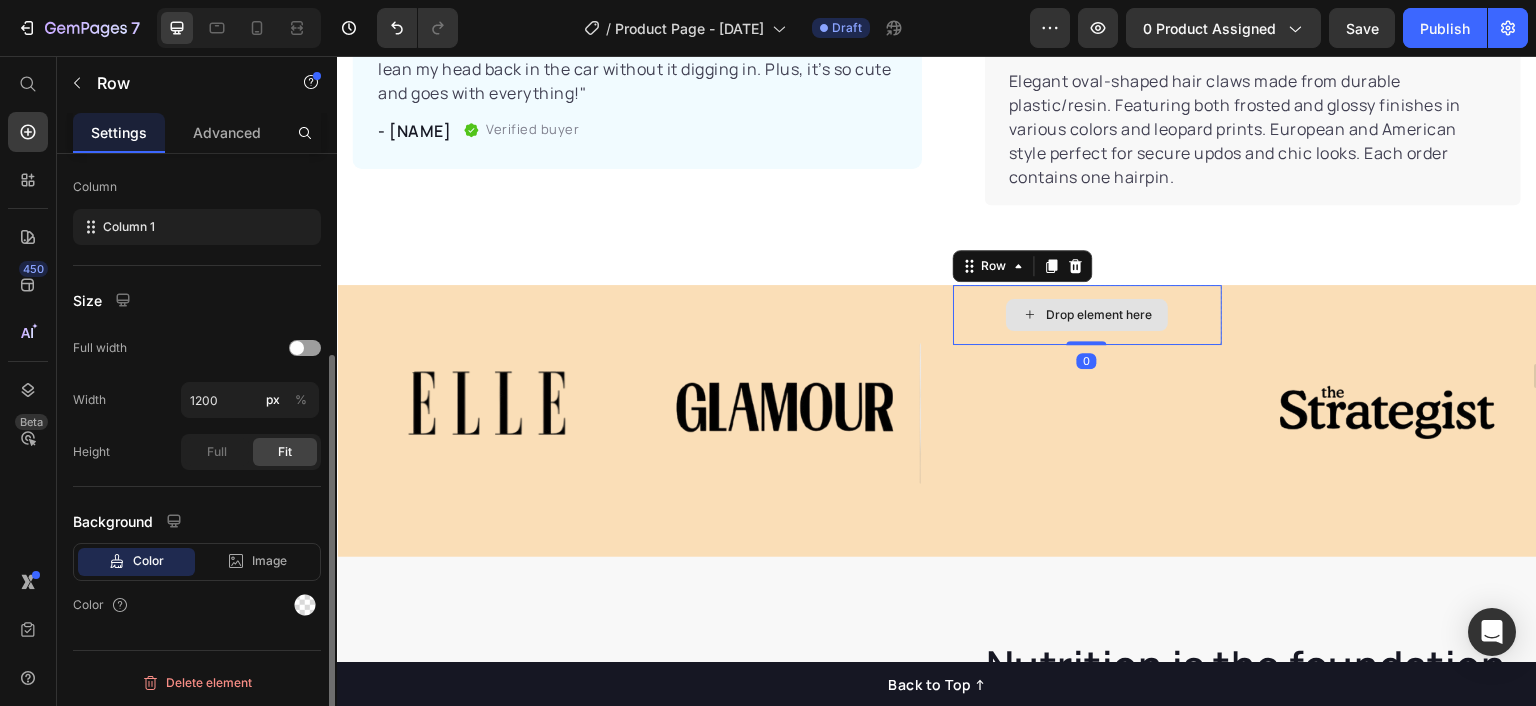 click 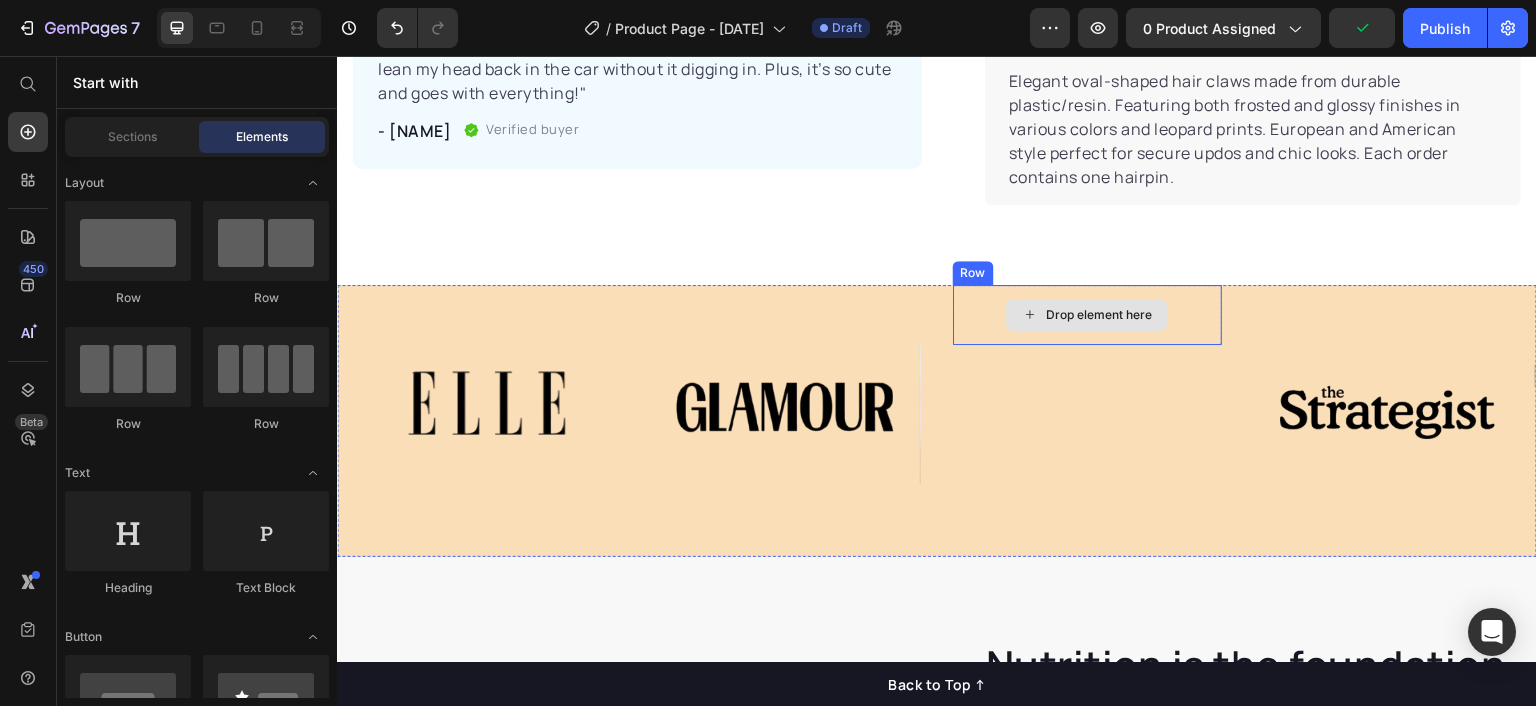 click on "Drop element here" at bounding box center (1087, 315) 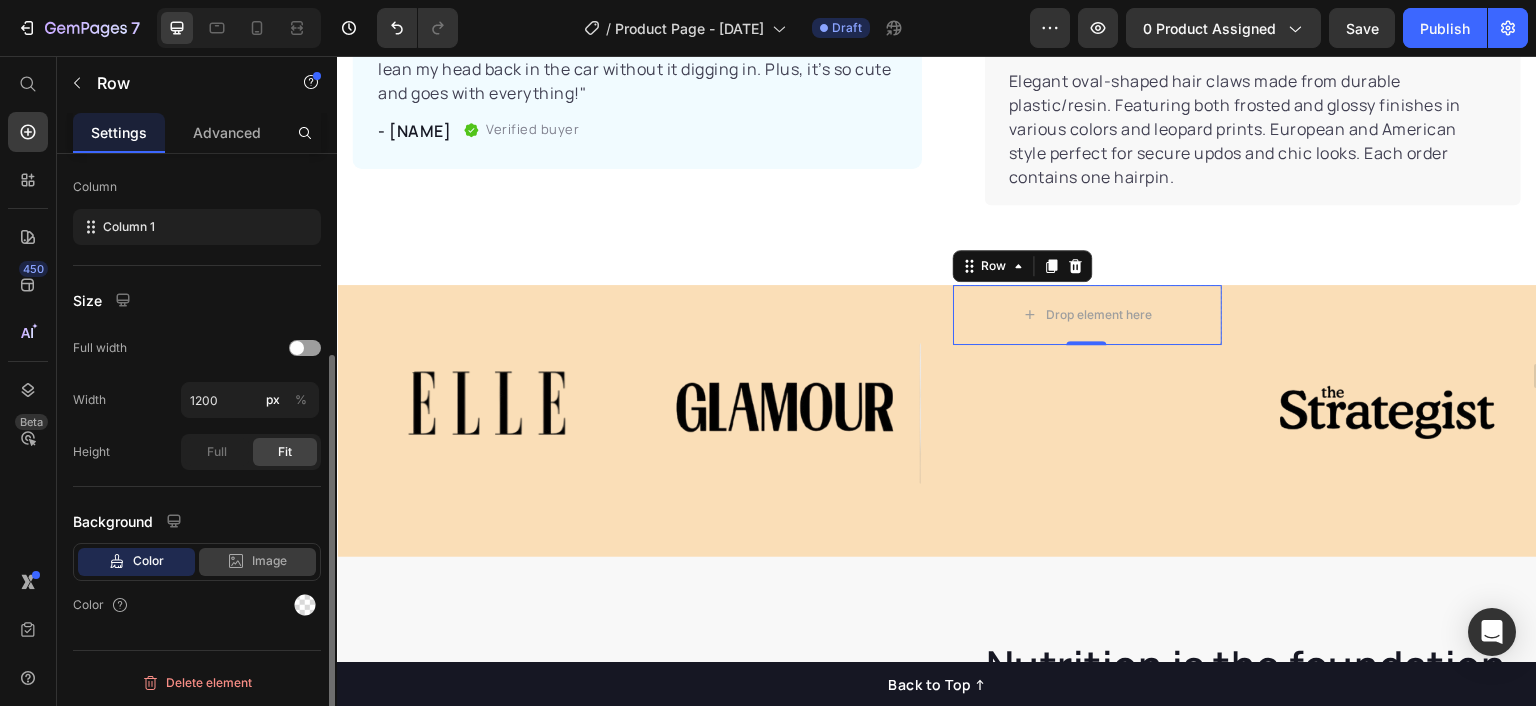 click 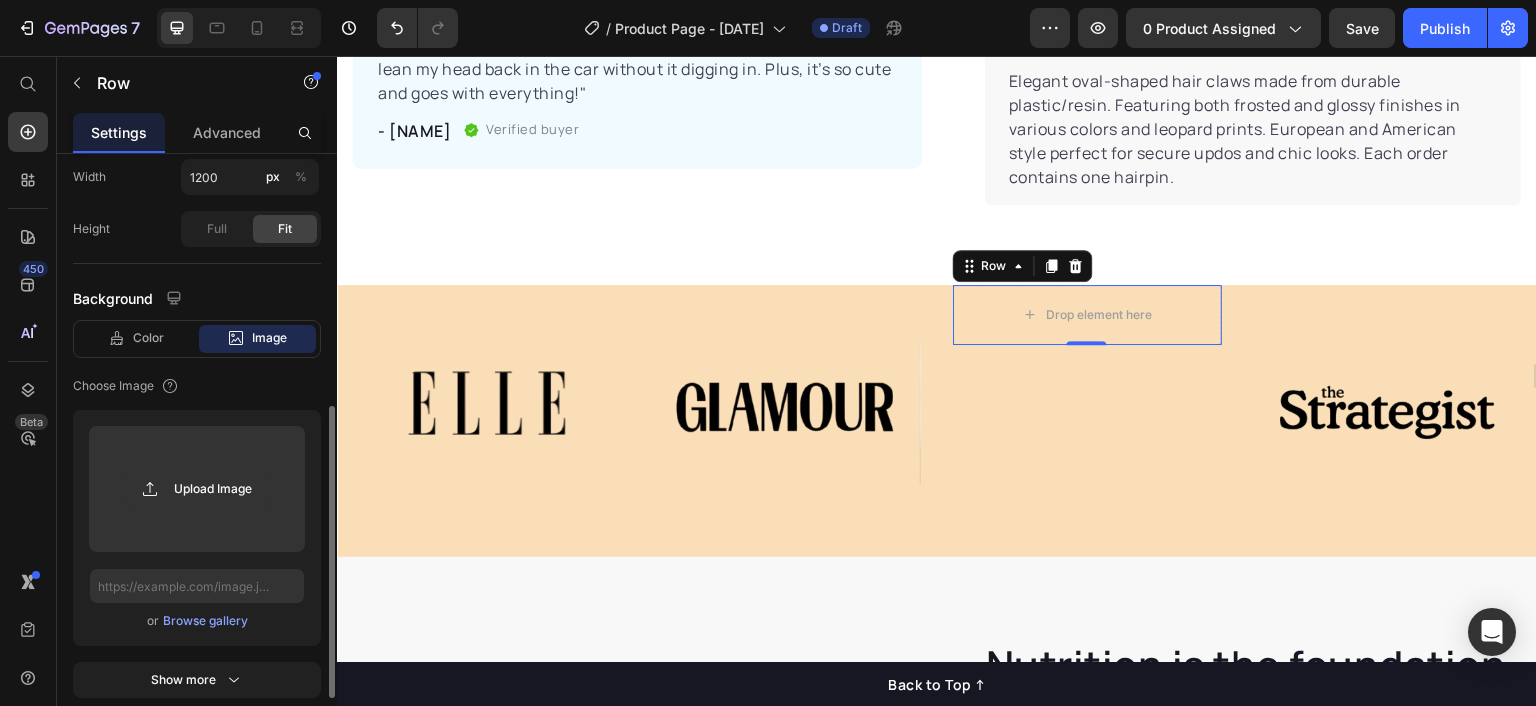 scroll, scrollTop: 525, scrollLeft: 0, axis: vertical 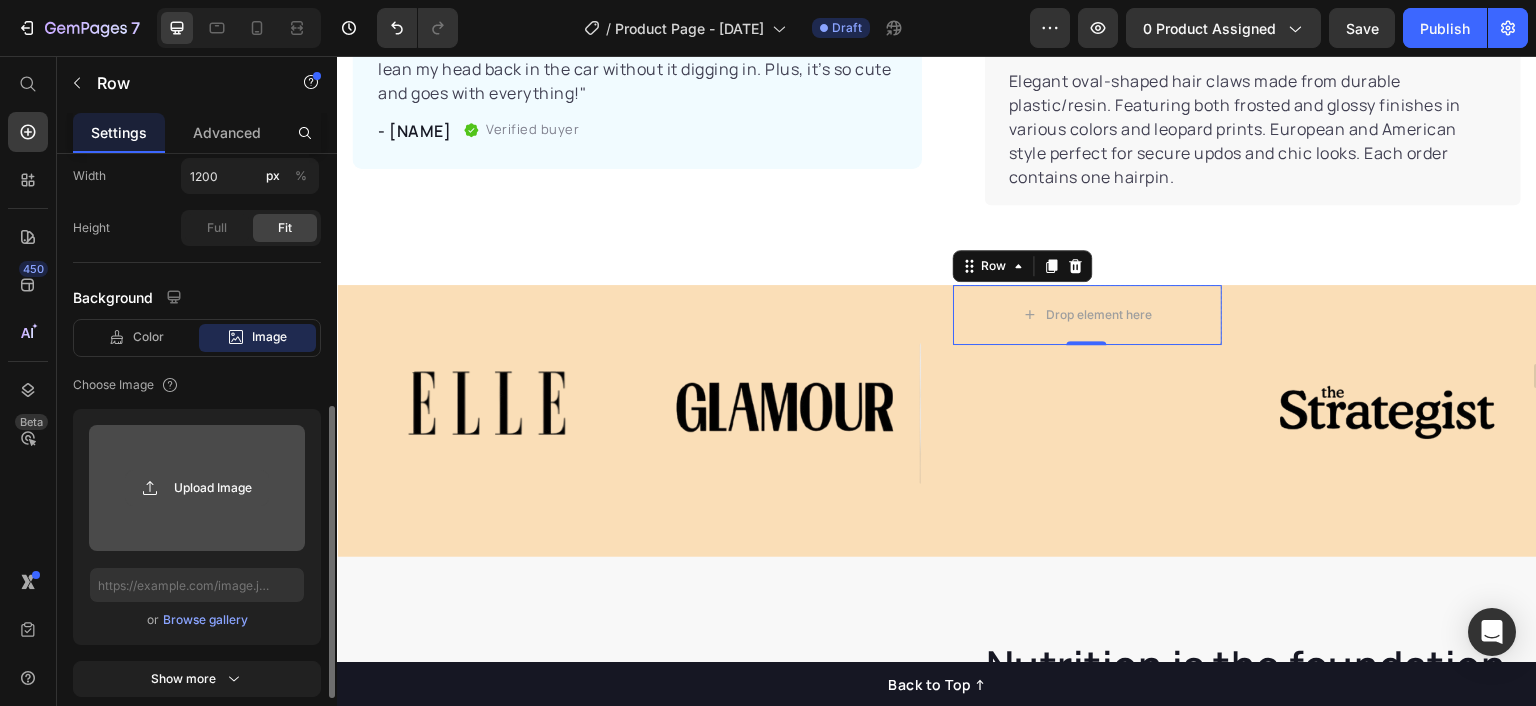 click 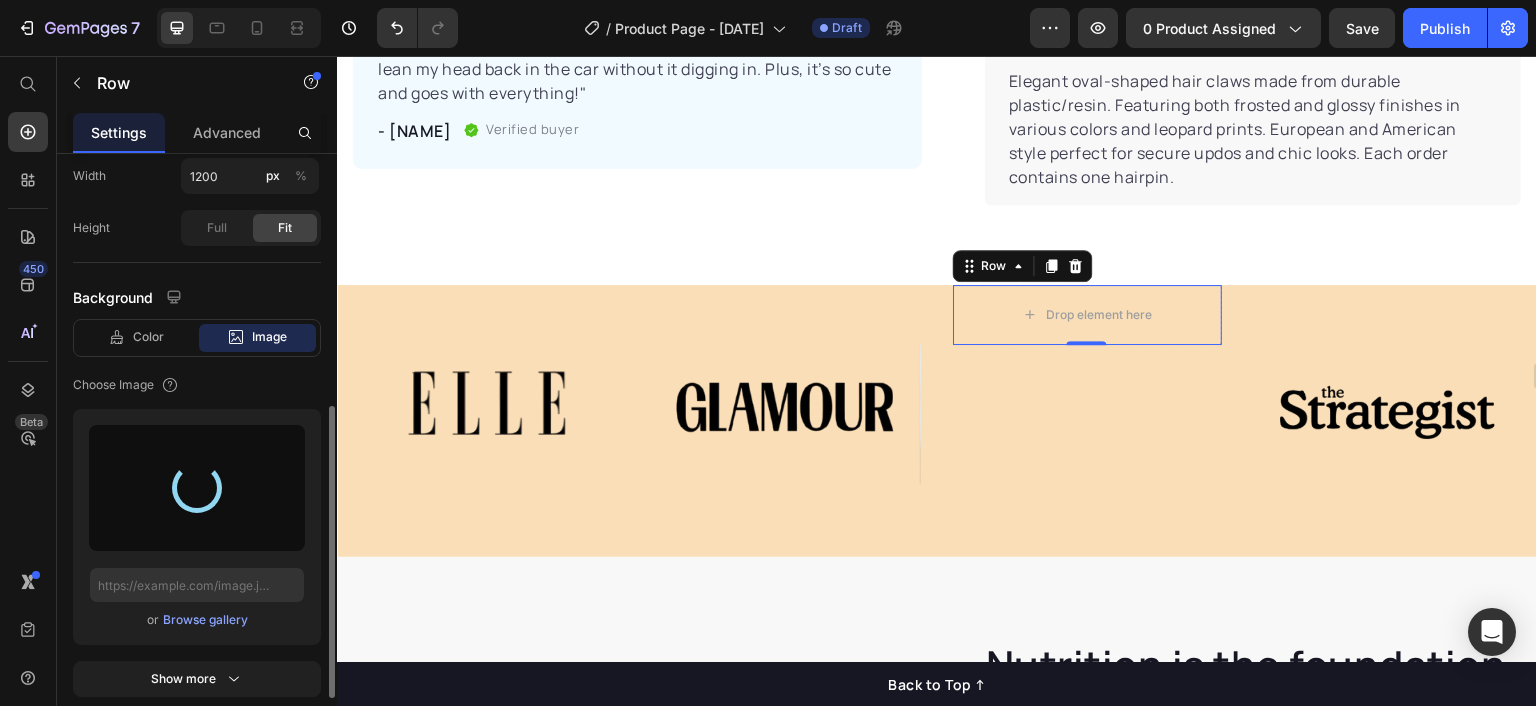type on "https://cdn.shopify.com/s/files/1/0601/4559/8531/files/gempages_572553615823078215-96b880f9-a885-4a63-8a22-b09d4c520523.png" 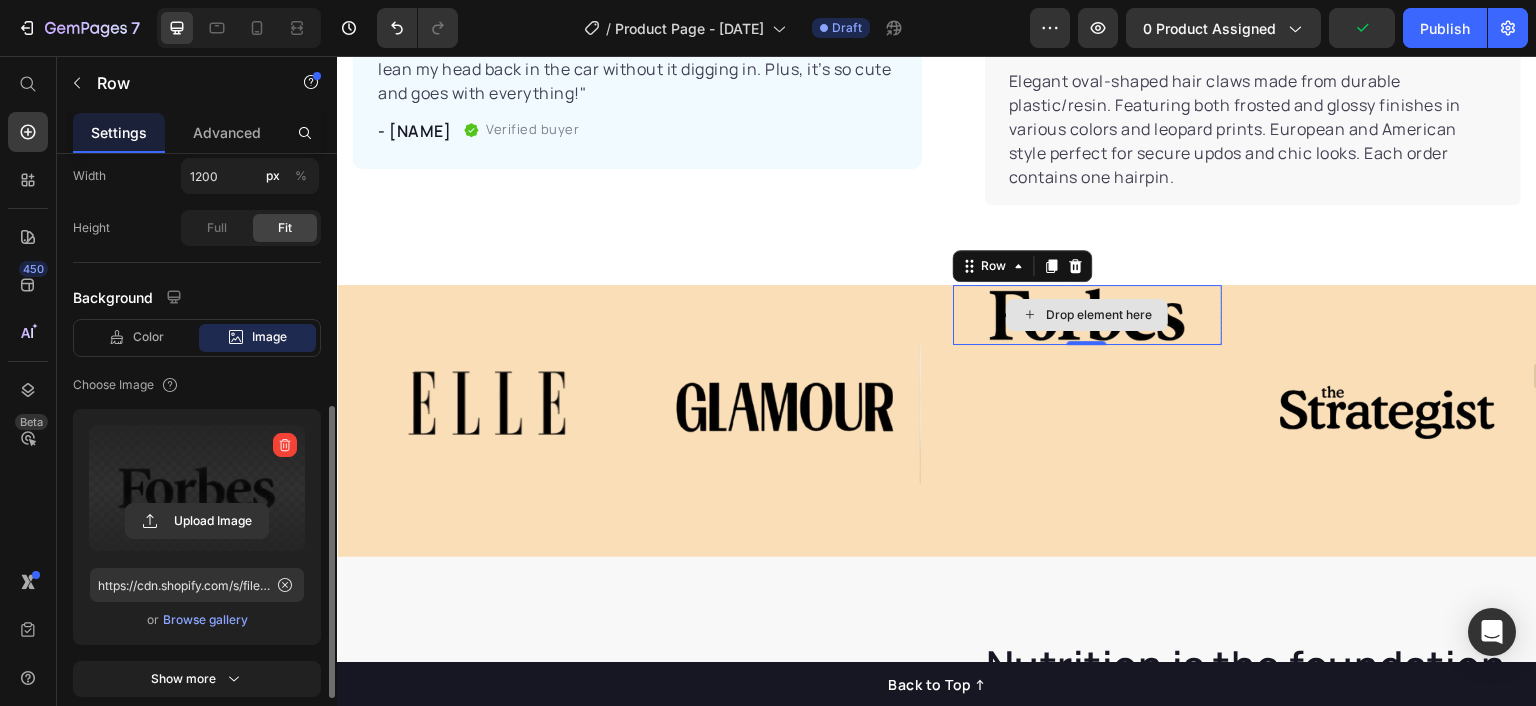 click on "Drop element here" at bounding box center [1087, 315] 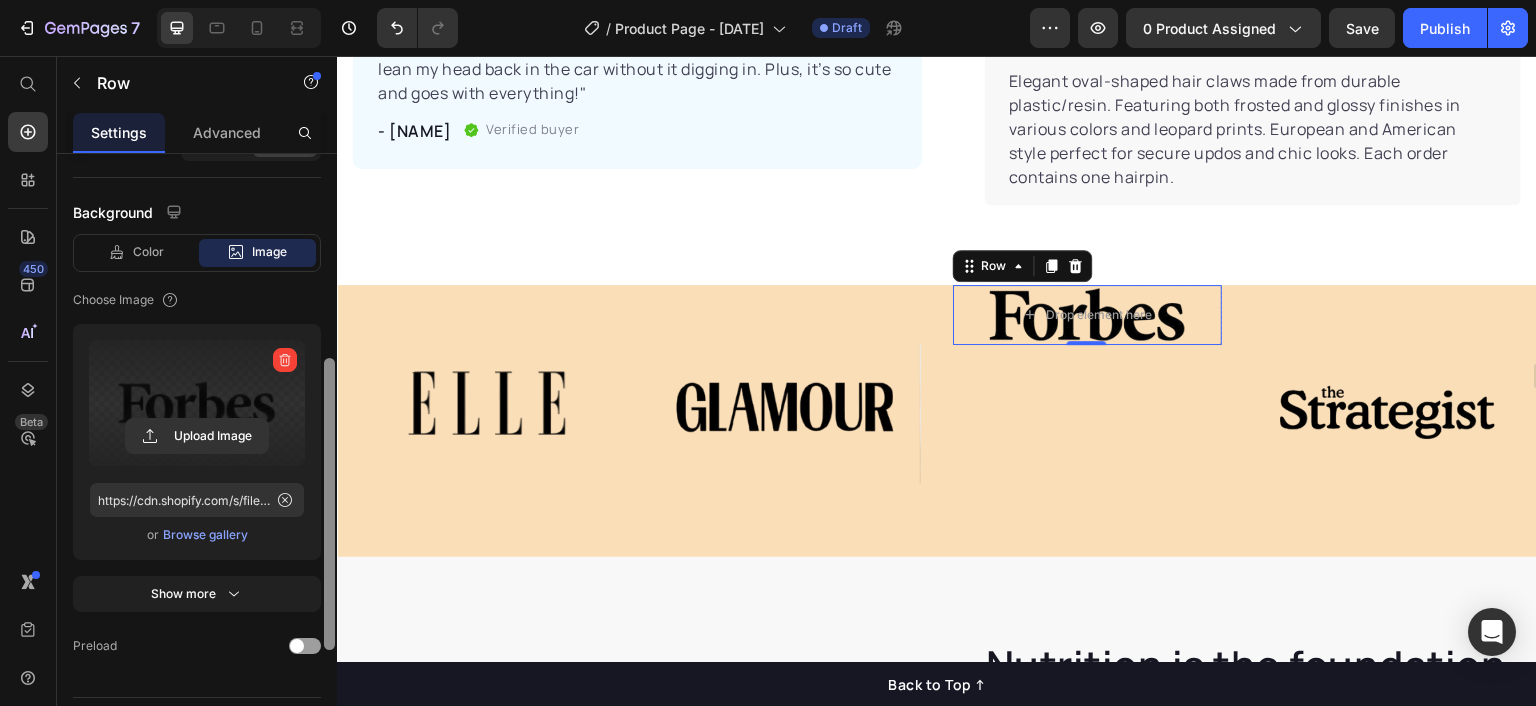 scroll, scrollTop: 657, scrollLeft: 0, axis: vertical 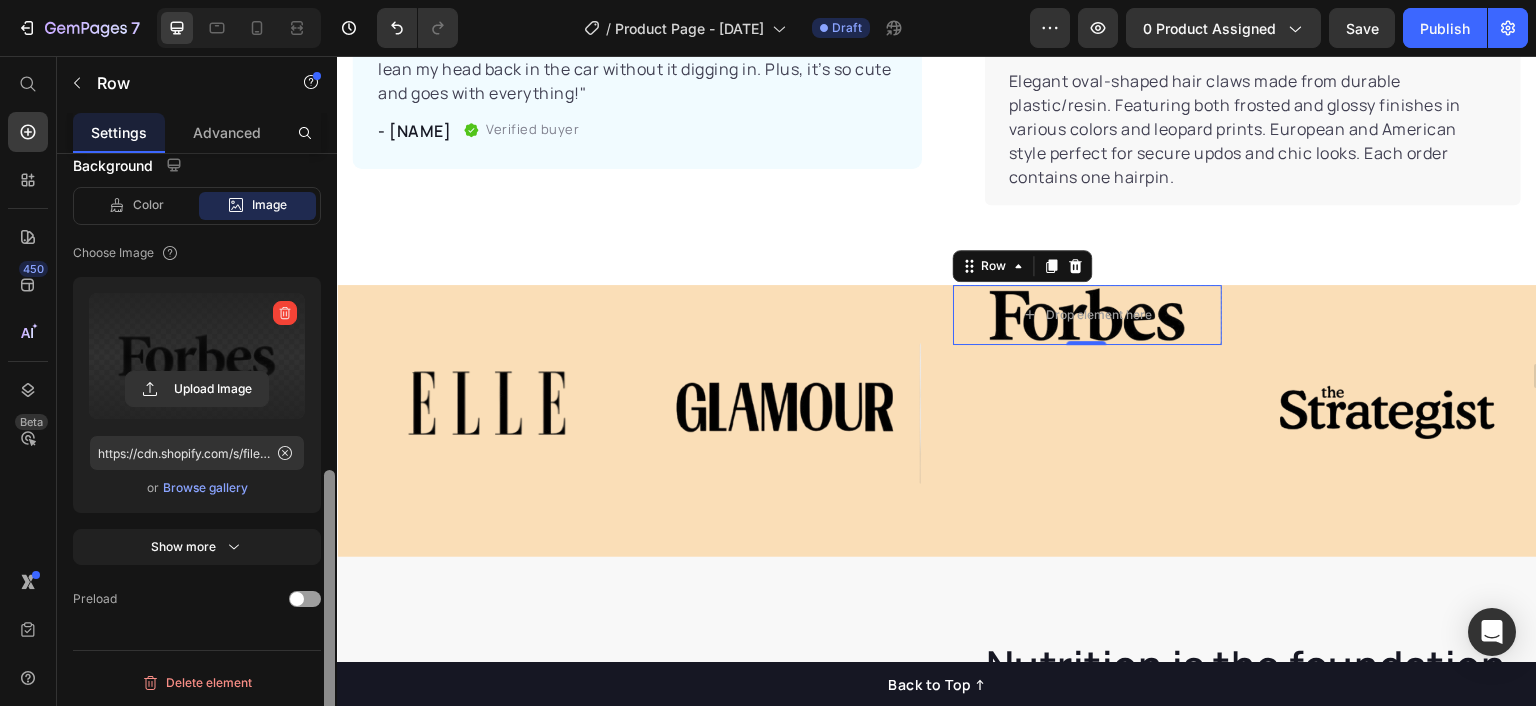 drag, startPoint x: 334, startPoint y: 430, endPoint x: 331, endPoint y: 623, distance: 193.02332 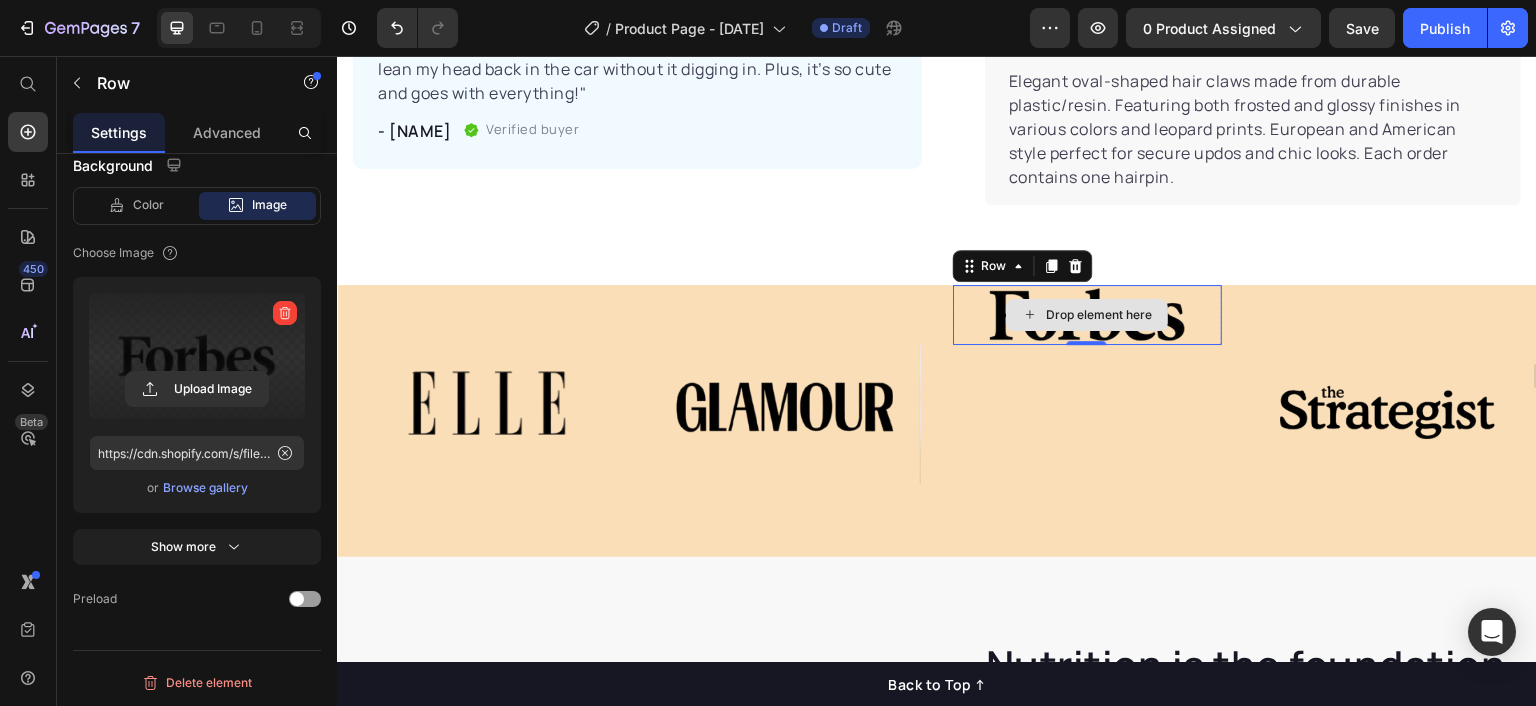 click on "Drop element here" at bounding box center (1087, 315) 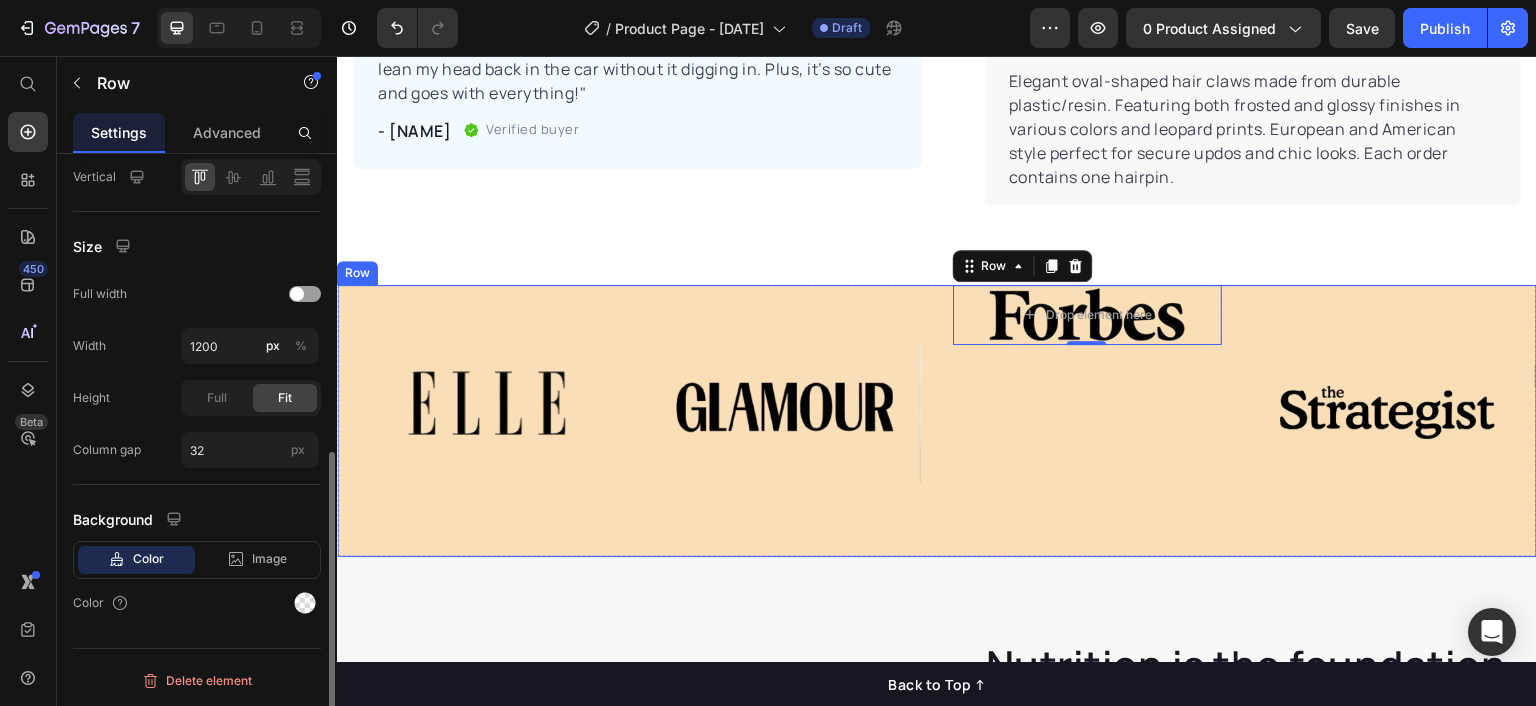 click on "Drop element here Row   0" at bounding box center (1087, 421) 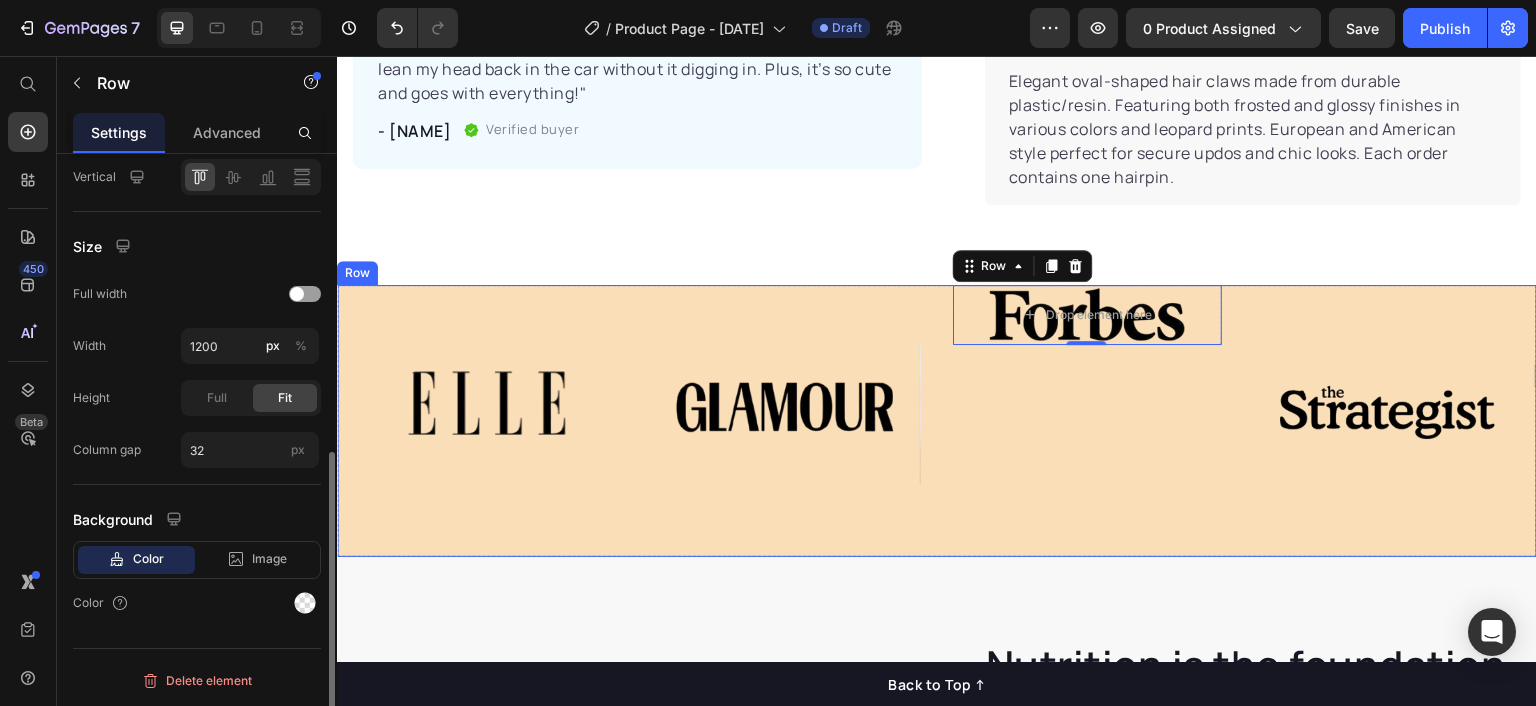 scroll, scrollTop: 590, scrollLeft: 0, axis: vertical 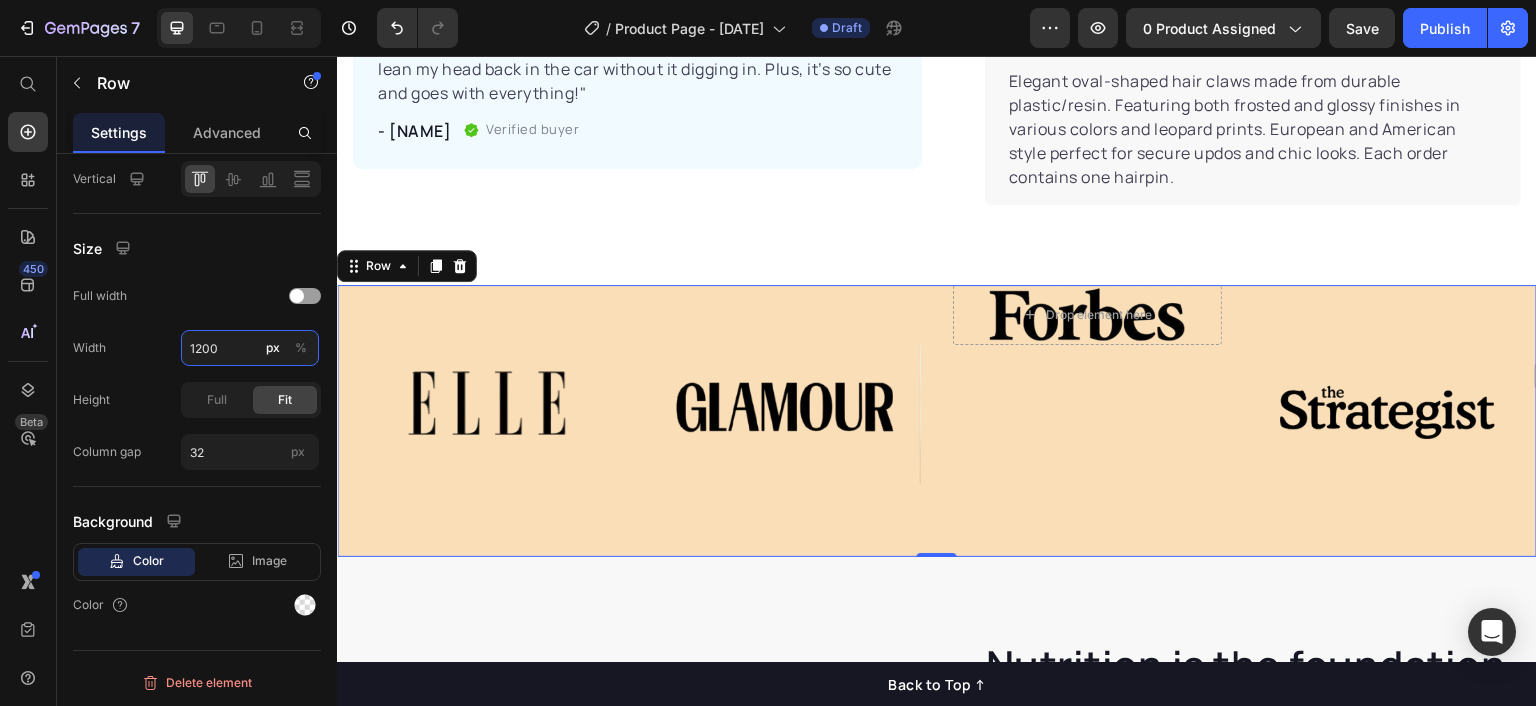 click on "1200" at bounding box center [250, 348] 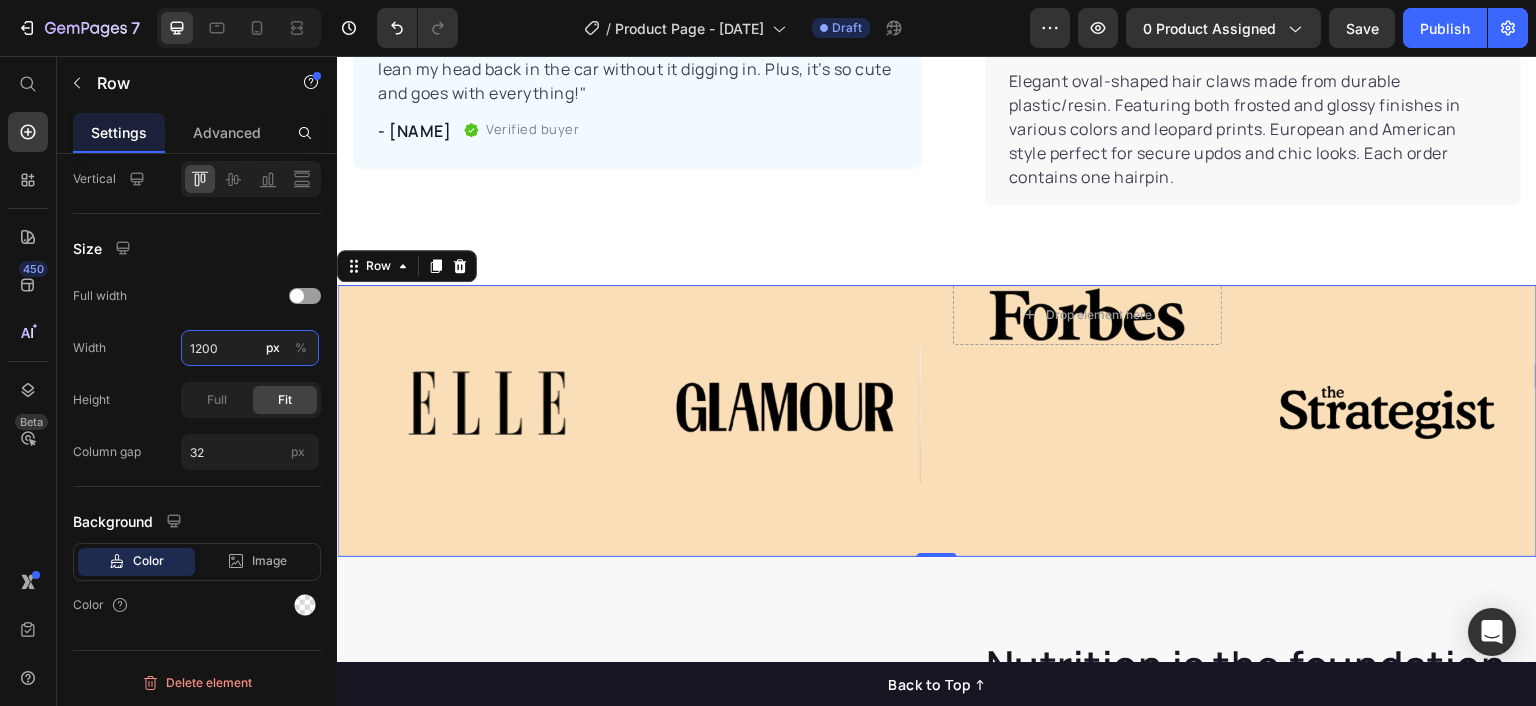 type 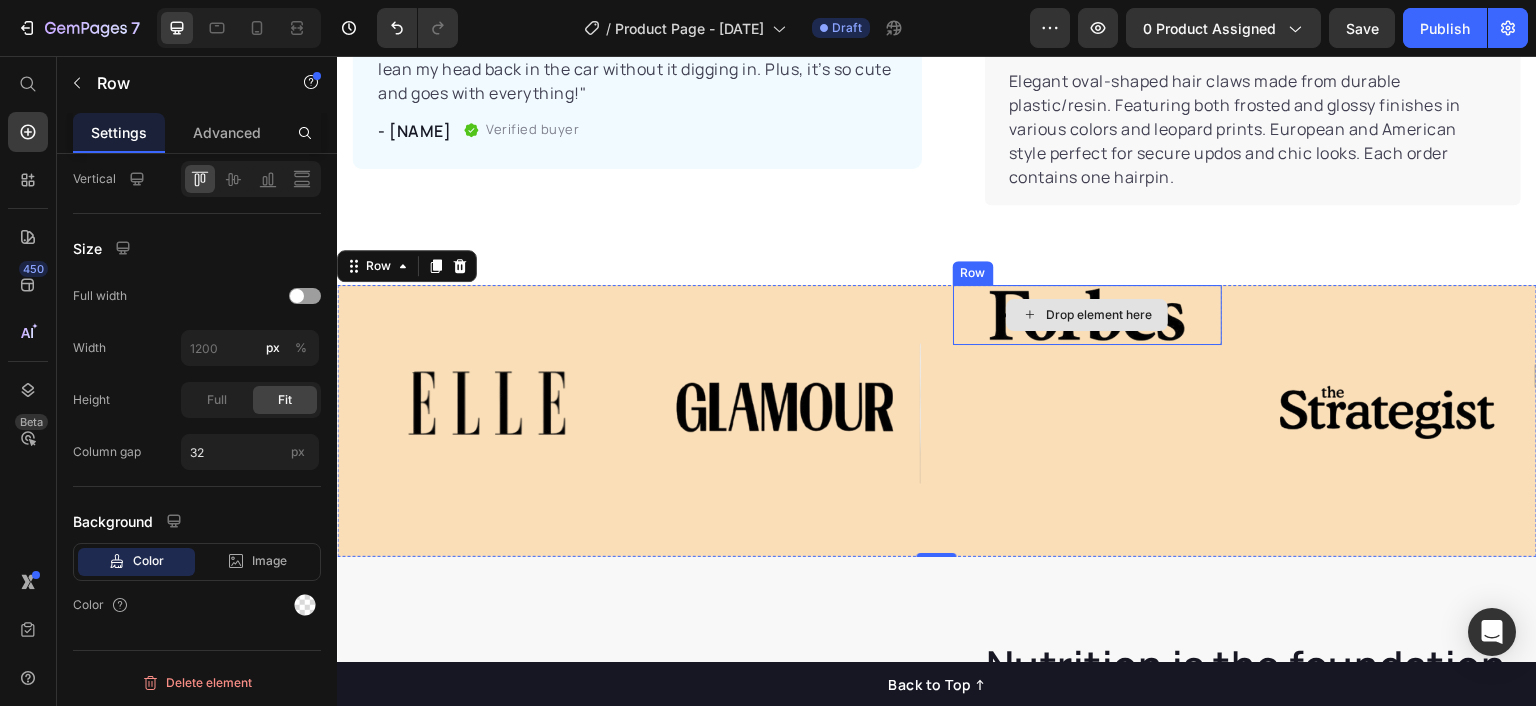 click on "Drop element here" at bounding box center (1087, 315) 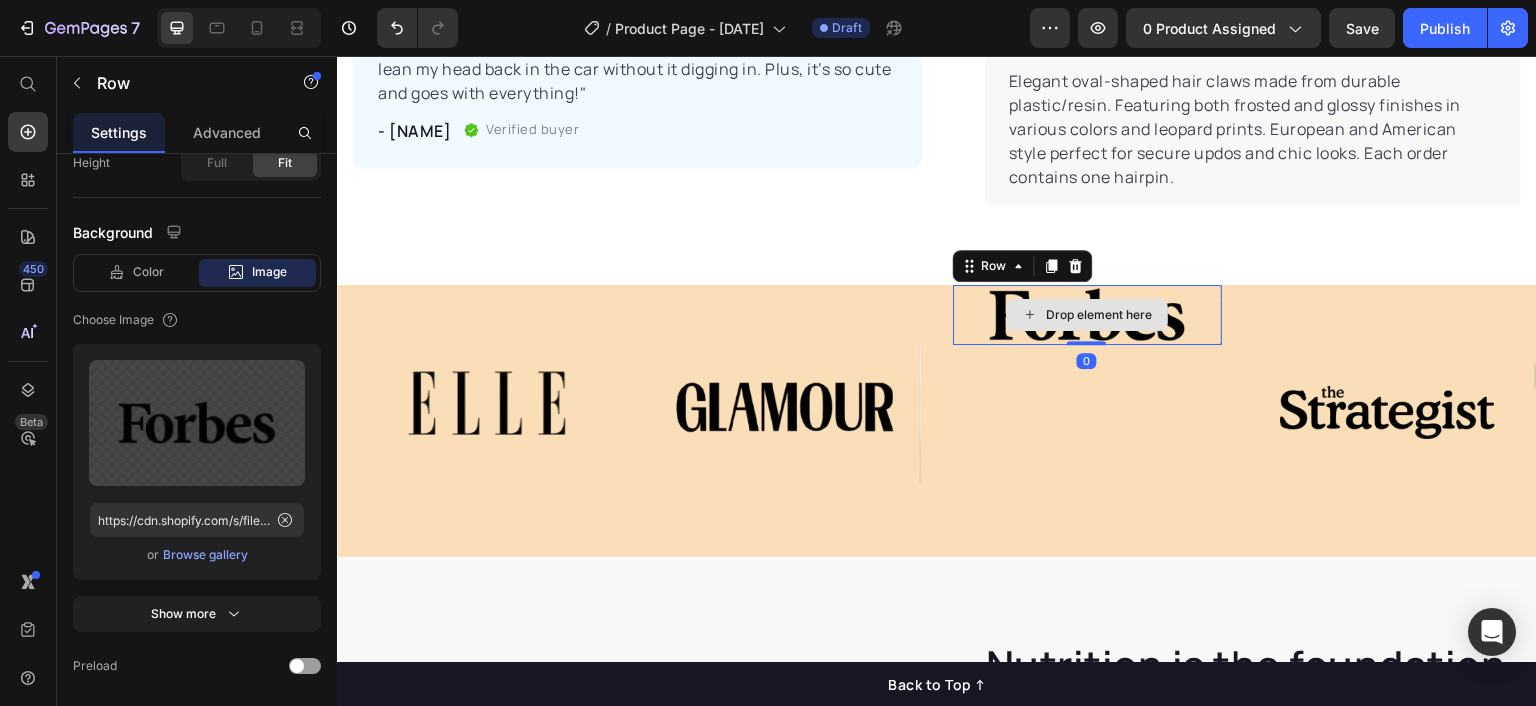 click on "Drop element here" at bounding box center (1099, 315) 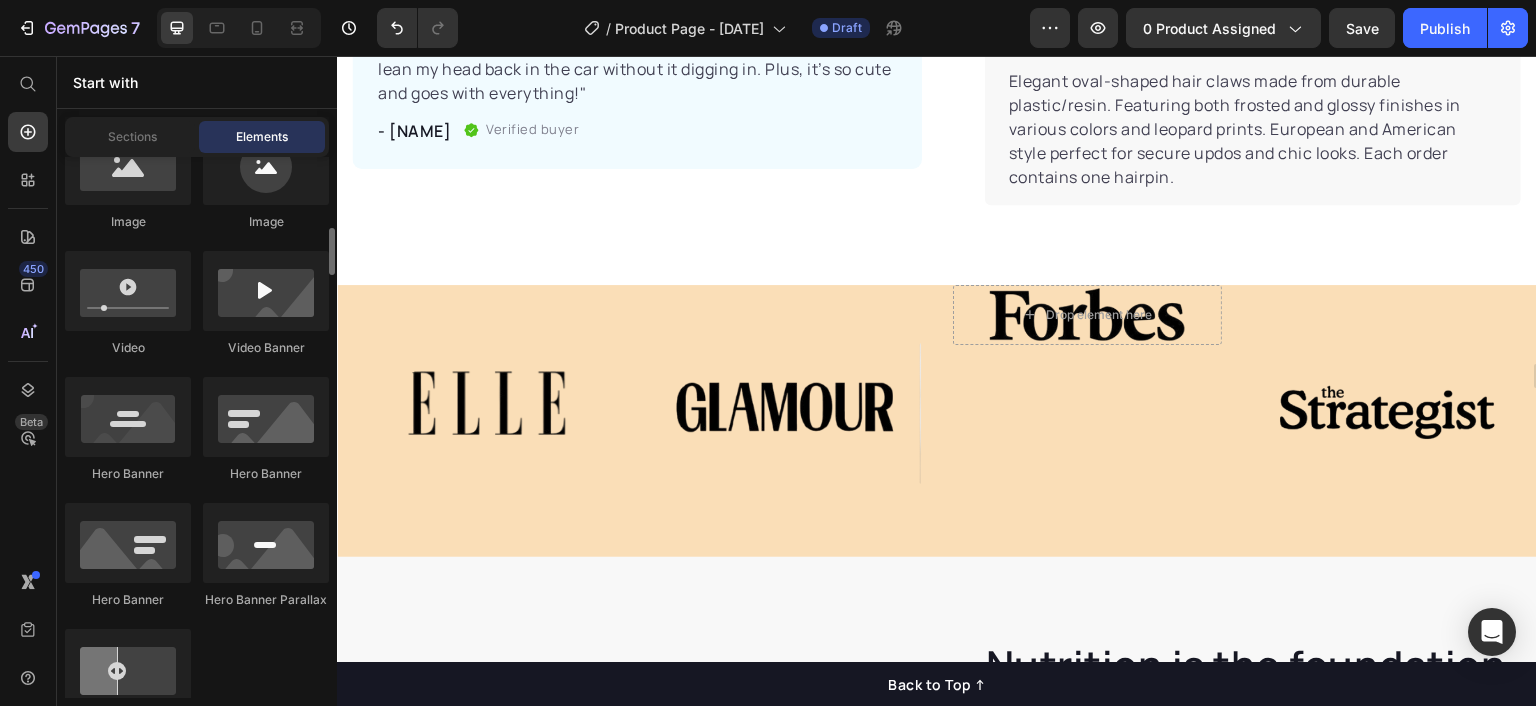 scroll, scrollTop: 821, scrollLeft: 0, axis: vertical 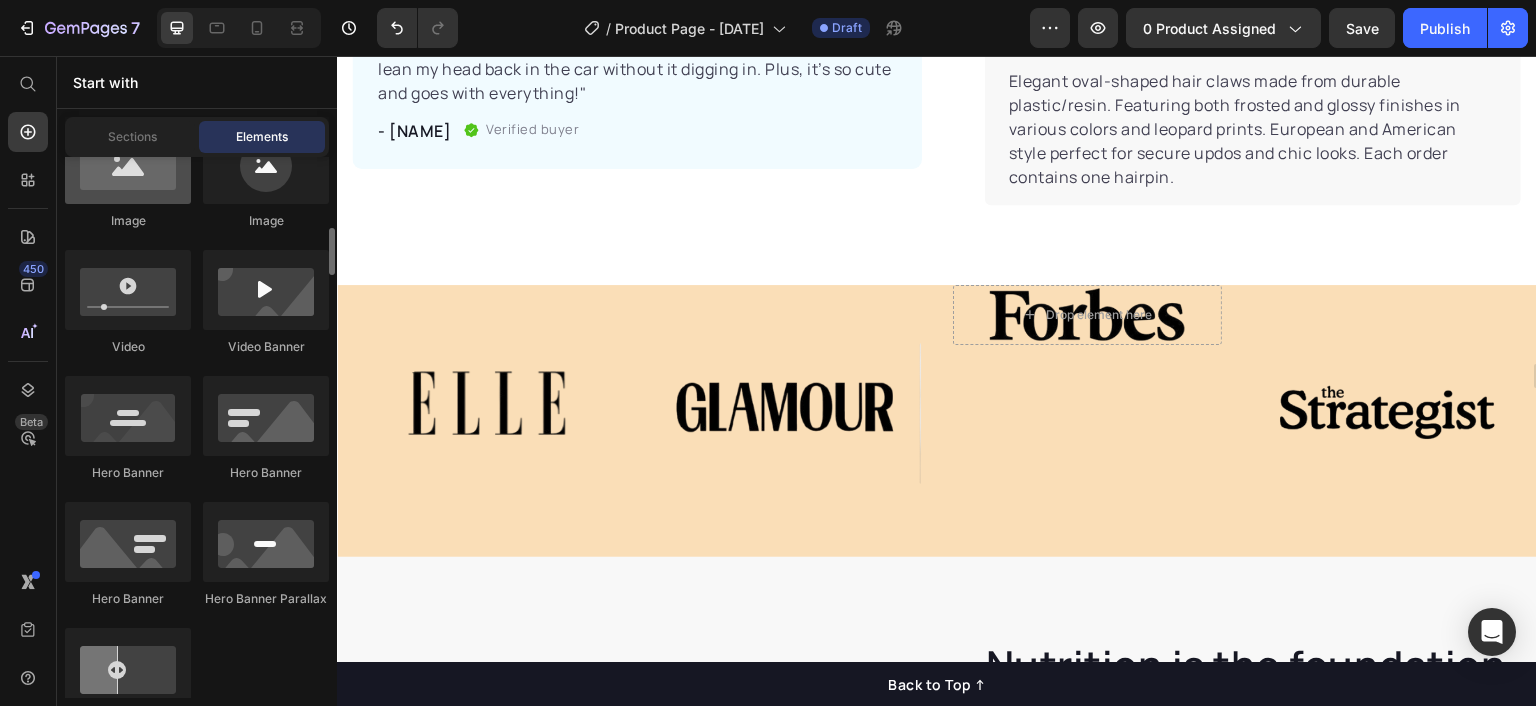 click at bounding box center (128, 164) 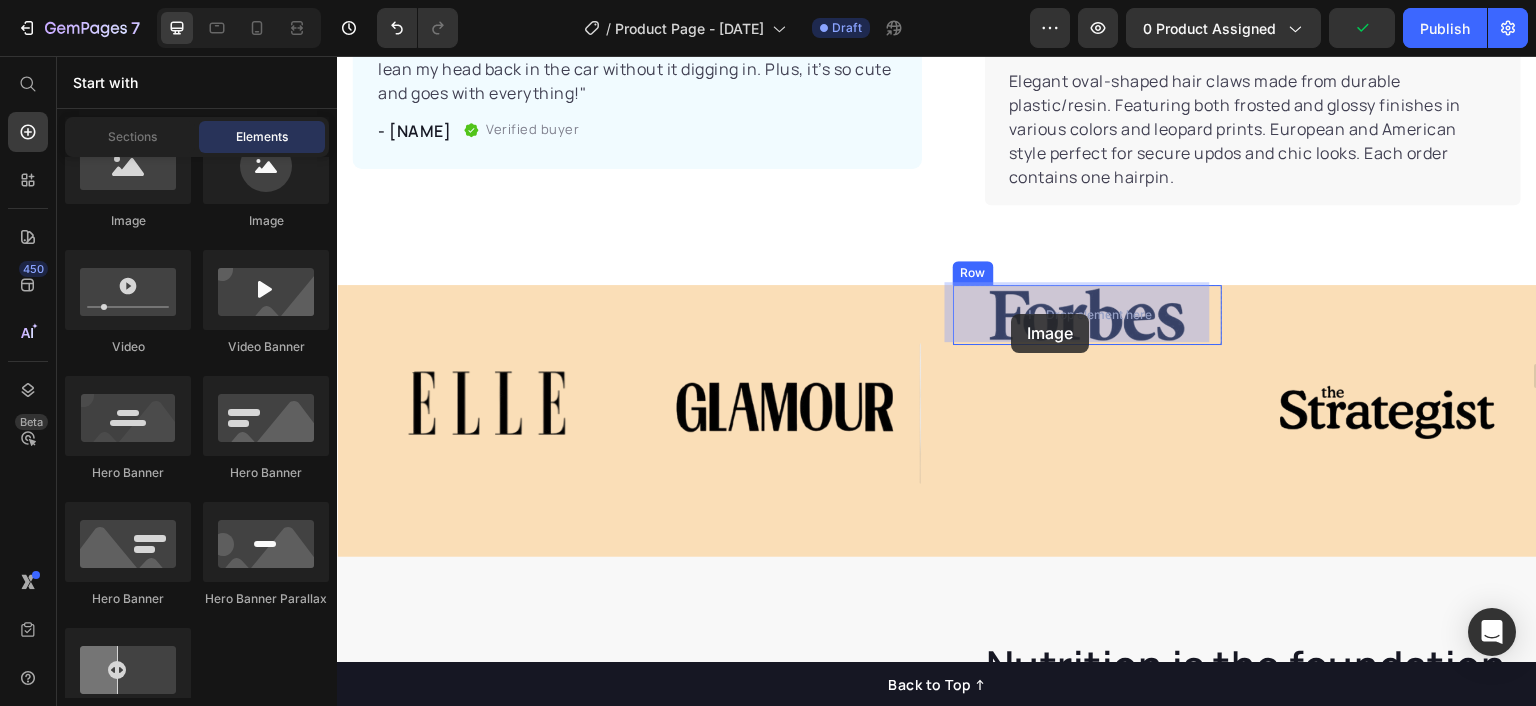 drag, startPoint x: 767, startPoint y: 272, endPoint x: 1017, endPoint y: 298, distance: 251.34836 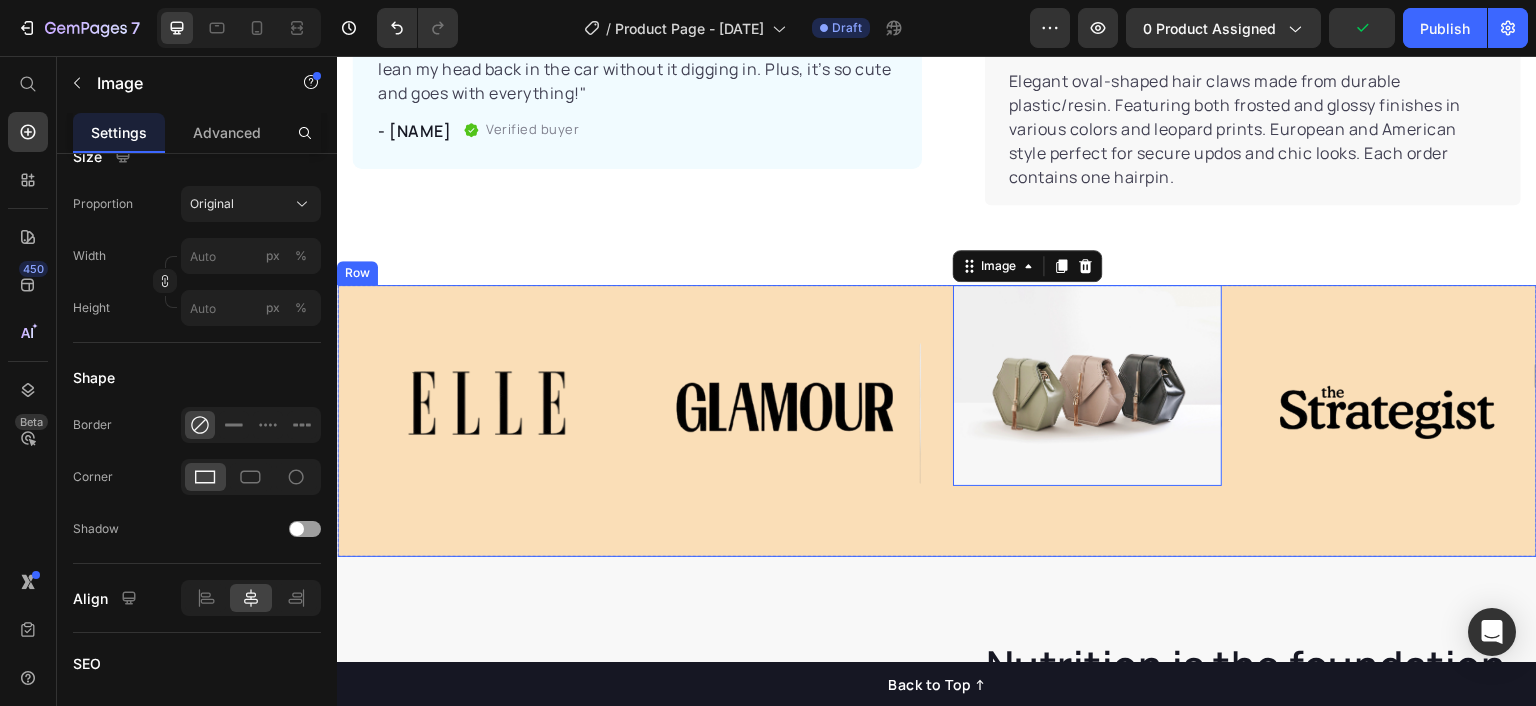 scroll, scrollTop: 0, scrollLeft: 0, axis: both 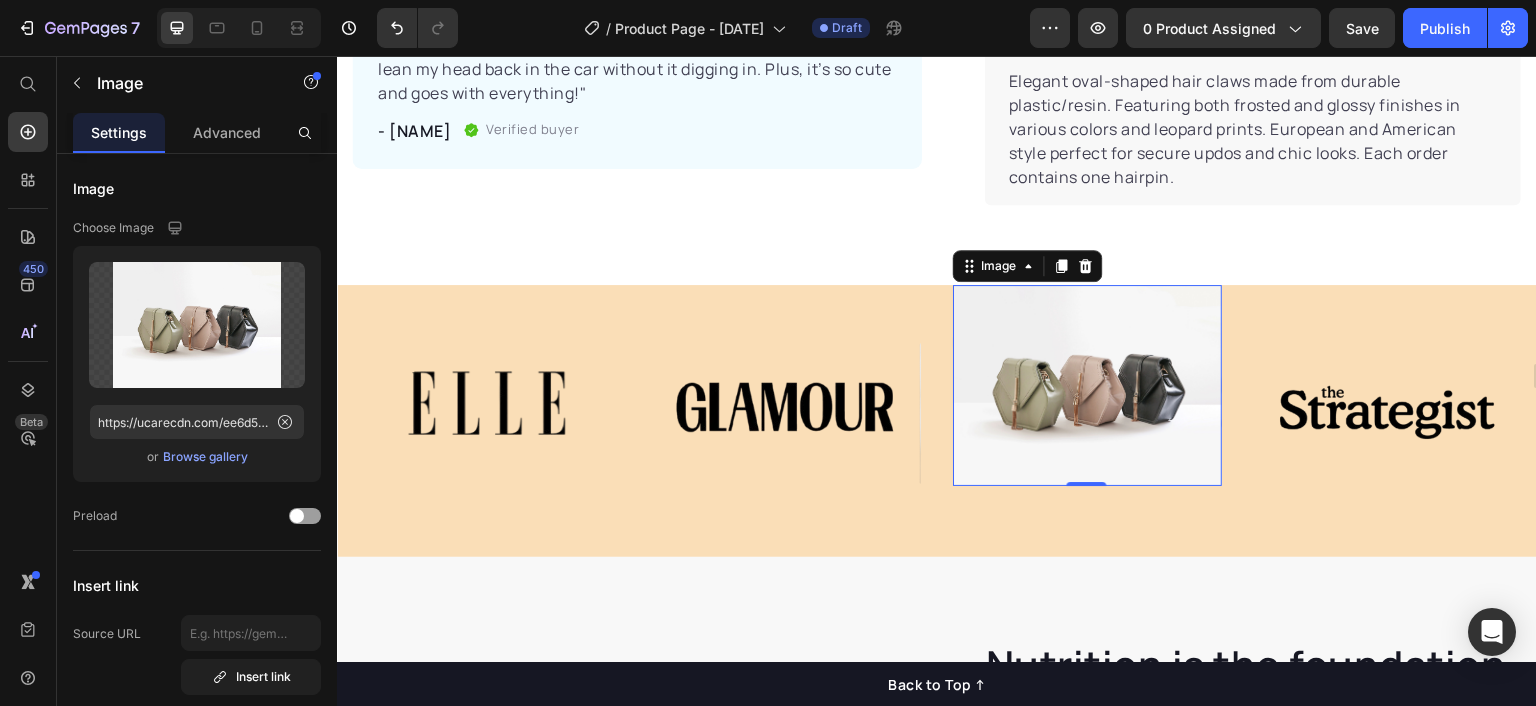 click at bounding box center (1087, 385) 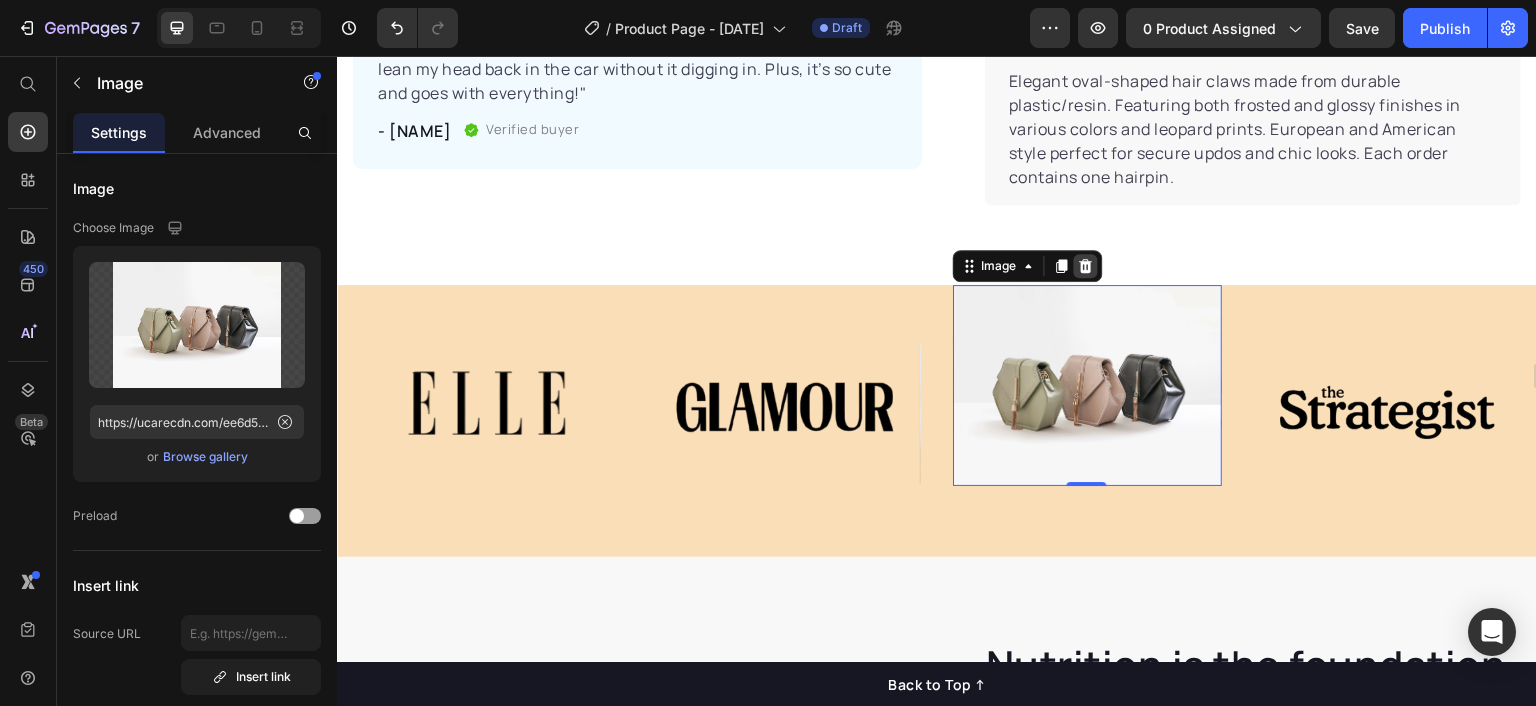 click 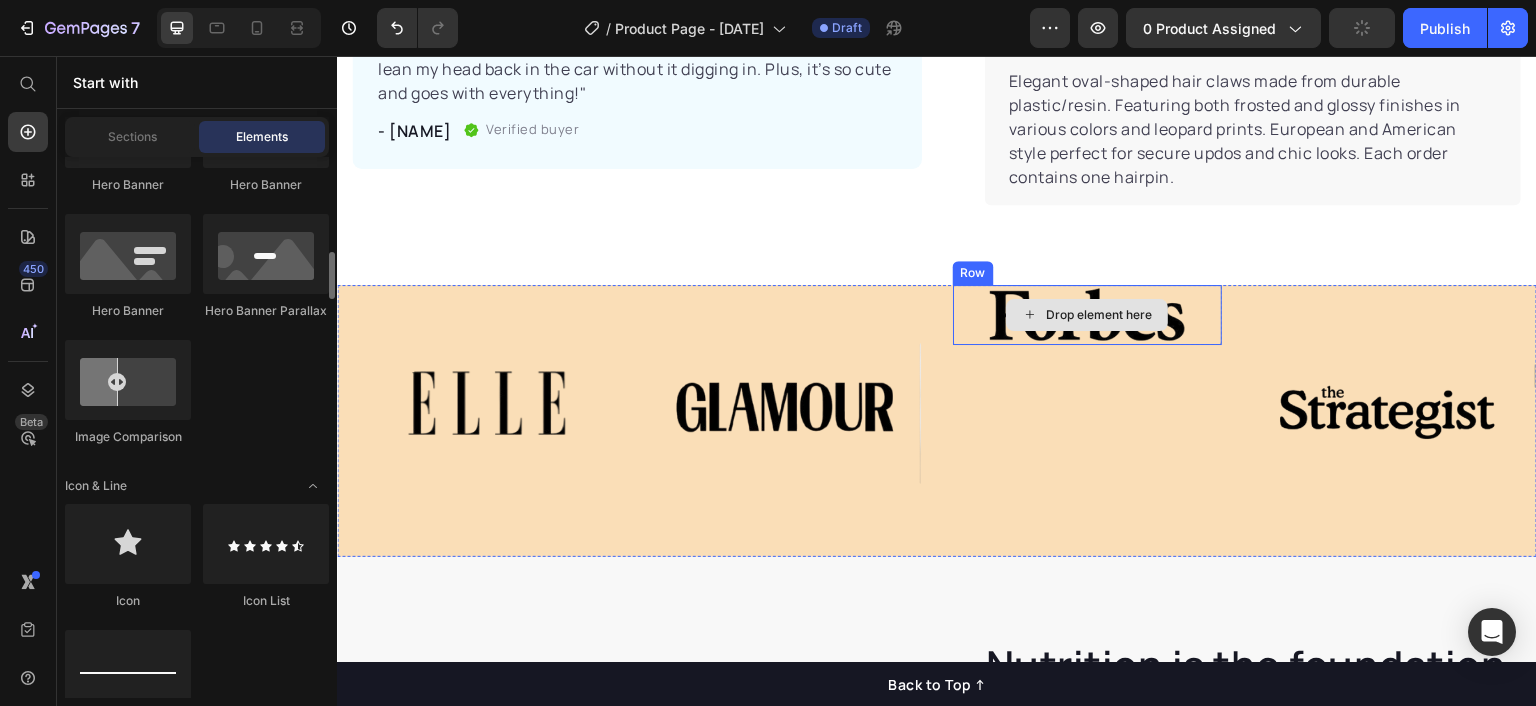 scroll, scrollTop: 1102, scrollLeft: 0, axis: vertical 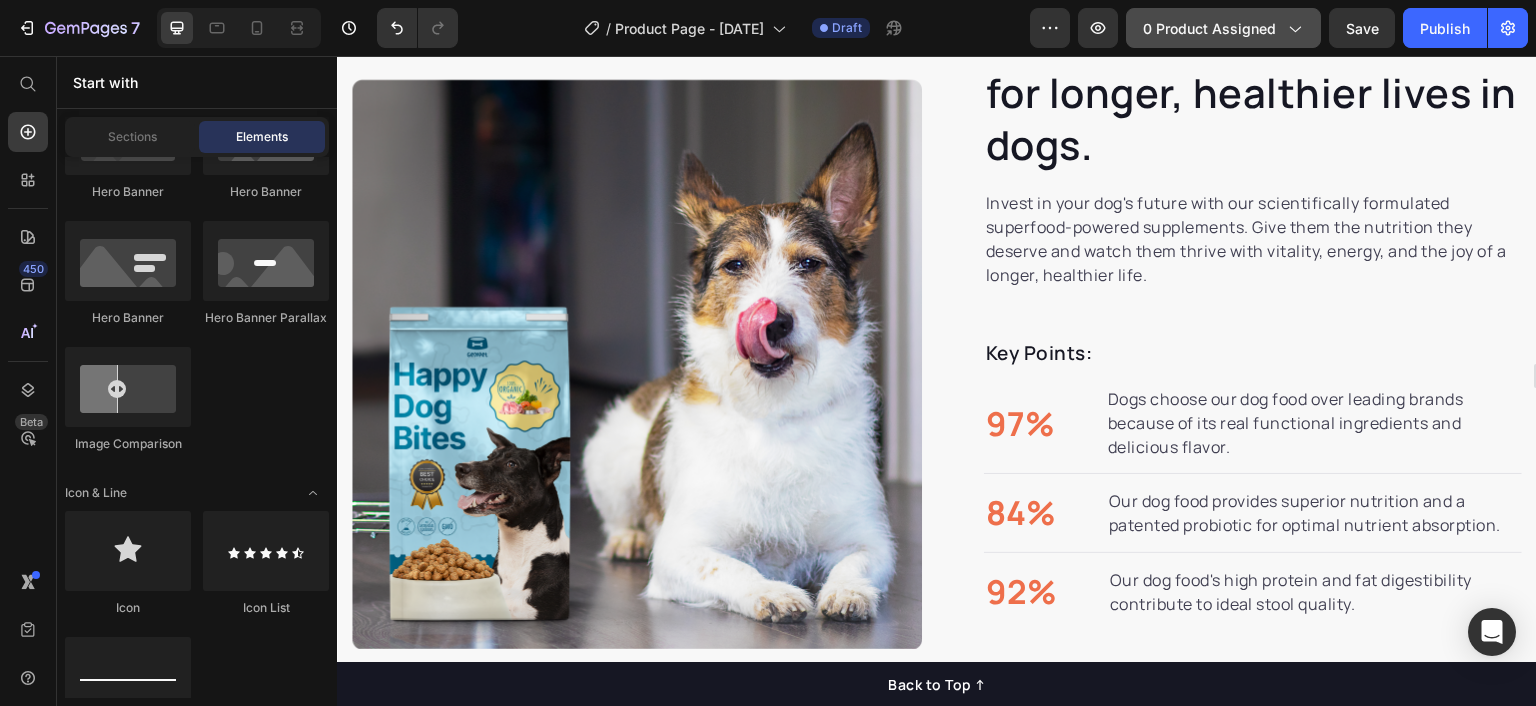 click on "0 product assigned" 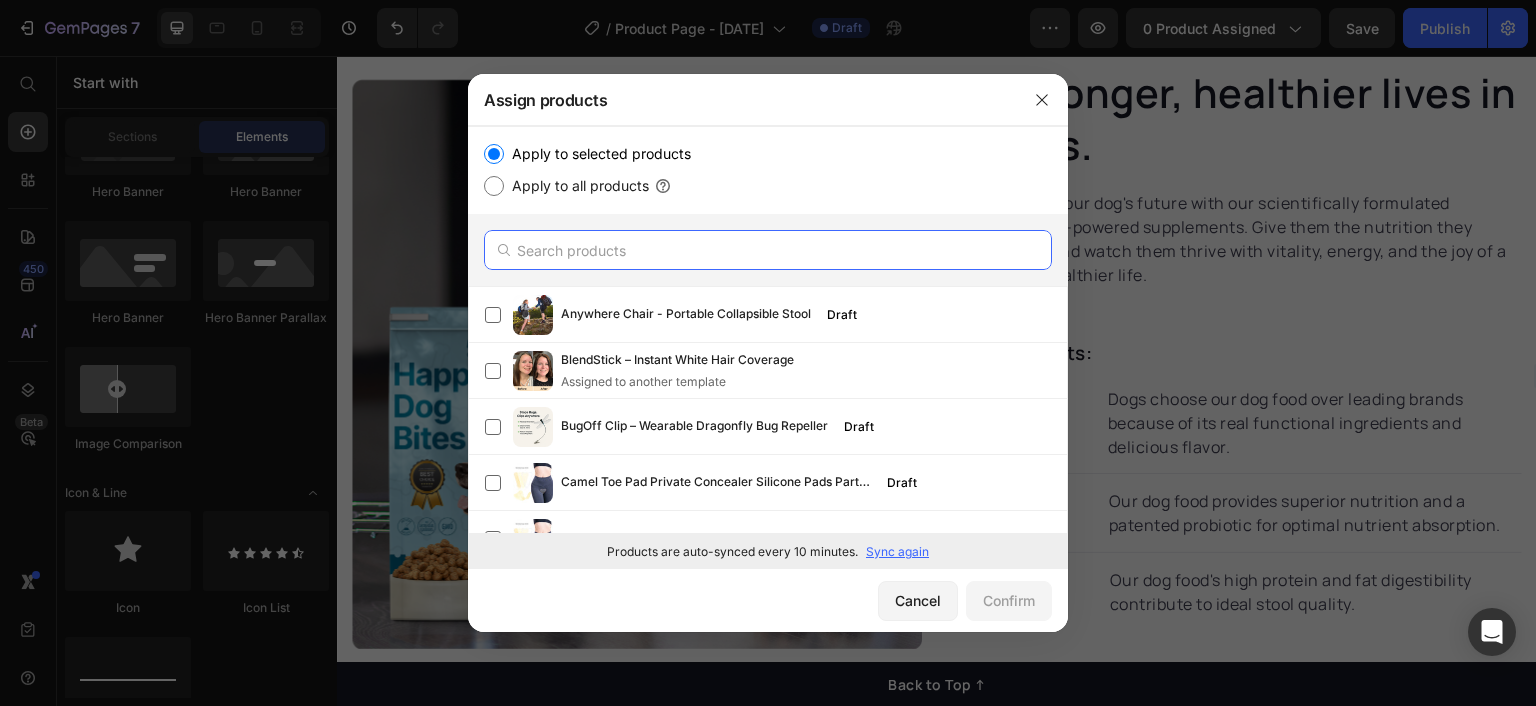 click at bounding box center [768, 250] 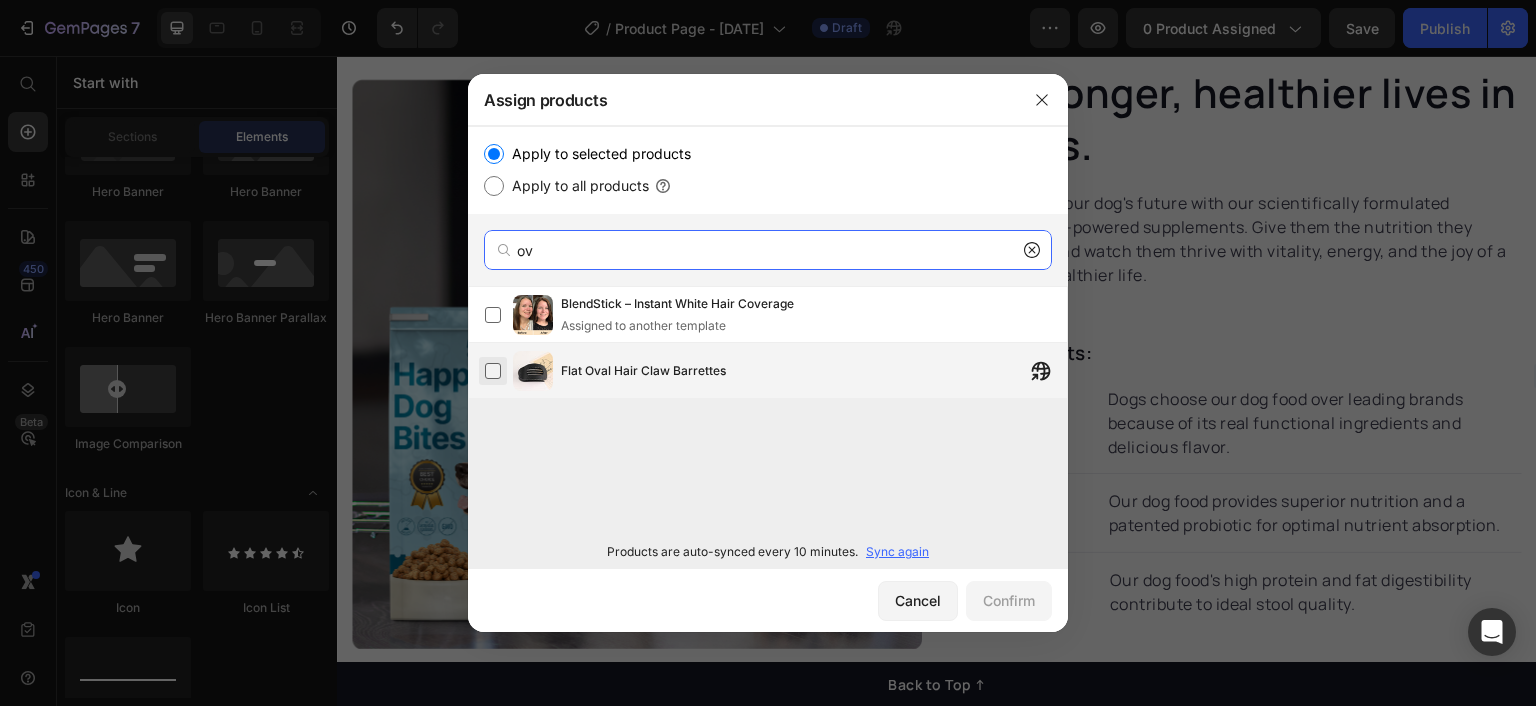 type on "ov" 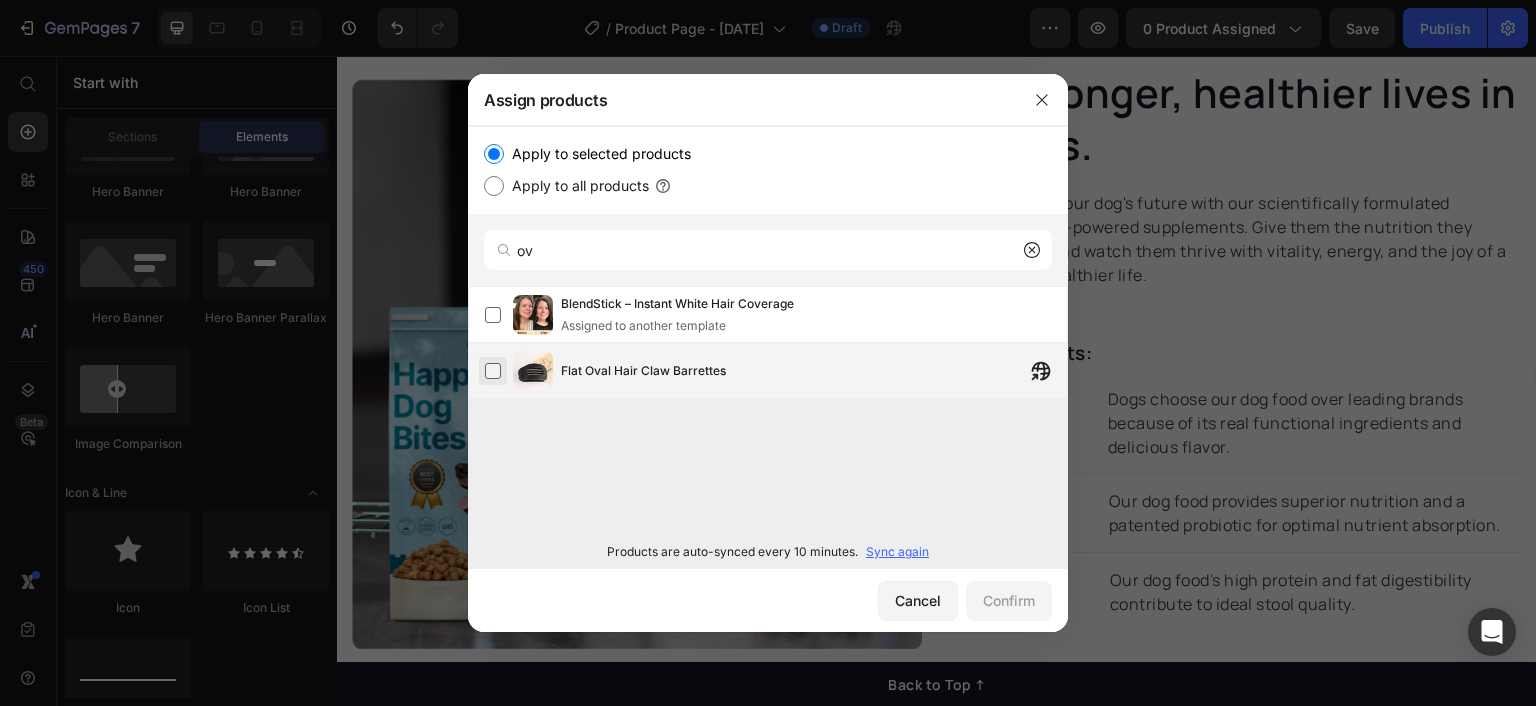 click at bounding box center (493, 371) 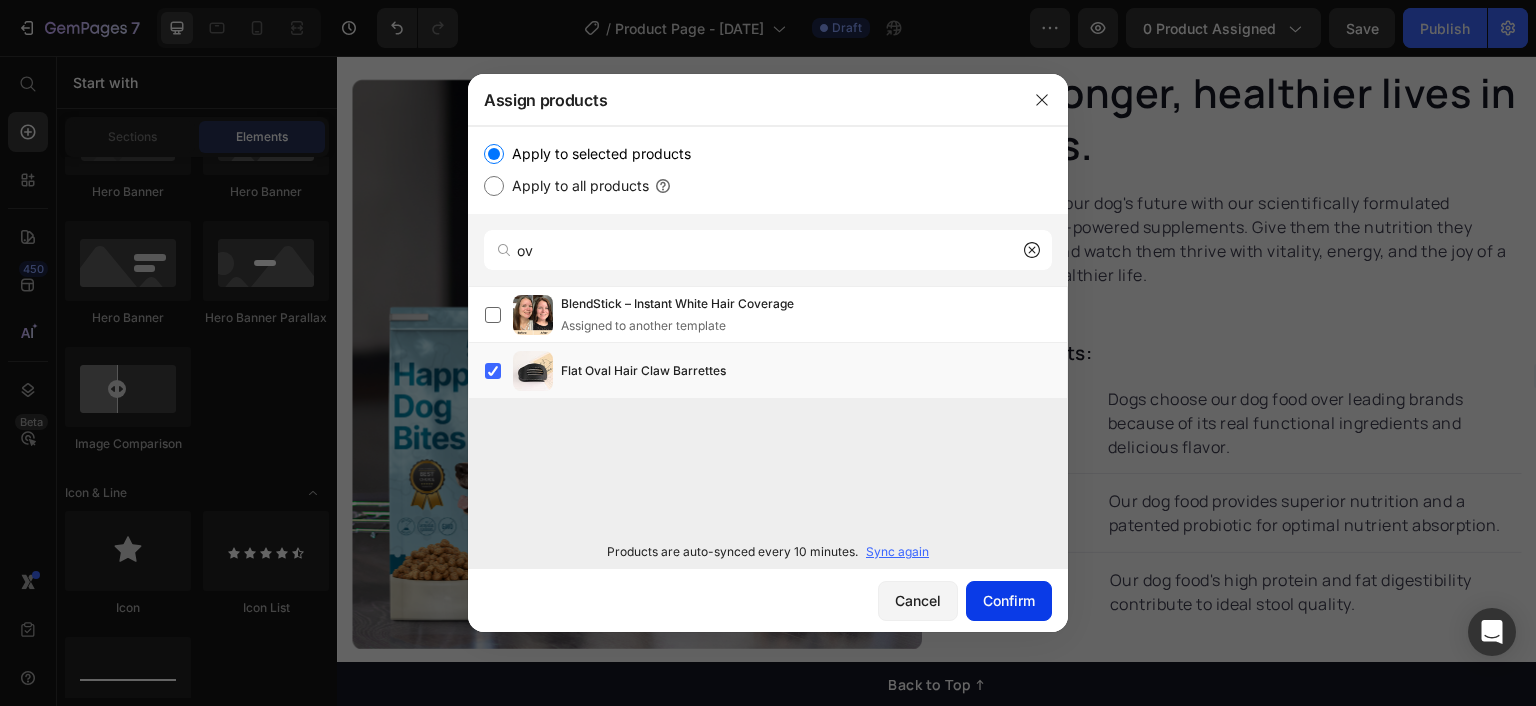 click on "Confirm" at bounding box center [1009, 600] 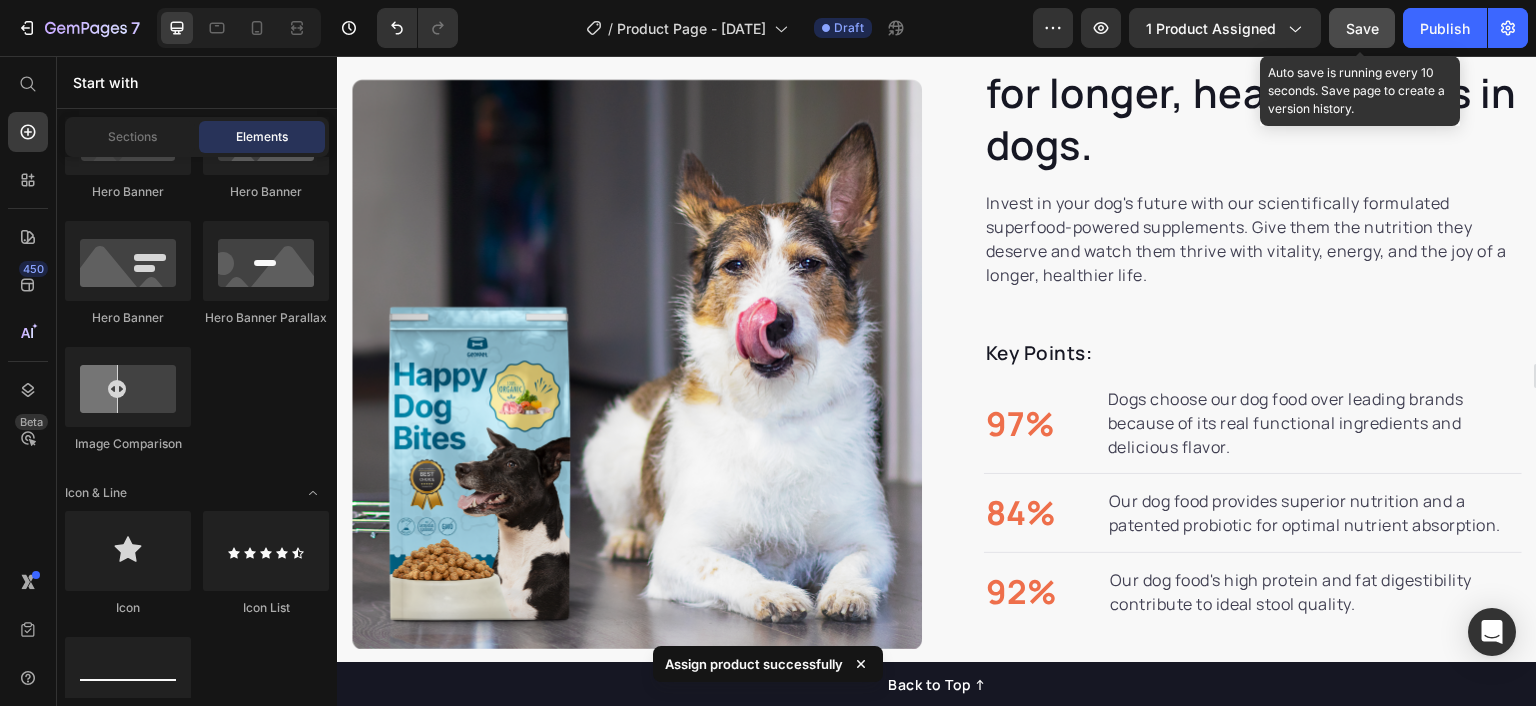 click on "Save" at bounding box center (1362, 28) 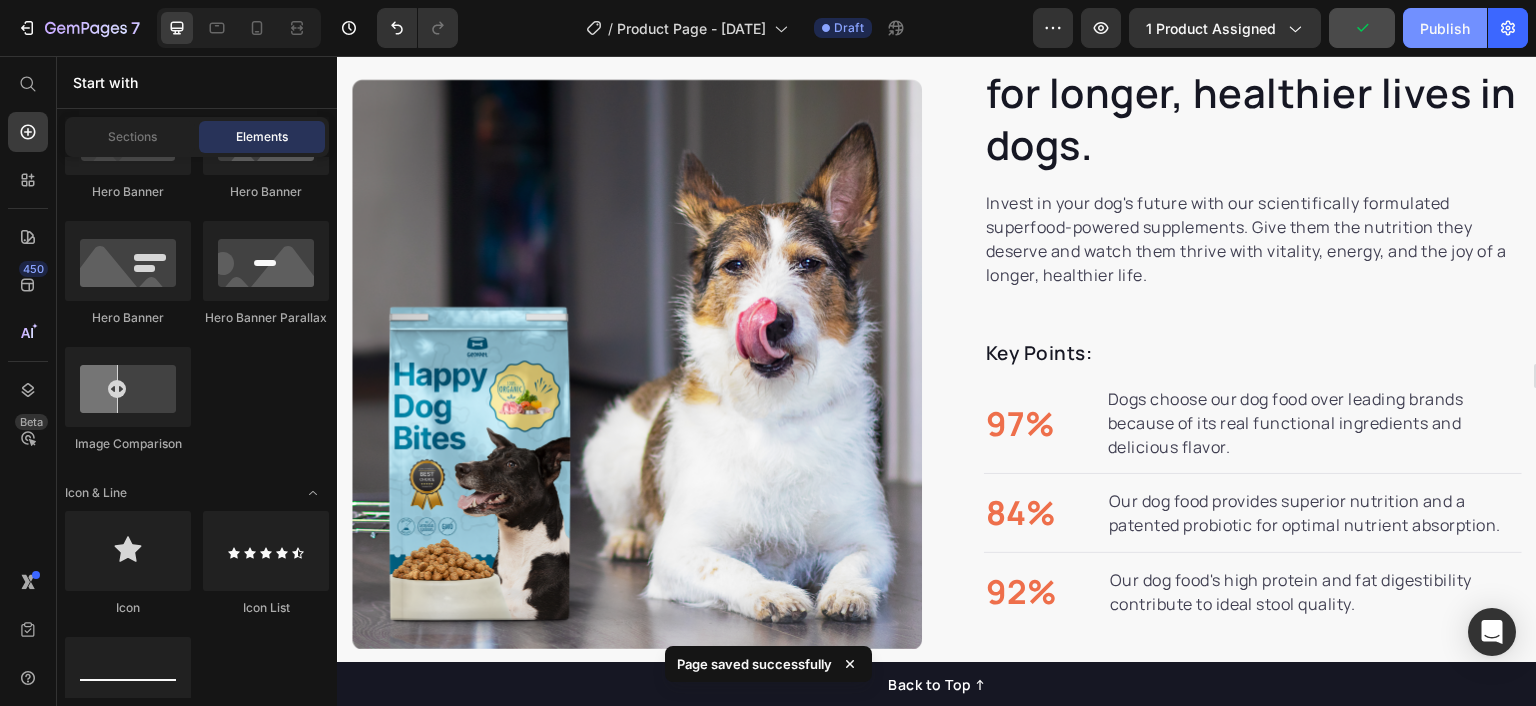 click on "Publish" at bounding box center (1445, 28) 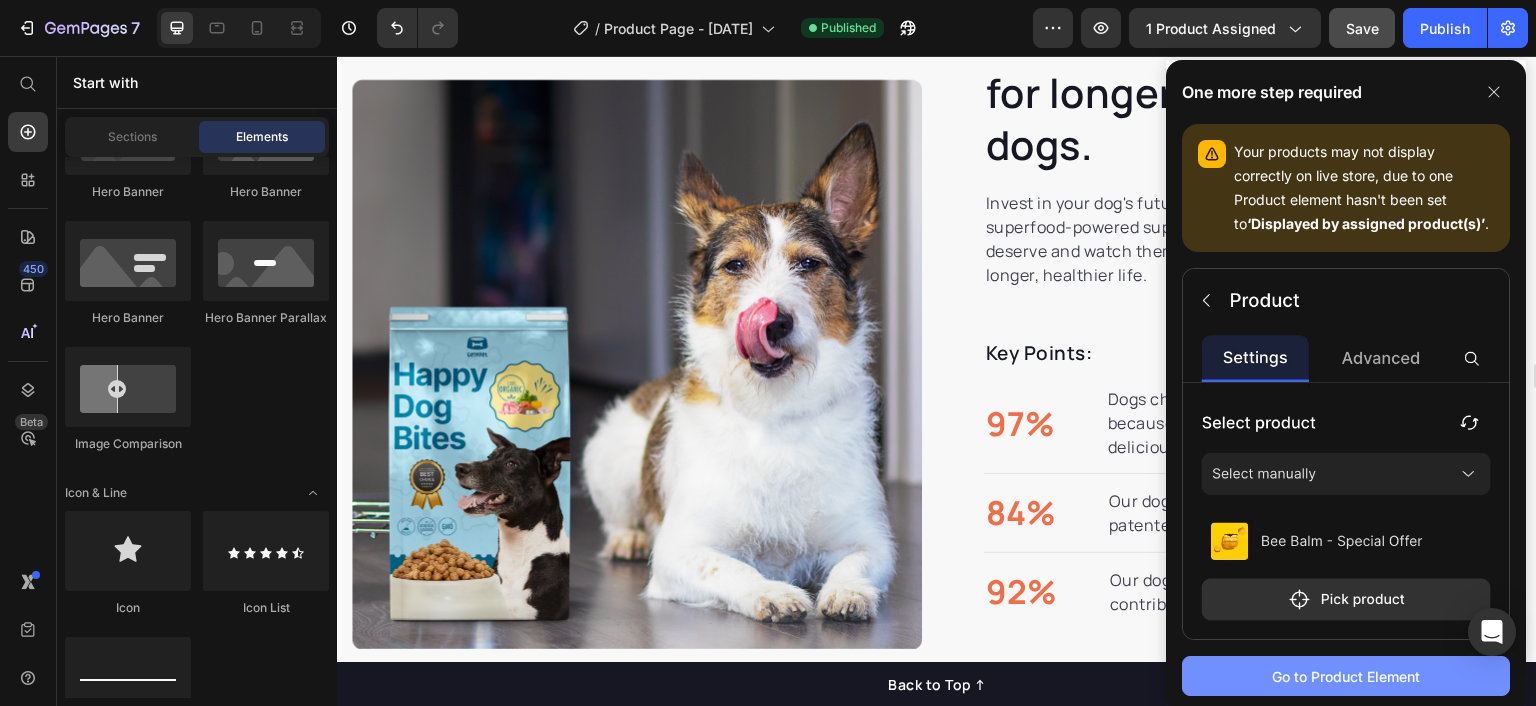 click on "Go to Product Element" at bounding box center (1346, 676) 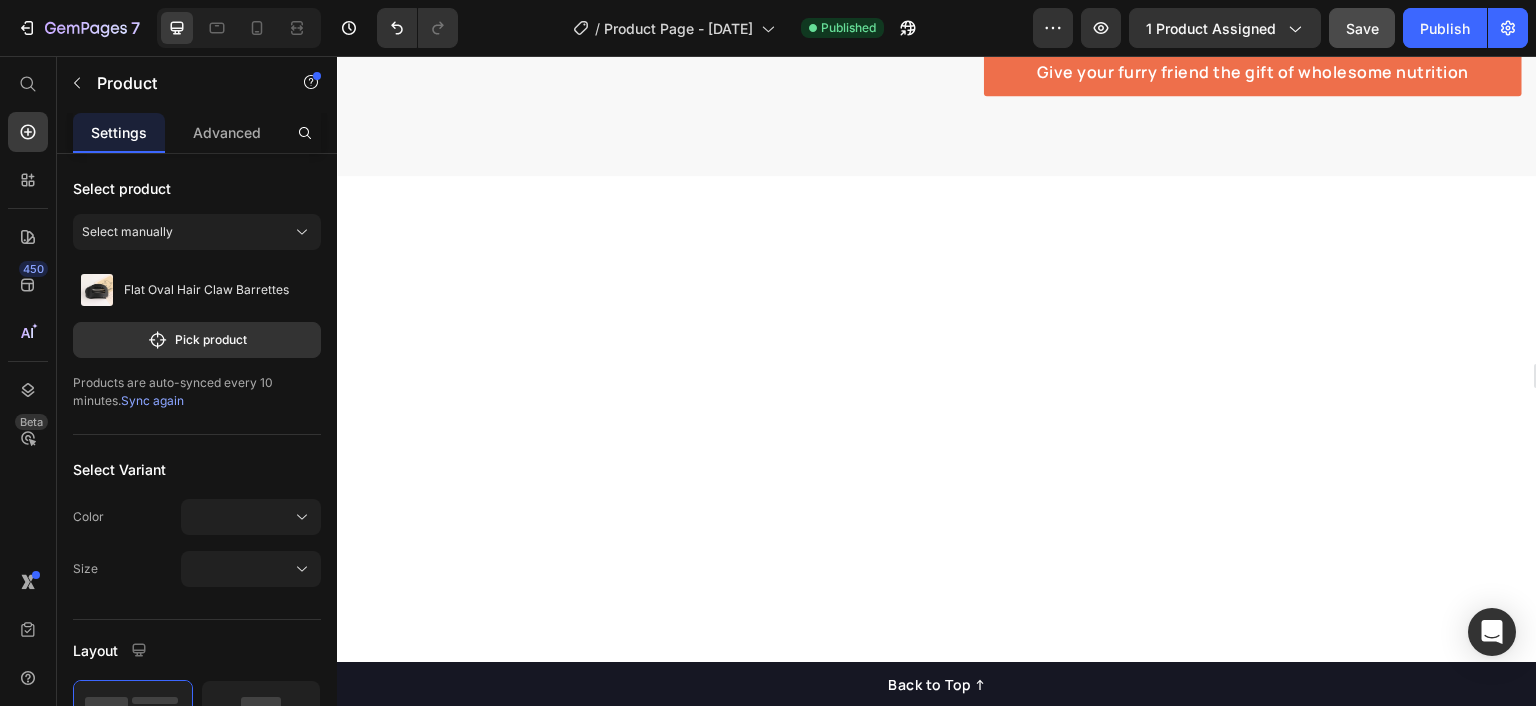 scroll, scrollTop: 77, scrollLeft: 0, axis: vertical 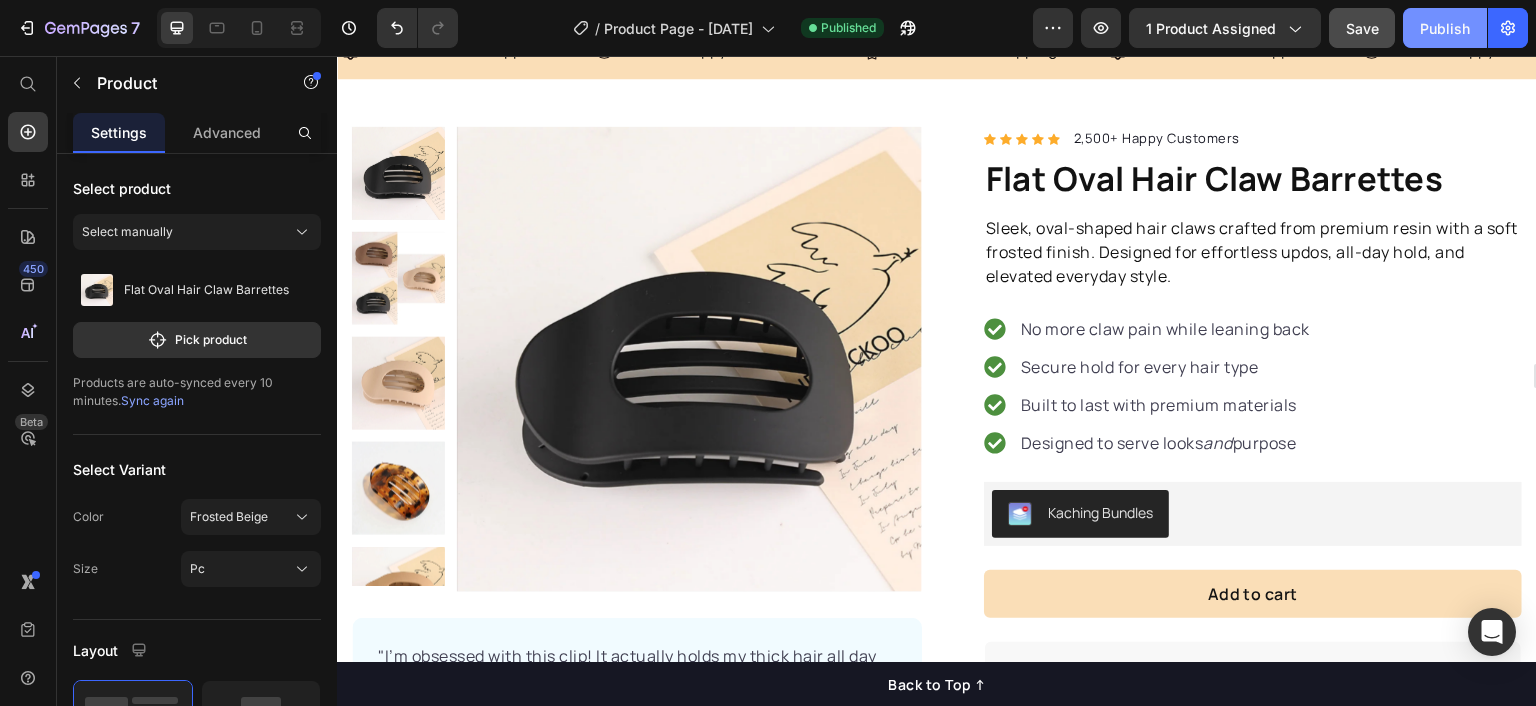 click on "Publish" at bounding box center [1445, 28] 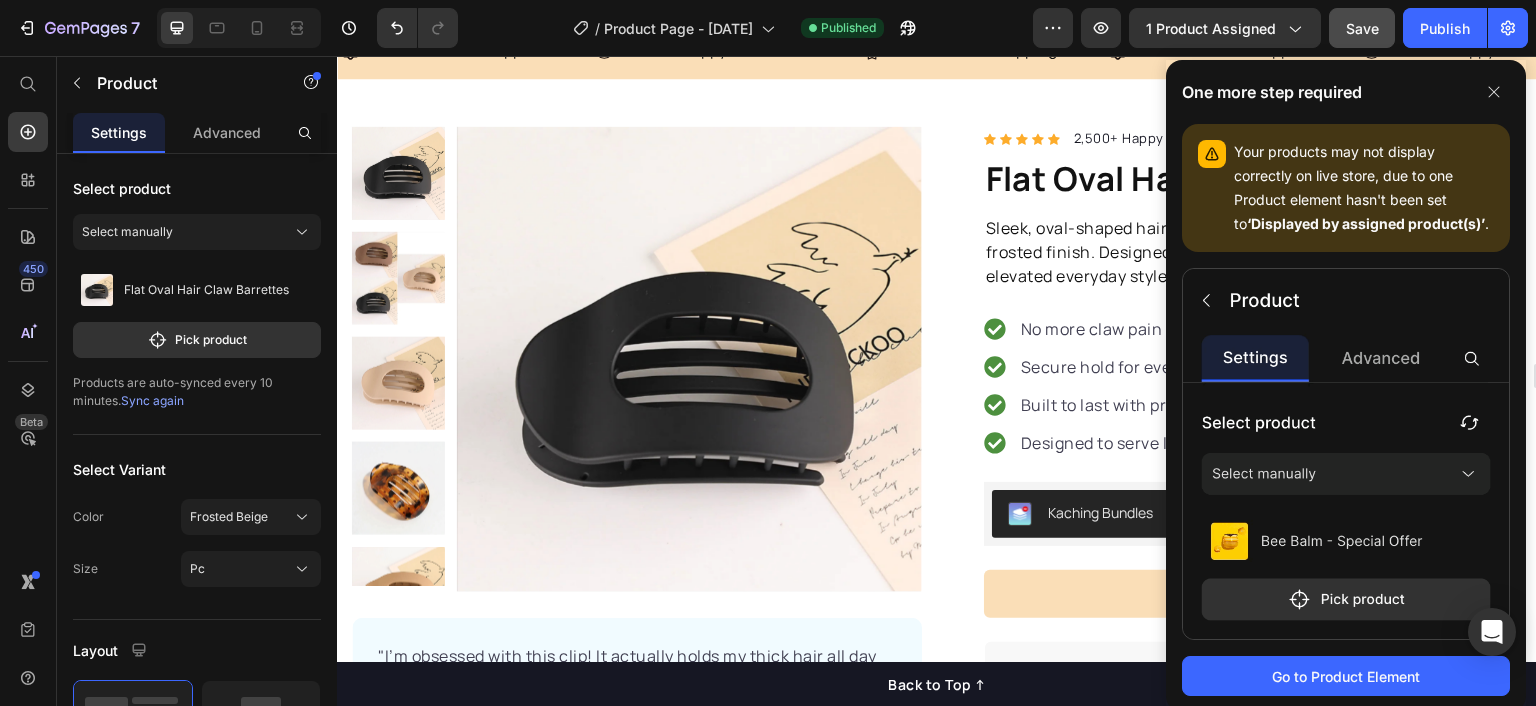 click 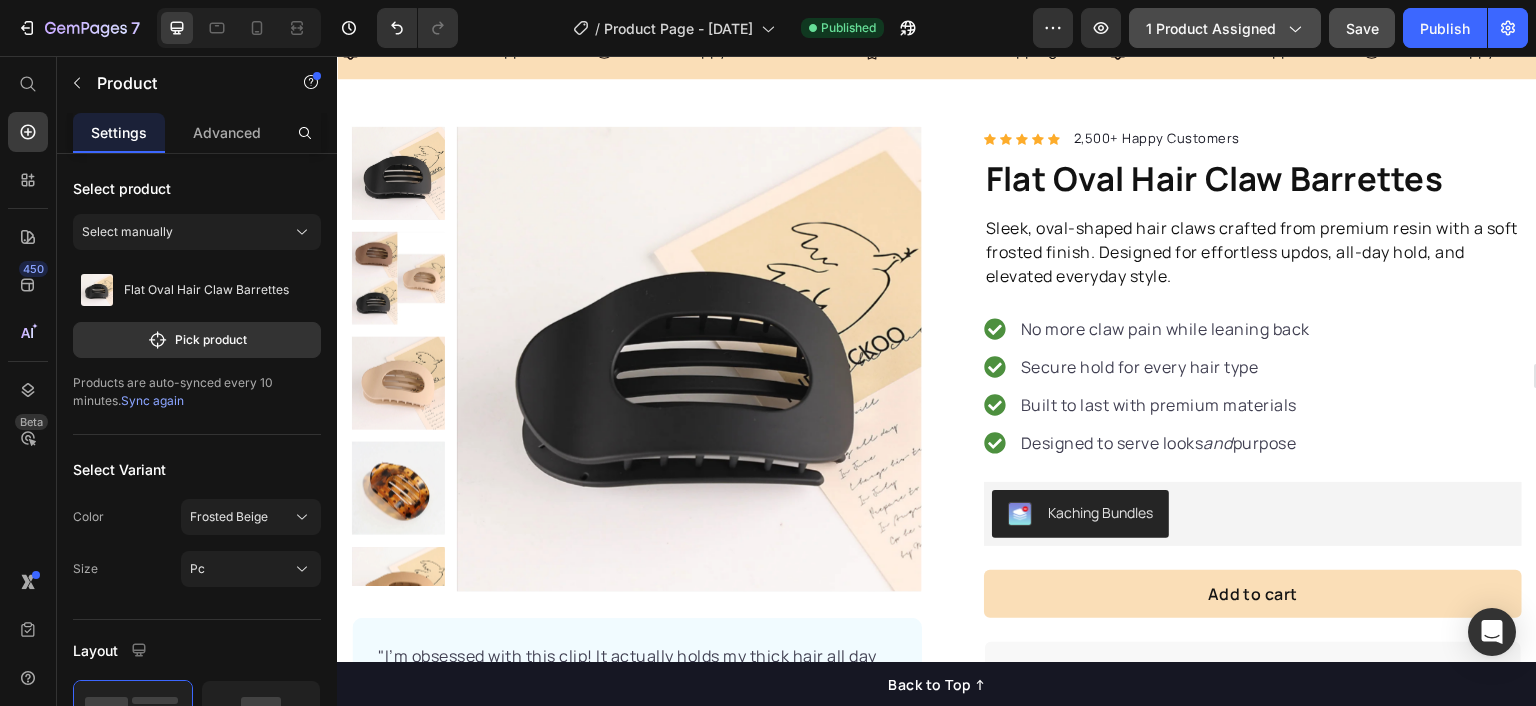 click 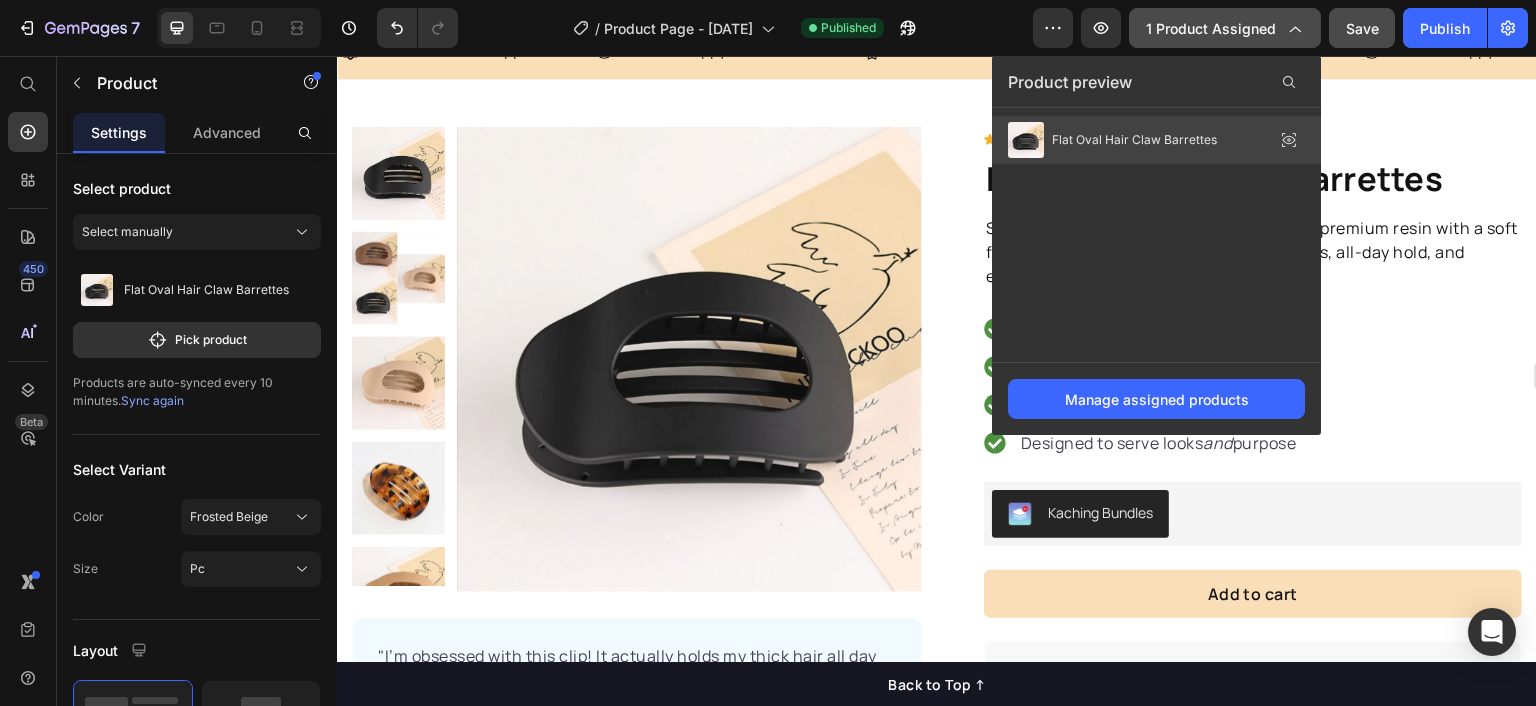 click on "Flat Oval Hair Claw Barrettes" at bounding box center [1112, 140] 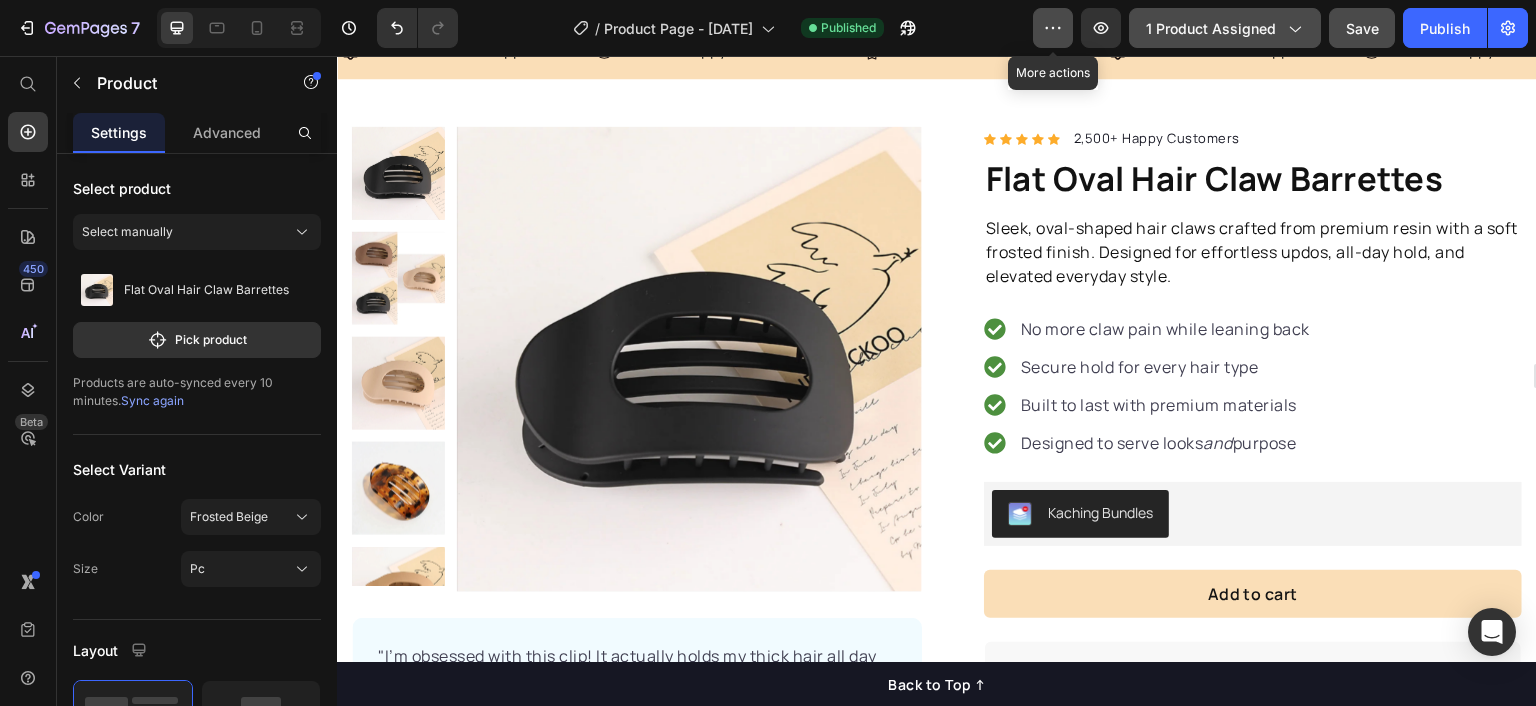 click 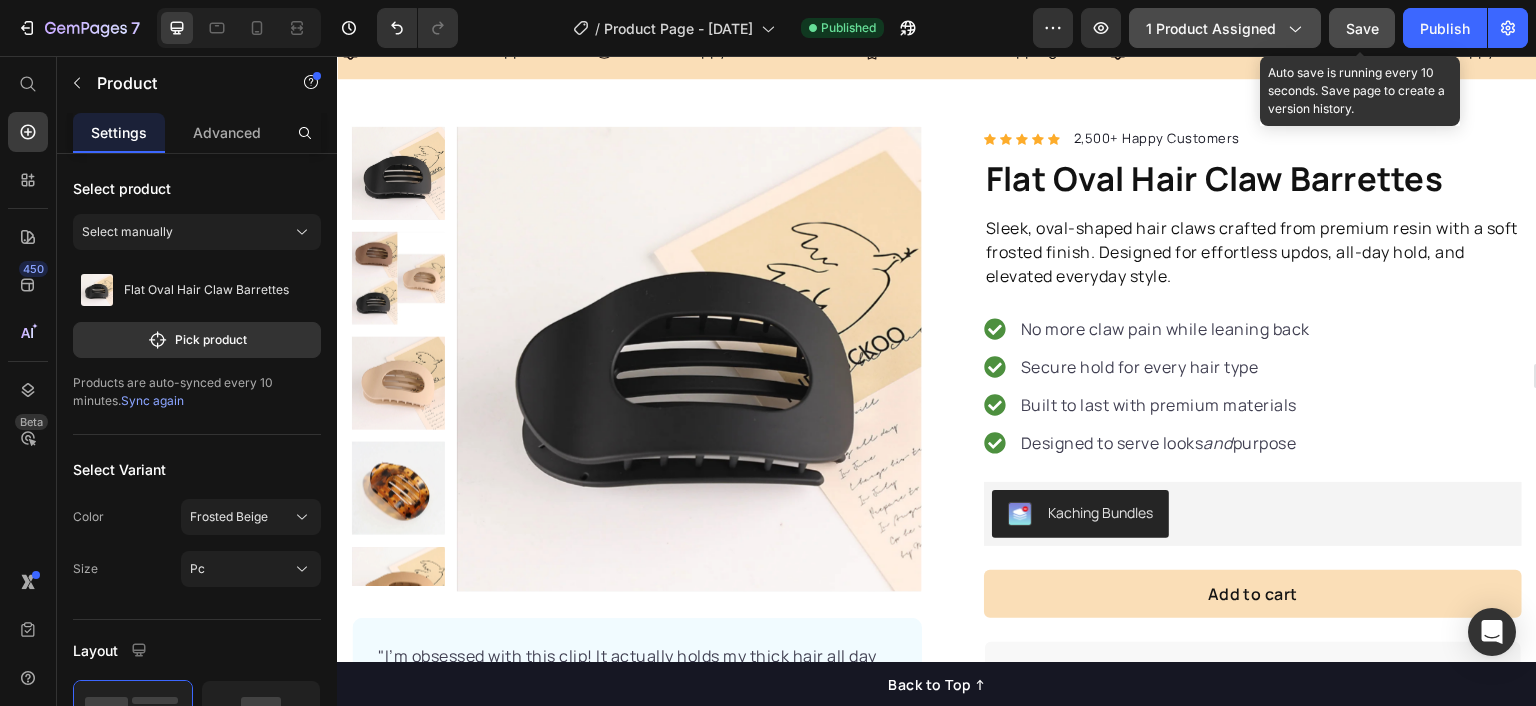 click on "Save" at bounding box center [1362, 28] 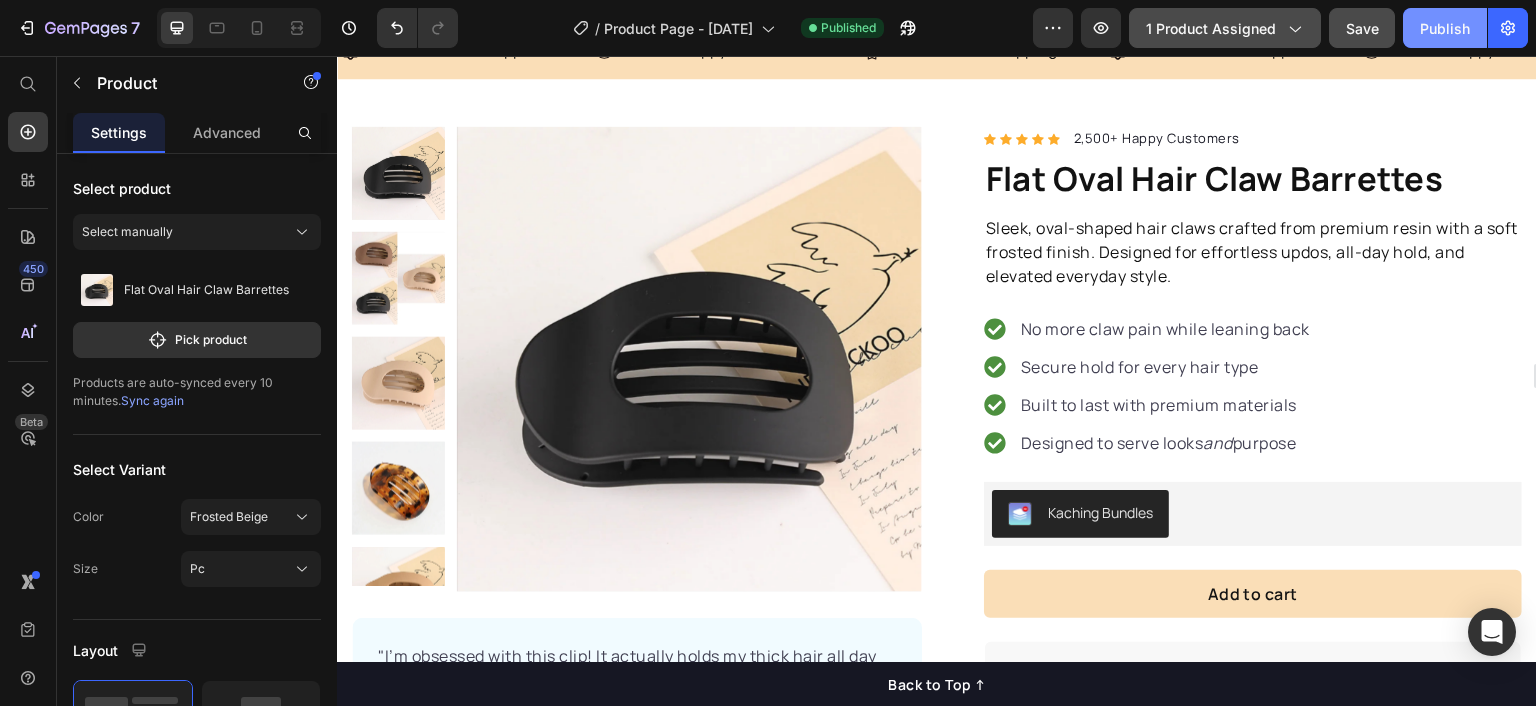 click on "Publish" at bounding box center (1445, 28) 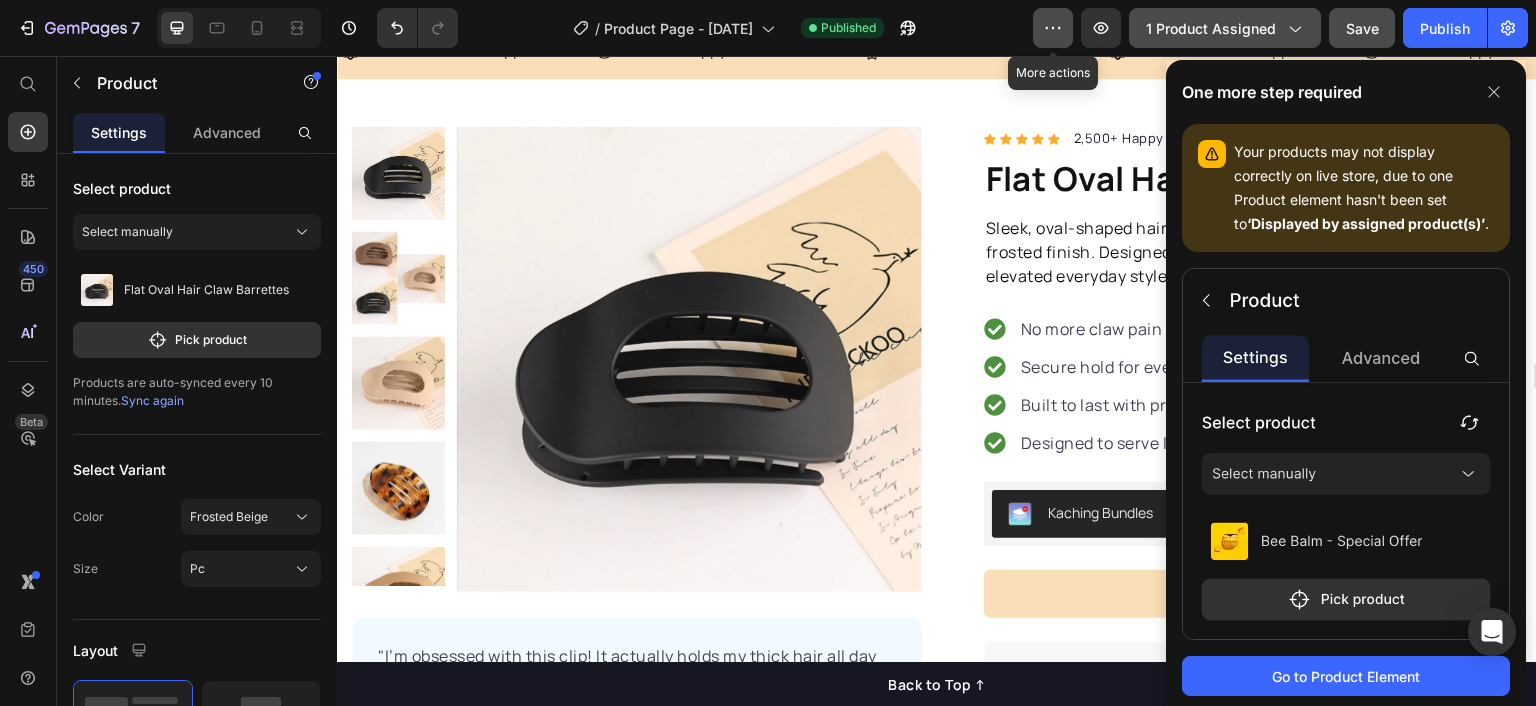 click 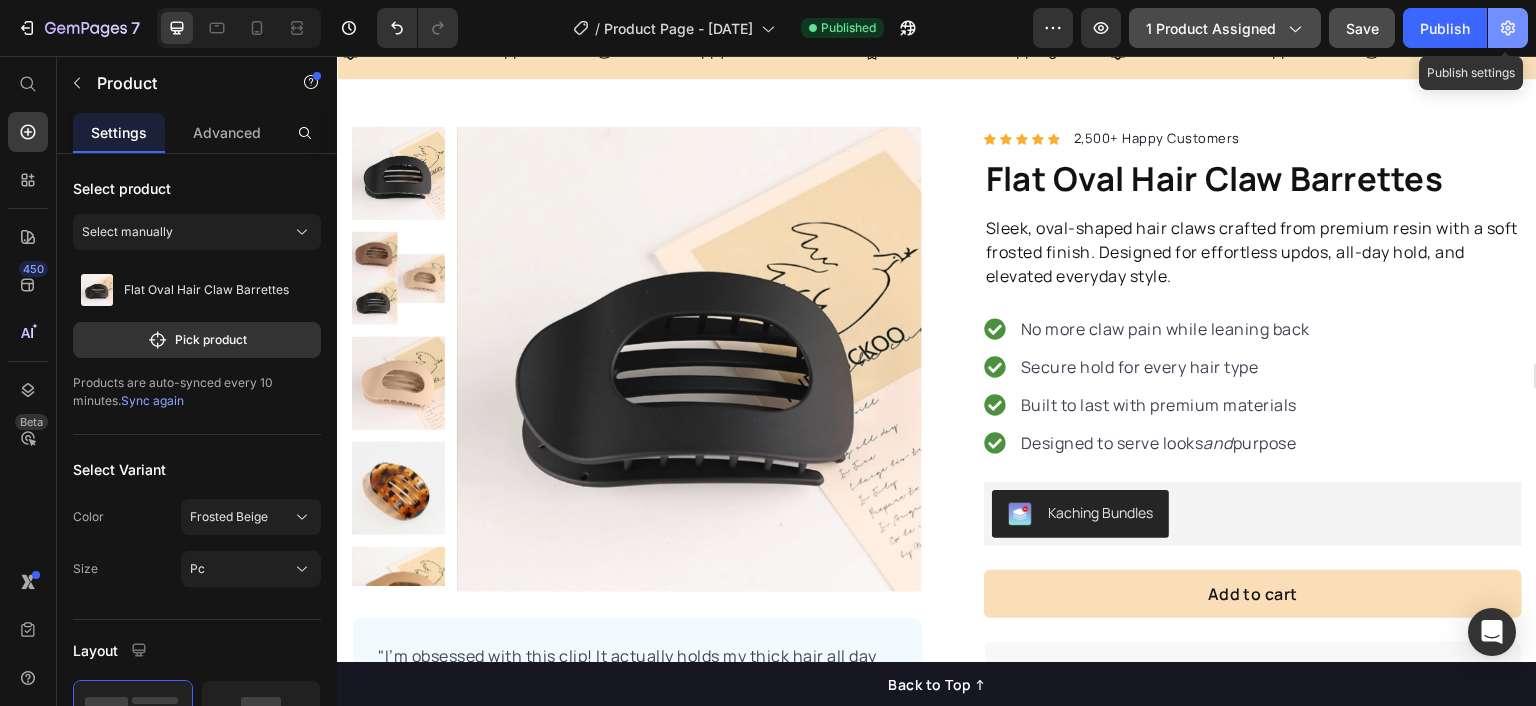 click 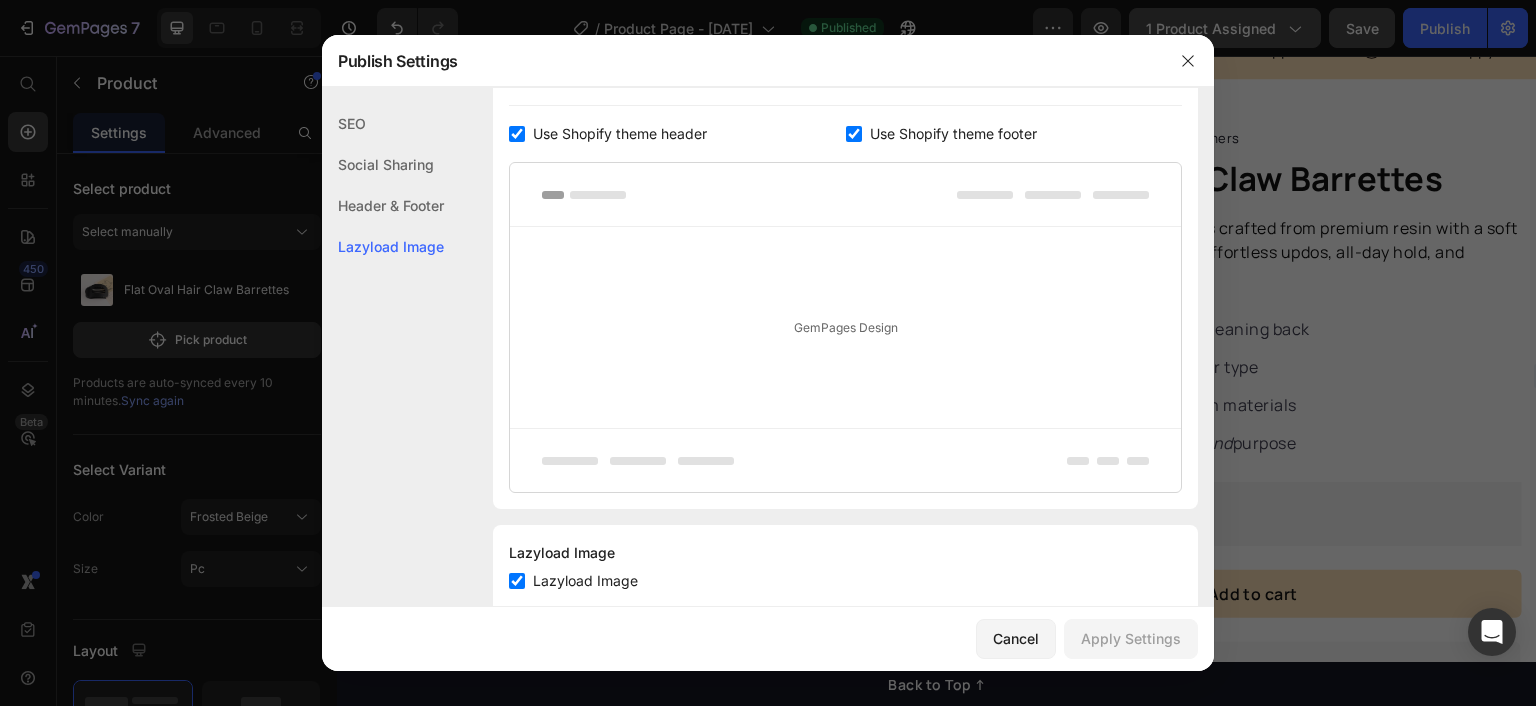 scroll, scrollTop: 374, scrollLeft: 0, axis: vertical 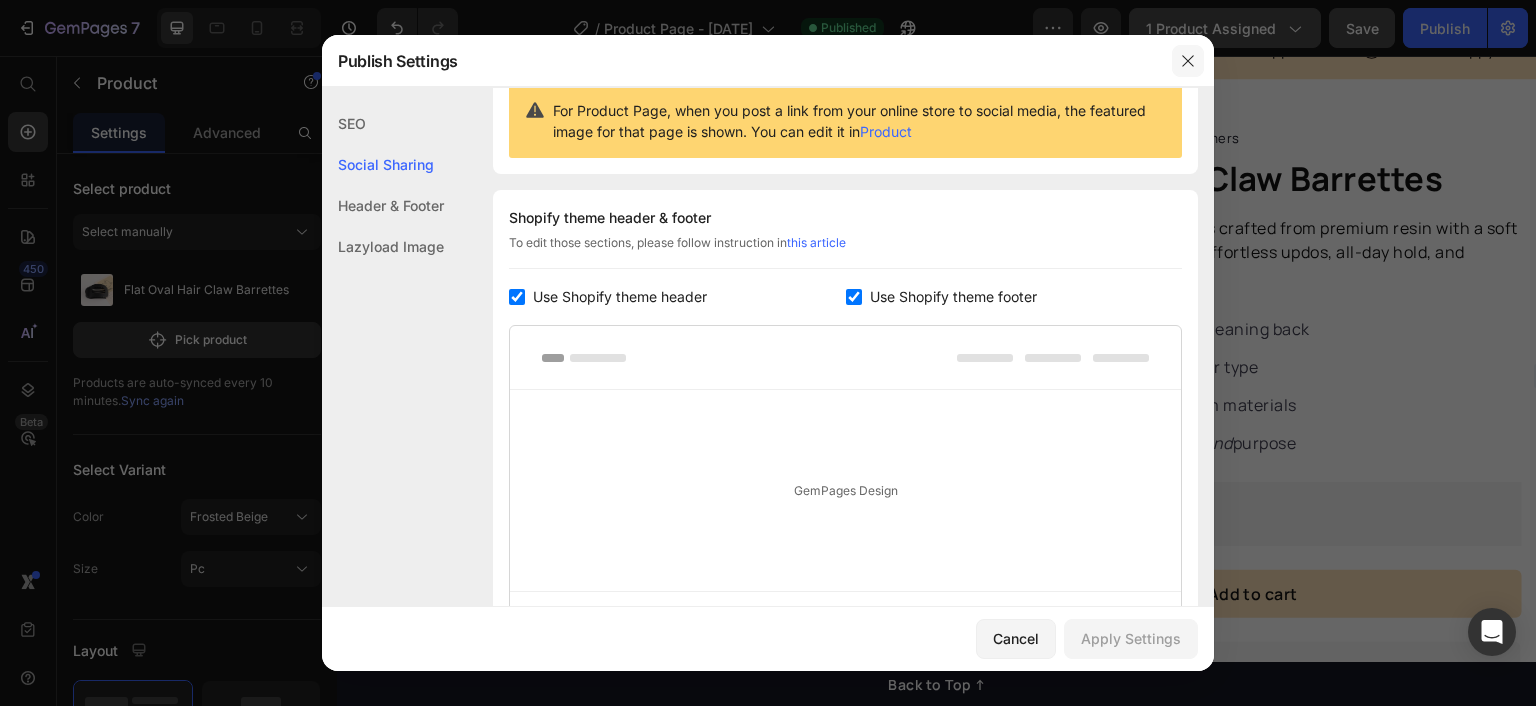 click 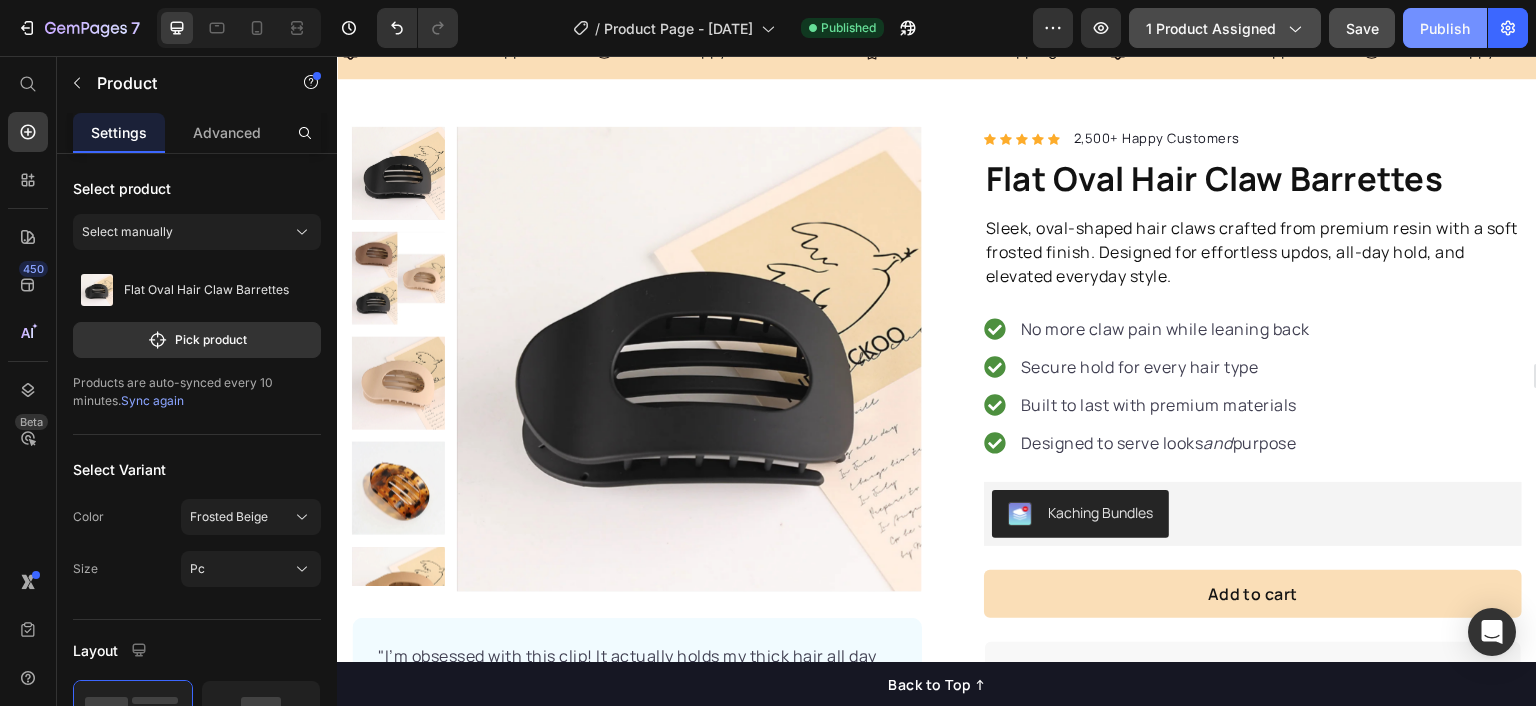 click on "Publish" at bounding box center [1445, 28] 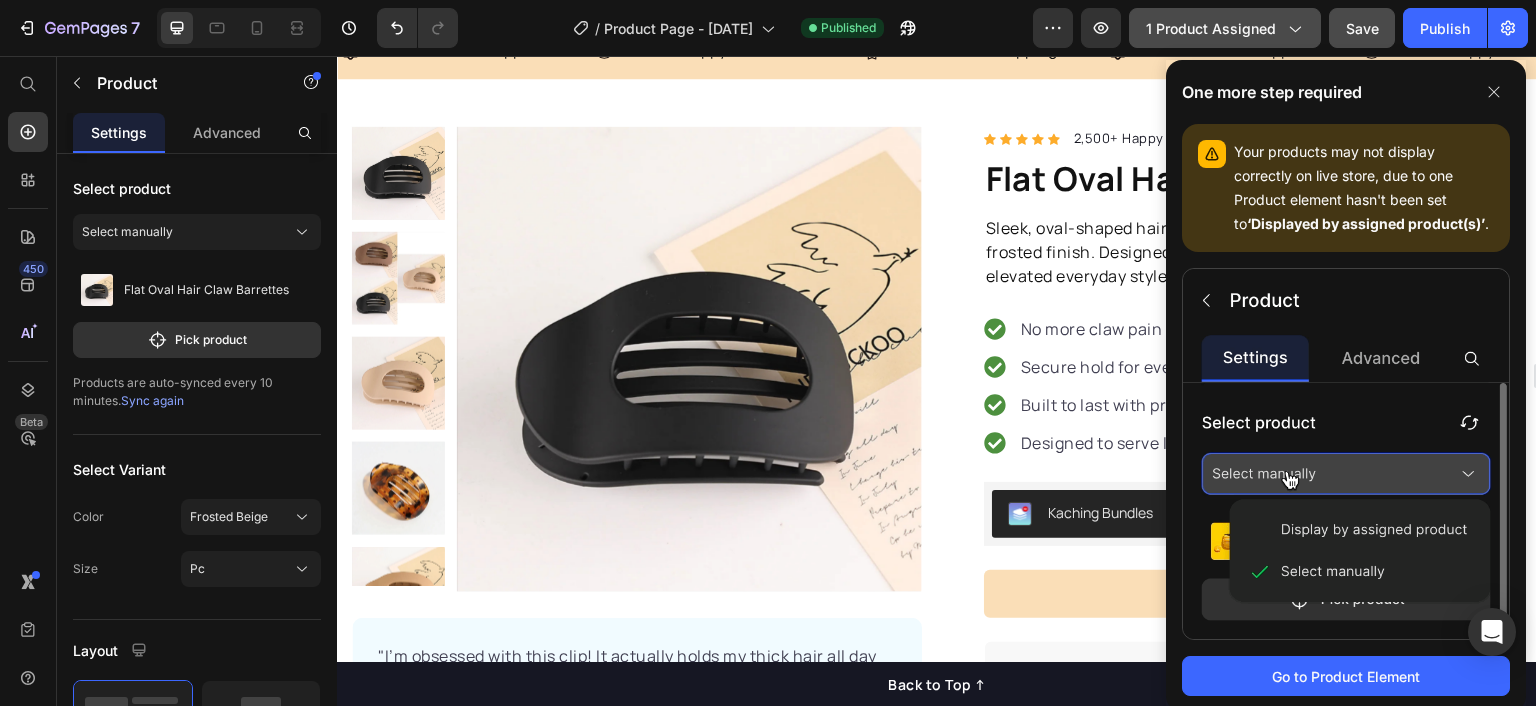 click on "1 product assigned" at bounding box center (1225, 28) 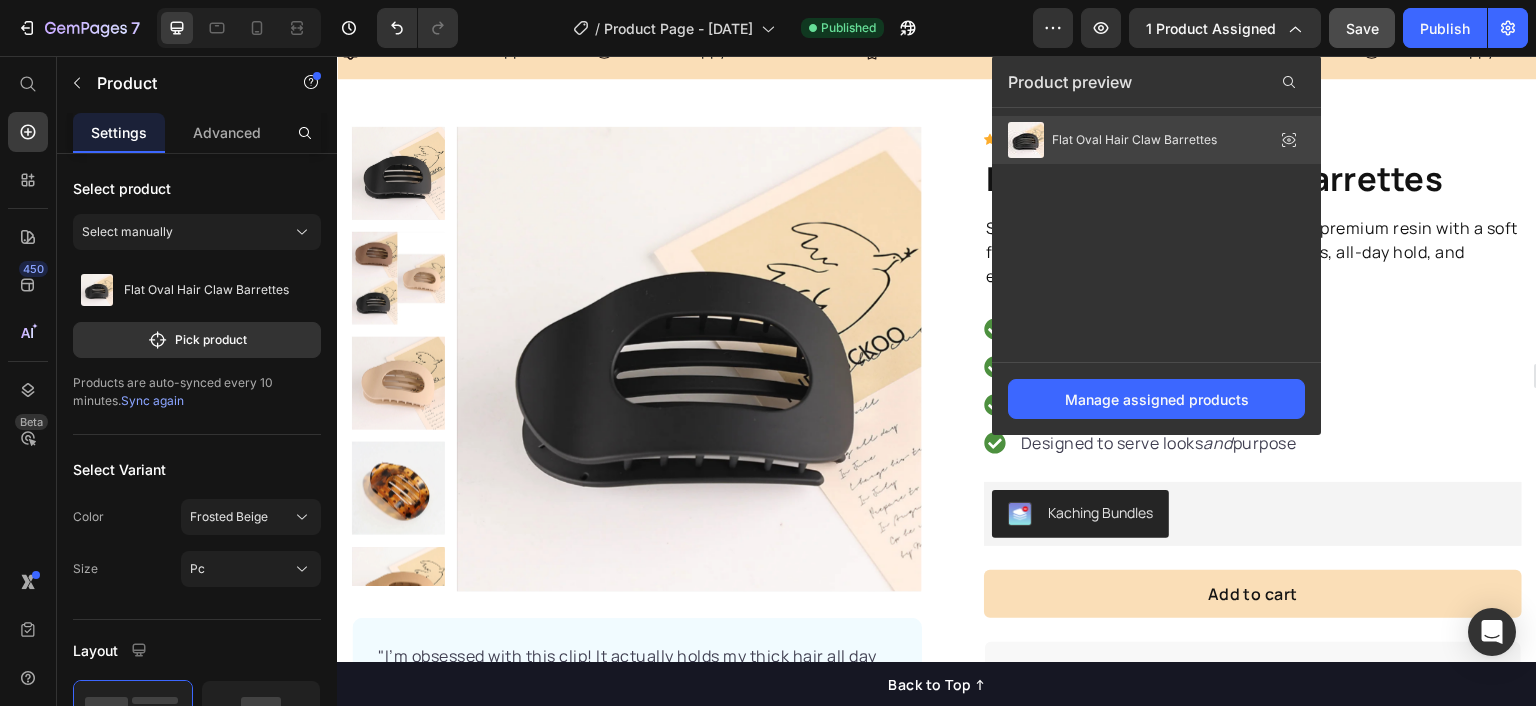 click on "Flat Oval Hair Claw Barrettes" at bounding box center [1134, 140] 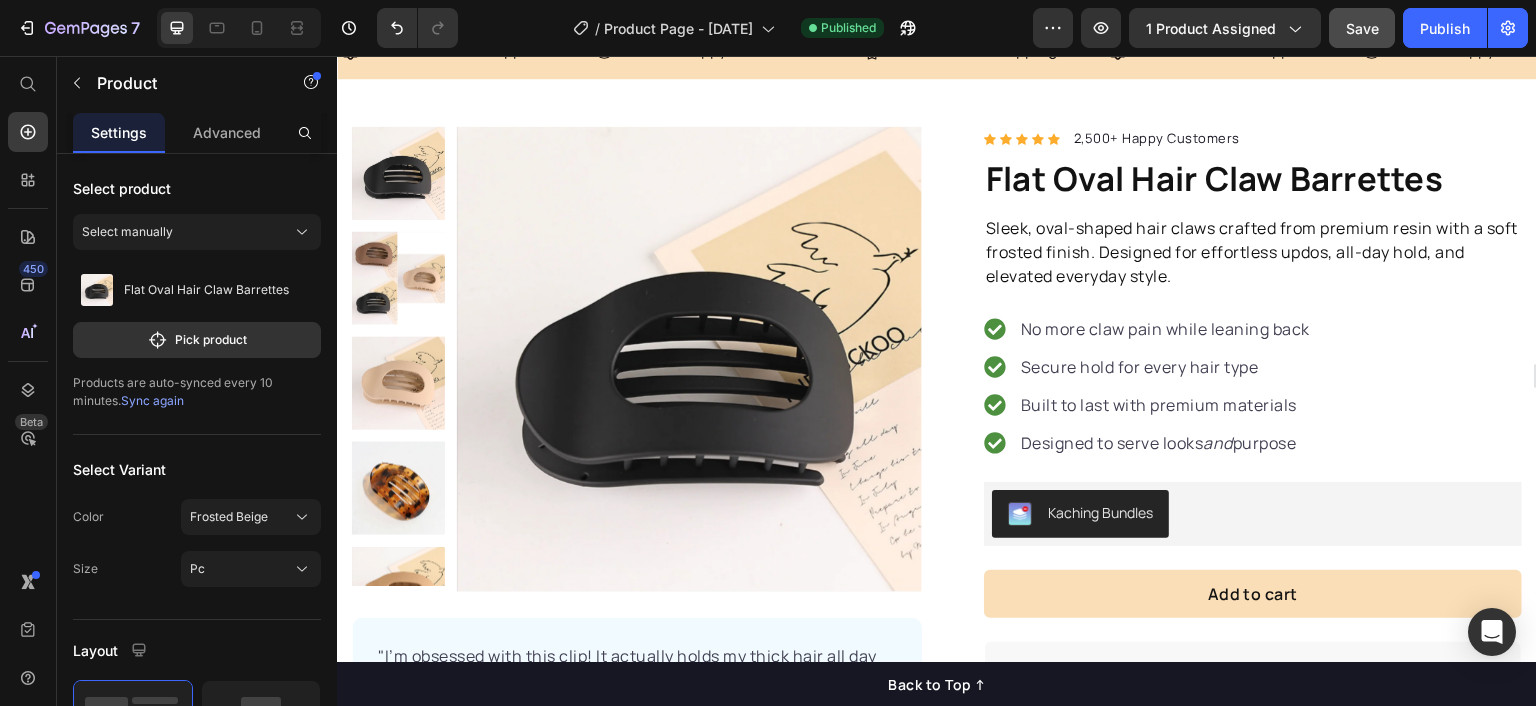 click on "1 product assigned" 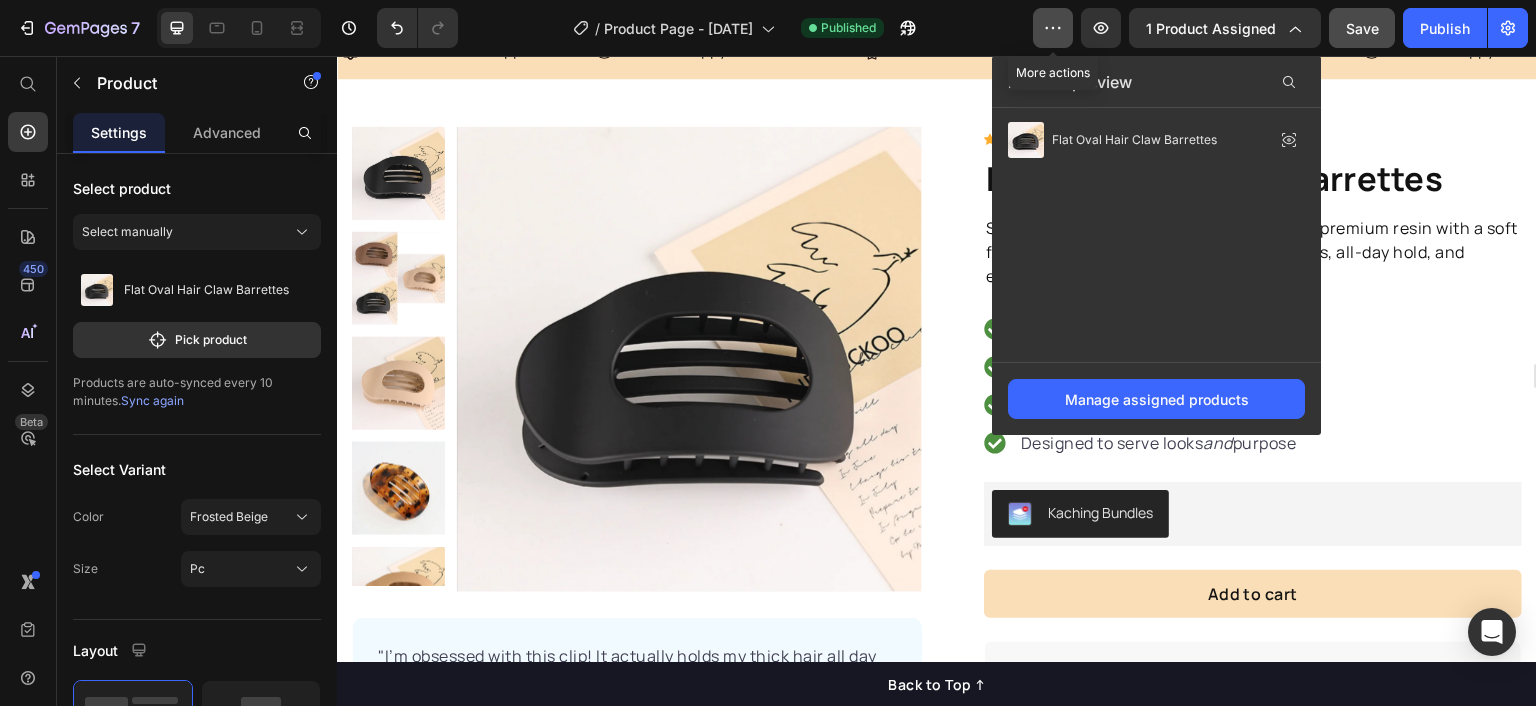 click 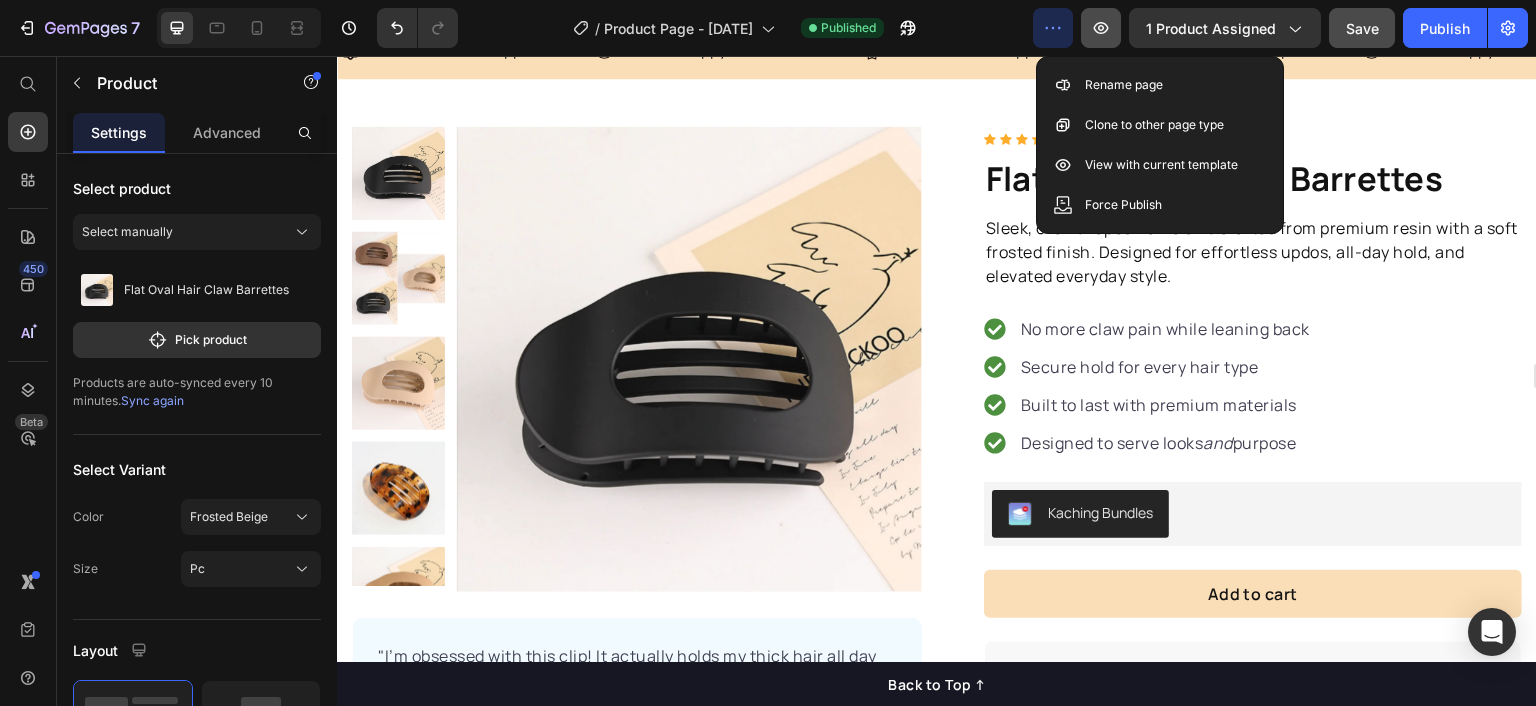 click 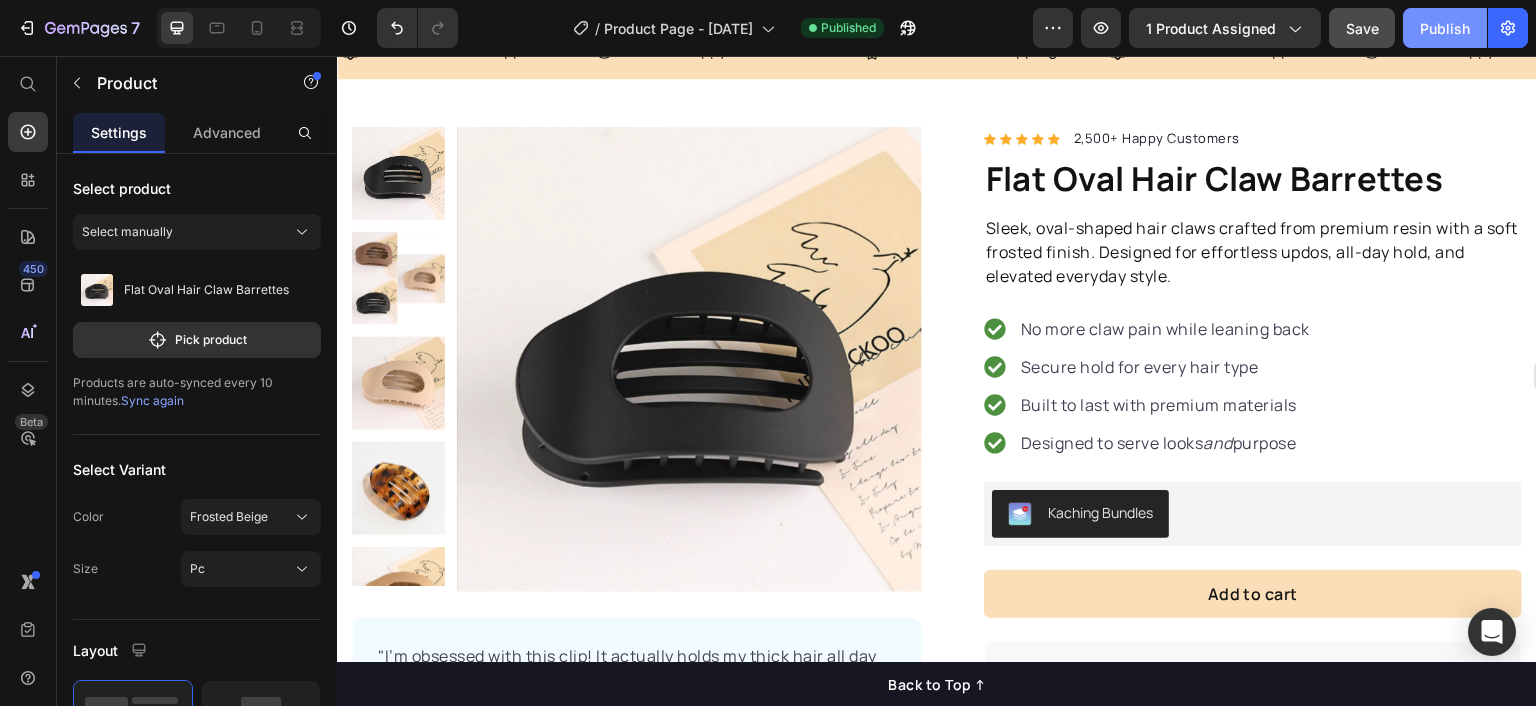 click on "Publish" at bounding box center (1445, 28) 